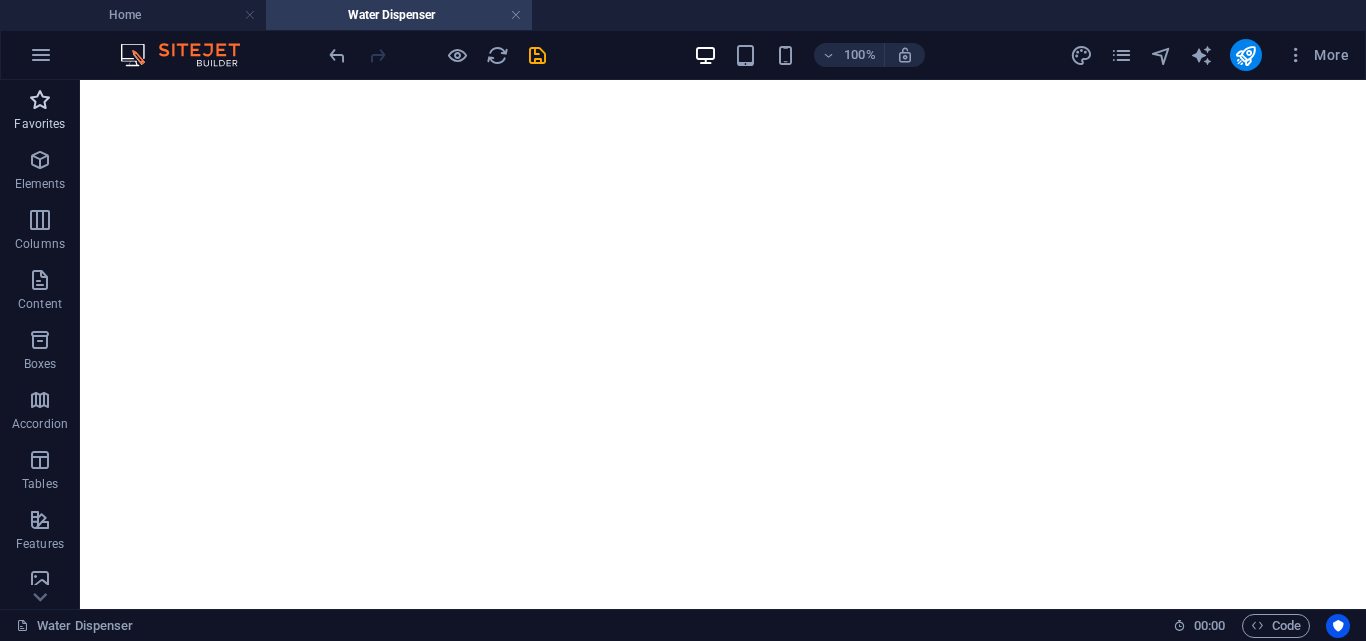 scroll, scrollTop: 0, scrollLeft: 0, axis: both 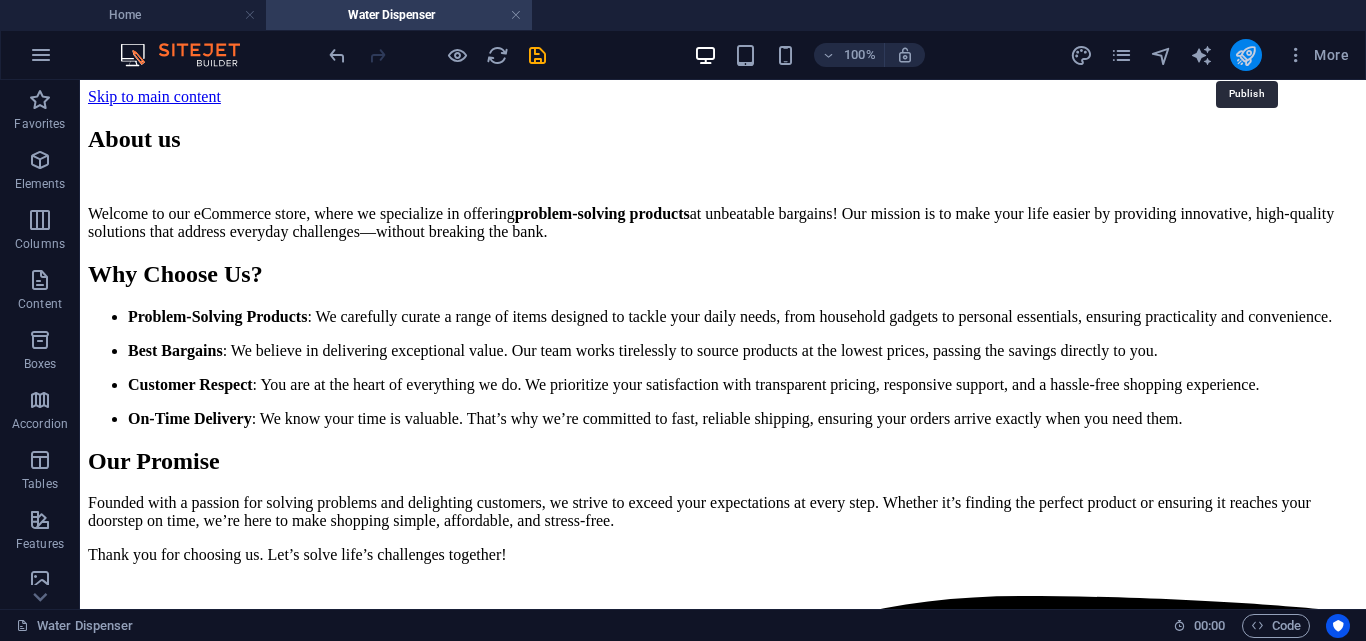 click at bounding box center (1245, 55) 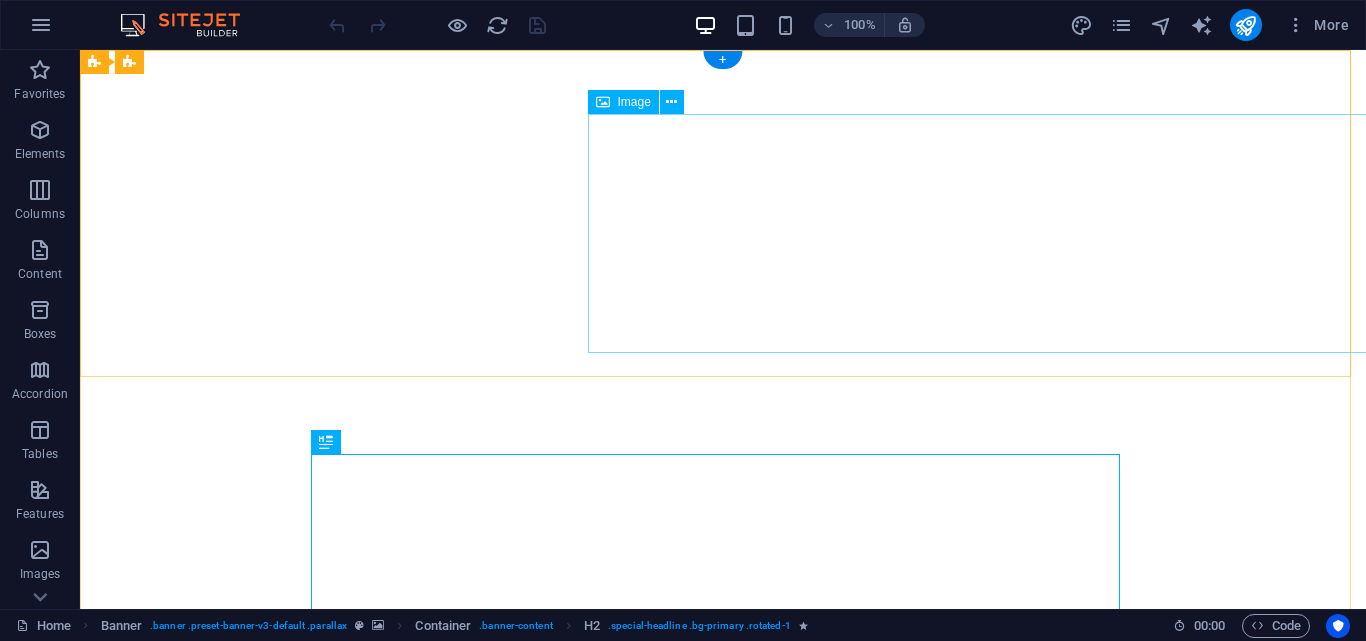 scroll, scrollTop: 0, scrollLeft: 0, axis: both 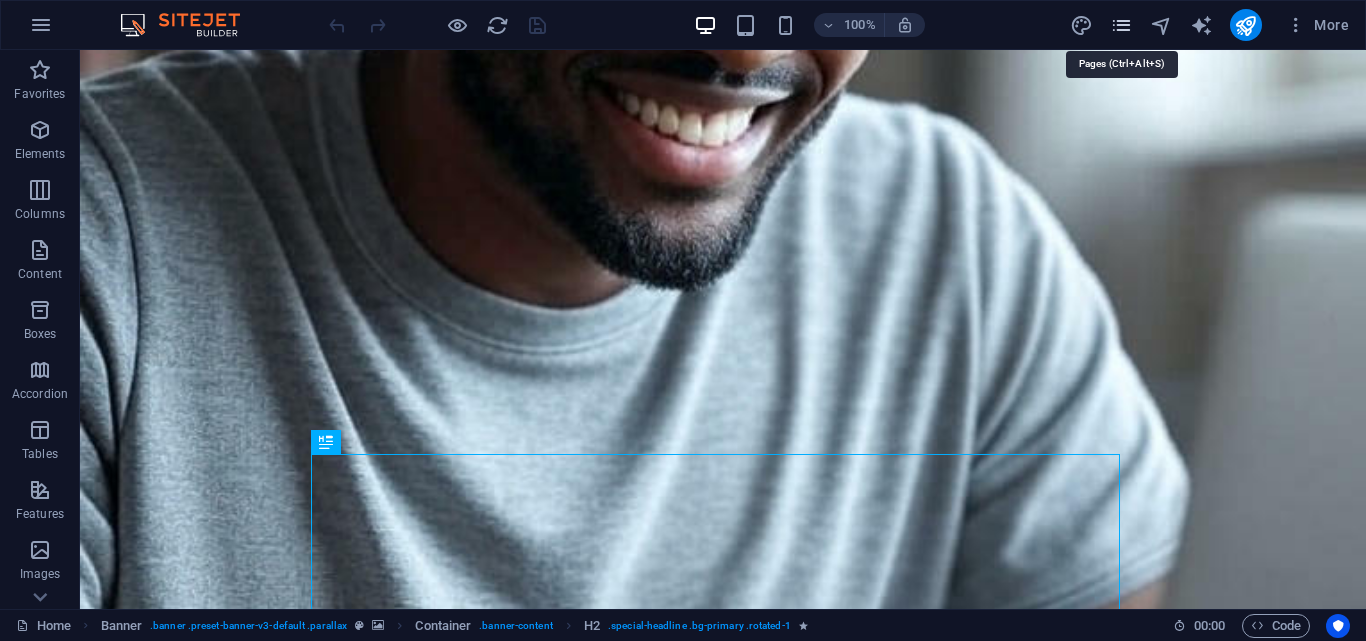 click at bounding box center (1121, 25) 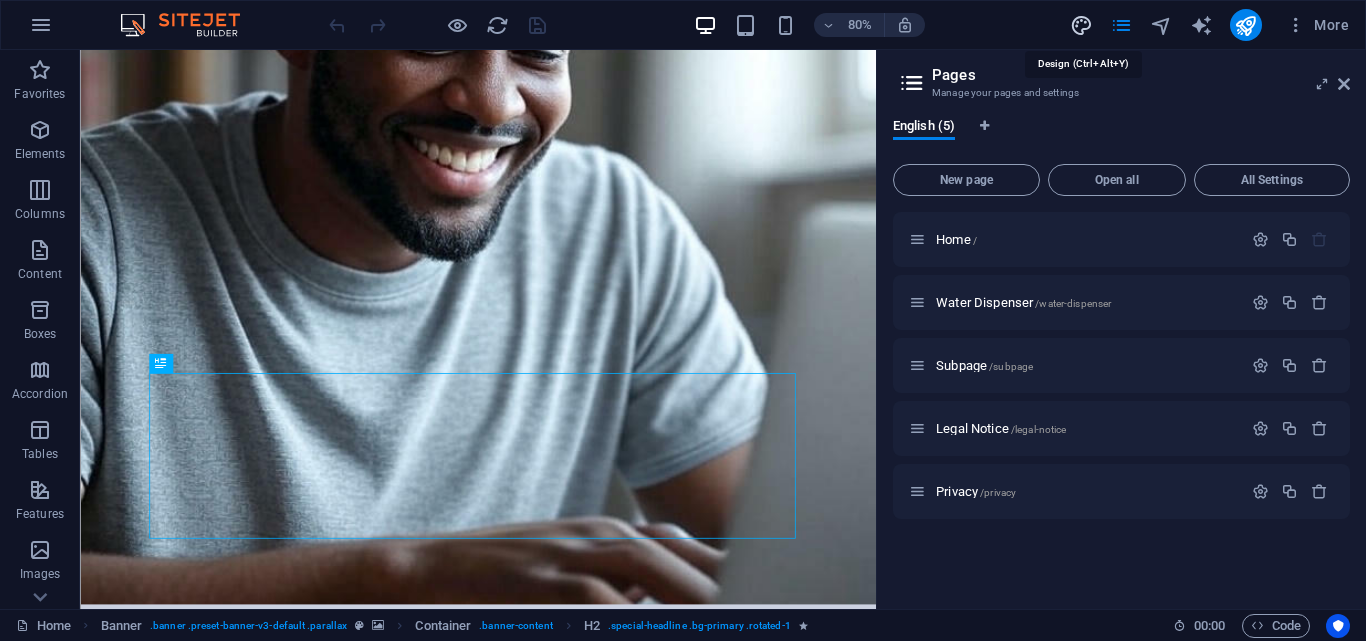 click at bounding box center [1081, 25] 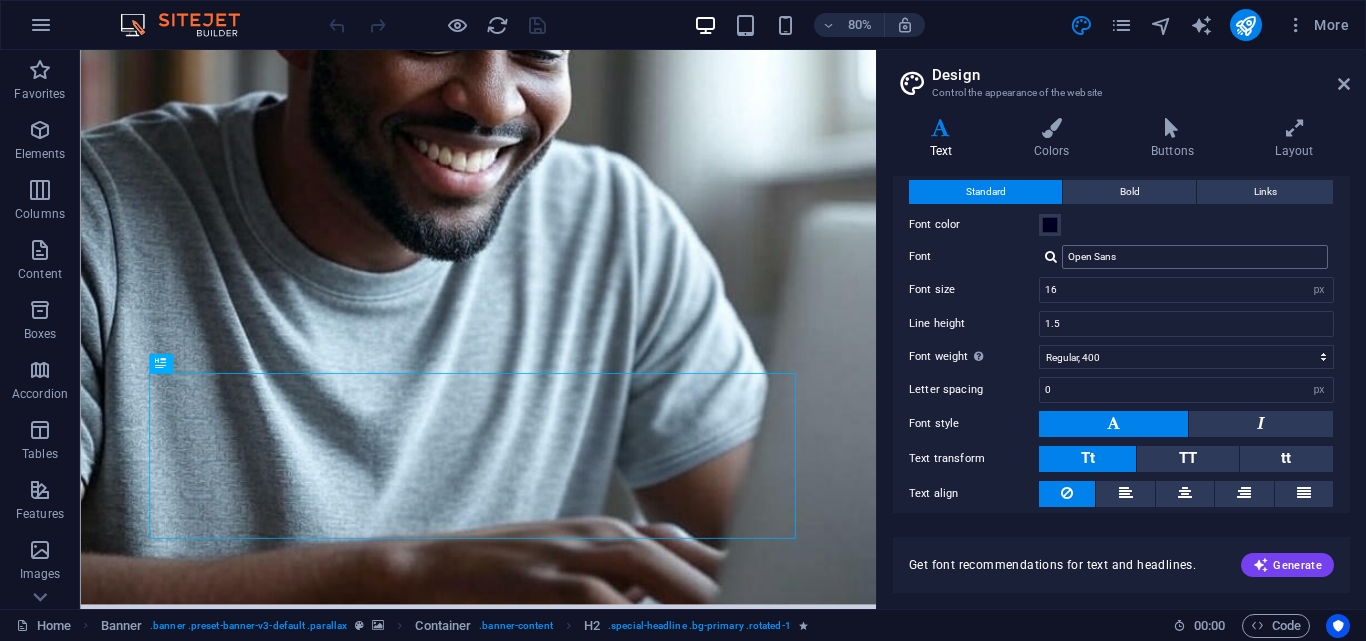 scroll, scrollTop: 117, scrollLeft: 0, axis: vertical 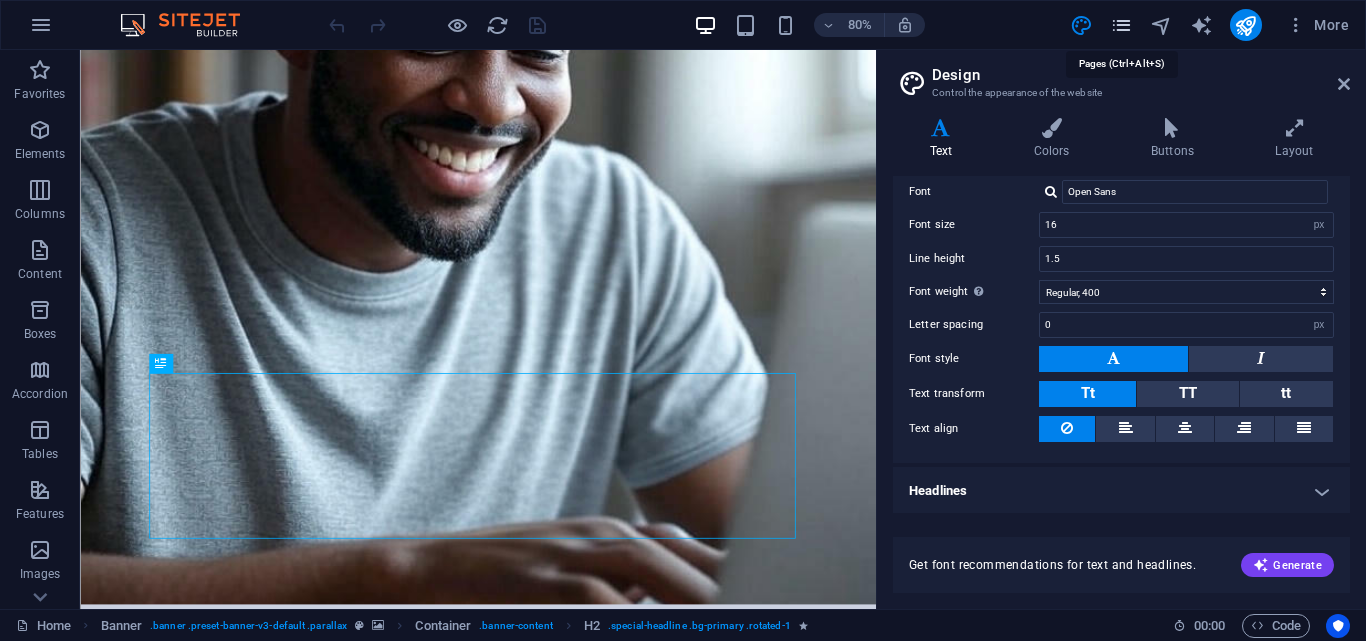 click at bounding box center (1121, 25) 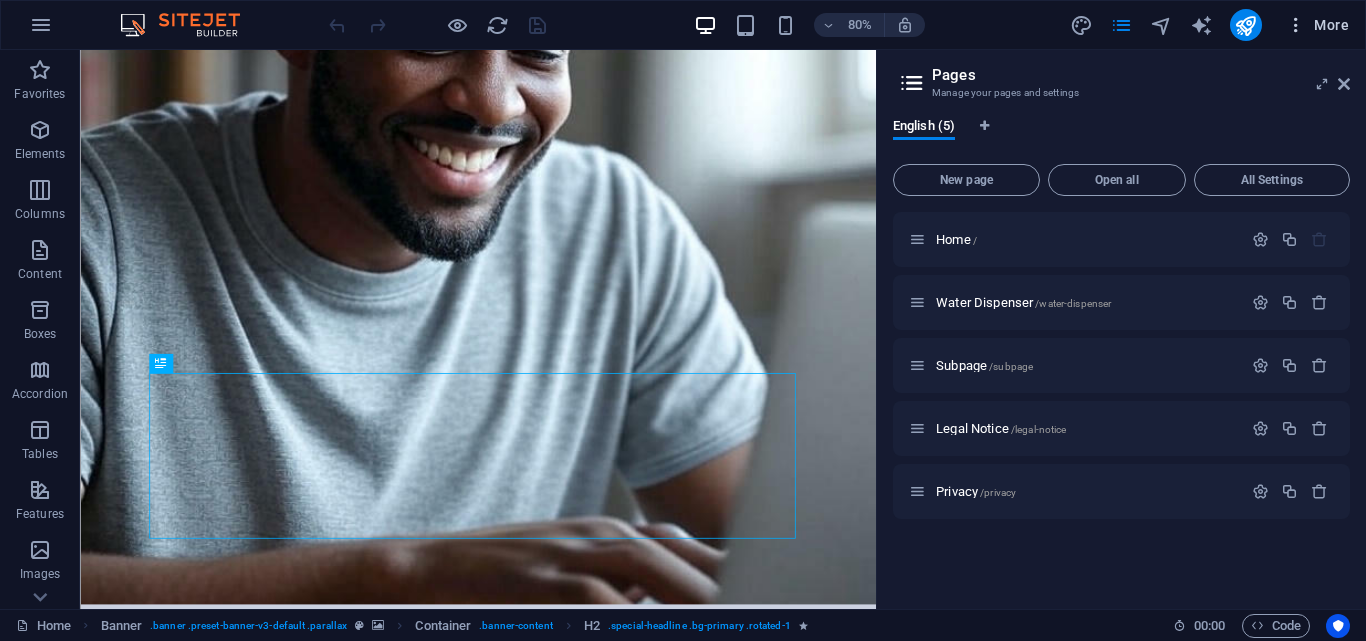 click at bounding box center [1296, 25] 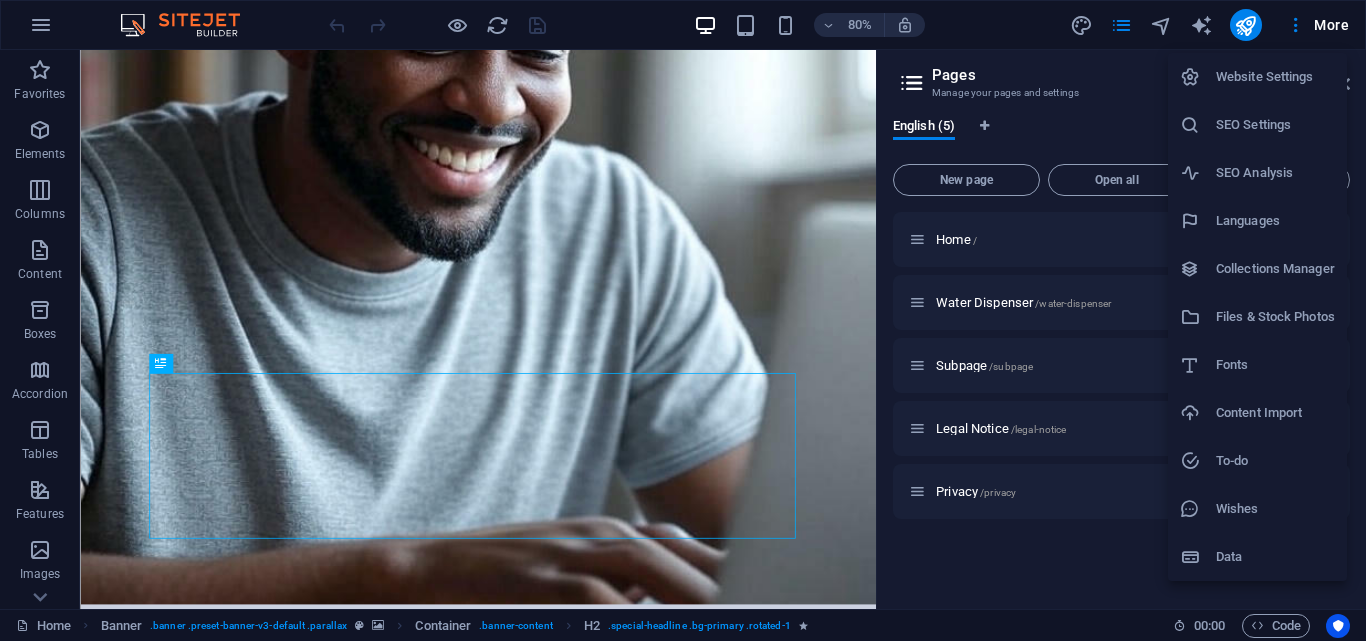 click at bounding box center (683, 320) 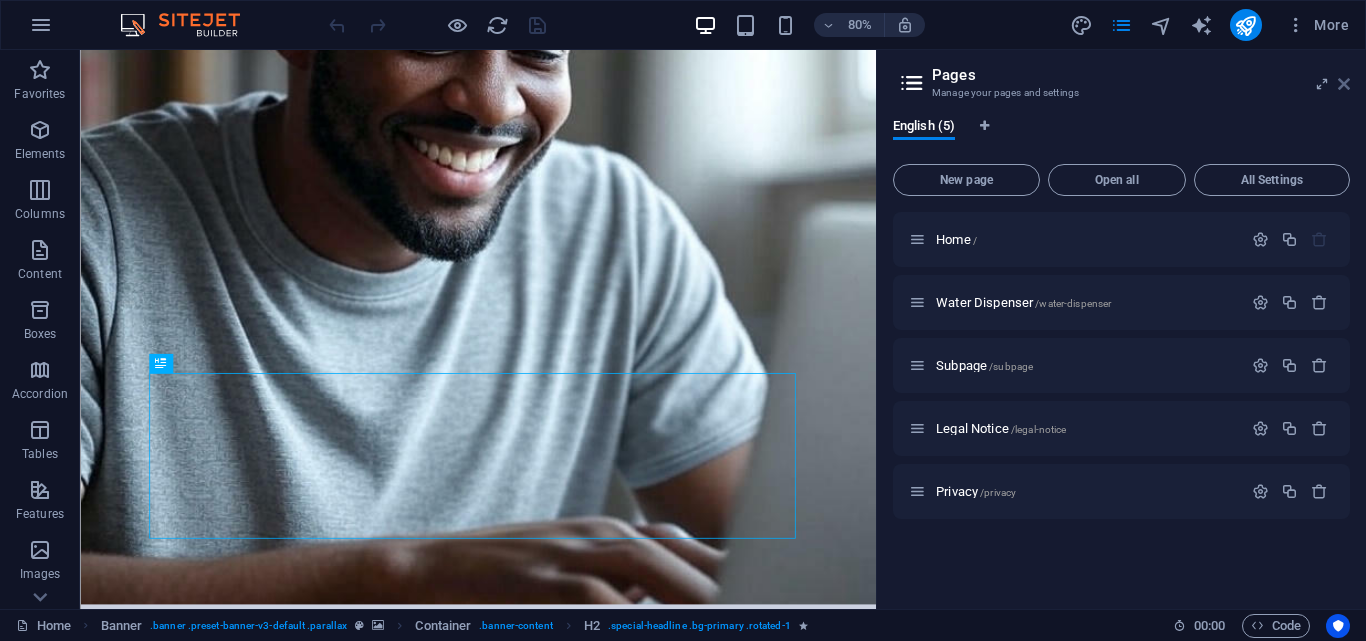 click at bounding box center (1344, 84) 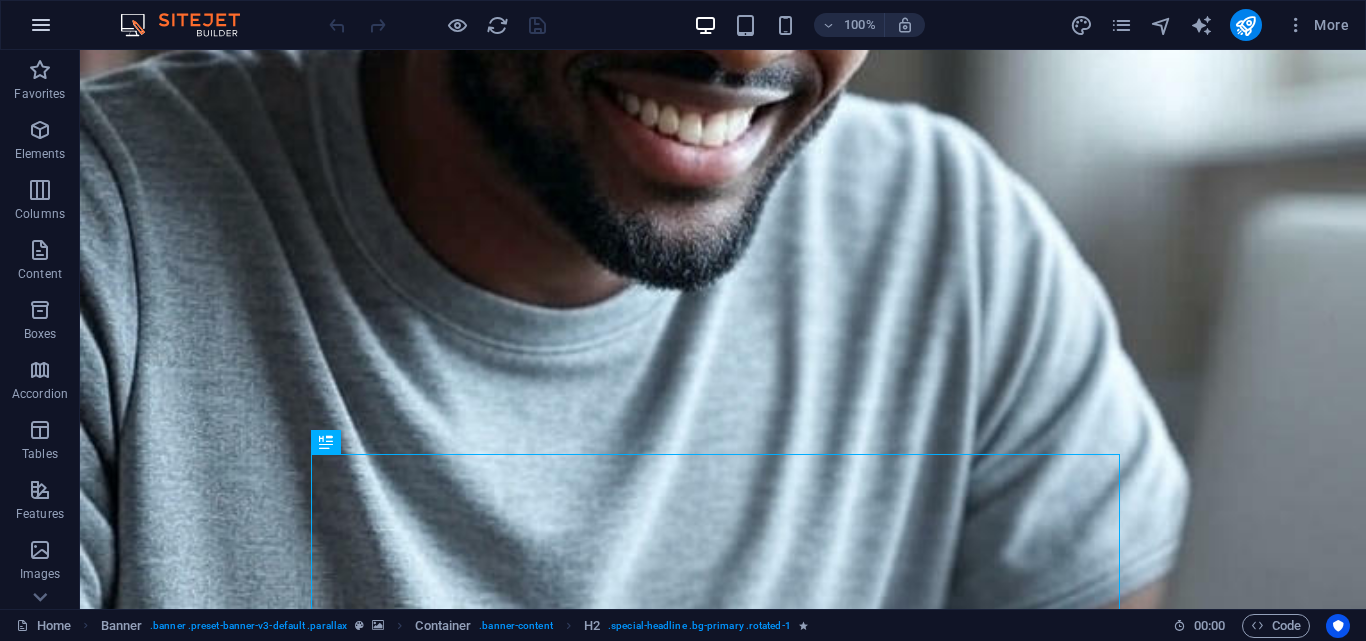 click at bounding box center [41, 25] 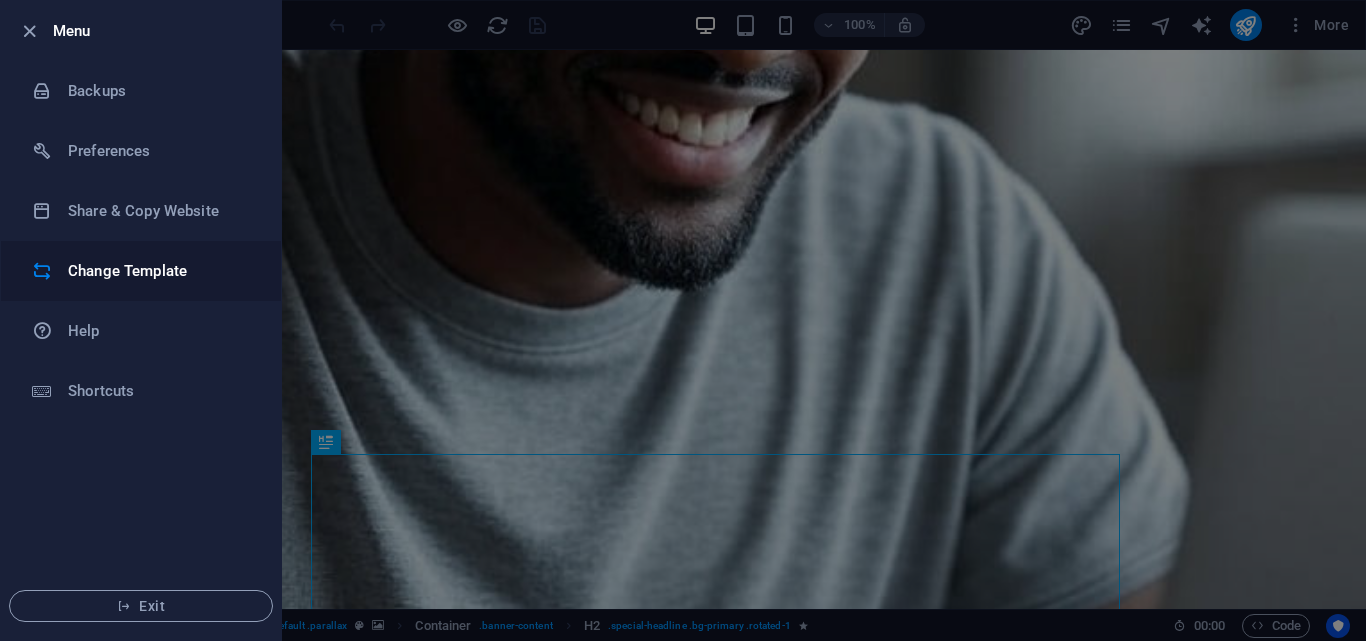 click on "Change Template" at bounding box center [141, 271] 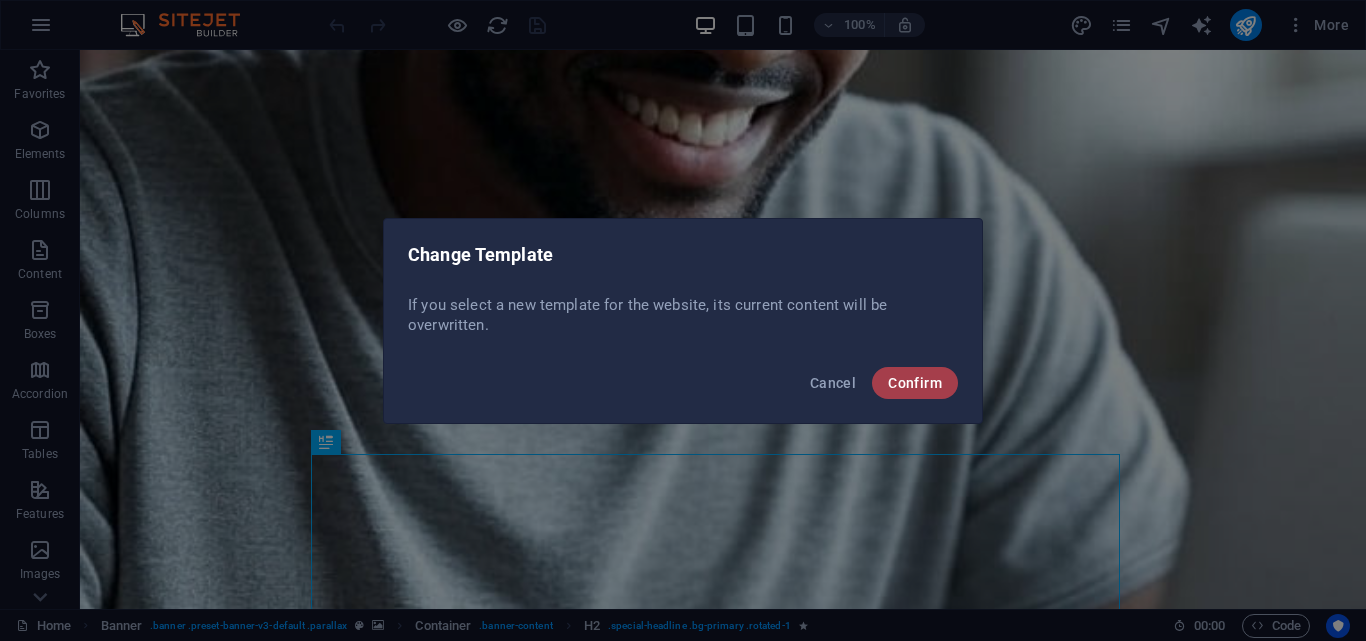 click on "Confirm" at bounding box center [915, 383] 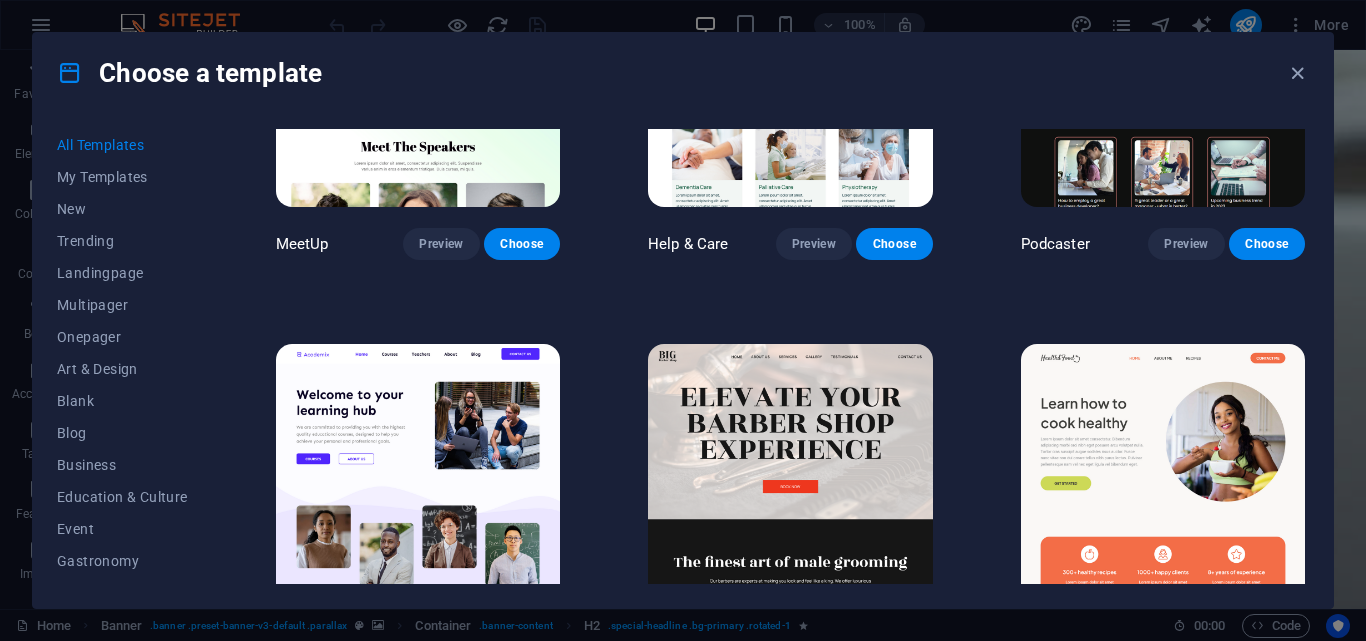 scroll, scrollTop: 1404, scrollLeft: 0, axis: vertical 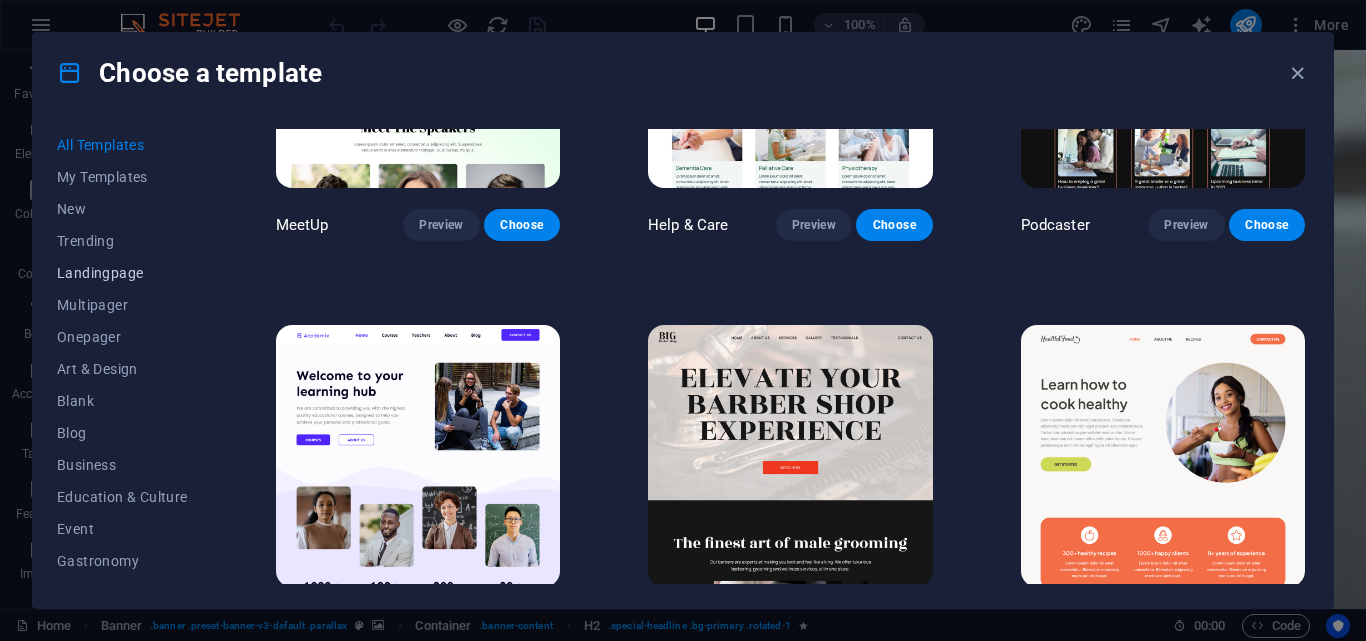 click on "Landingpage" at bounding box center [122, 273] 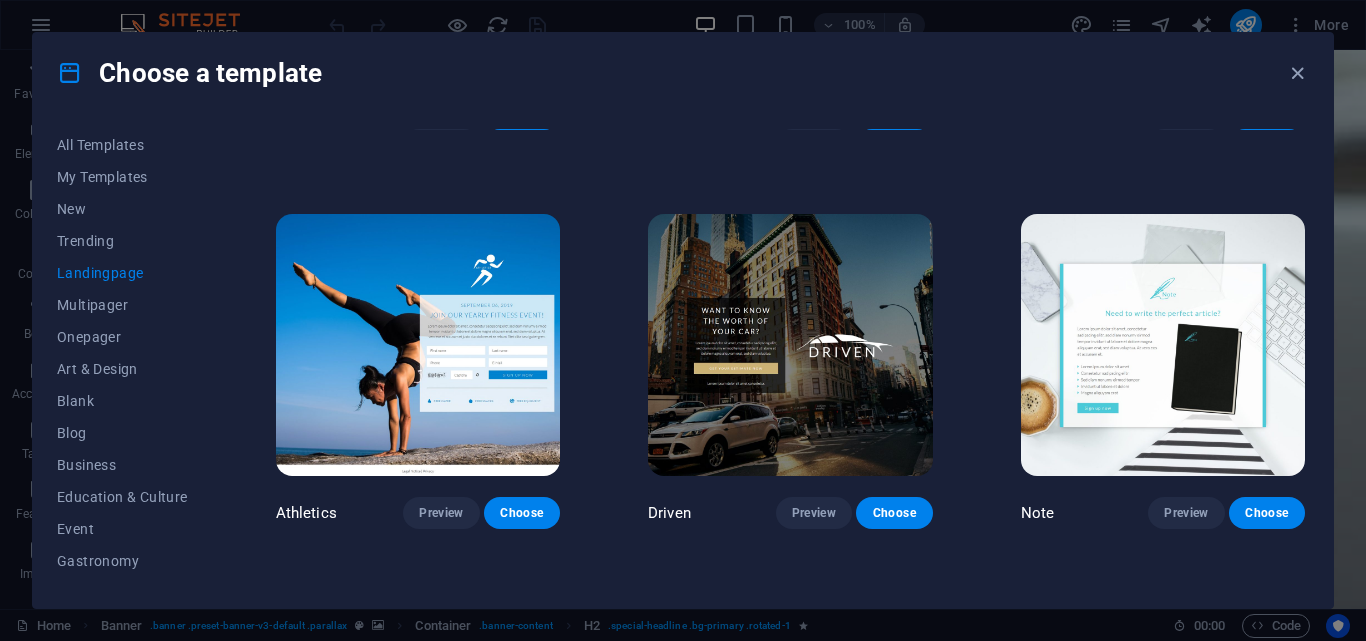 scroll, scrollTop: 1138, scrollLeft: 0, axis: vertical 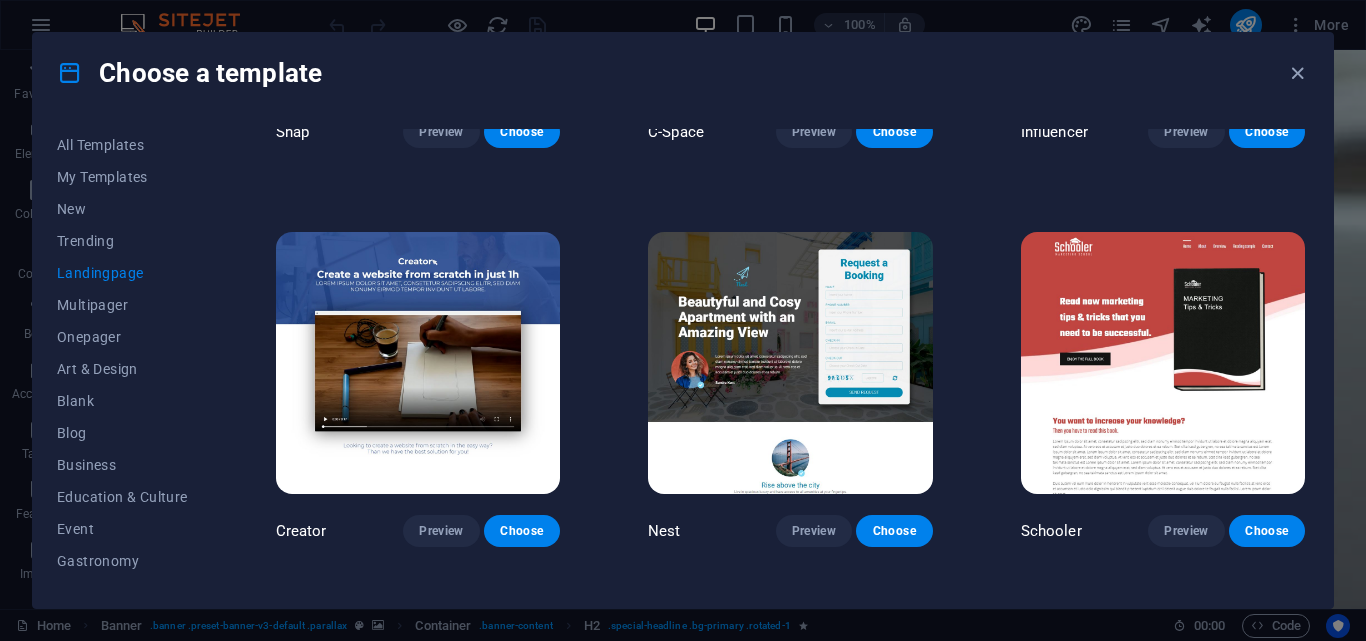 click on "Klank Preview Choose Culture Preview Choose Phonic Preview Choose Code Preview Choose Beatbox Preview Choose Malka Preview Choose Videoo Preview Choose Advanced Preview Choose Pets Preview Choose Athletics Preview Choose Driven Preview Choose Note Preview Choose Snap Preview Choose C-Space Preview Choose Influencer Preview Choose Creator Preview Choose Nest Preview Choose Schooler Preview Choose Sales Kit Preview Choose LeadER Preview Choose Catch Preview Choose Ubinar Preview Choose Boky Preview Choose Coming Soon 4 Preview Choose Coming Soon 3 Preview Choose Coming Soon 2 Preview Choose Coming Soon Preview Choose" at bounding box center [790, -11] 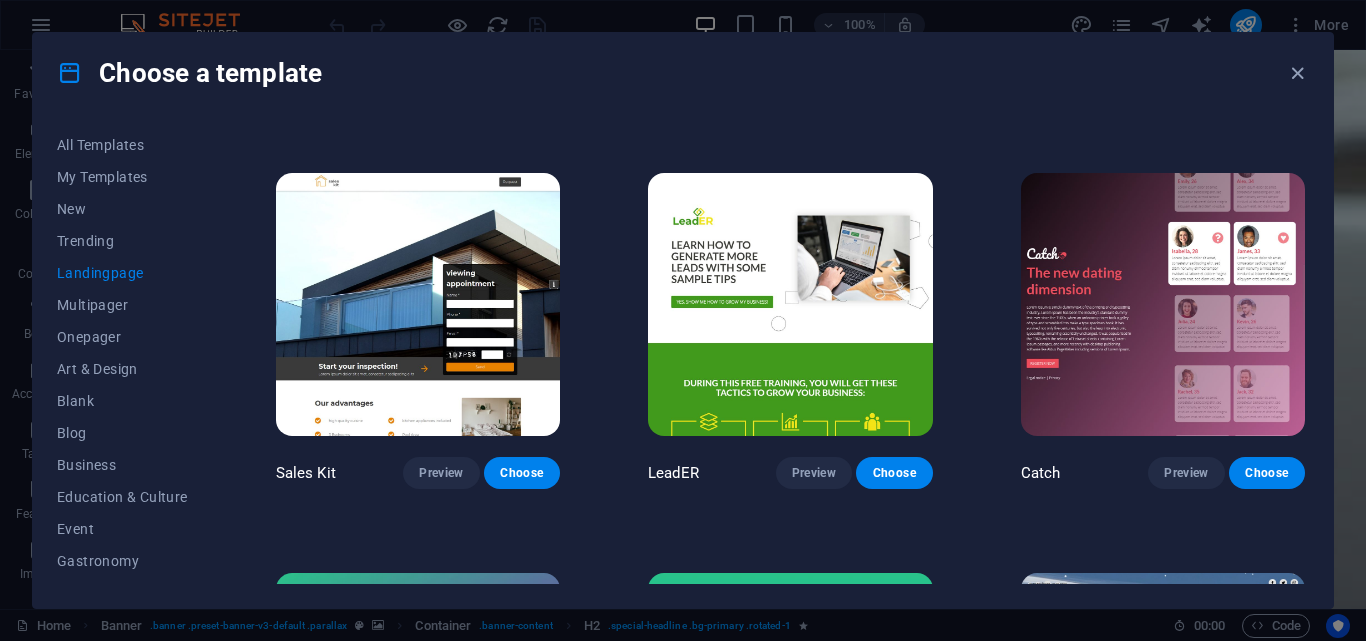 scroll, scrollTop: 2380, scrollLeft: 0, axis: vertical 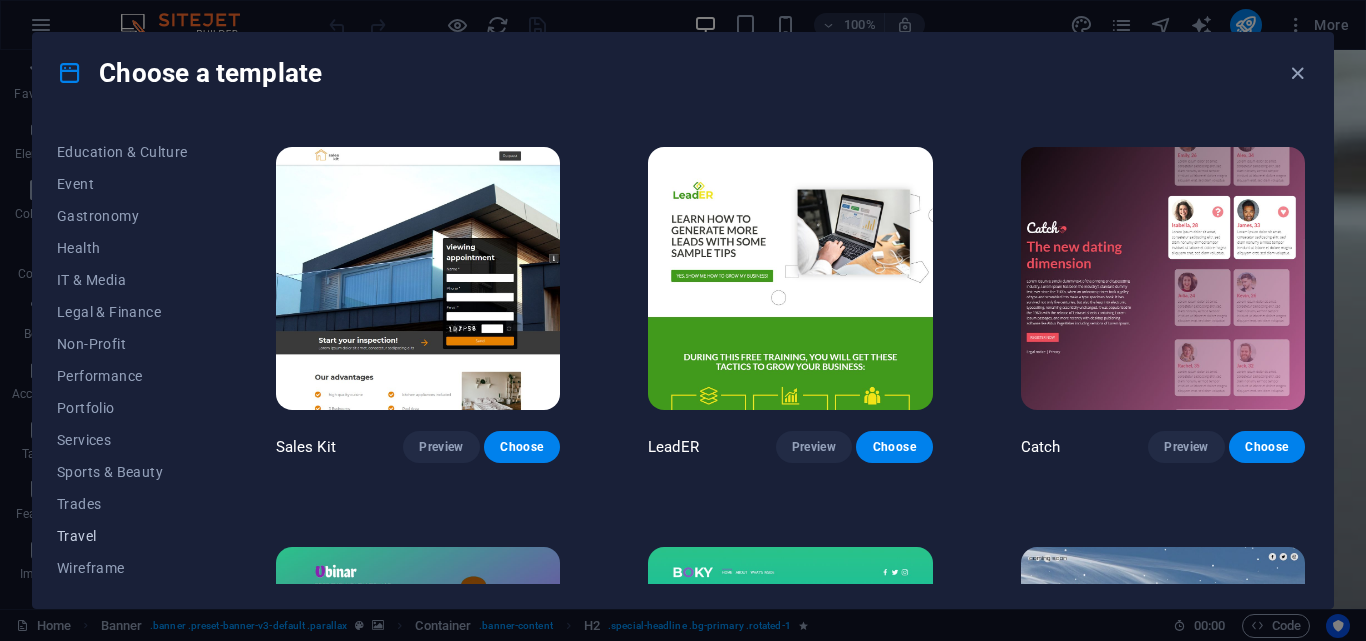 click on "Travel" at bounding box center [122, 536] 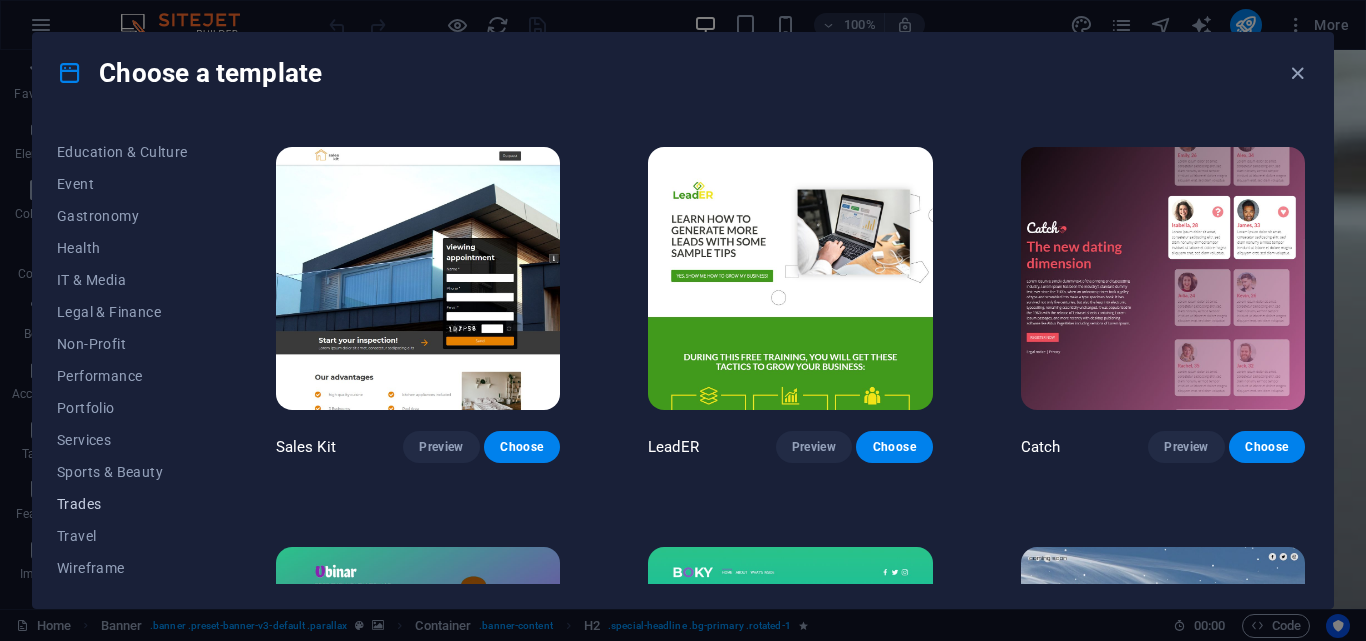 scroll, scrollTop: 655, scrollLeft: 0, axis: vertical 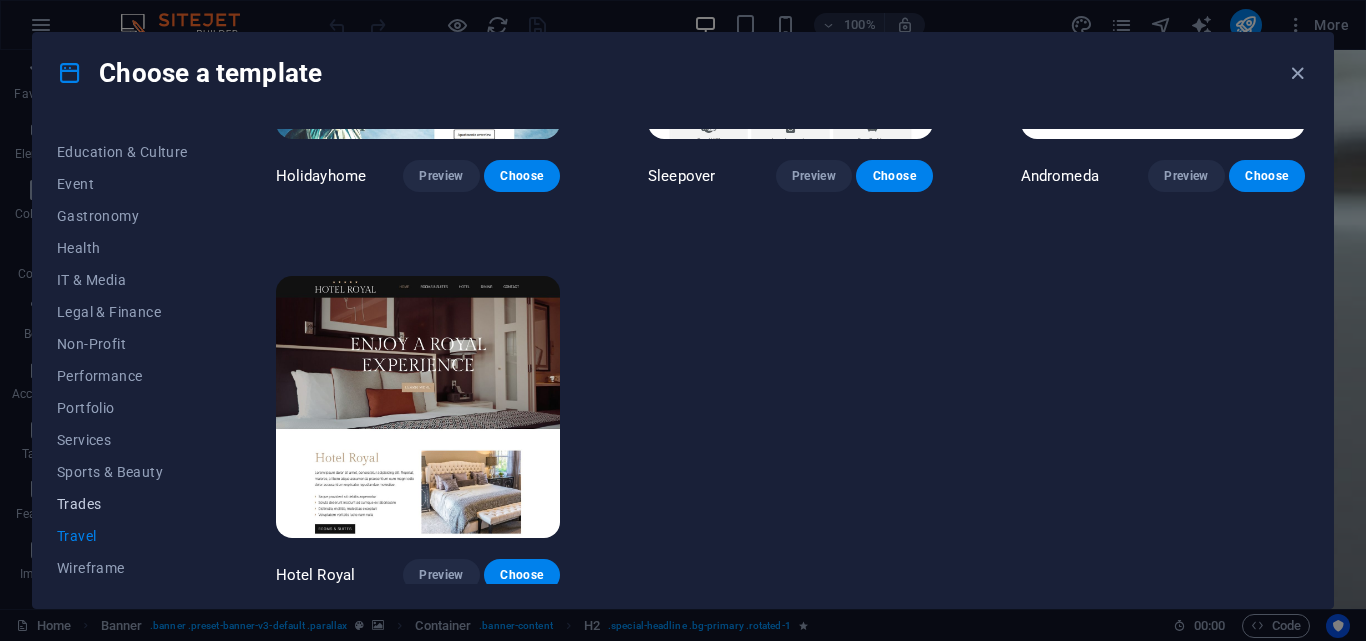 click on "Trades" at bounding box center (122, 504) 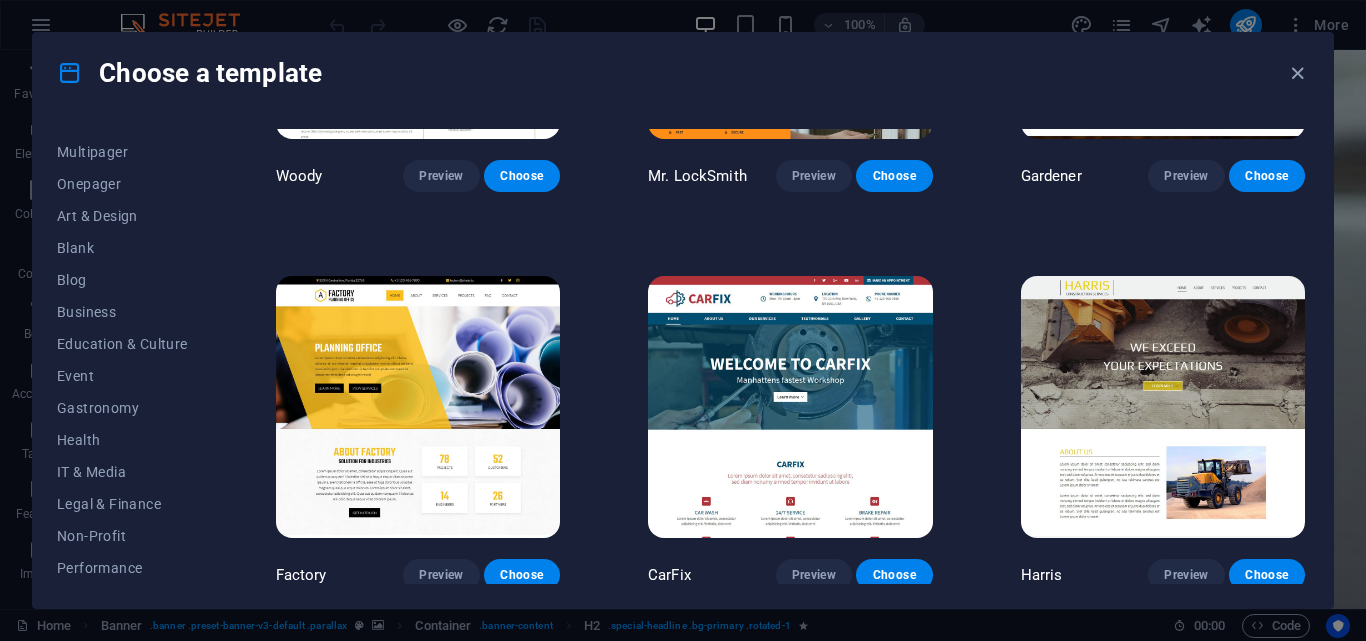 scroll, scrollTop: 145, scrollLeft: 0, axis: vertical 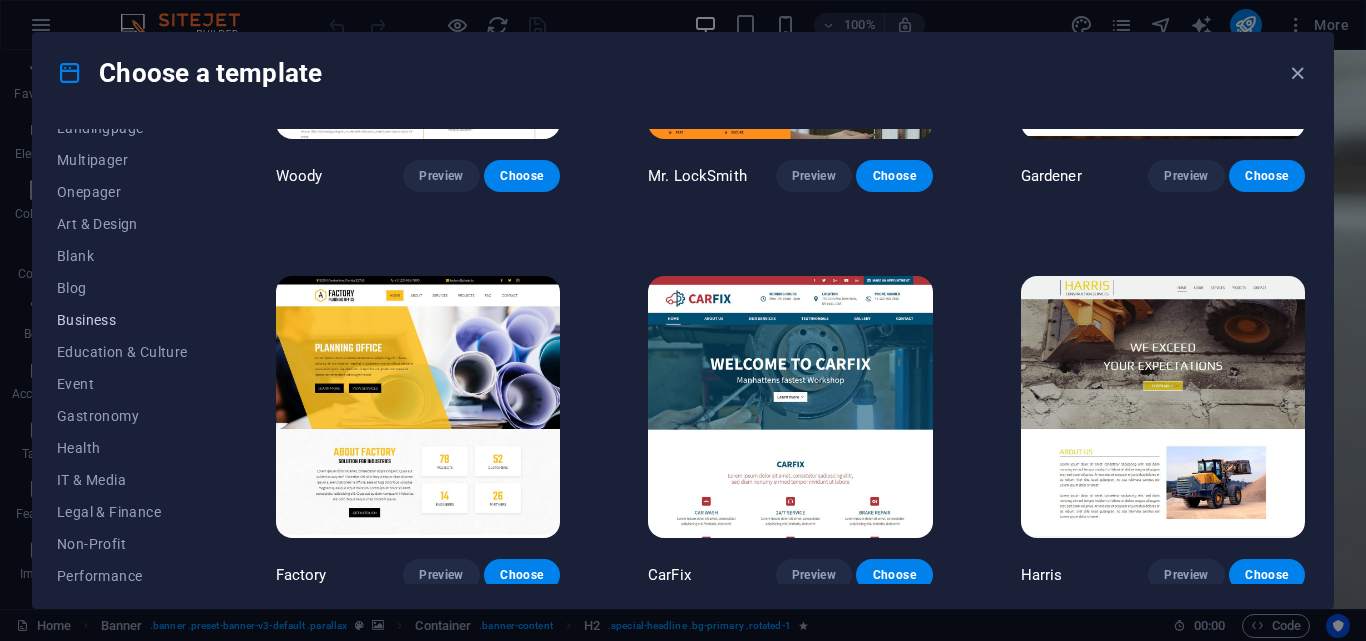 click on "Business" at bounding box center (122, 320) 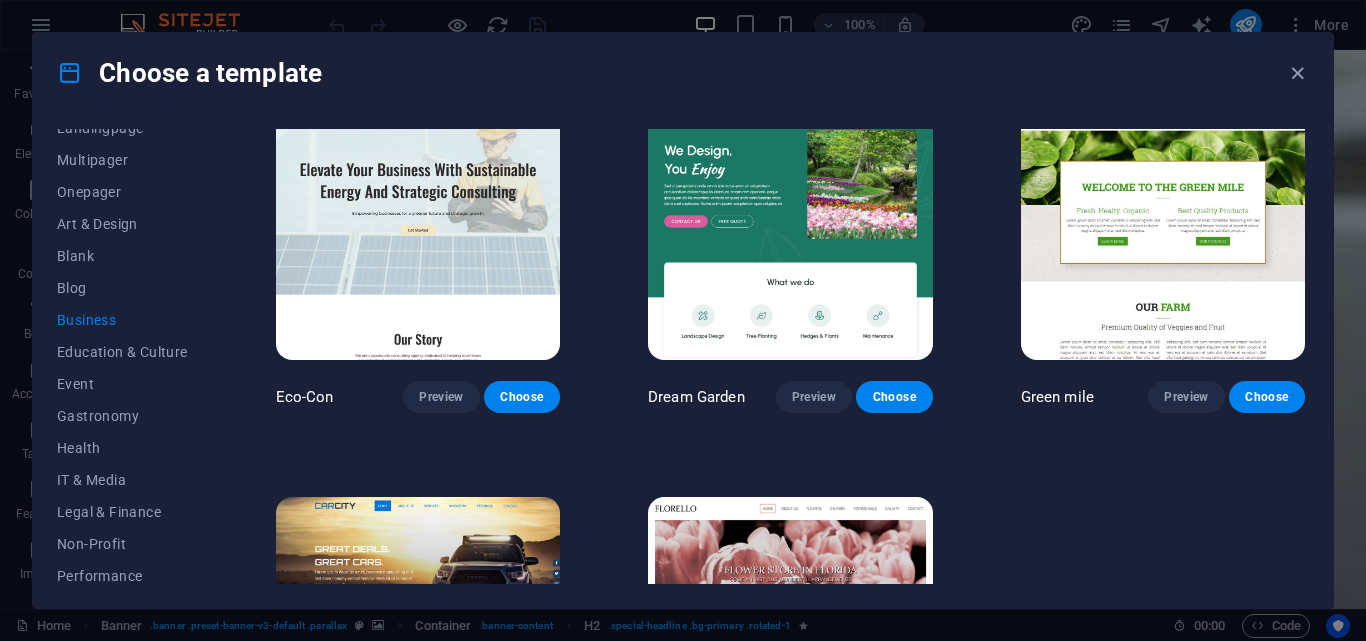 scroll, scrollTop: 0, scrollLeft: 0, axis: both 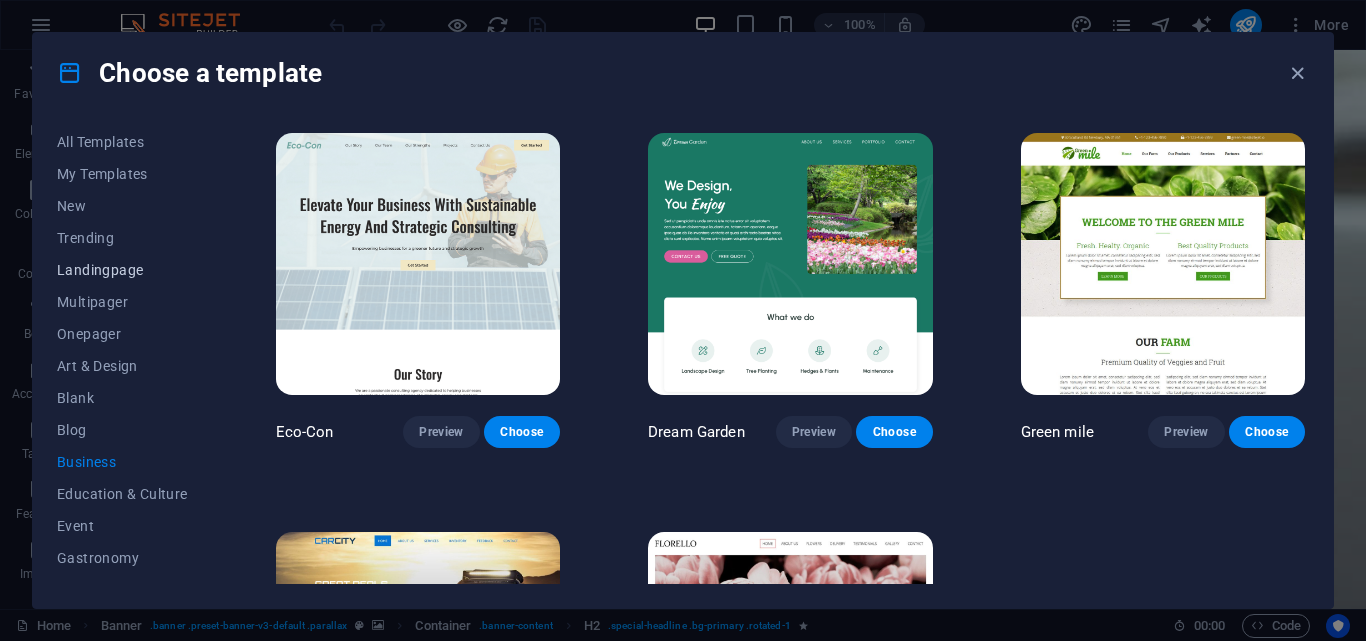 click on "Landingpage" at bounding box center [122, 270] 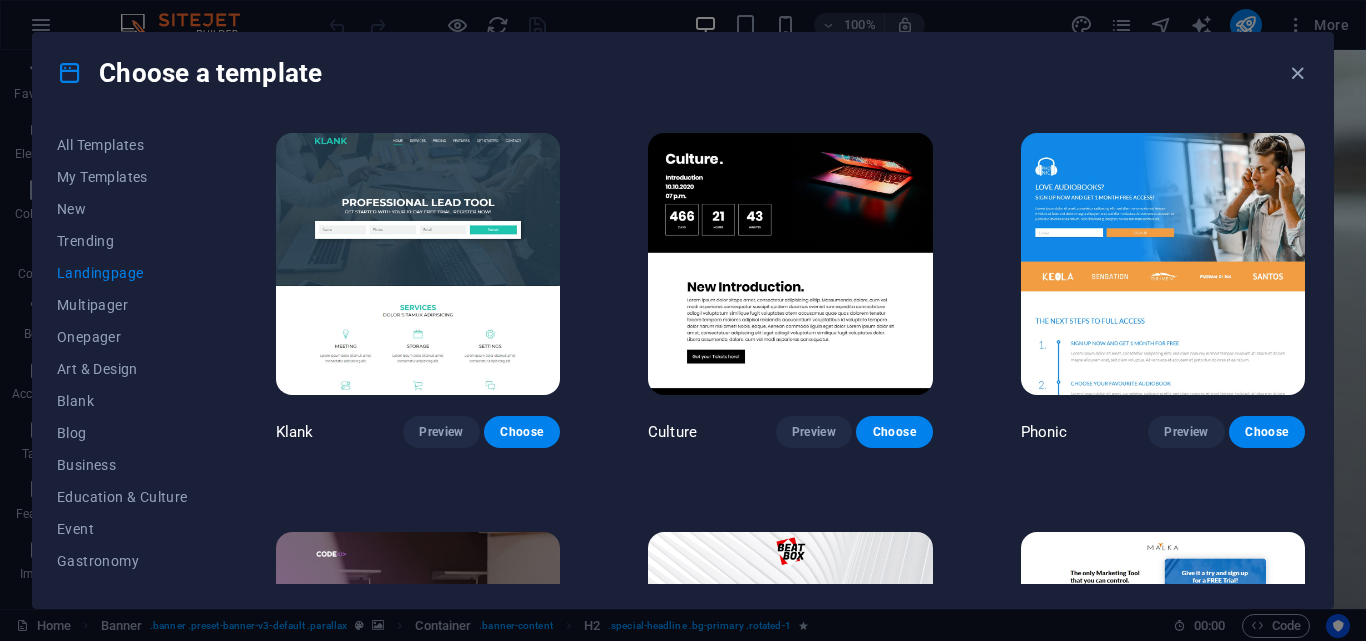scroll, scrollTop: 12, scrollLeft: 0, axis: vertical 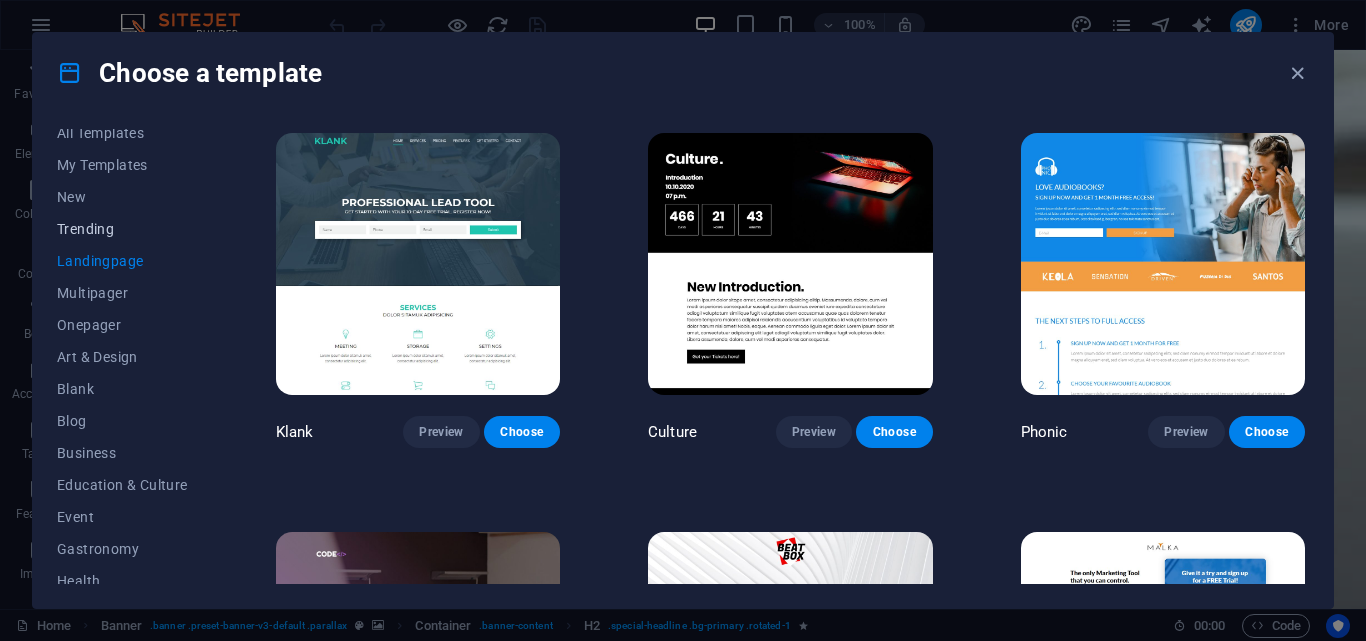 click on "Trending" at bounding box center [122, 229] 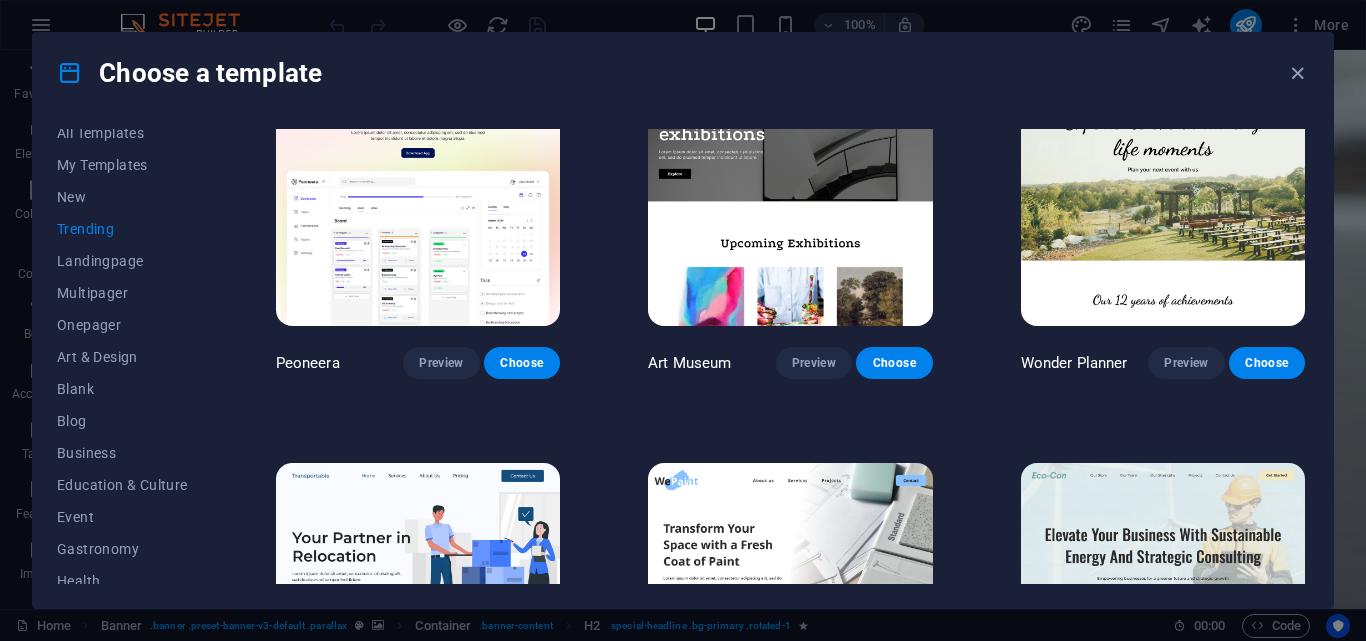 scroll, scrollTop: 16, scrollLeft: 0, axis: vertical 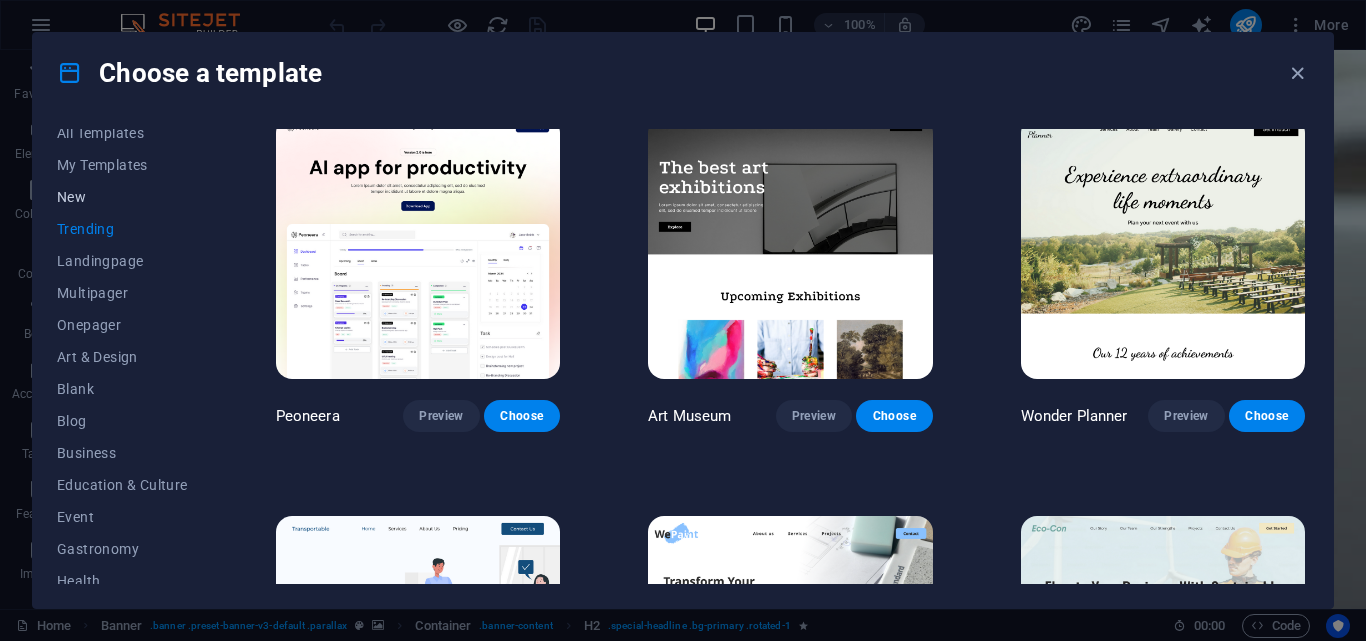 click on "New" at bounding box center [122, 197] 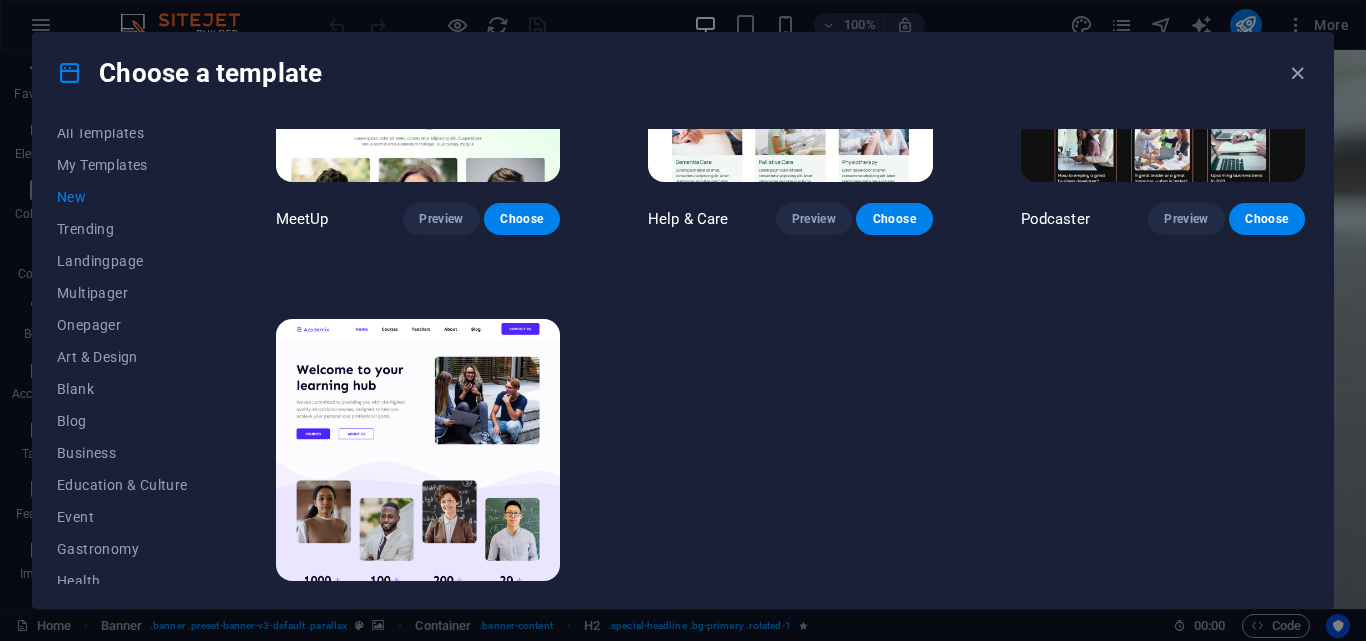 scroll, scrollTop: 1398, scrollLeft: 0, axis: vertical 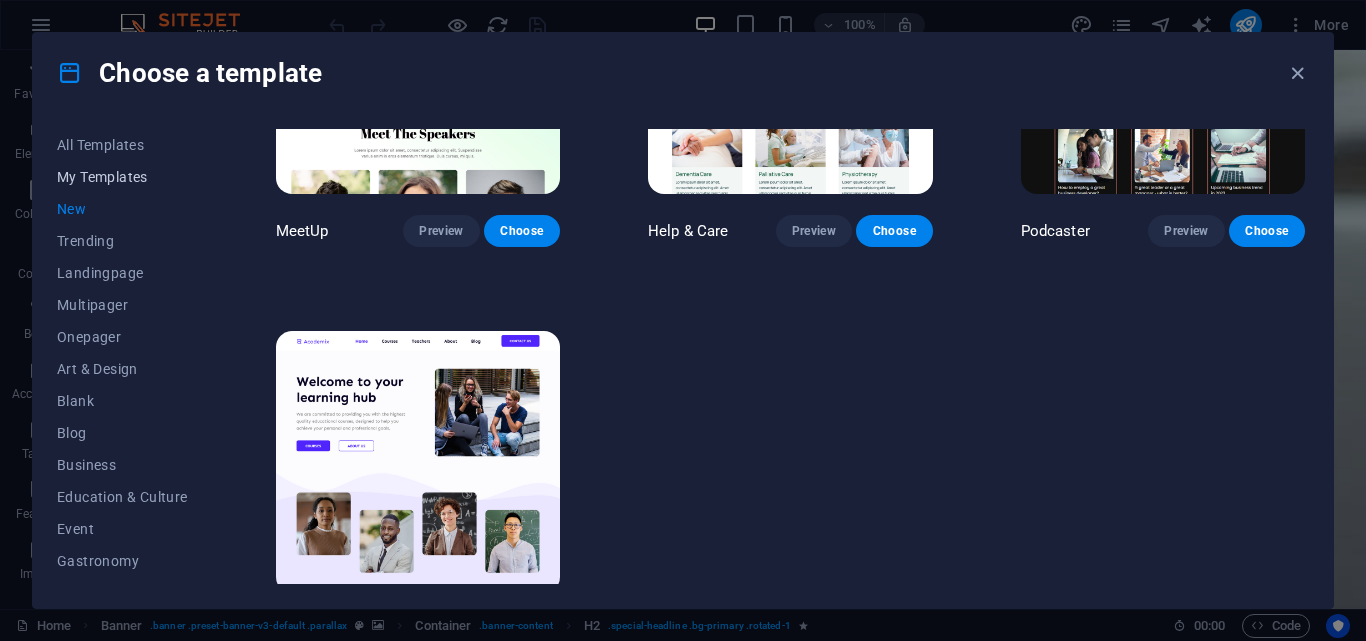 click on "My Templates" at bounding box center (122, 177) 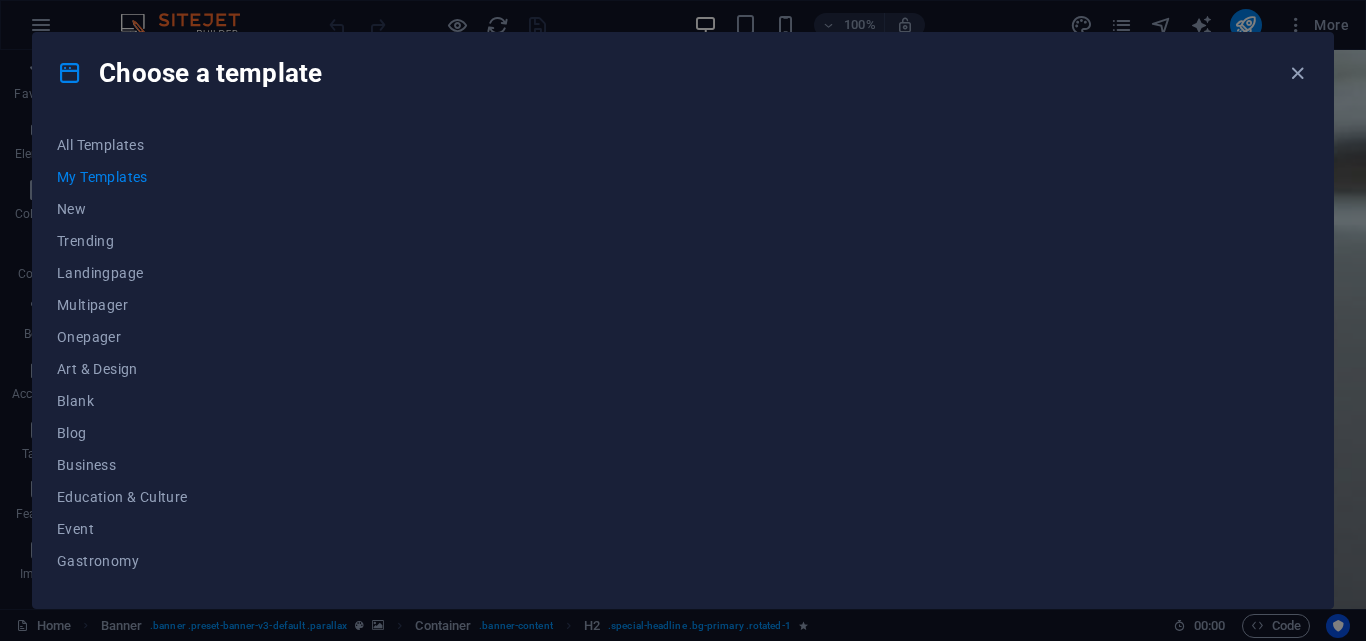 scroll, scrollTop: 0, scrollLeft: 0, axis: both 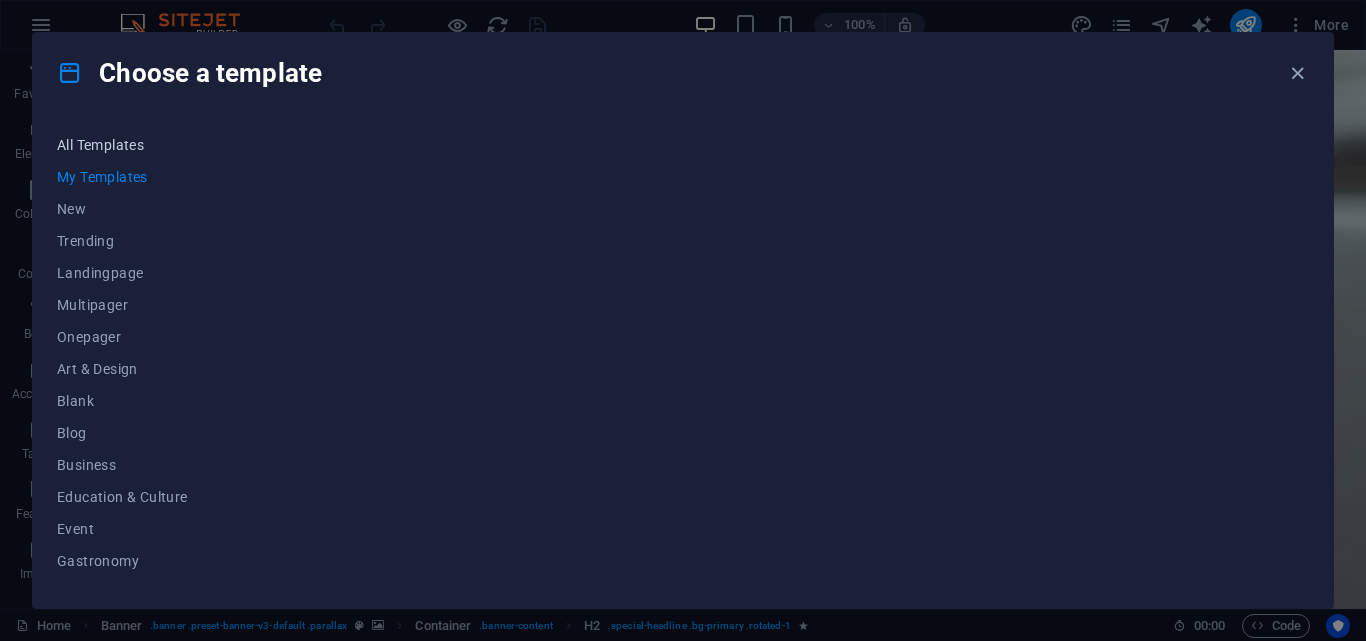 click on "All Templates" at bounding box center (122, 145) 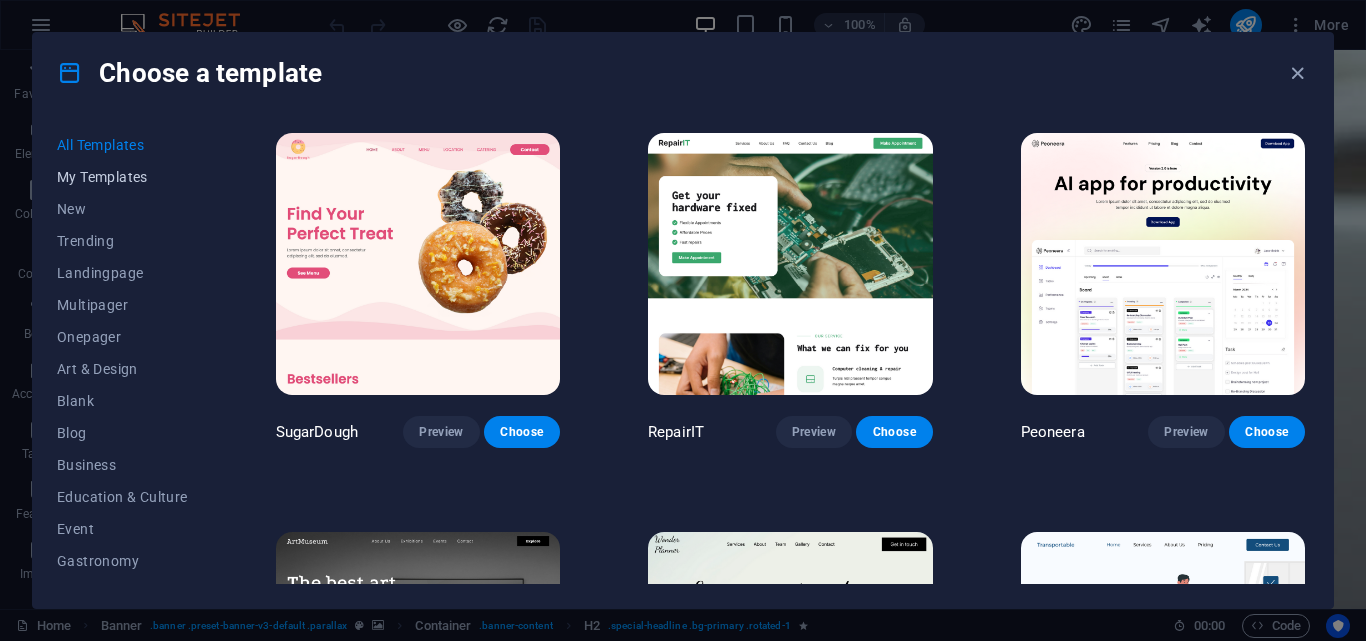 click on "My Templates" at bounding box center (122, 177) 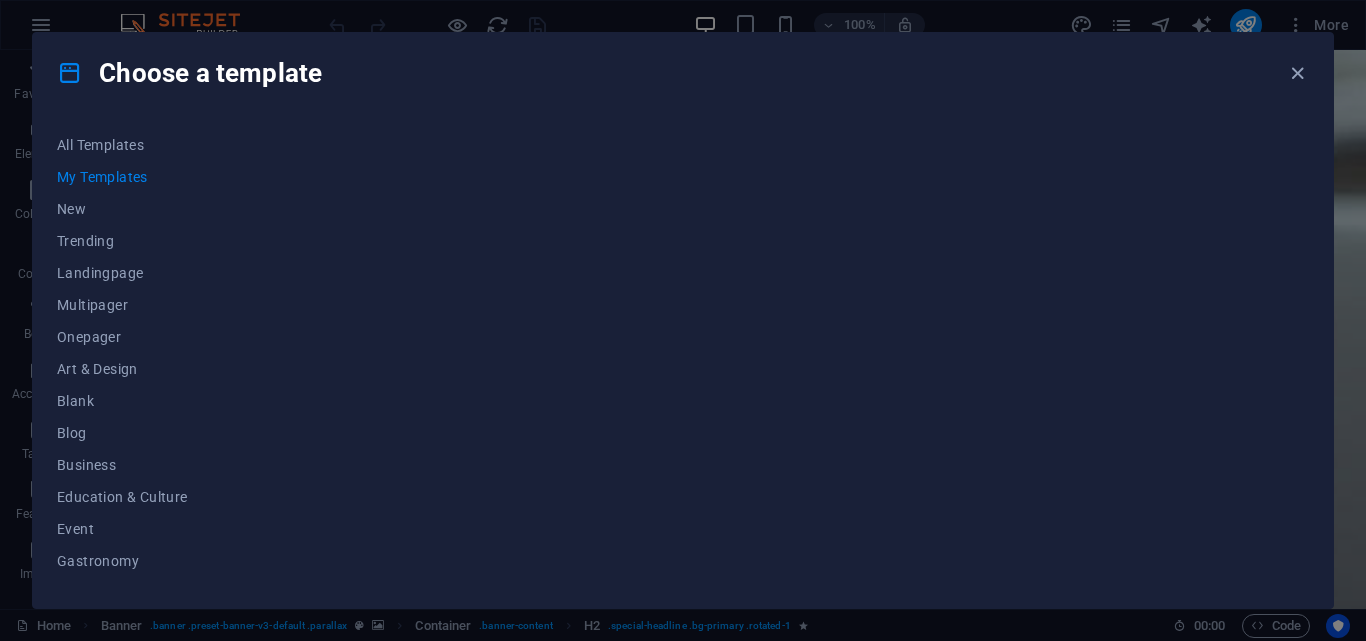 click at bounding box center [70, 73] 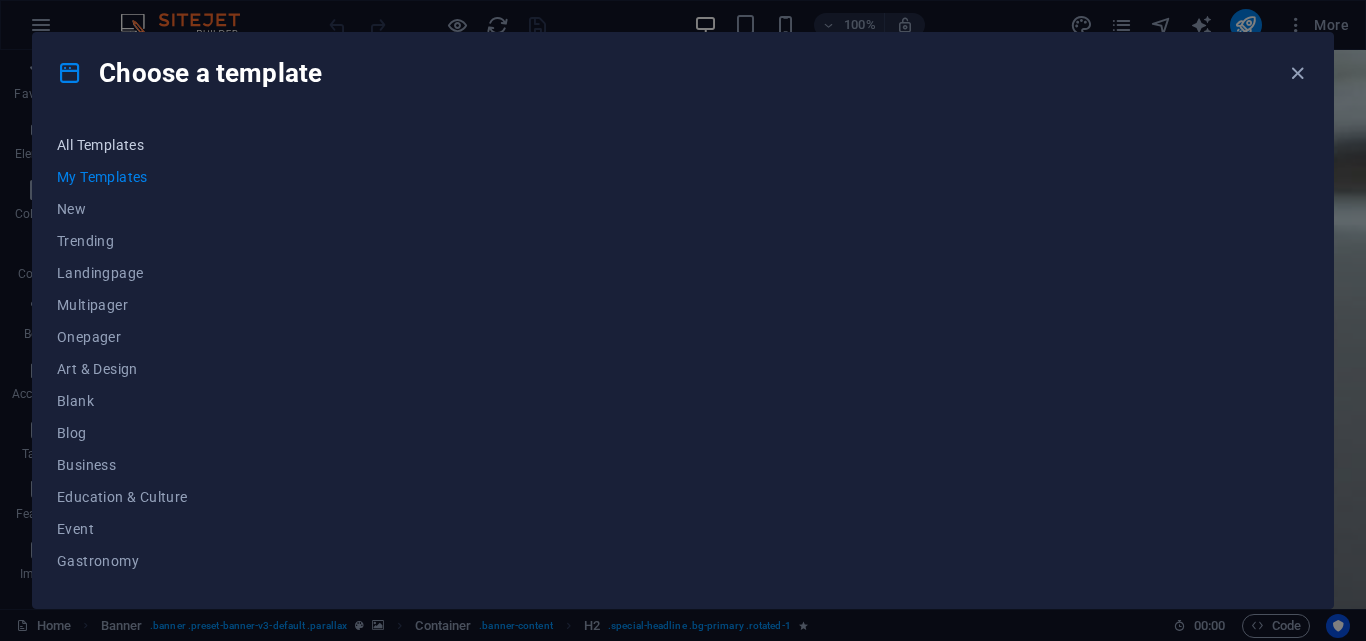 click on "All Templates" at bounding box center (122, 145) 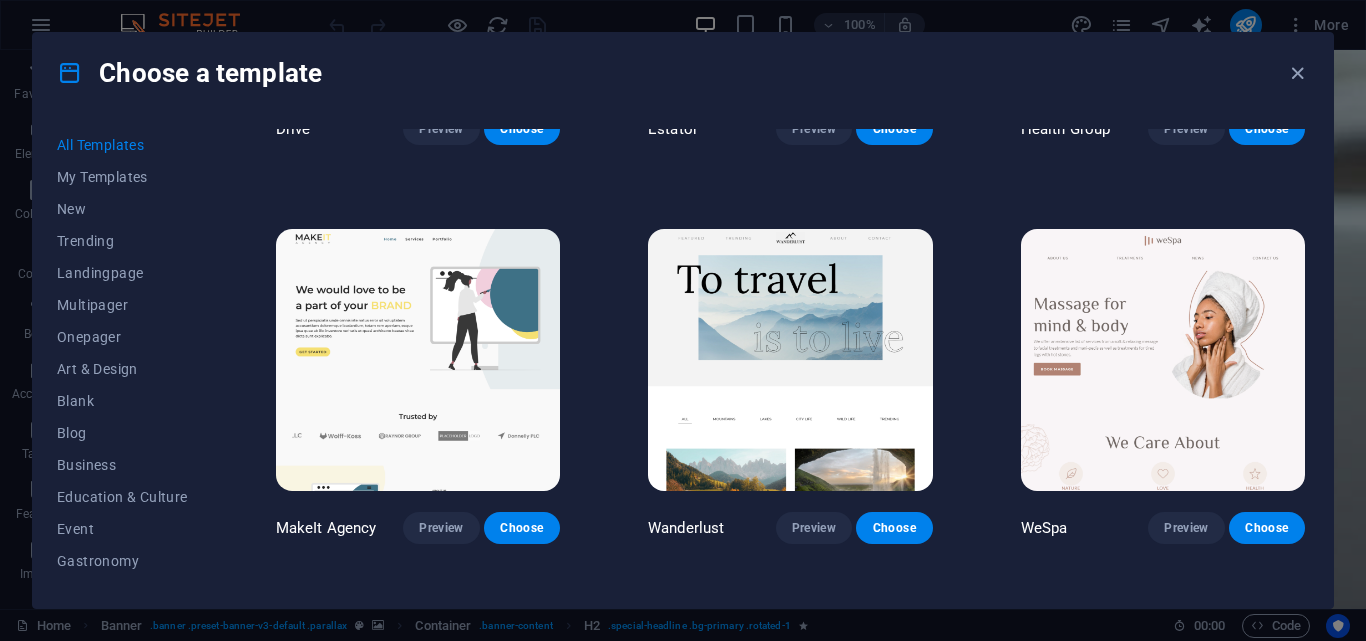 scroll, scrollTop: 3906, scrollLeft: 0, axis: vertical 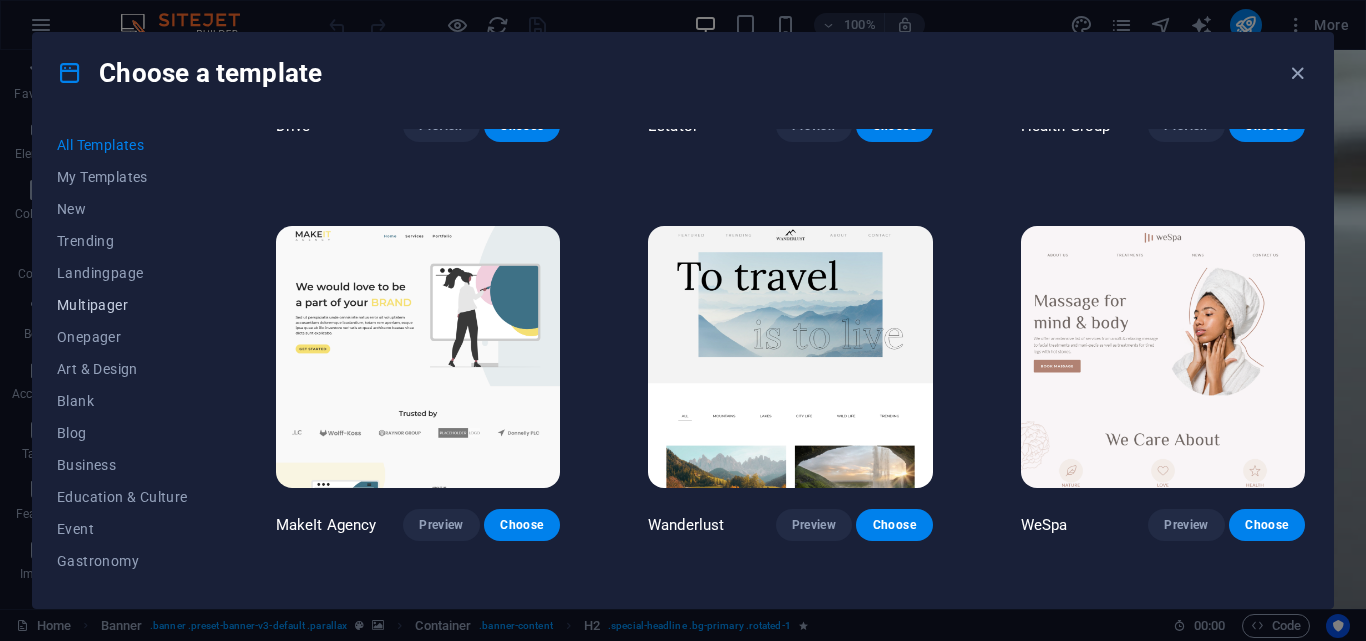 click on "Multipager" at bounding box center (122, 305) 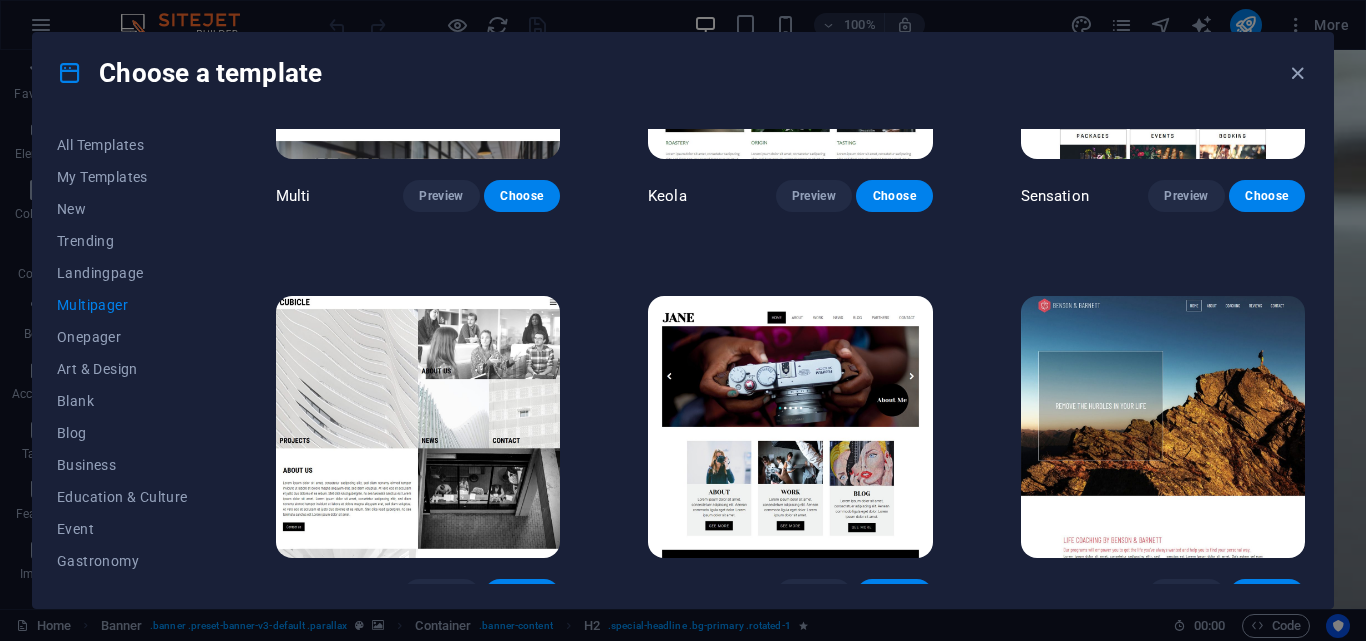 scroll, scrollTop: 8235, scrollLeft: 0, axis: vertical 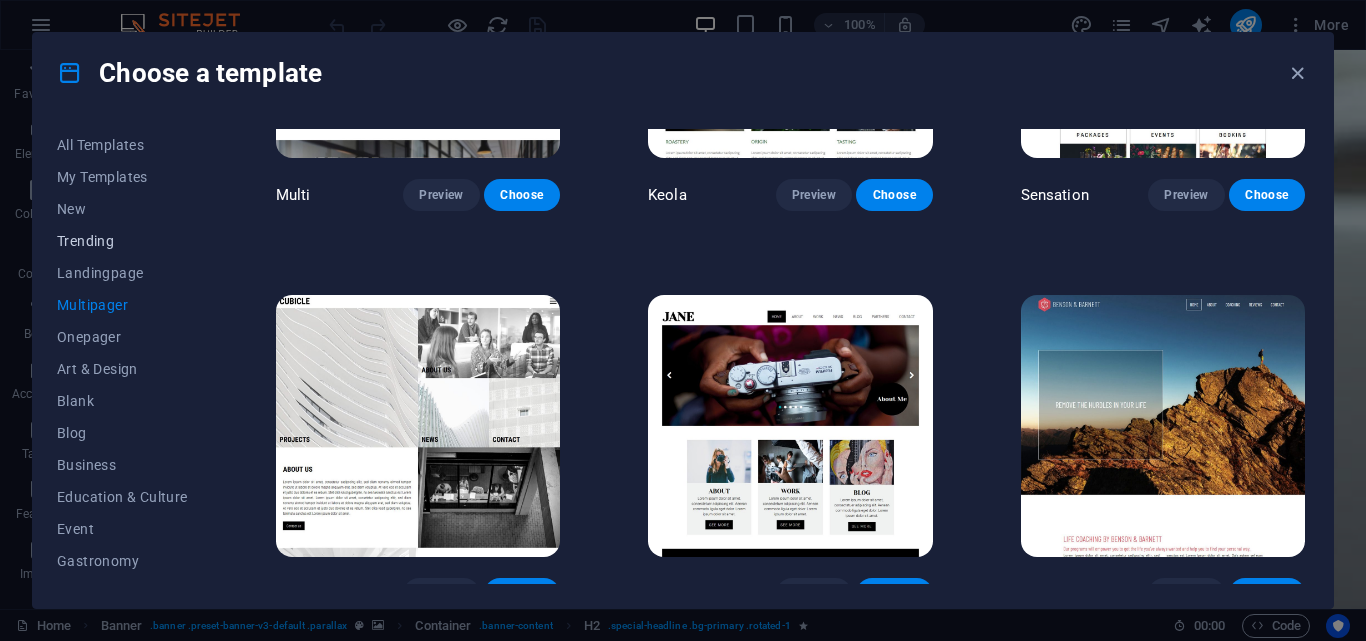 click on "Trending" at bounding box center (122, 241) 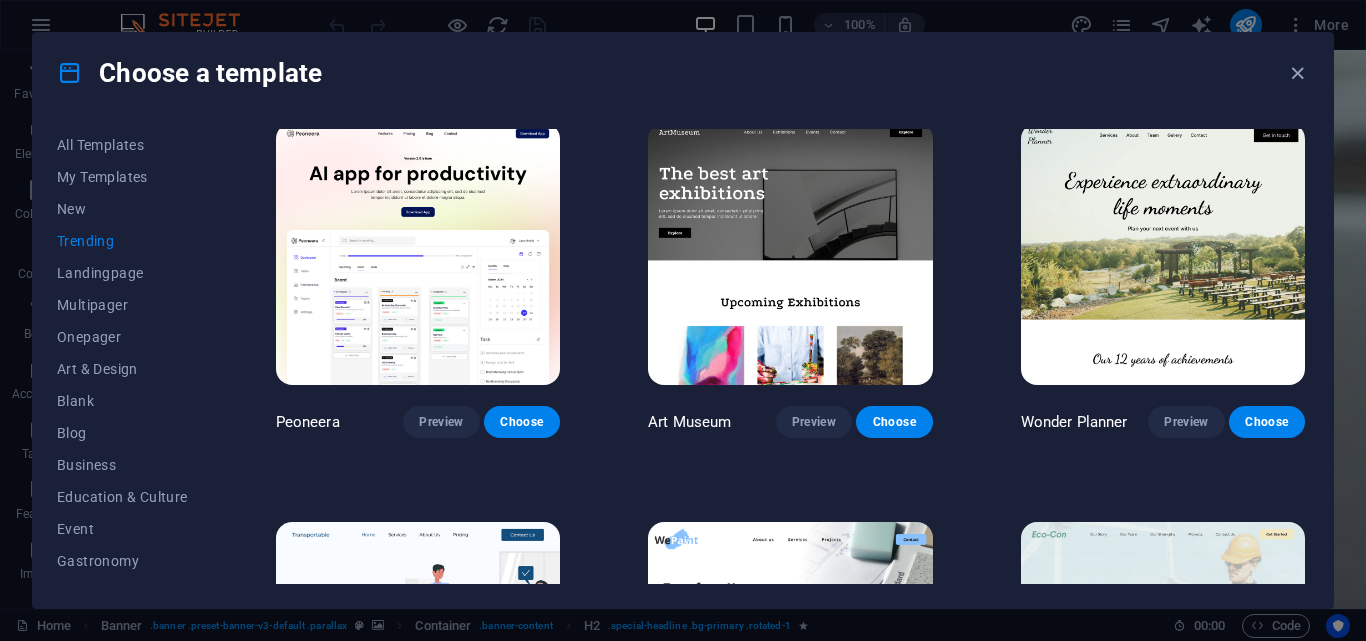 scroll, scrollTop: 0, scrollLeft: 0, axis: both 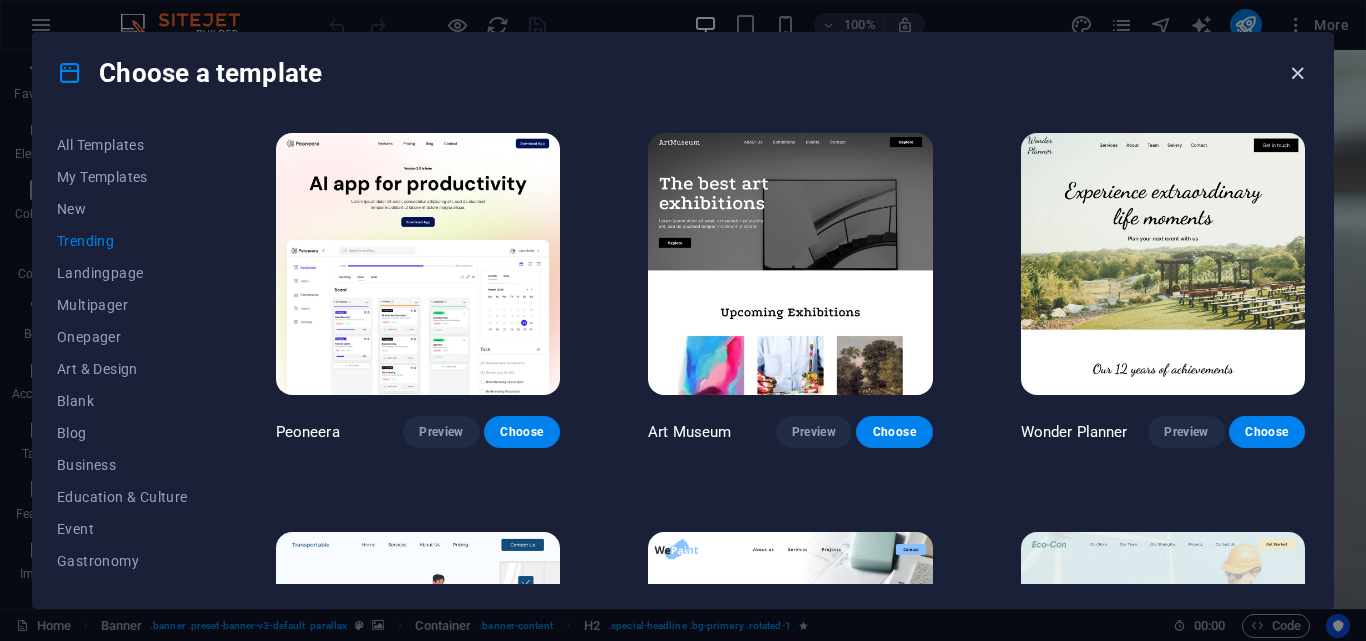 click at bounding box center (1297, 73) 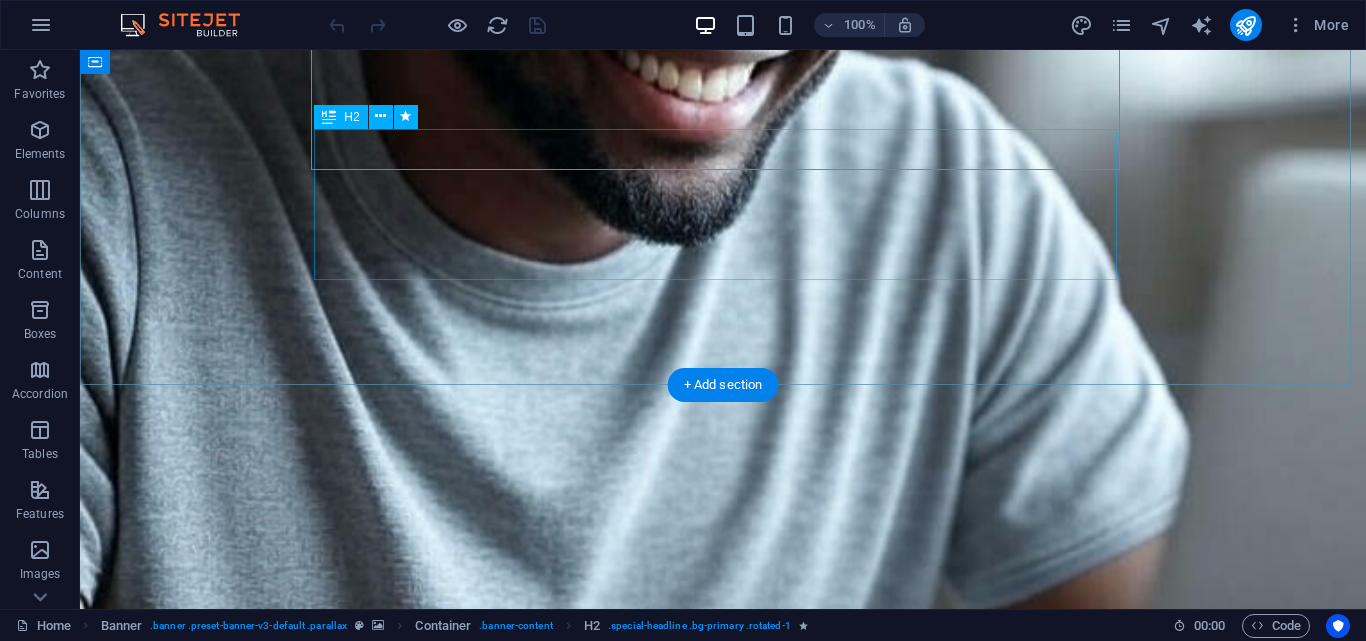 scroll, scrollTop: 0, scrollLeft: 0, axis: both 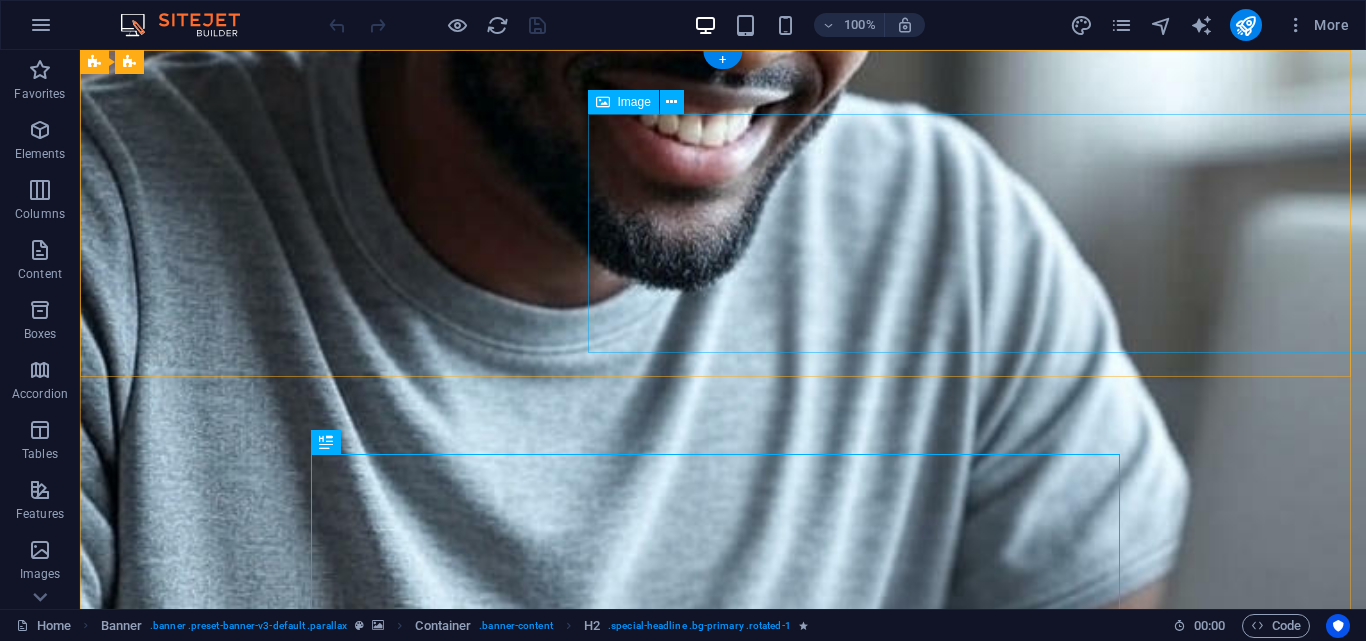 click at bounding box center [1067, 926] 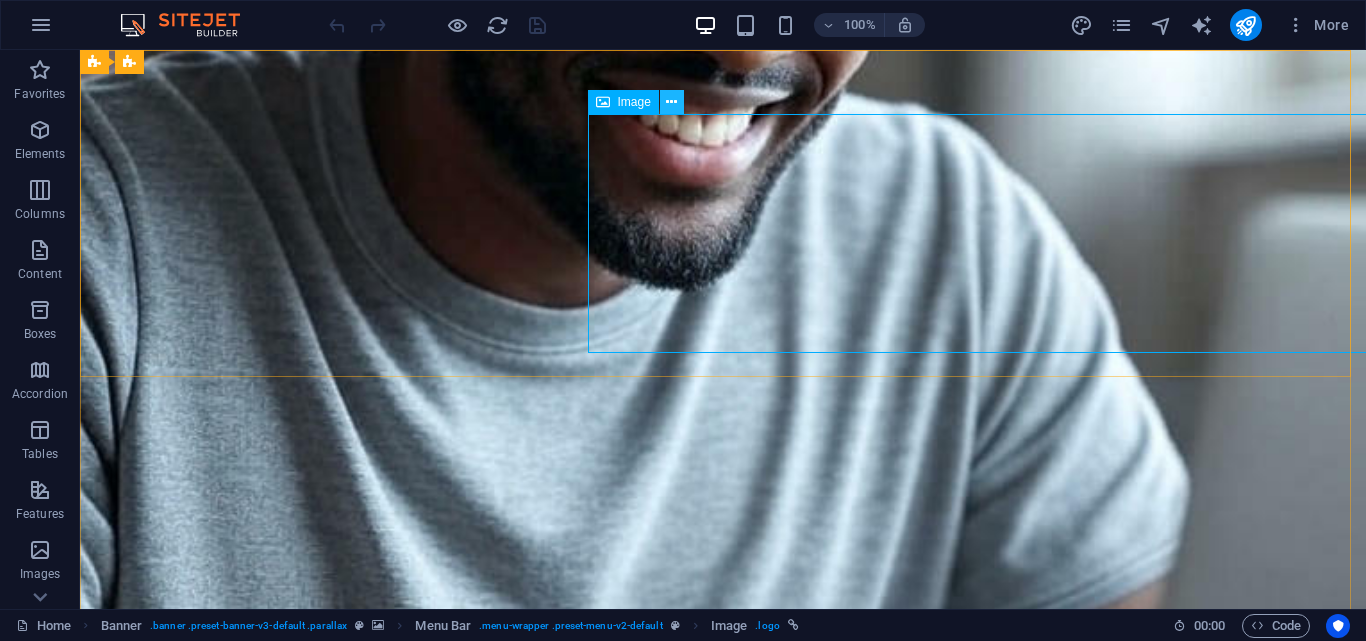 click at bounding box center [671, 102] 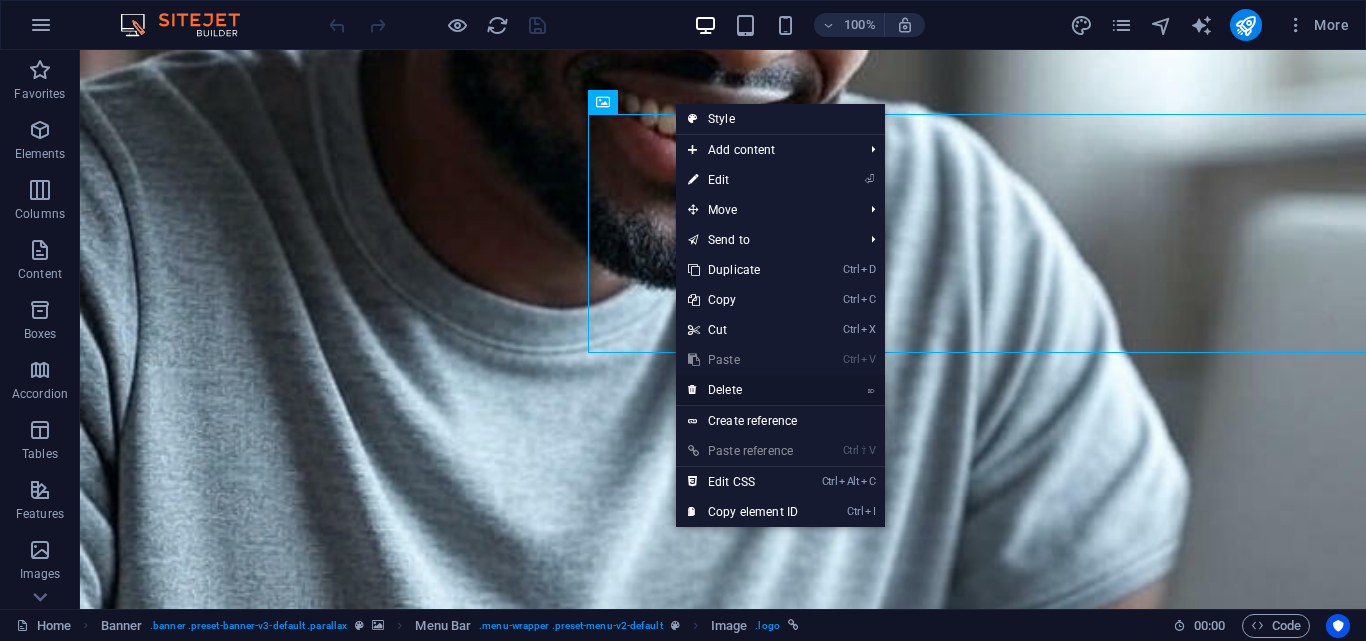 click on "⌦  Delete" at bounding box center [743, 390] 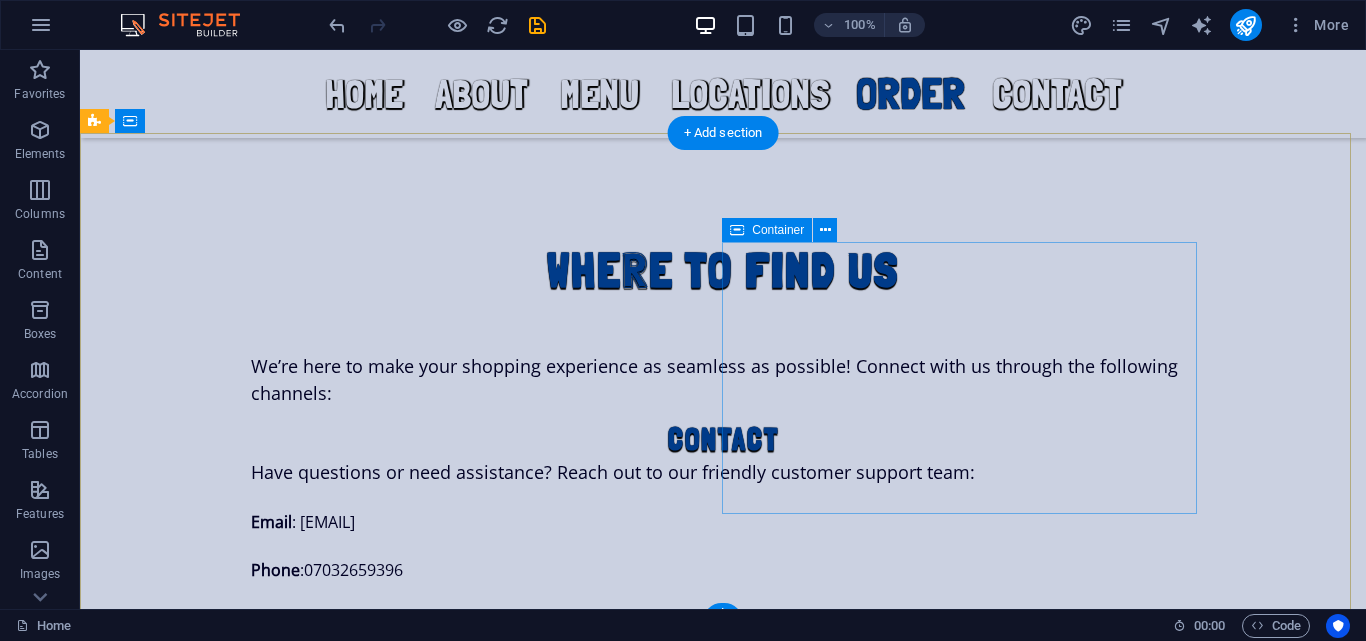 scroll, scrollTop: 3443, scrollLeft: 0, axis: vertical 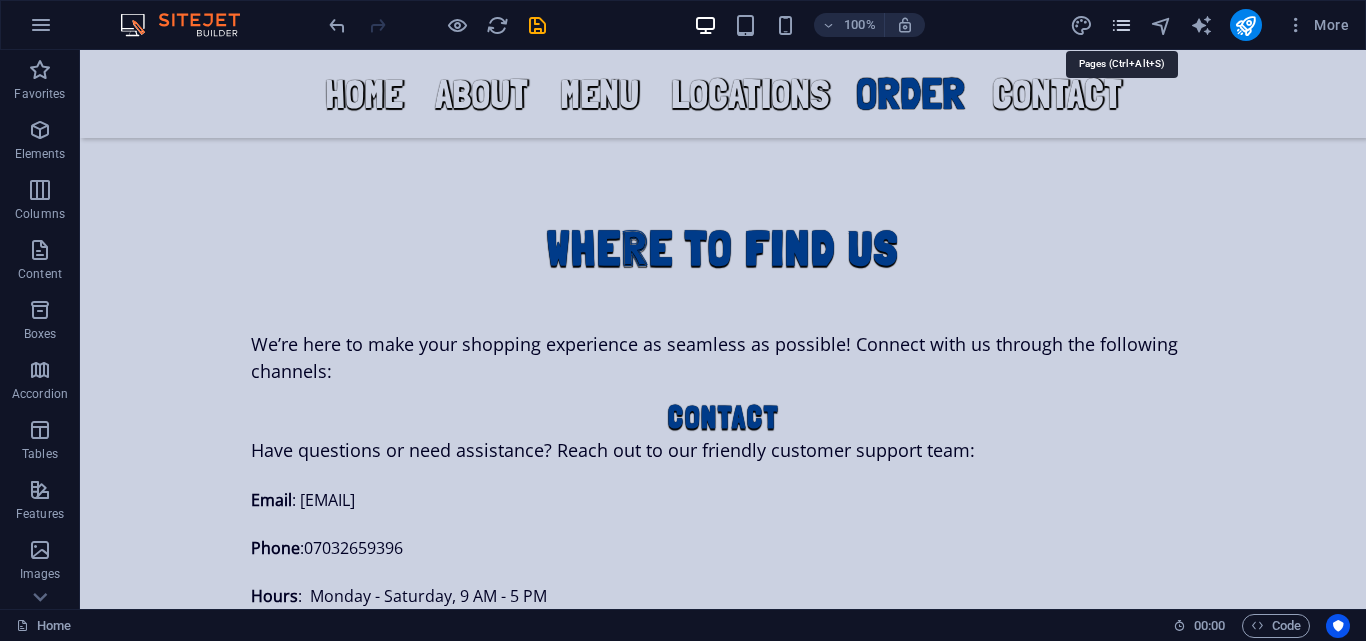 click at bounding box center [1121, 25] 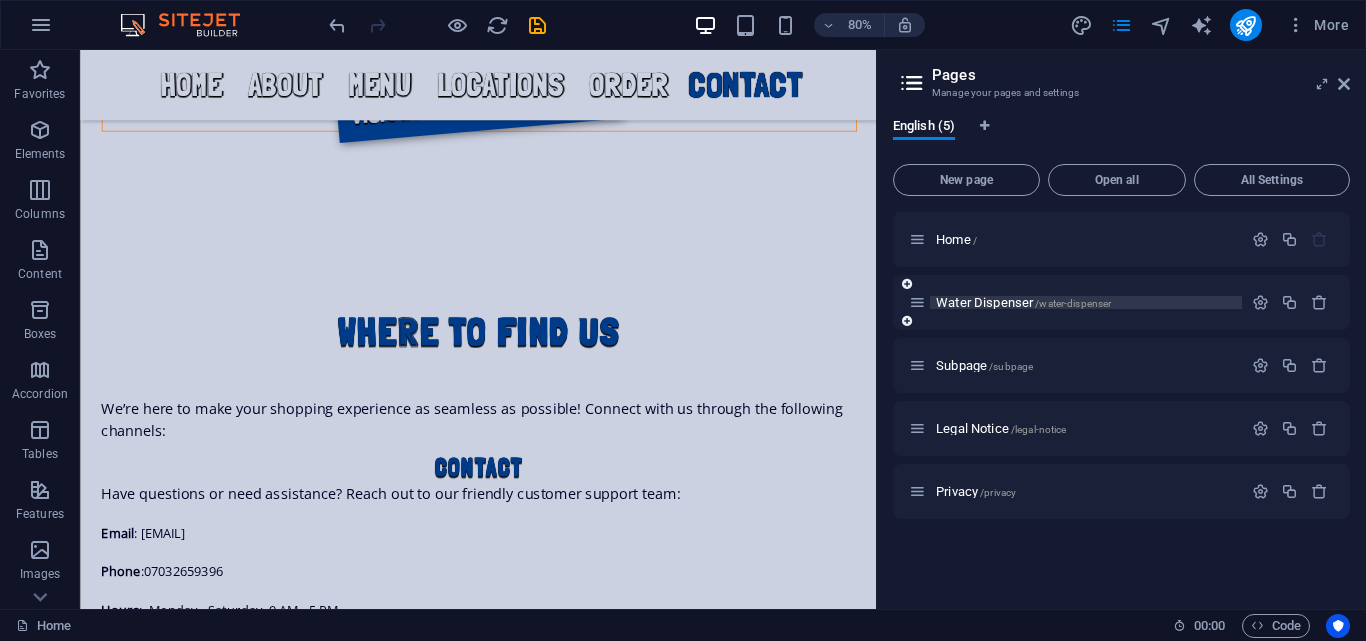 click on "Water Dispenser /water-dispenser" at bounding box center [1023, 302] 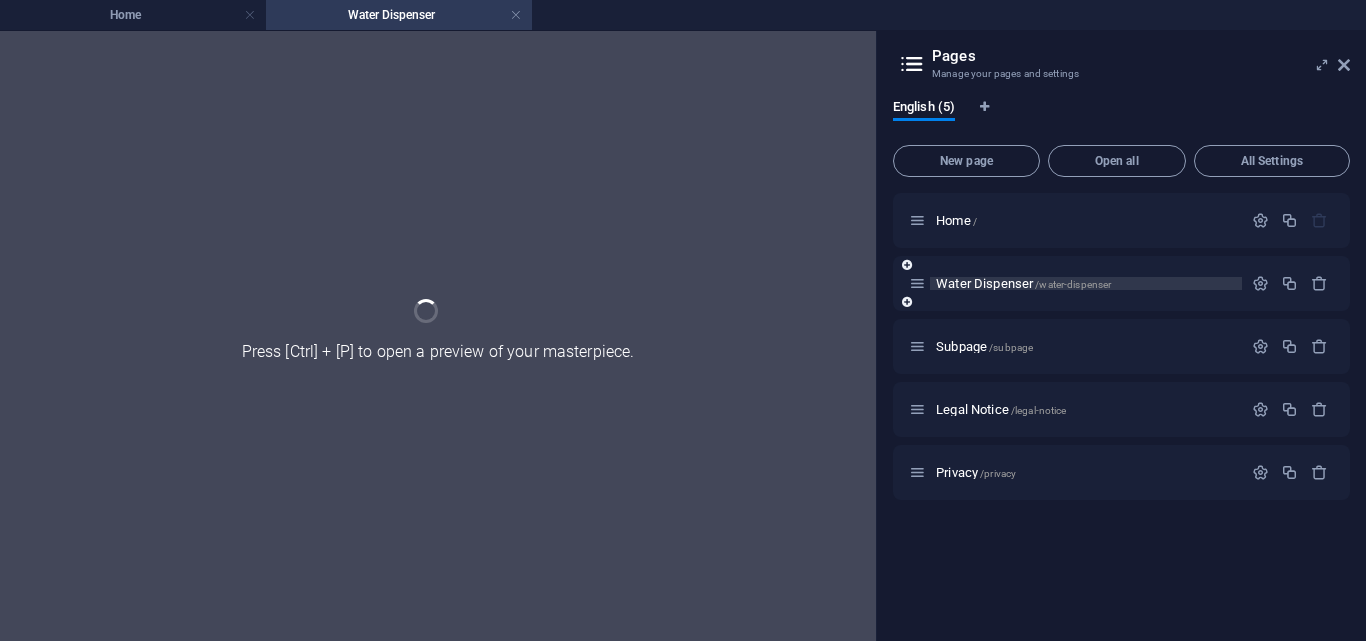 scroll, scrollTop: 0, scrollLeft: 0, axis: both 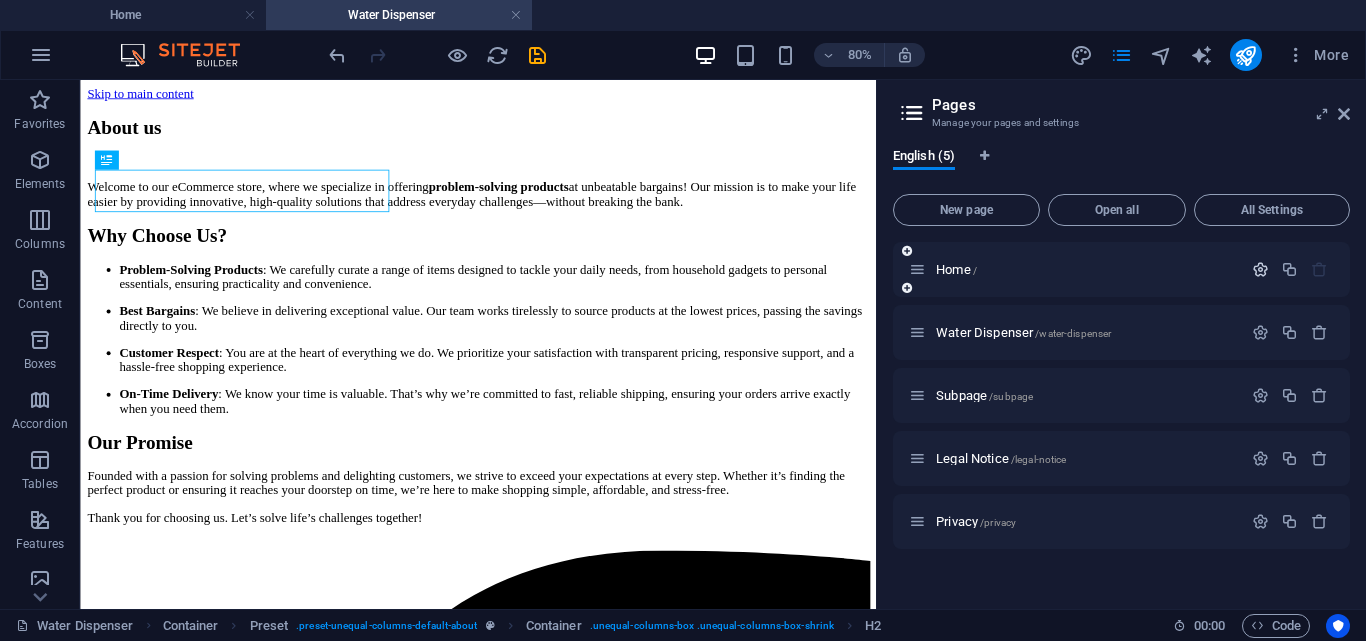 click at bounding box center [1260, 269] 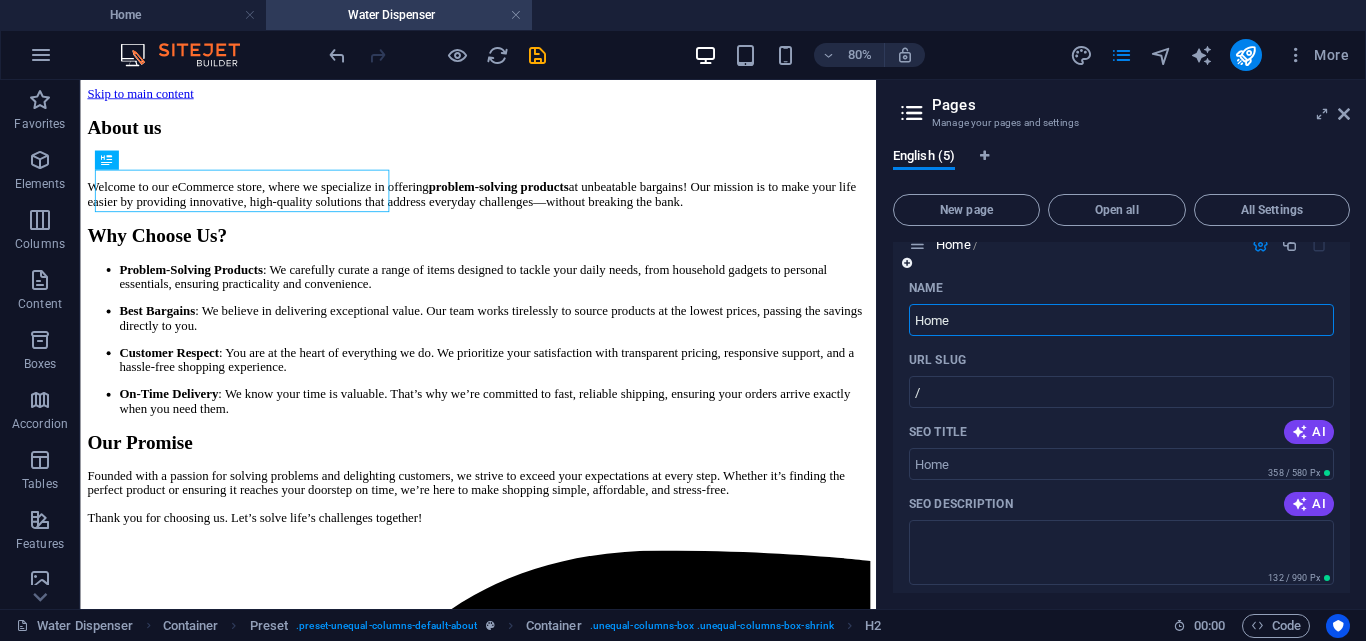 scroll, scrollTop: 0, scrollLeft: 0, axis: both 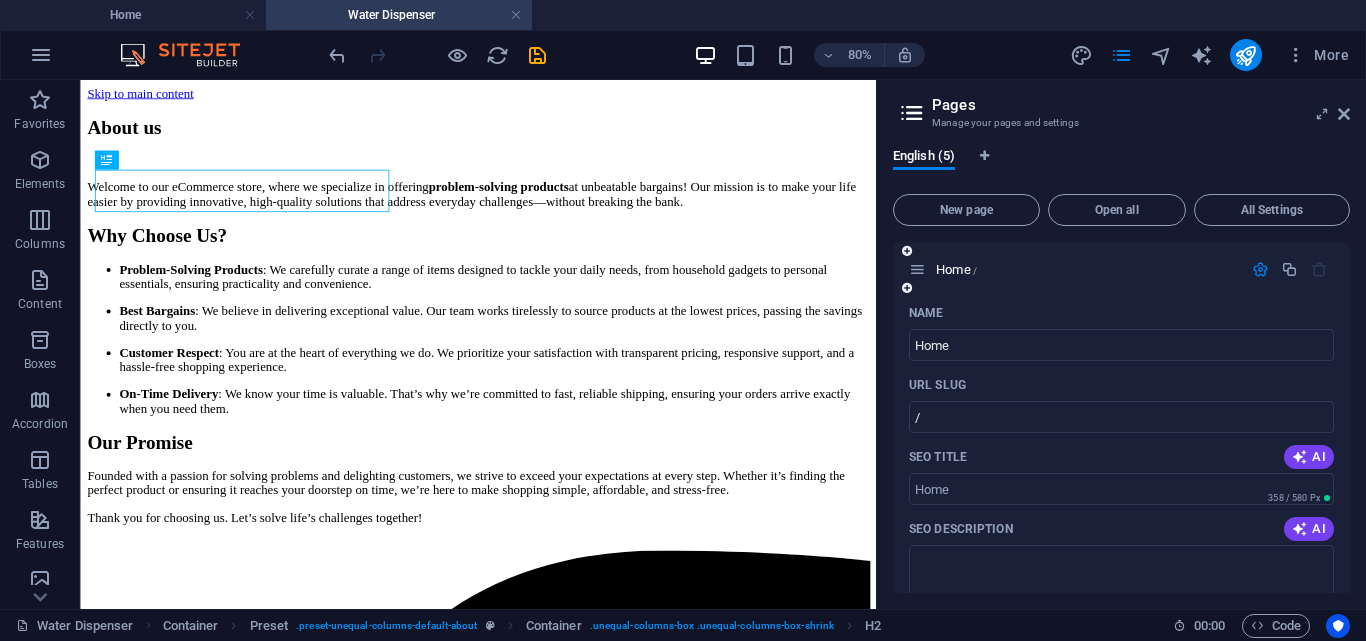 click at bounding box center [1260, 269] 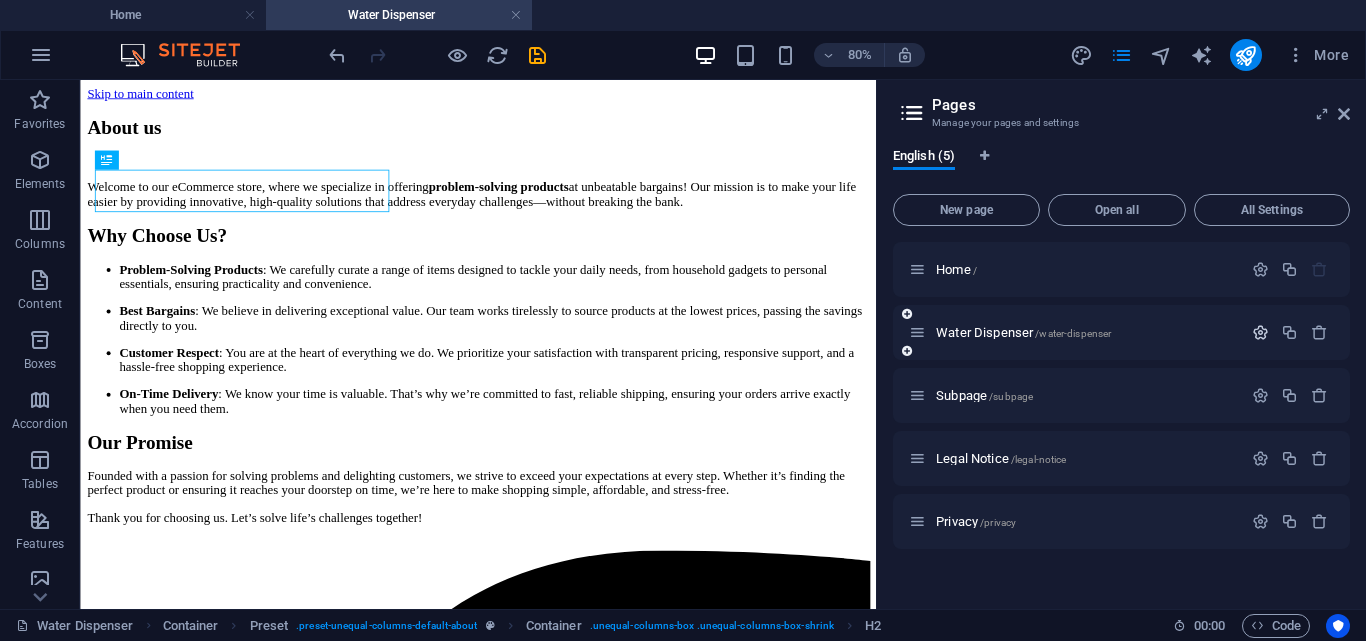 click at bounding box center [1260, 332] 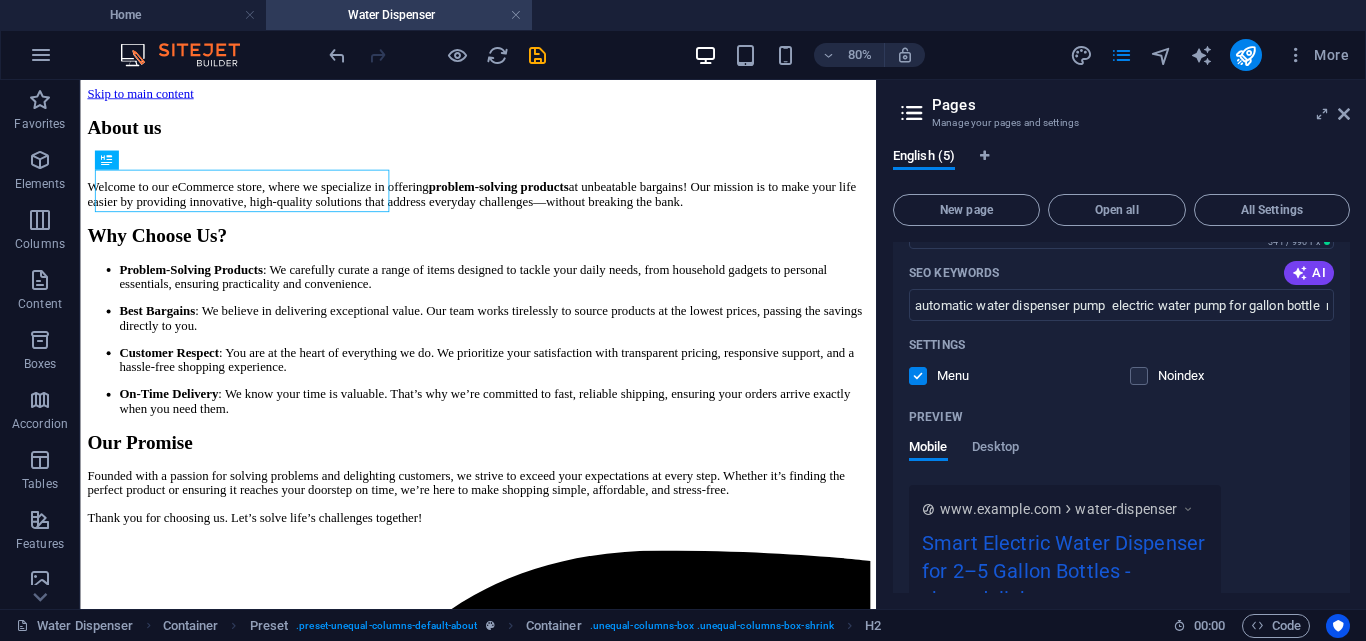 scroll, scrollTop: 422, scrollLeft: 0, axis: vertical 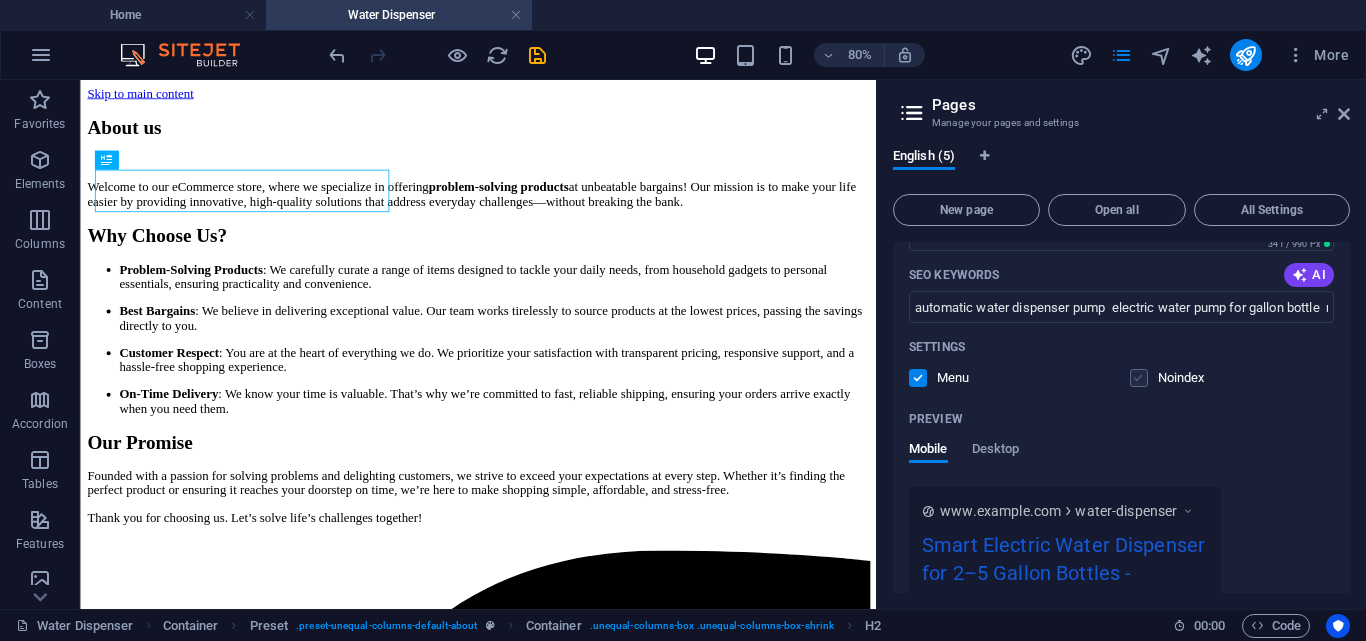 click at bounding box center (1139, 378) 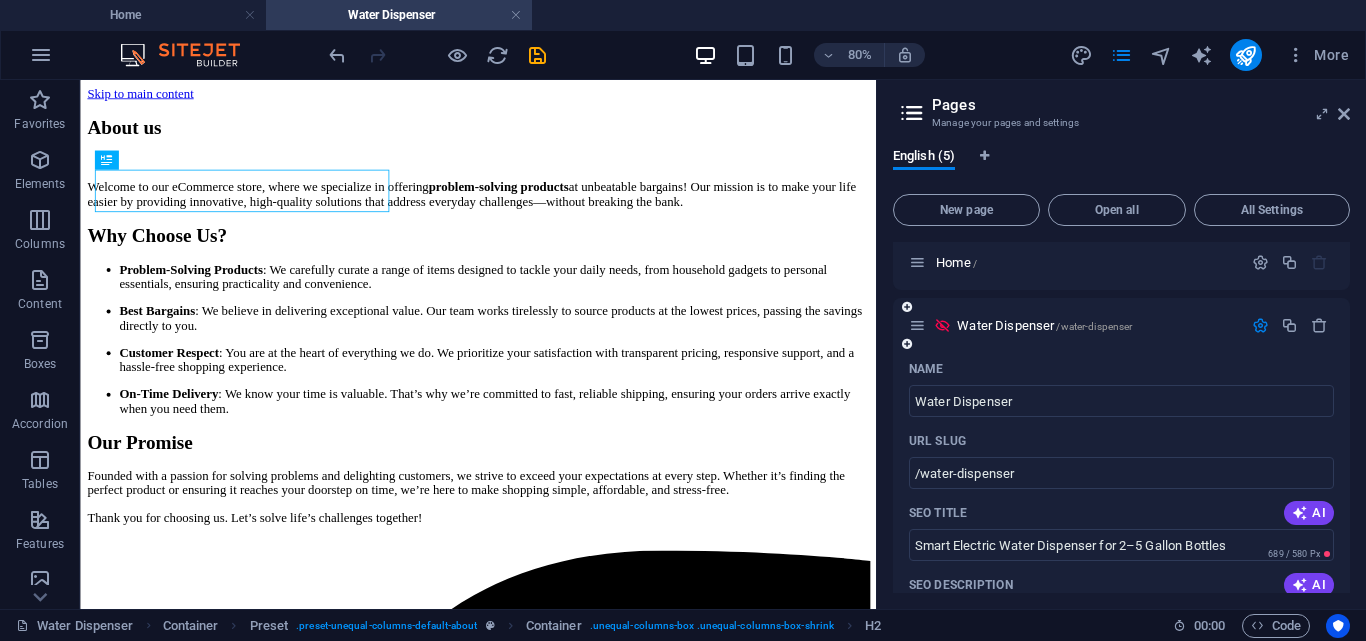scroll, scrollTop: 0, scrollLeft: 0, axis: both 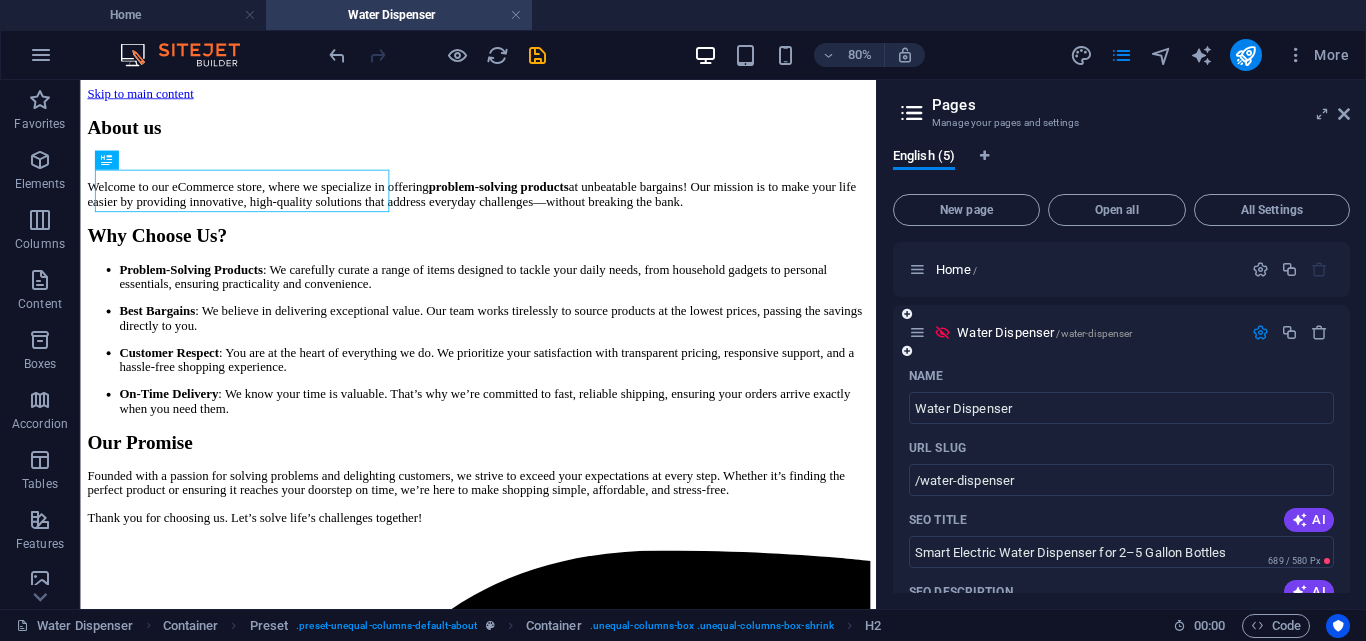 click at bounding box center [942, 332] 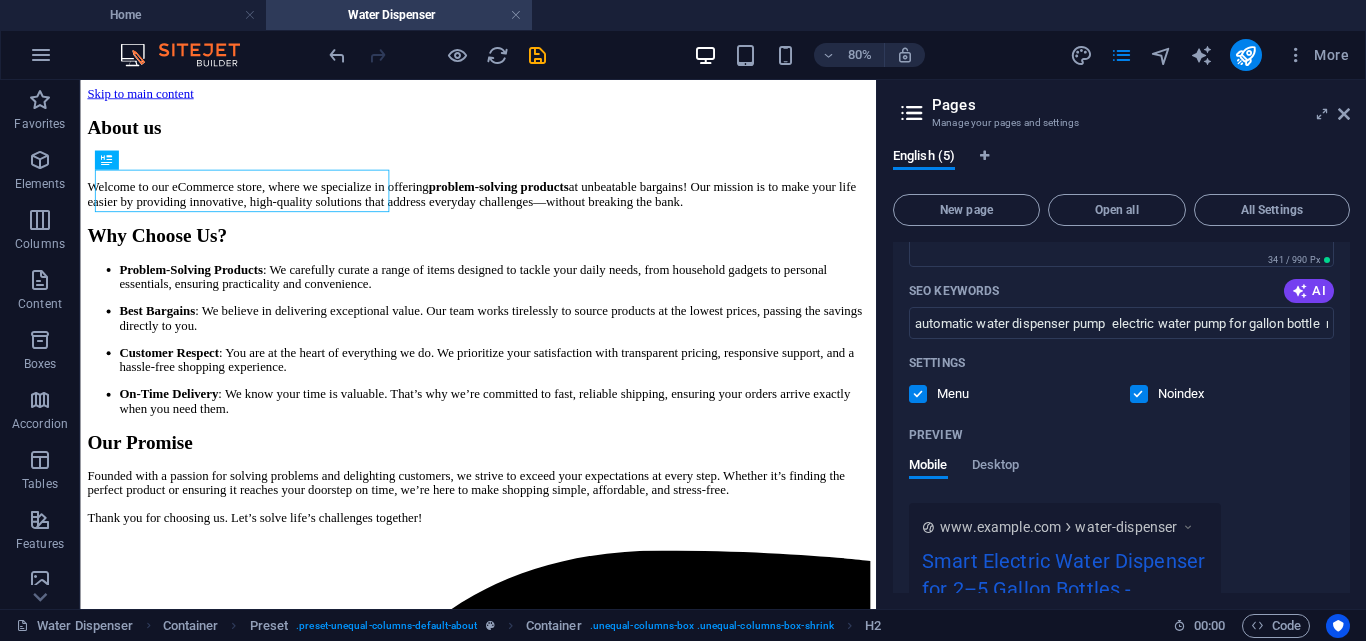 scroll, scrollTop: 408, scrollLeft: 0, axis: vertical 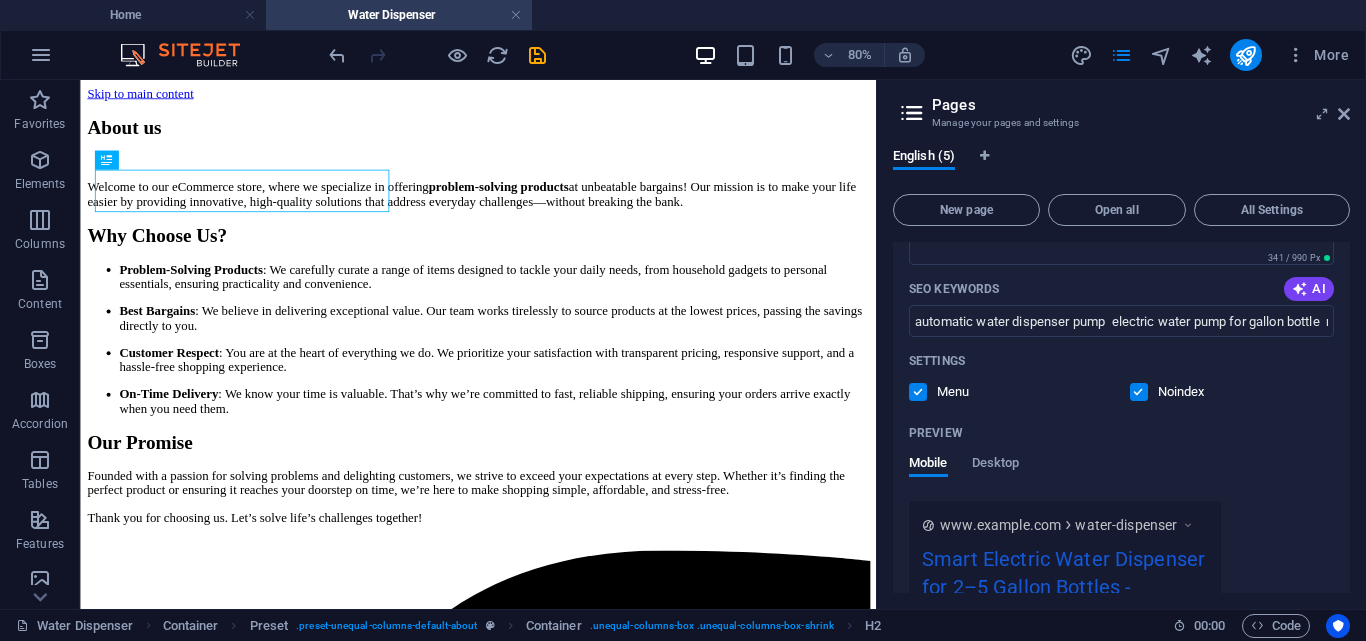 drag, startPoint x: 1041, startPoint y: 376, endPoint x: 1137, endPoint y: 393, distance: 97.49359 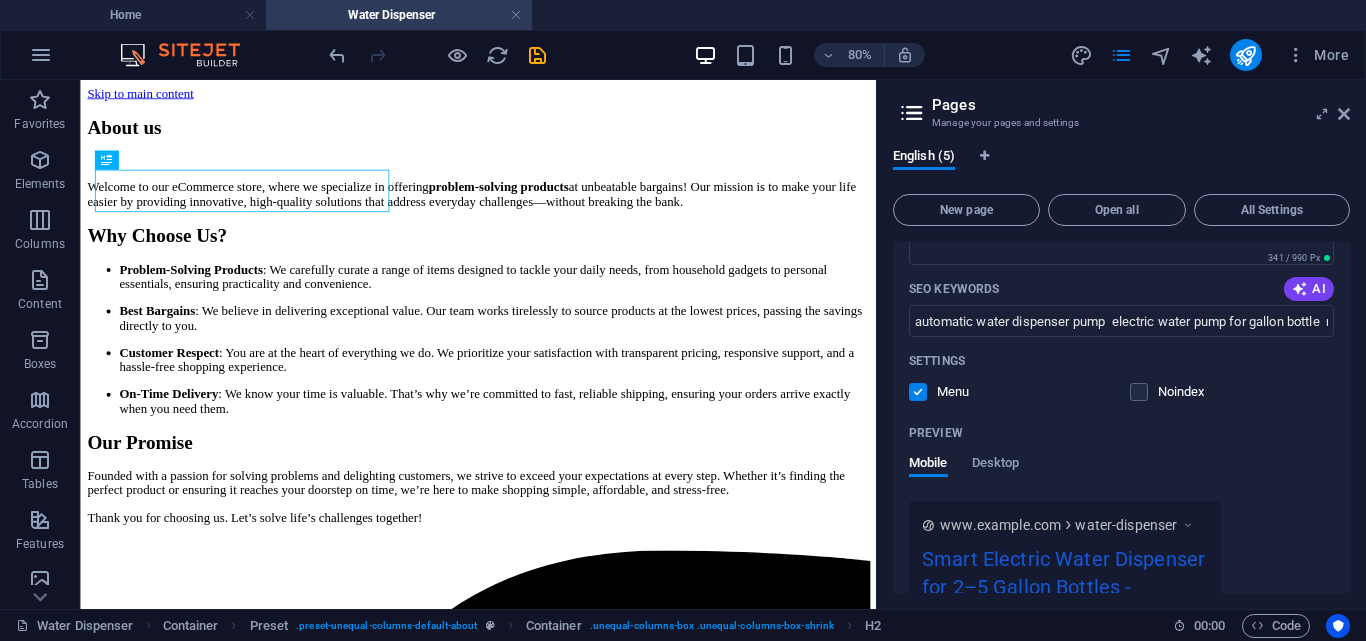 scroll, scrollTop: 0, scrollLeft: 0, axis: both 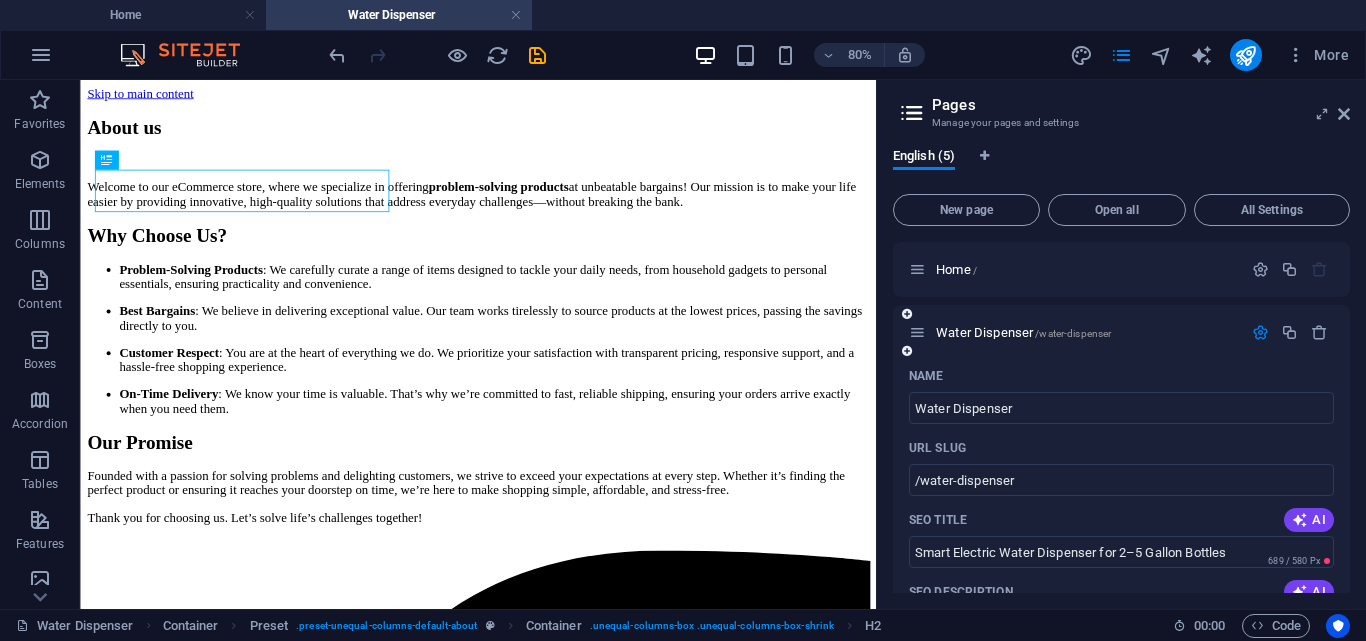 click on "Name" at bounding box center [1121, 376] 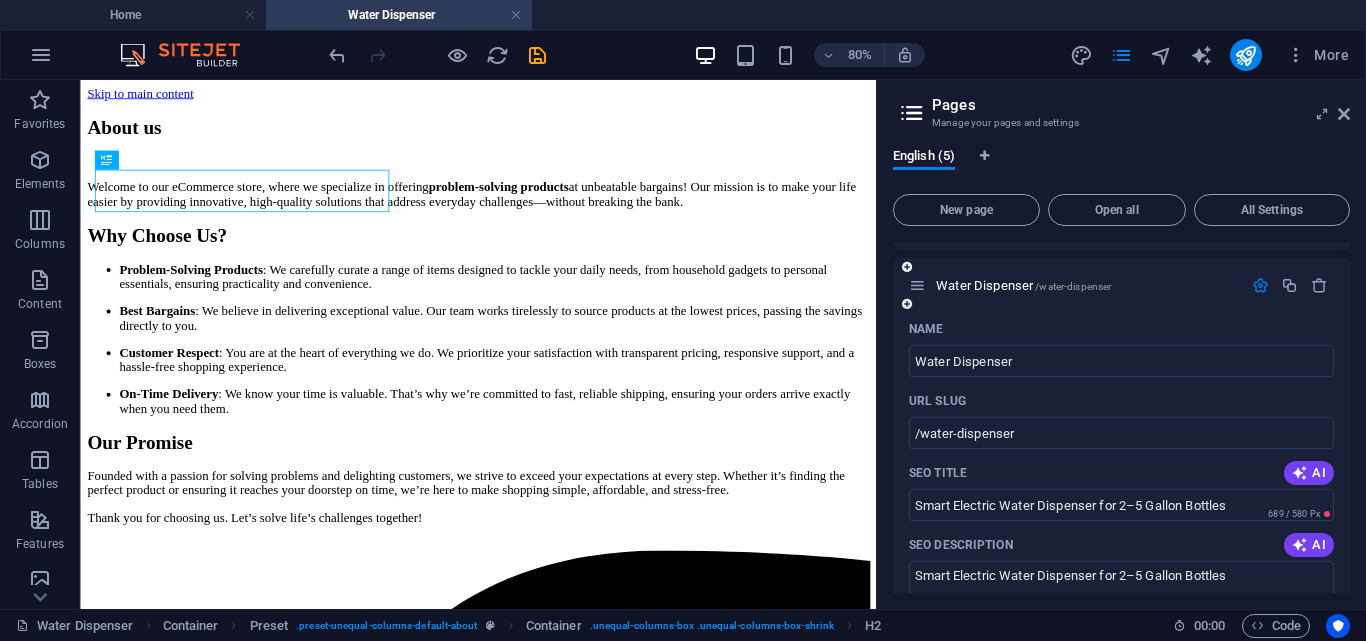 scroll, scrollTop: 0, scrollLeft: 0, axis: both 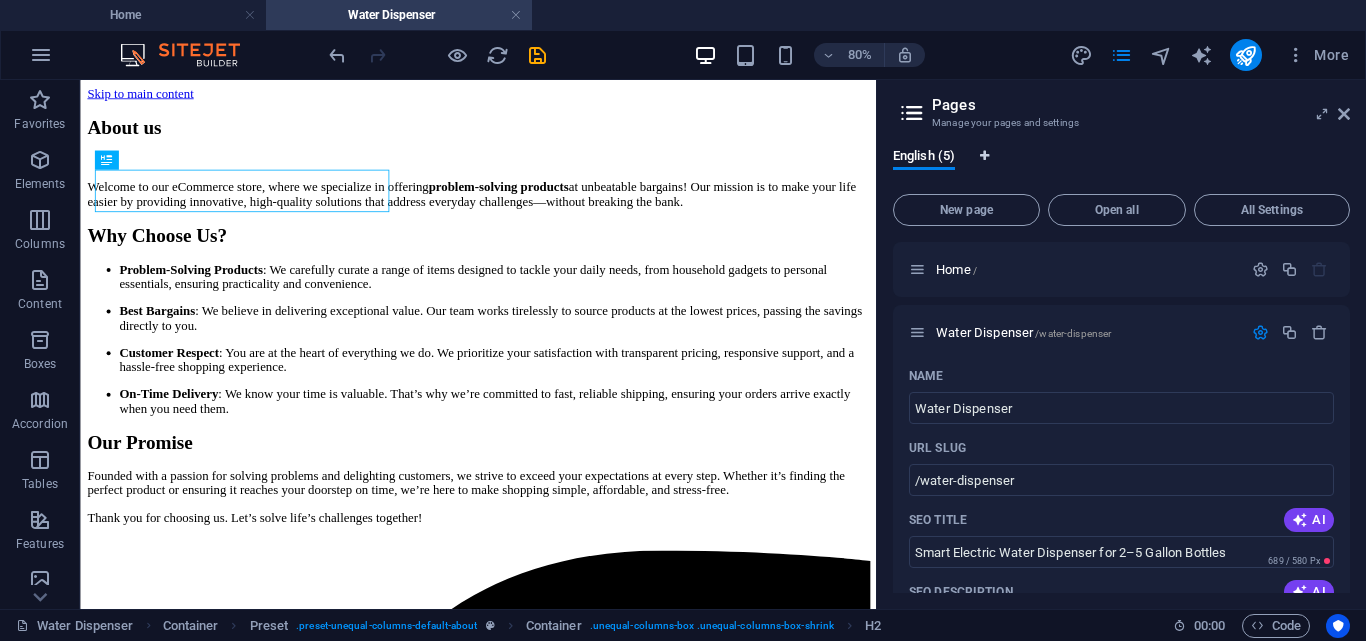 click at bounding box center (984, 156) 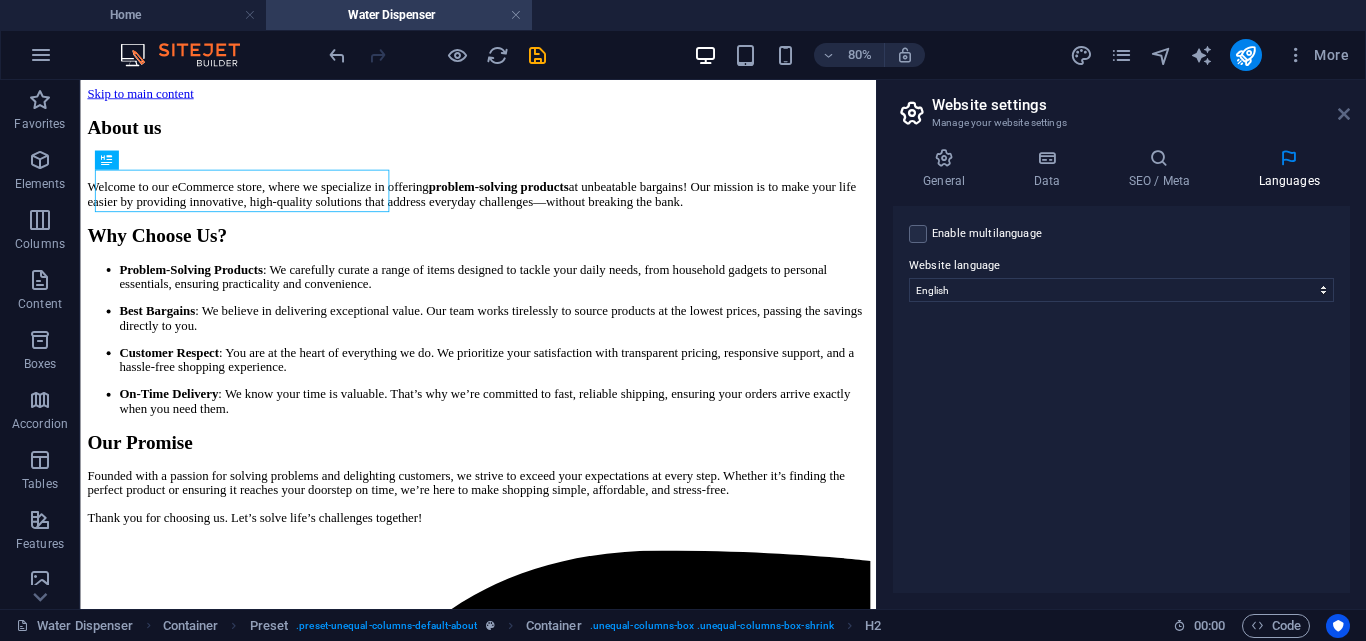 click at bounding box center [1344, 114] 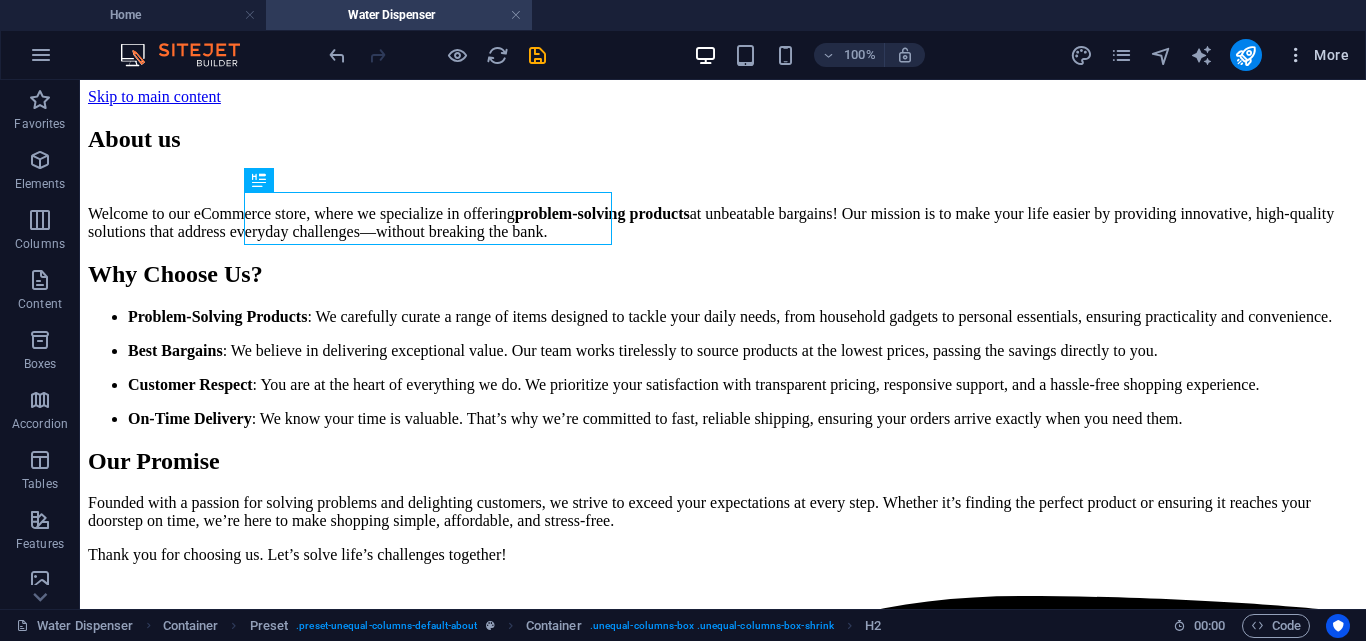 click on "More" at bounding box center (1317, 55) 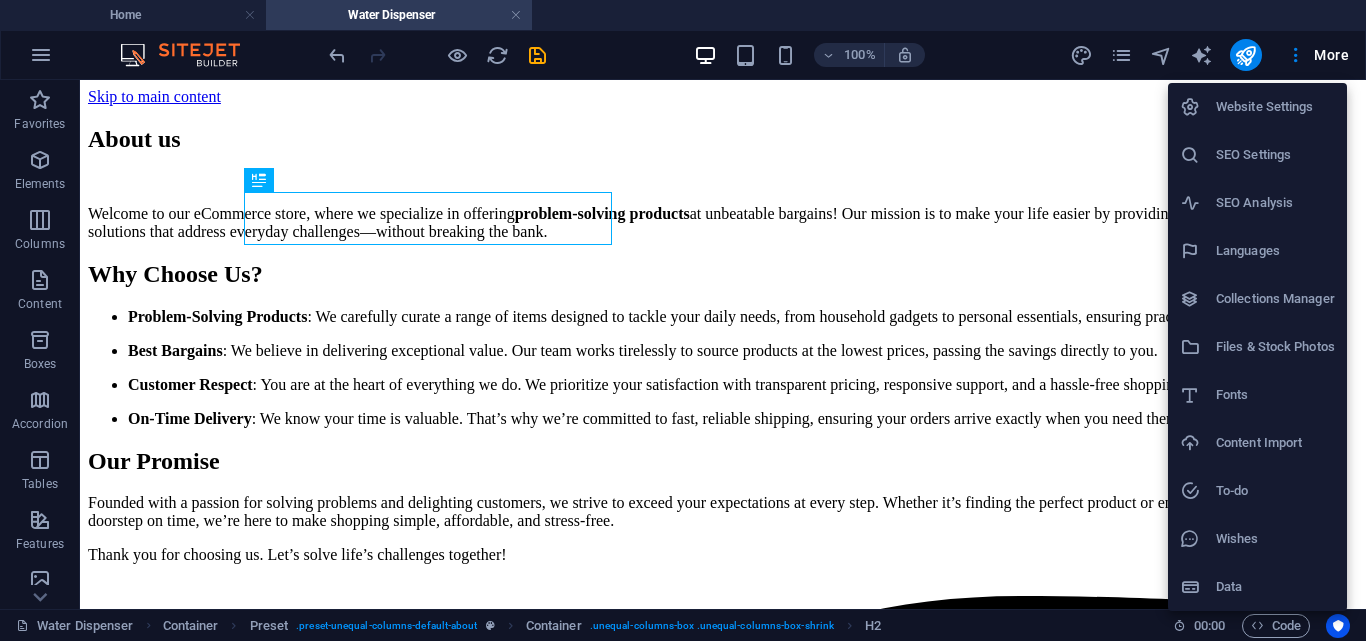 click at bounding box center [683, 320] 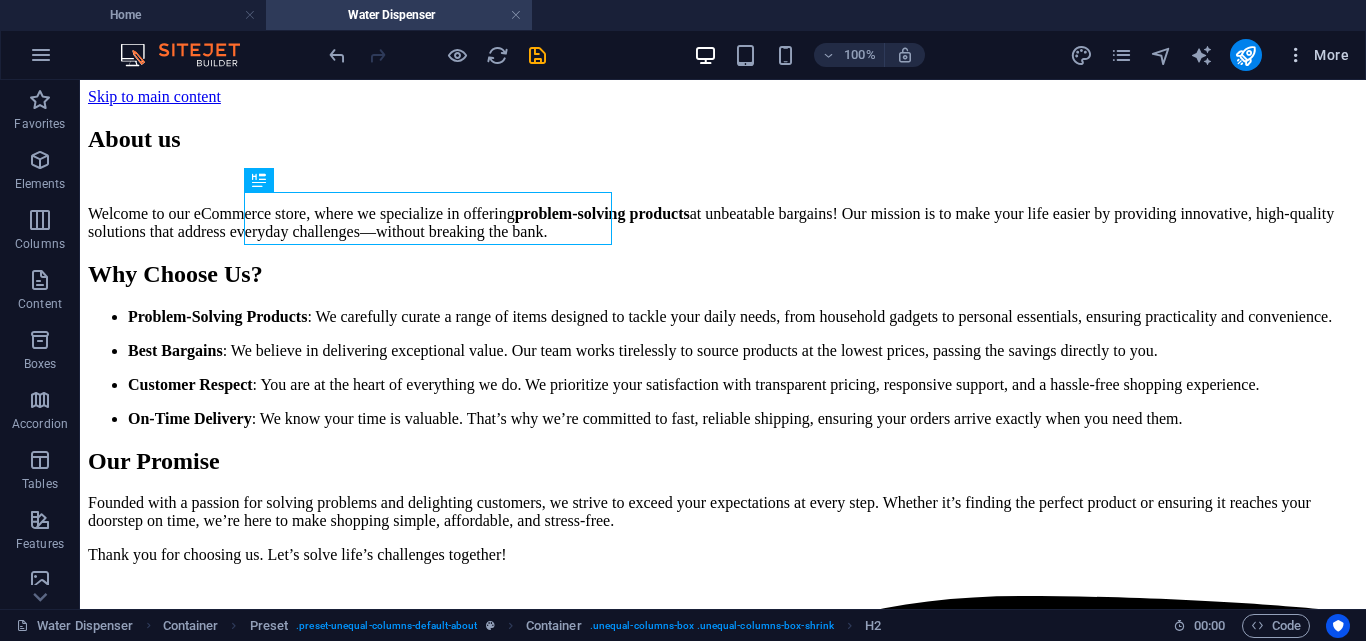 click at bounding box center (1296, 55) 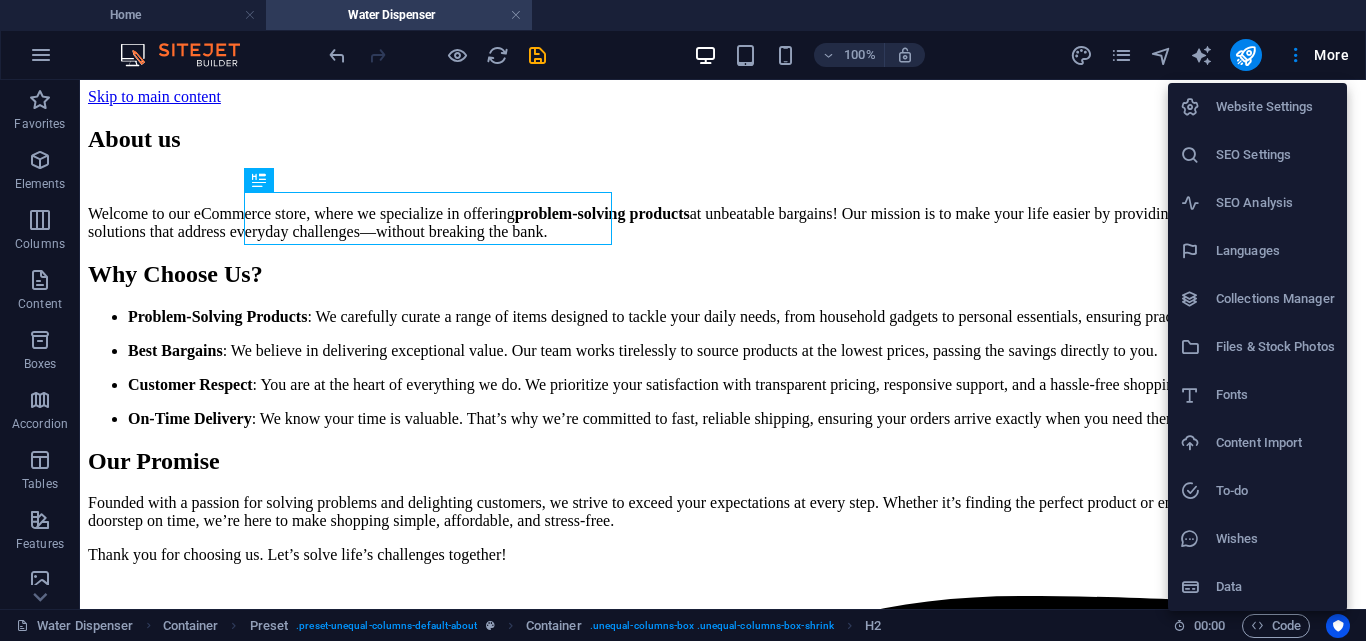 click at bounding box center [683, 320] 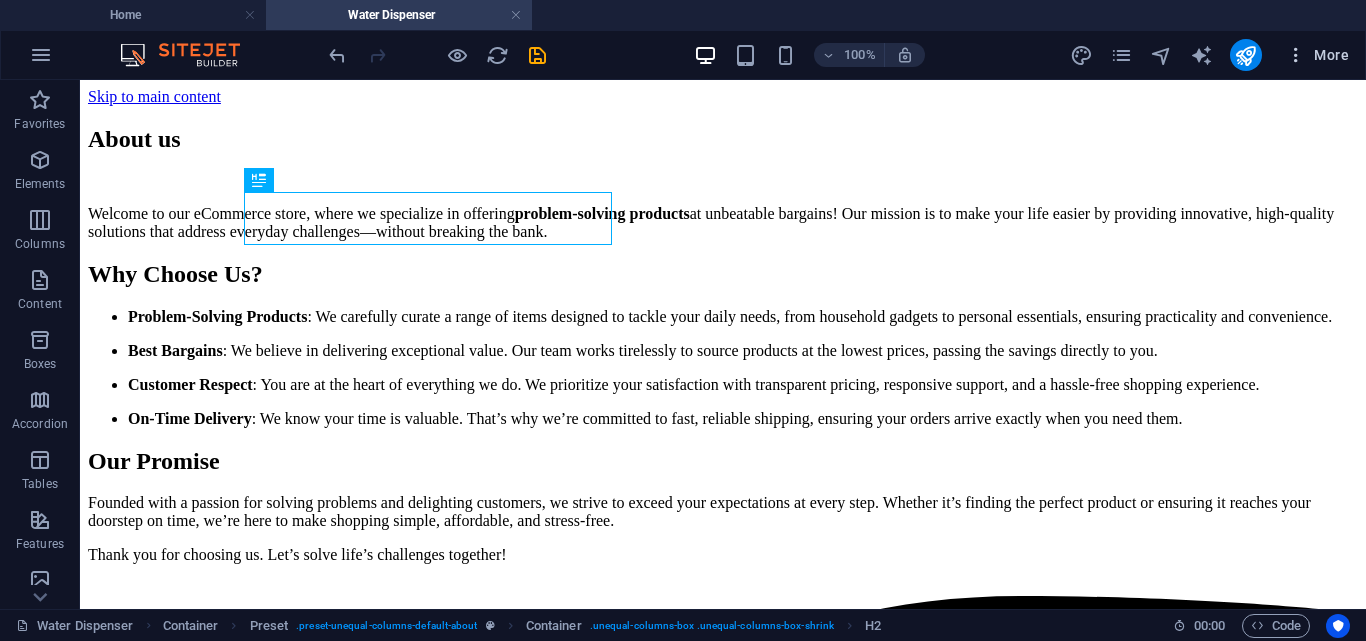 click on "More" at bounding box center [1317, 55] 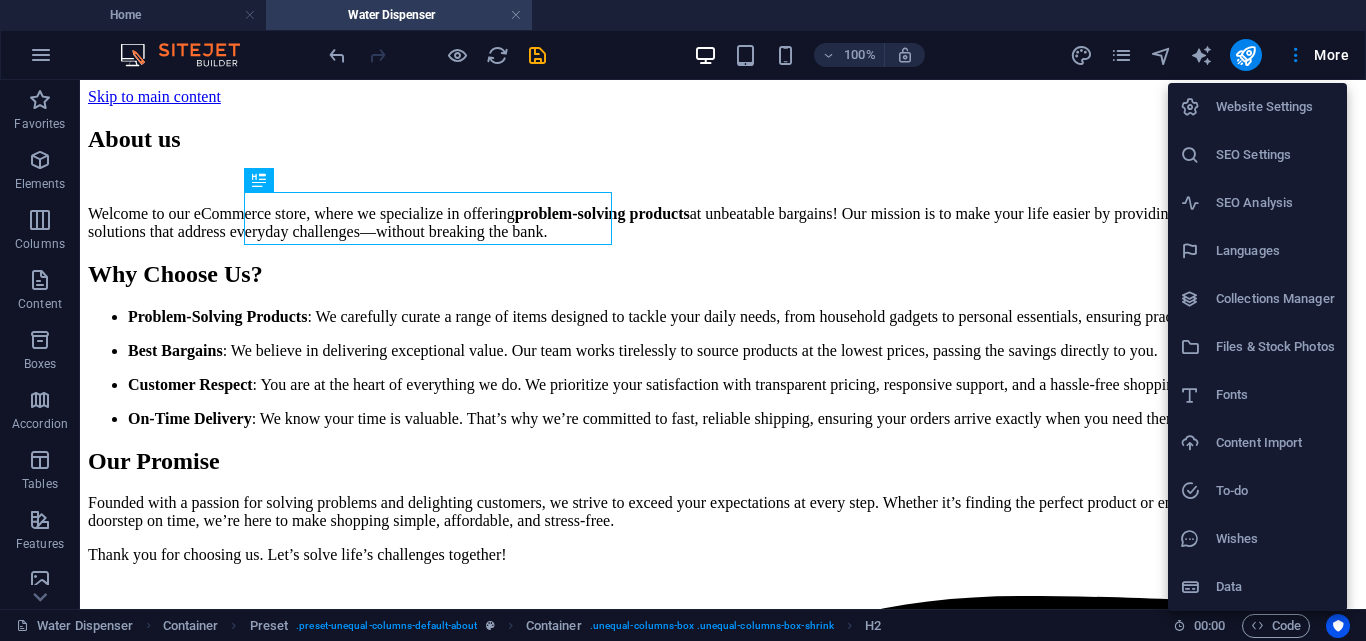 click at bounding box center [683, 320] 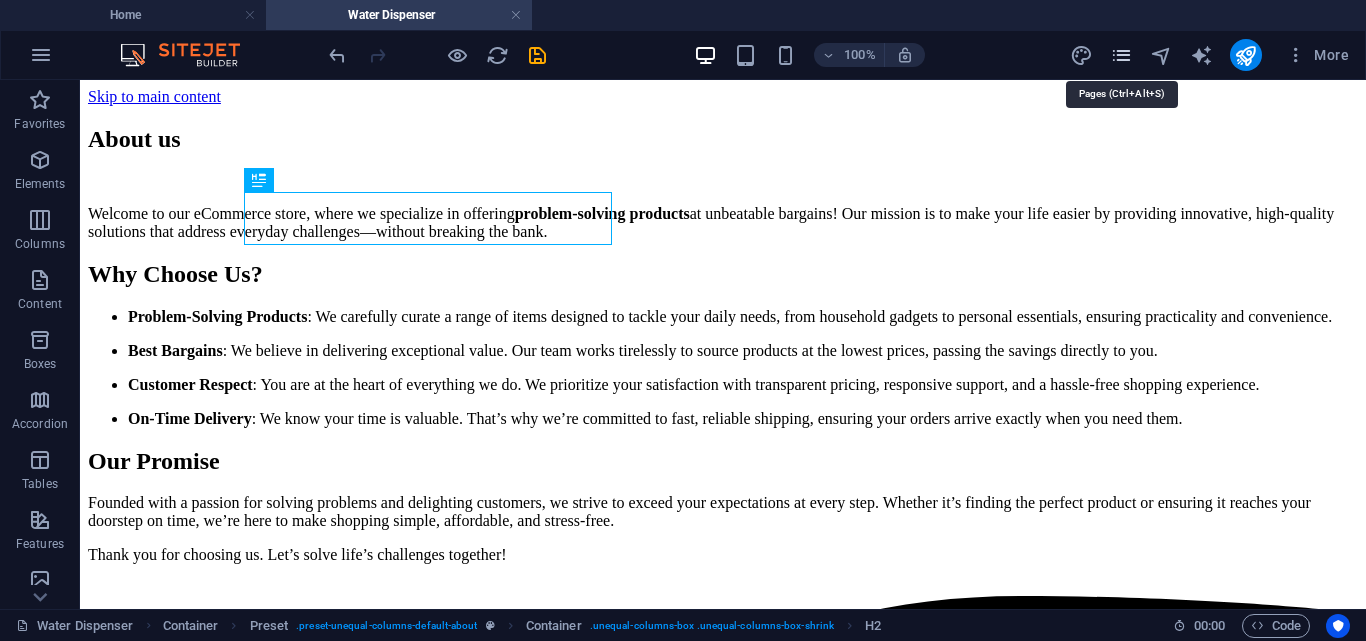 click at bounding box center (1121, 55) 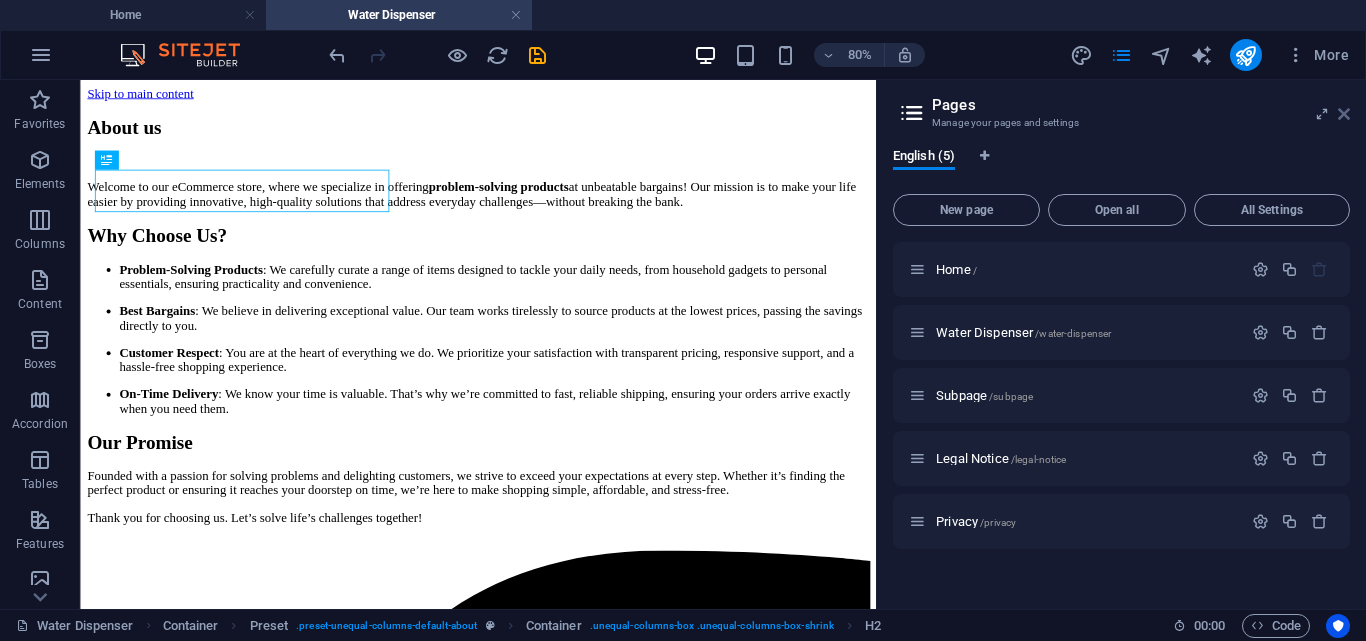 click at bounding box center [1344, 114] 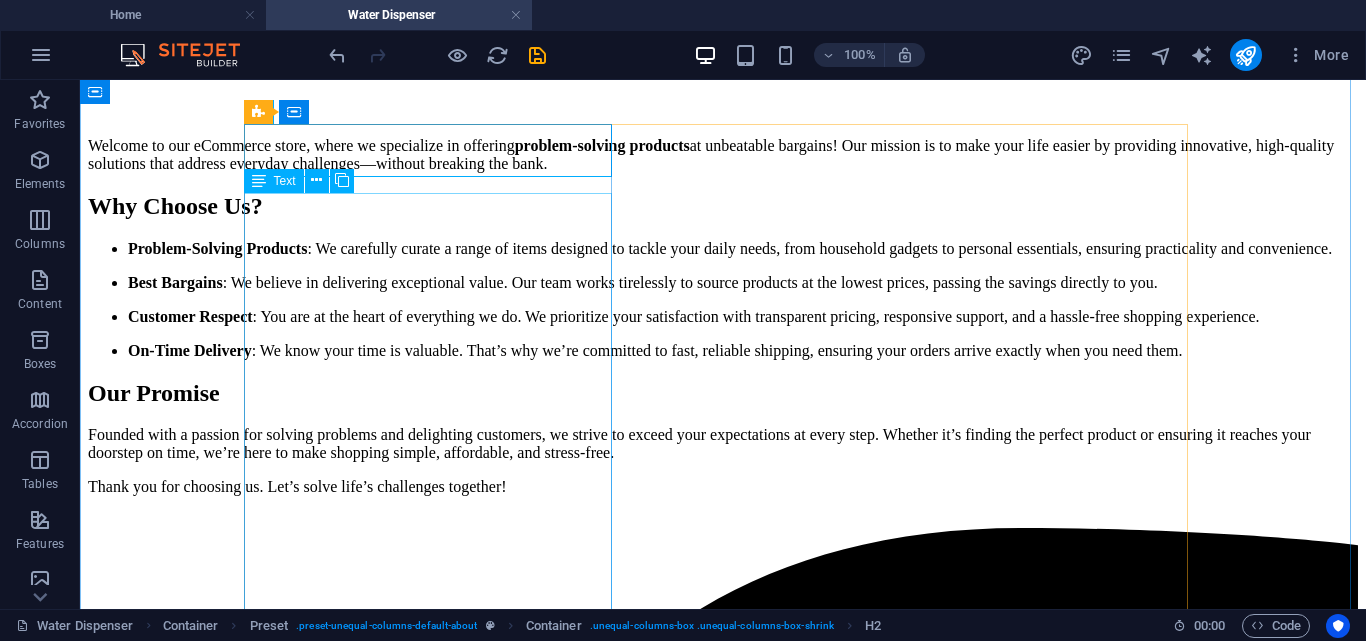 scroll, scrollTop: 0, scrollLeft: 0, axis: both 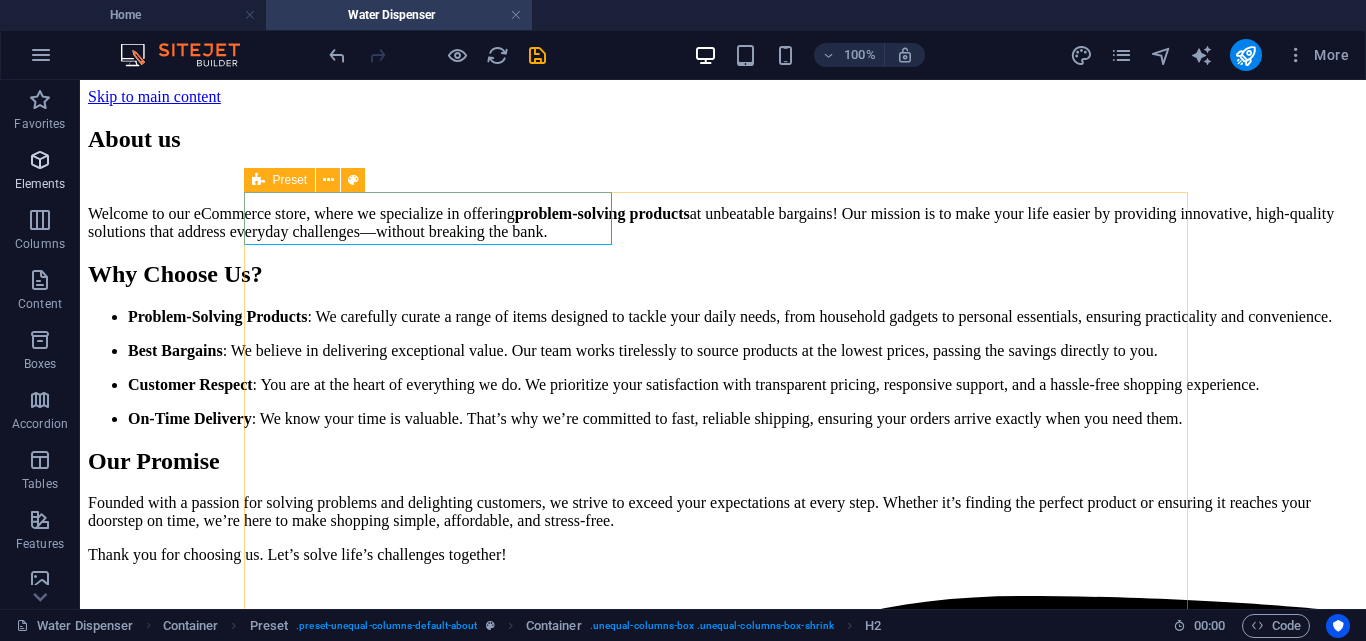 click on "Elements" at bounding box center [40, 184] 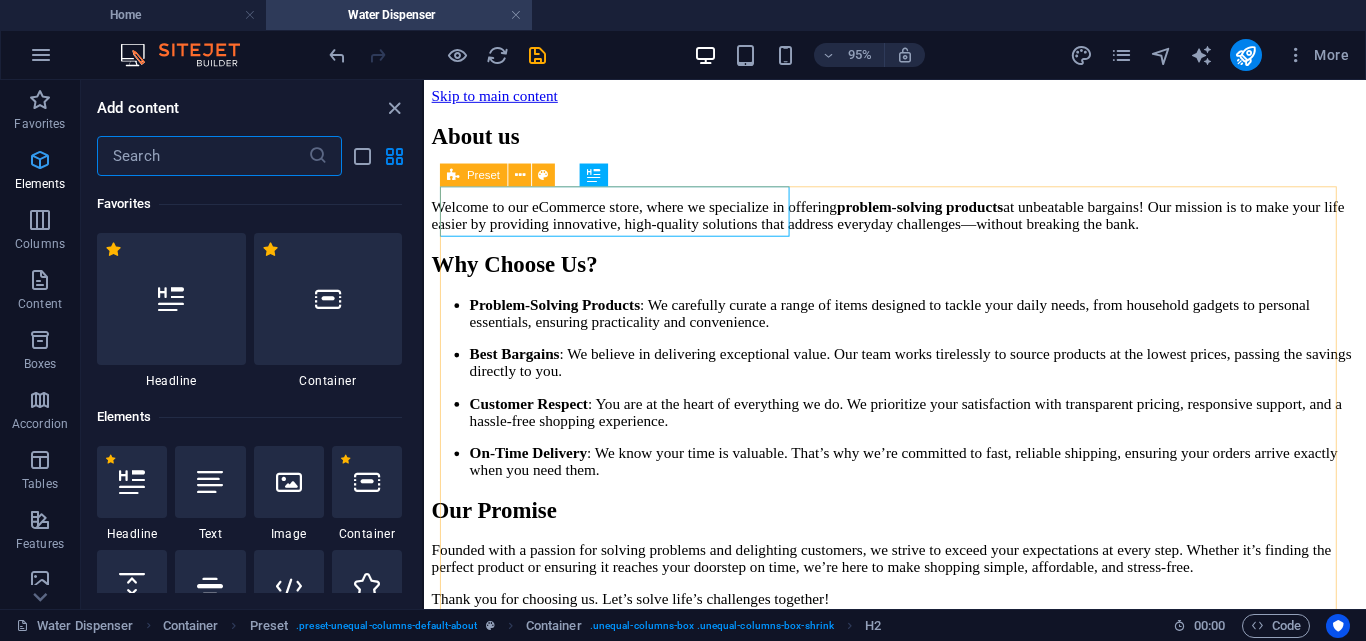 scroll, scrollTop: 213, scrollLeft: 0, axis: vertical 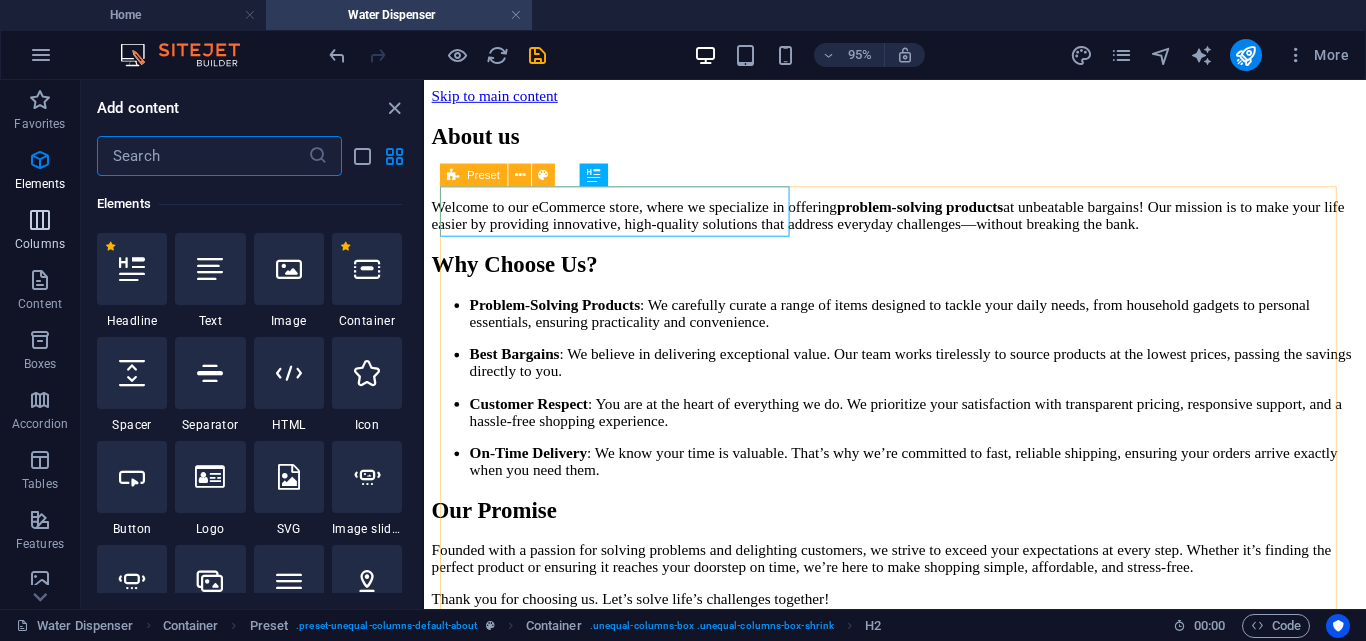 click at bounding box center (40, 220) 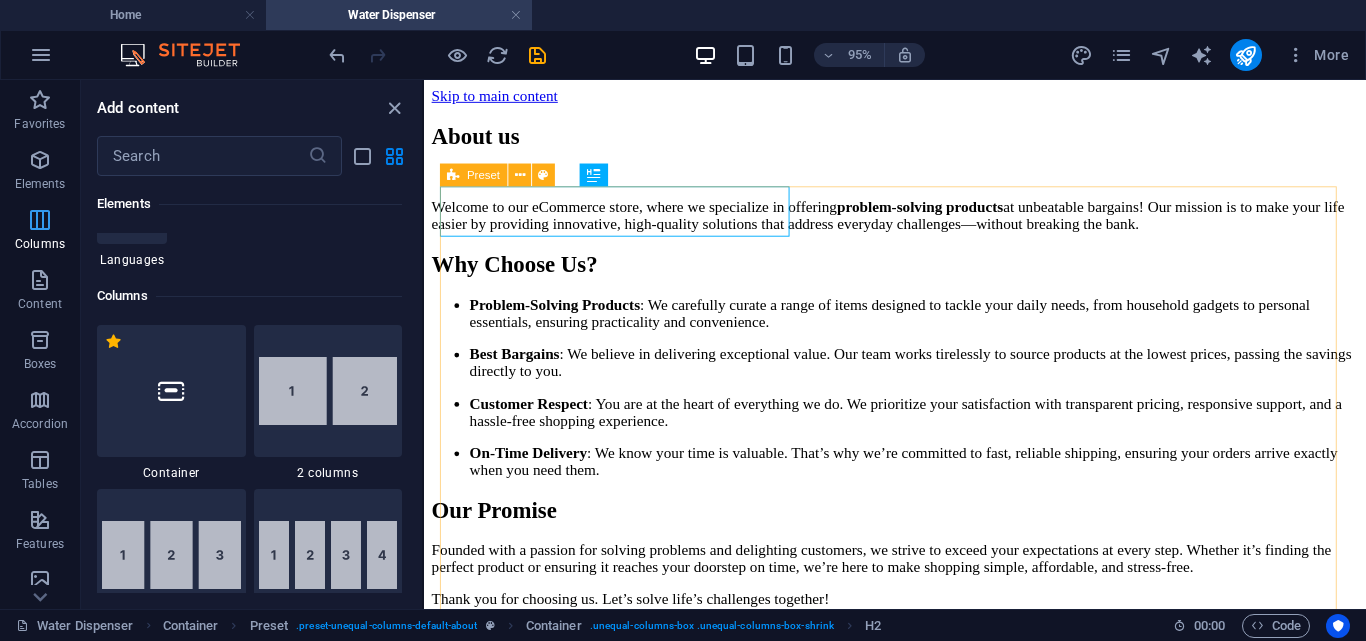 scroll, scrollTop: 990, scrollLeft: 0, axis: vertical 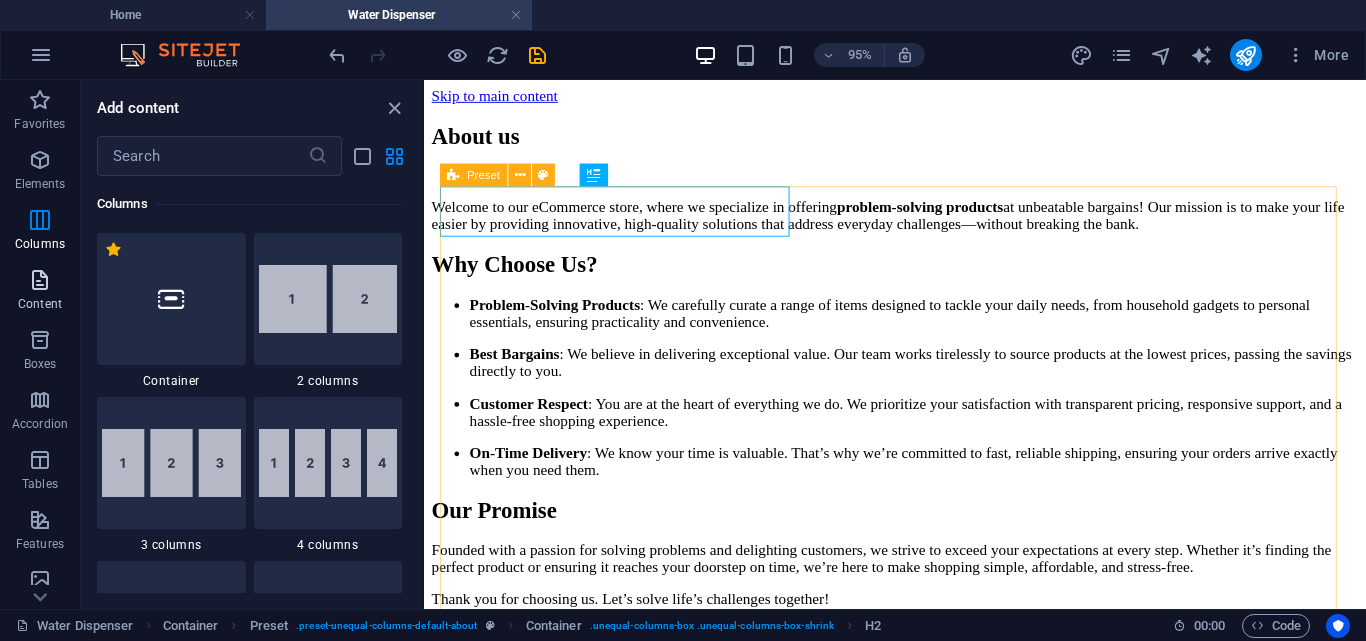 click at bounding box center [40, 280] 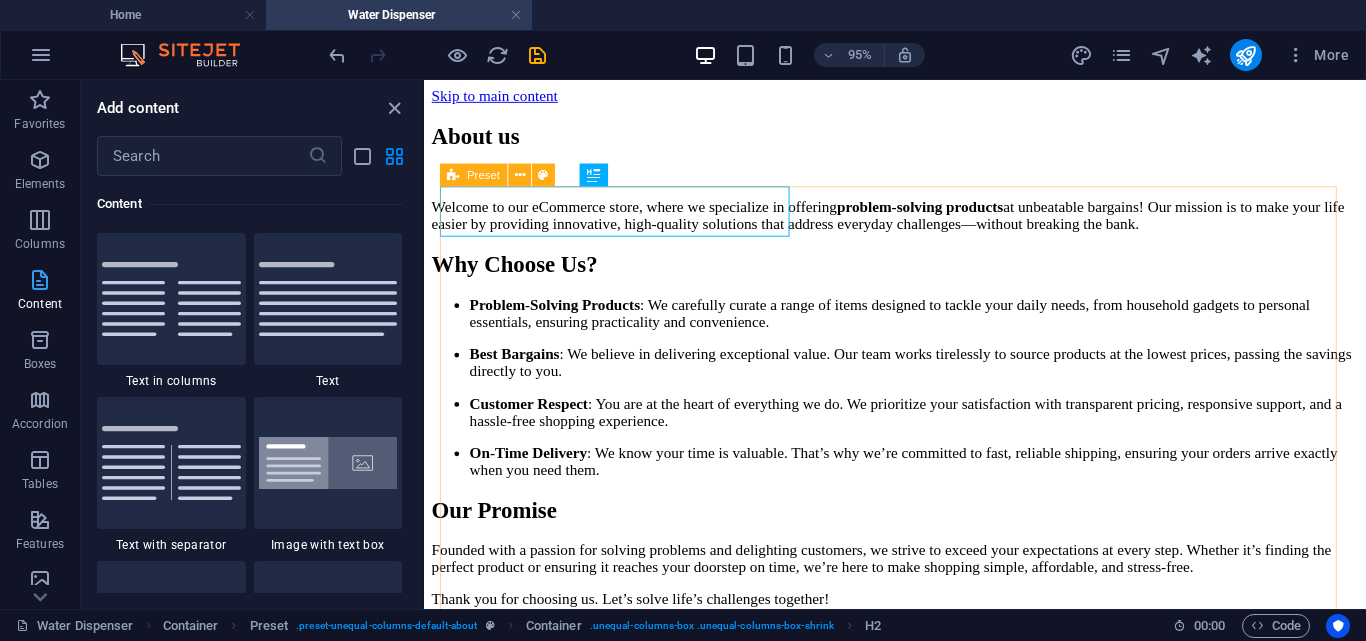 scroll, scrollTop: 3499, scrollLeft: 0, axis: vertical 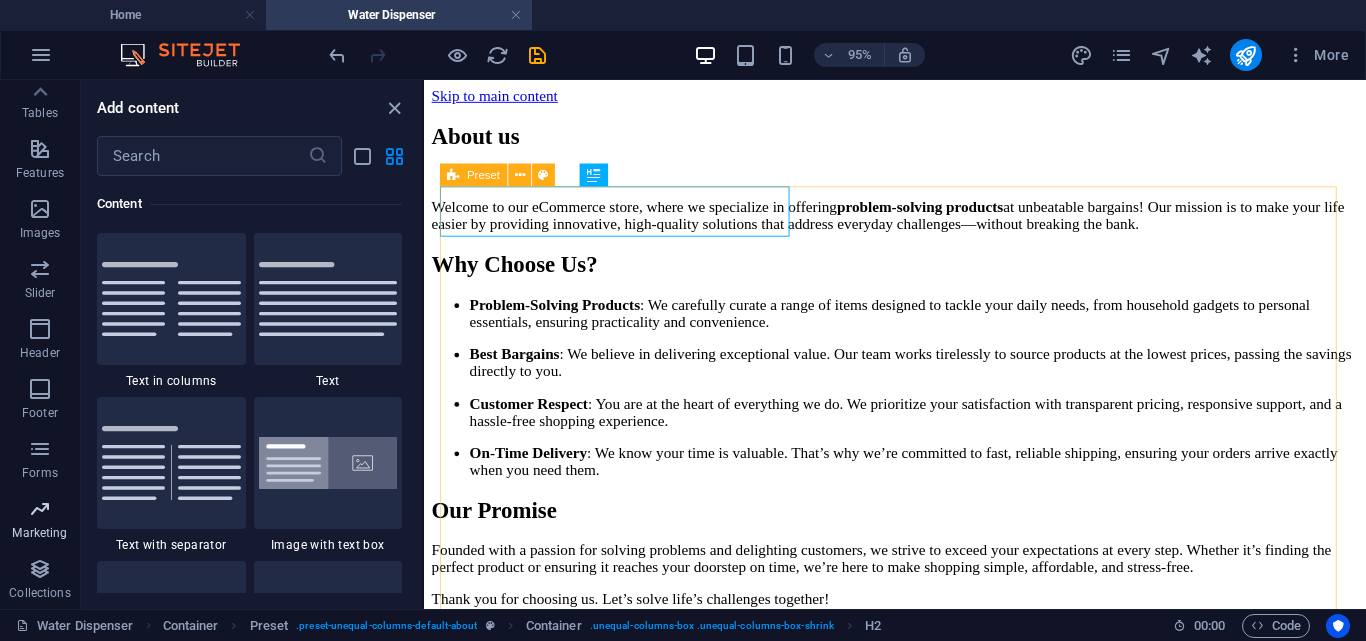 click at bounding box center [40, 509] 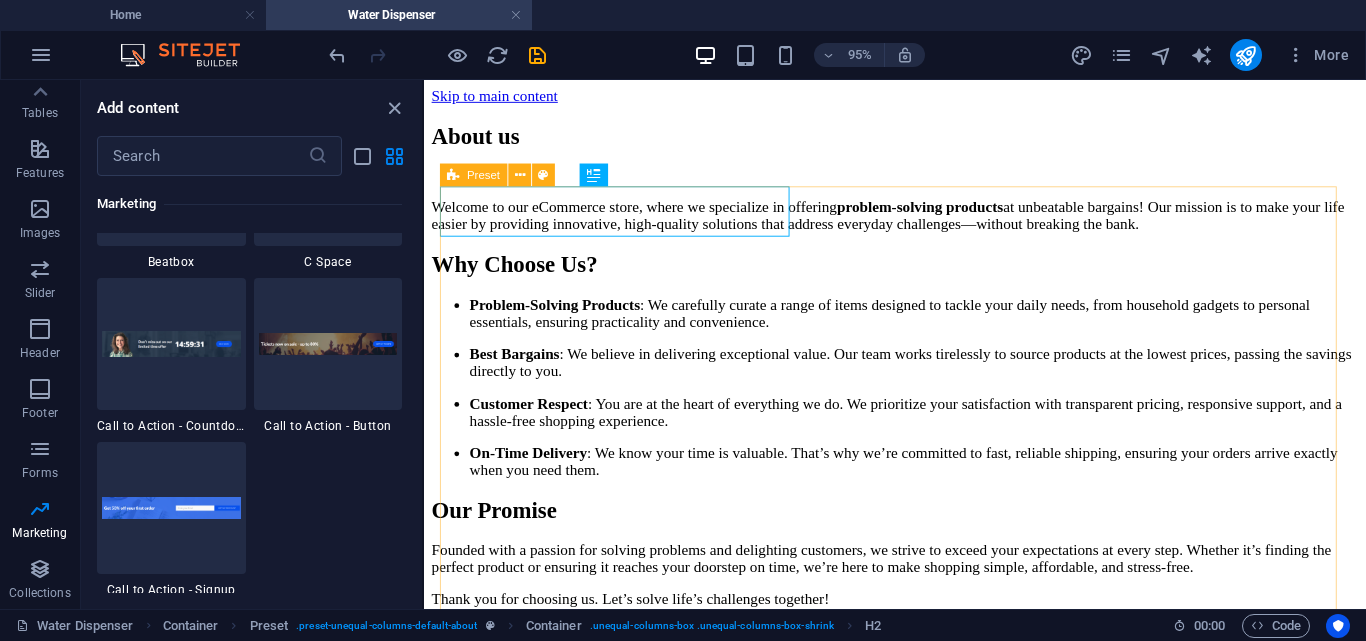 scroll, scrollTop: 17883, scrollLeft: 0, axis: vertical 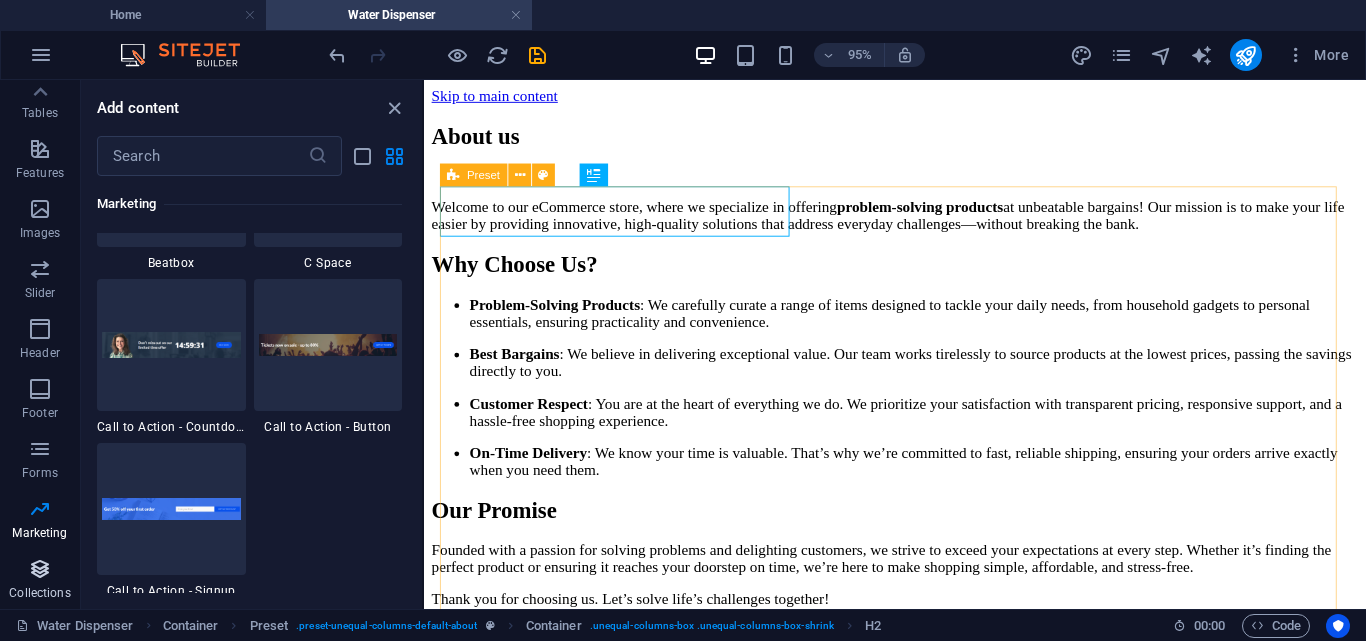 click on "Collections" at bounding box center (40, 581) 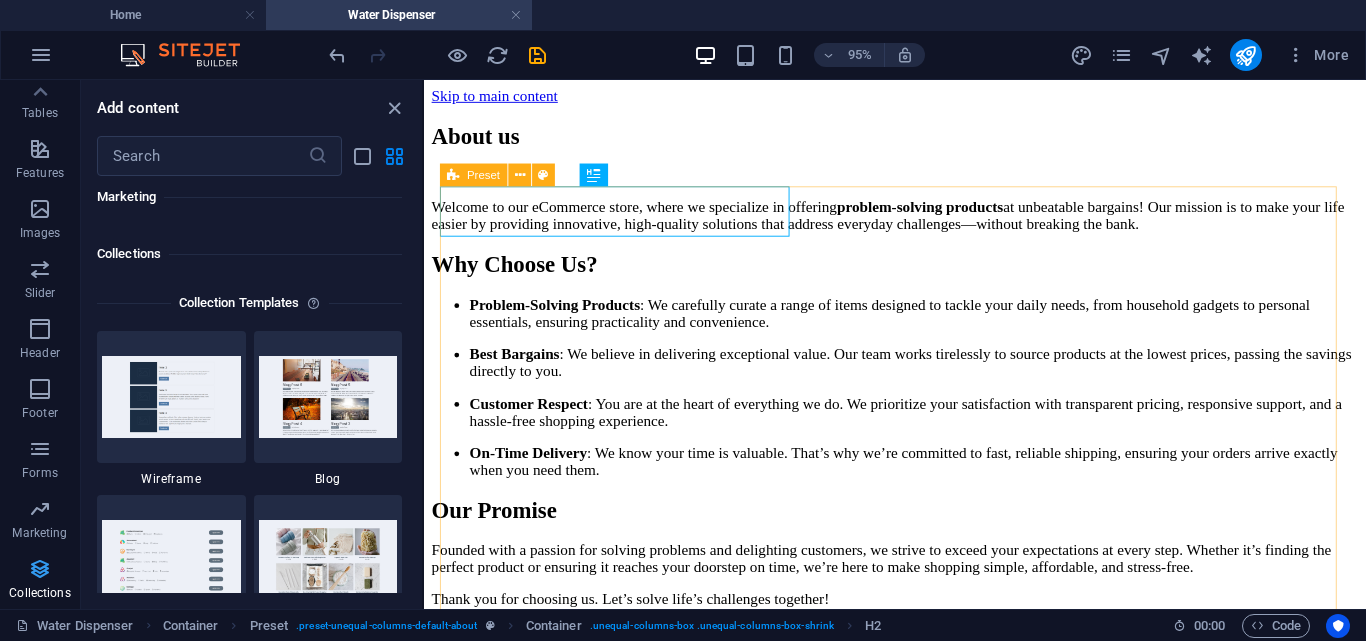 scroll, scrollTop: 18306, scrollLeft: 0, axis: vertical 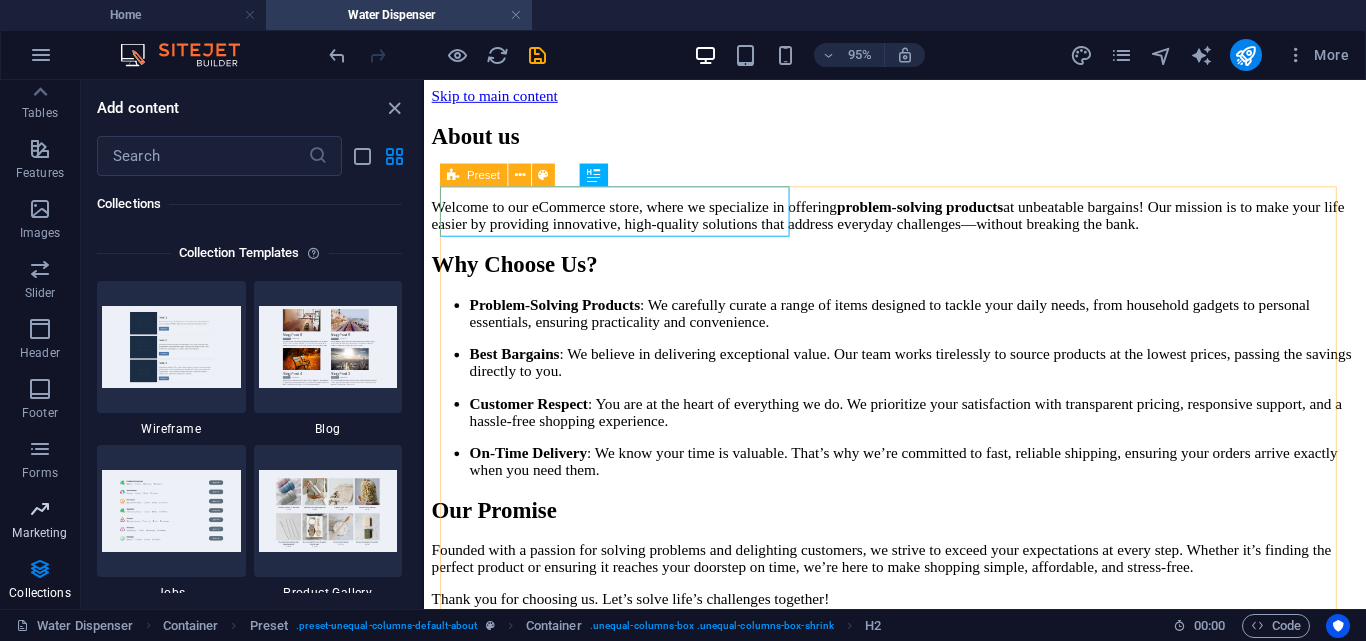 click at bounding box center (40, 509) 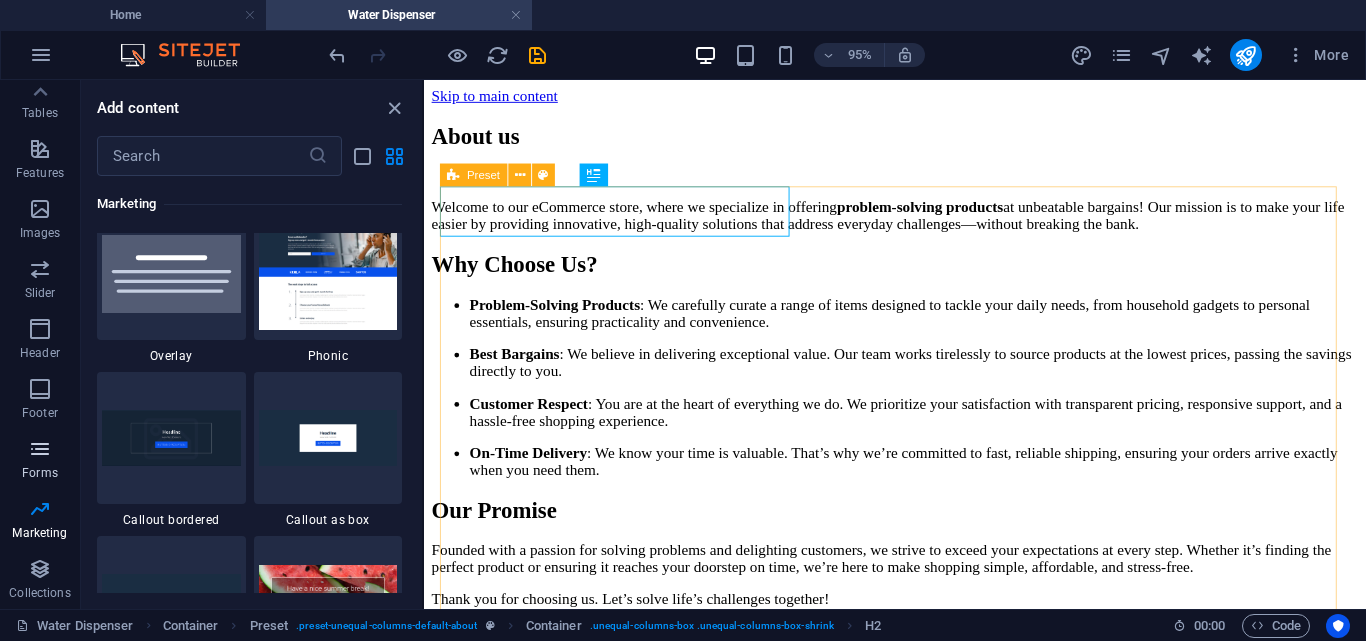 scroll, scrollTop: 16289, scrollLeft: 0, axis: vertical 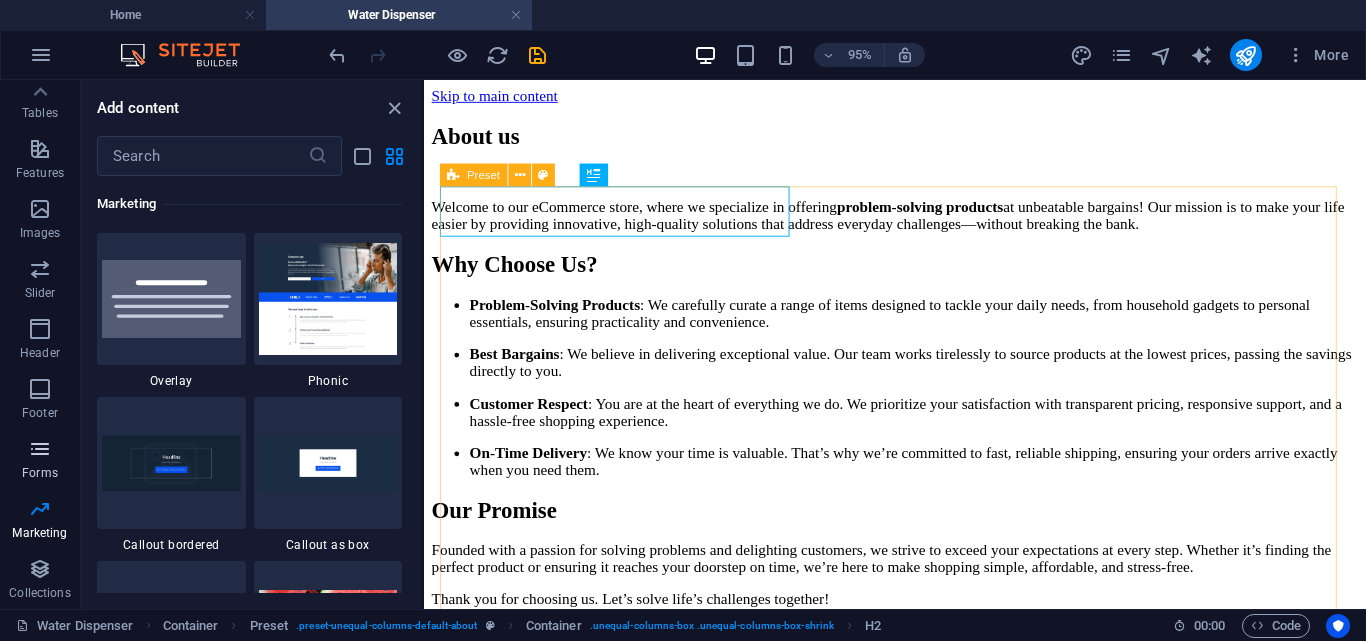 click on "Forms" at bounding box center (40, 473) 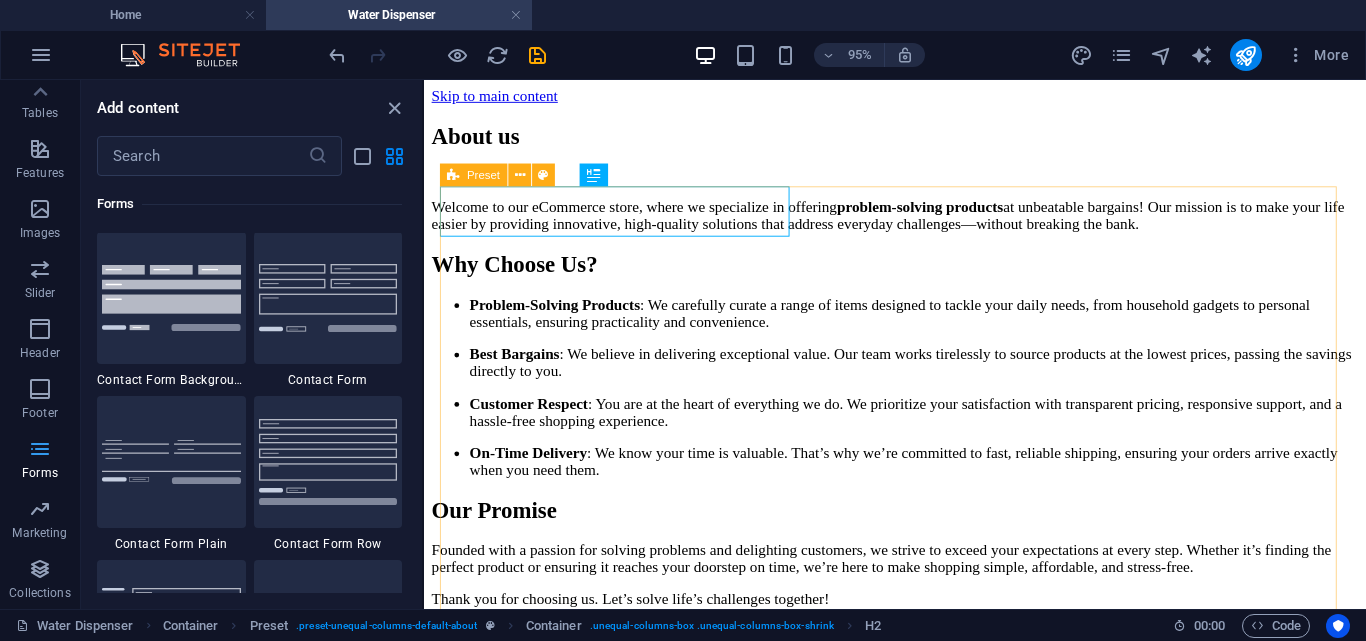 scroll, scrollTop: 14600, scrollLeft: 0, axis: vertical 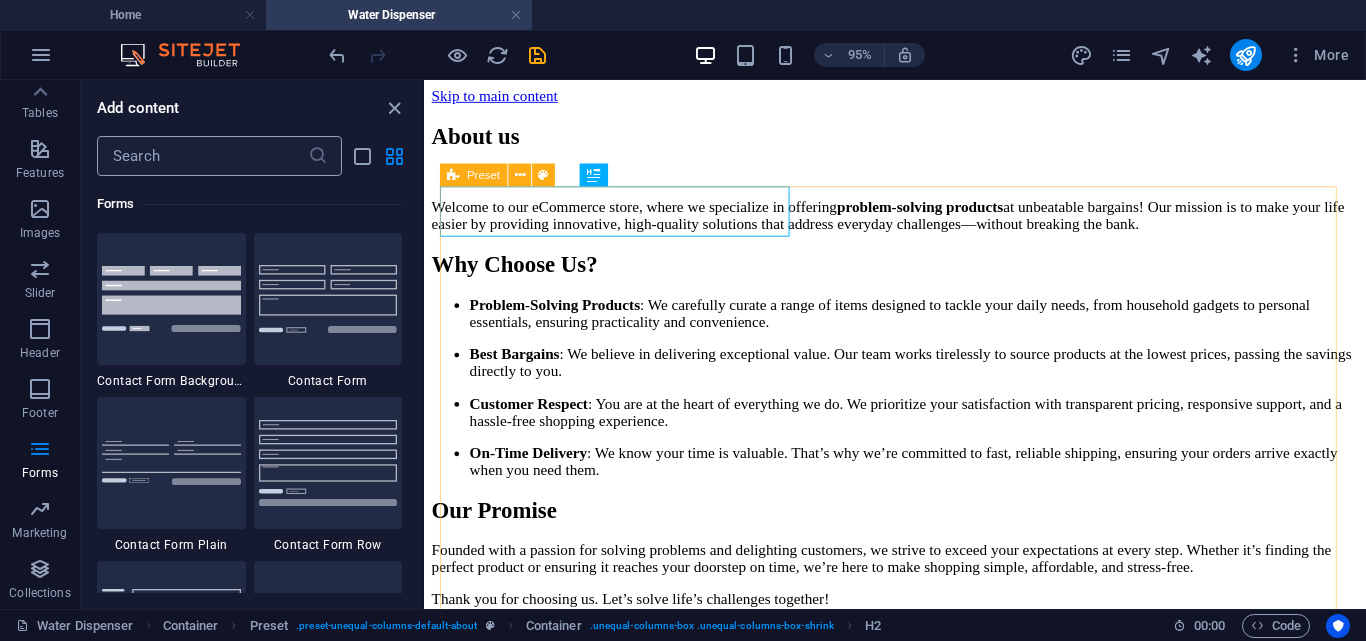 click at bounding box center (202, 156) 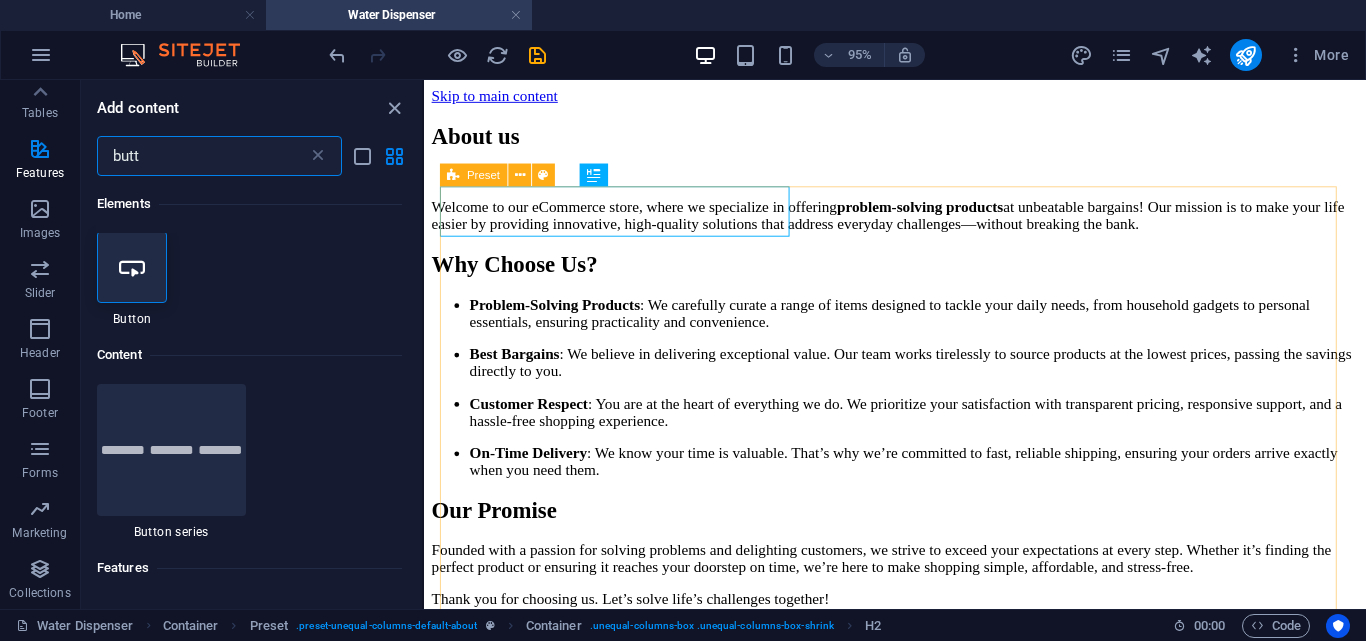 scroll, scrollTop: 0, scrollLeft: 0, axis: both 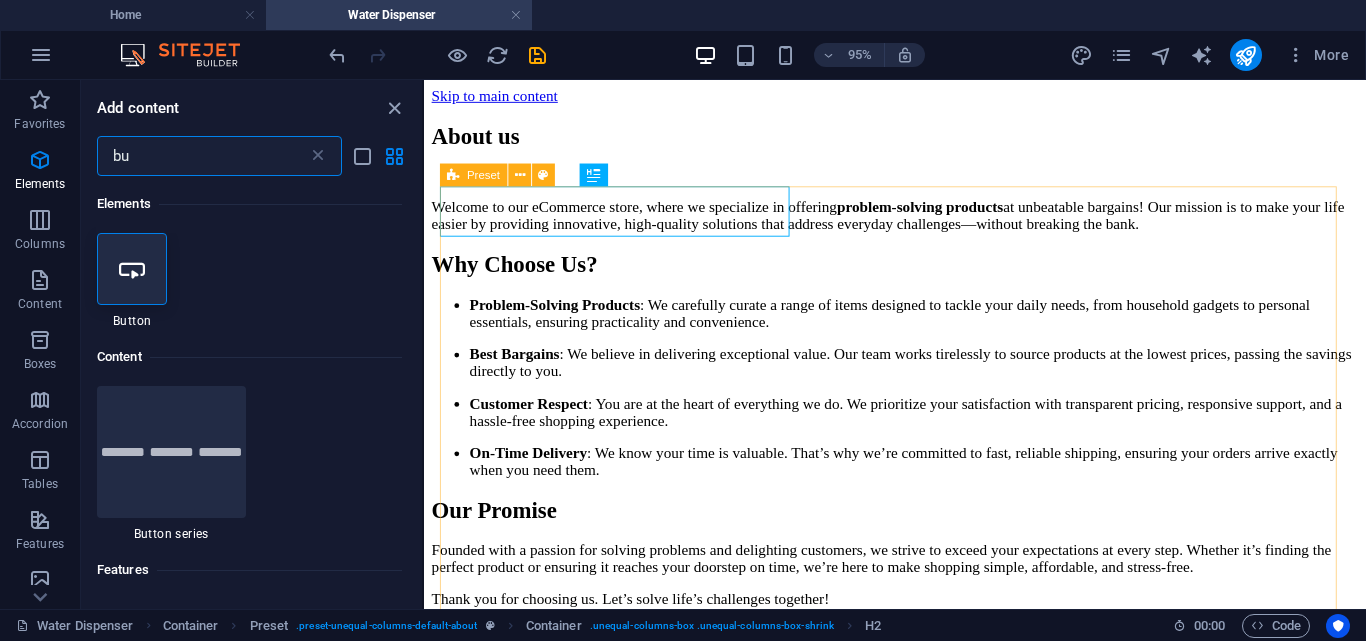 type on "b" 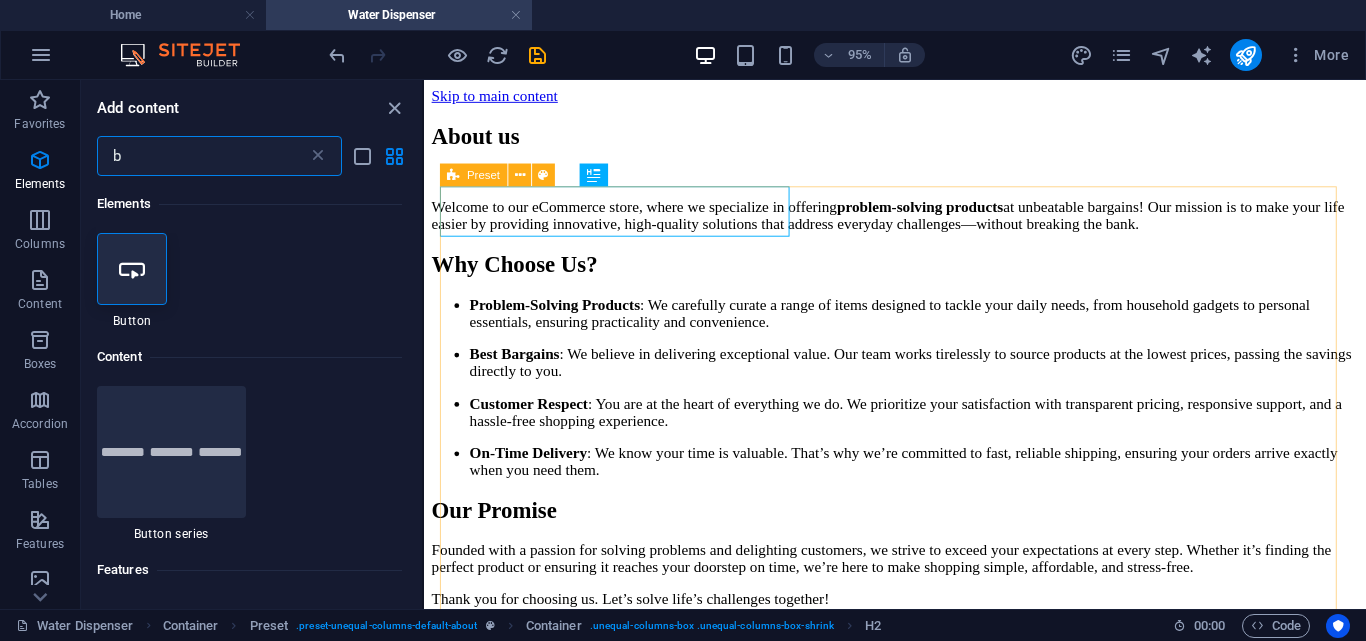 type 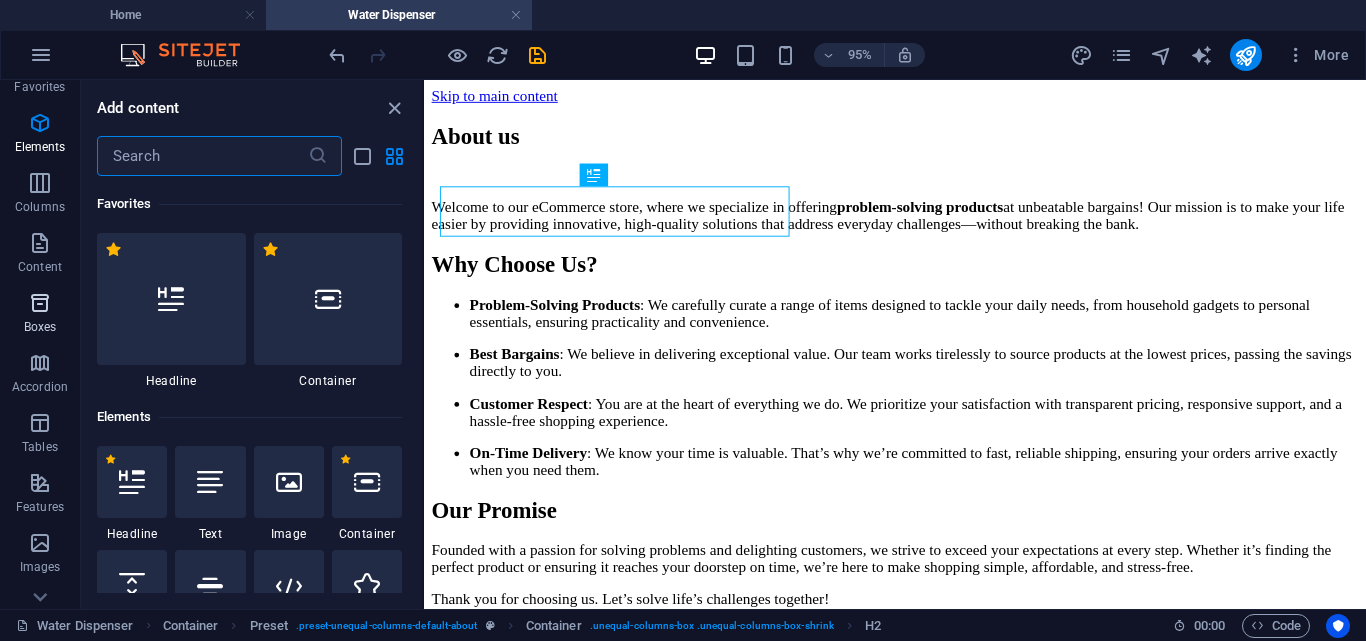 scroll, scrollTop: 35, scrollLeft: 0, axis: vertical 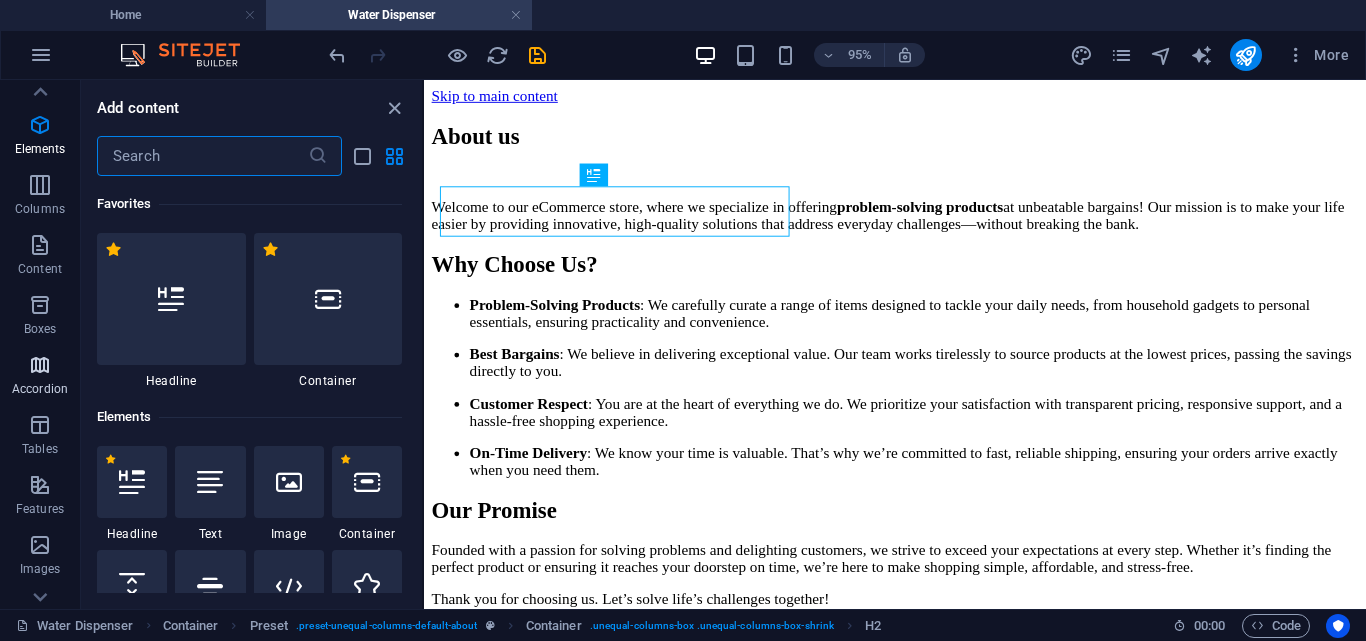 click at bounding box center [40, 365] 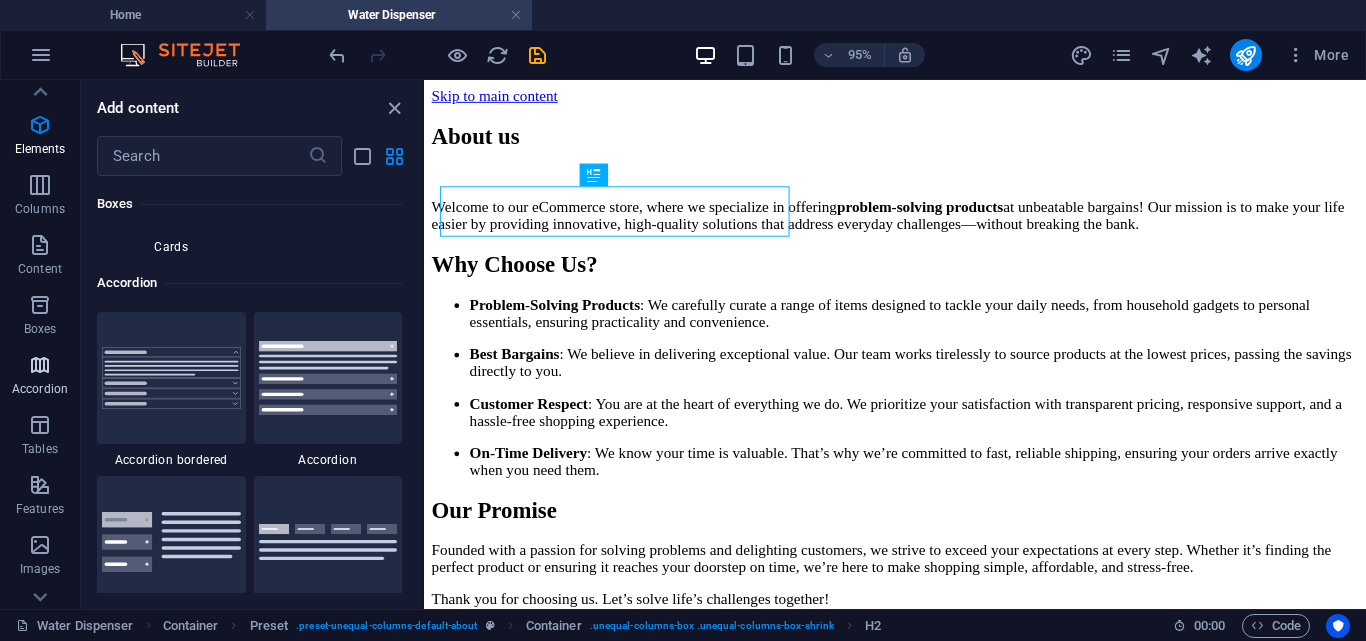 scroll, scrollTop: 6385, scrollLeft: 0, axis: vertical 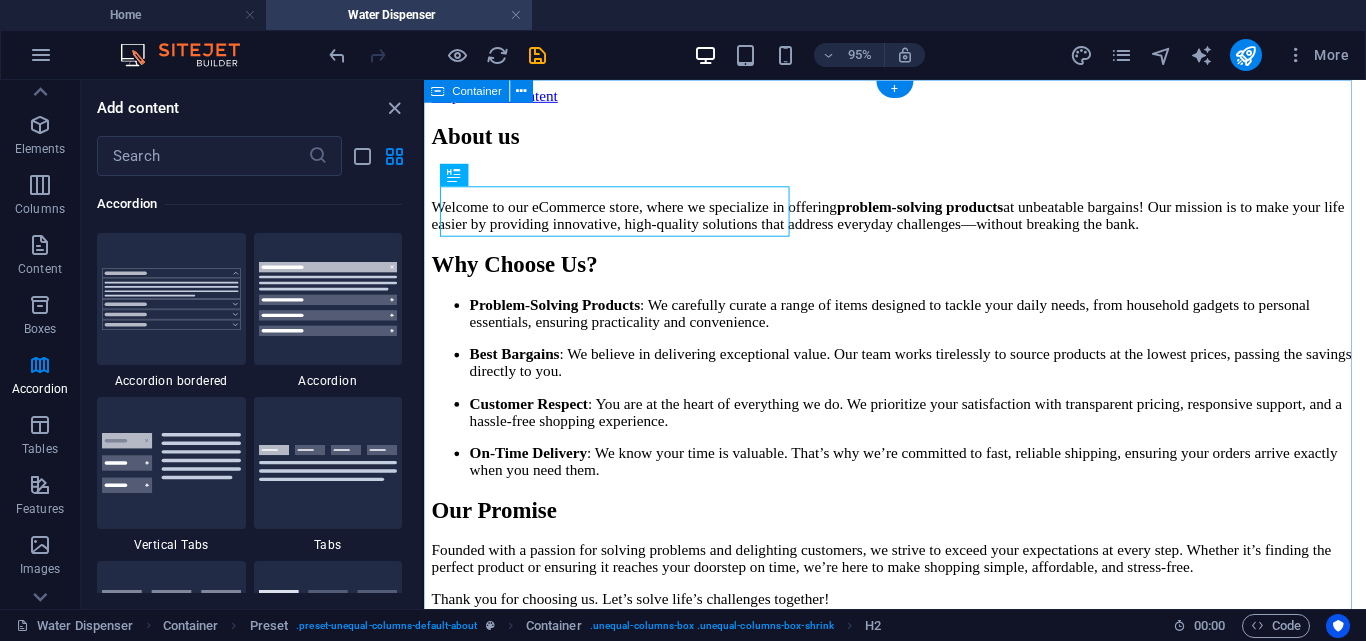 click on "About us Welcome to our eCommerce store, where we specialize in offering  problem-solving products  at unbeatable bargains! Our mission is to make your life easier by providing innovative, high-quality solutions that address everyday challenges—without breaking the bank. Why Choose Us? Problem-Solving Products : We carefully curate a range of items designed to tackle your daily needs, from household gadgets to personal essentials, ensuring practicality and convenience. Best Bargains : We believe in delivering exceptional value. Our team works tirelessly to source products at the lowest prices, passing the savings directly to you. Customer Respect : You are at the heart of everything we do. We prioritize your satisfaction with transparent pricing, responsive support, and a hassle-free shopping experience. On-Time Delivery : We know your time is valuable. That’s why we’re committed to fast, reliable shipping, ensuring your orders arrive exactly when you need them. Our Promise Visit us in" at bounding box center (920, 2895) 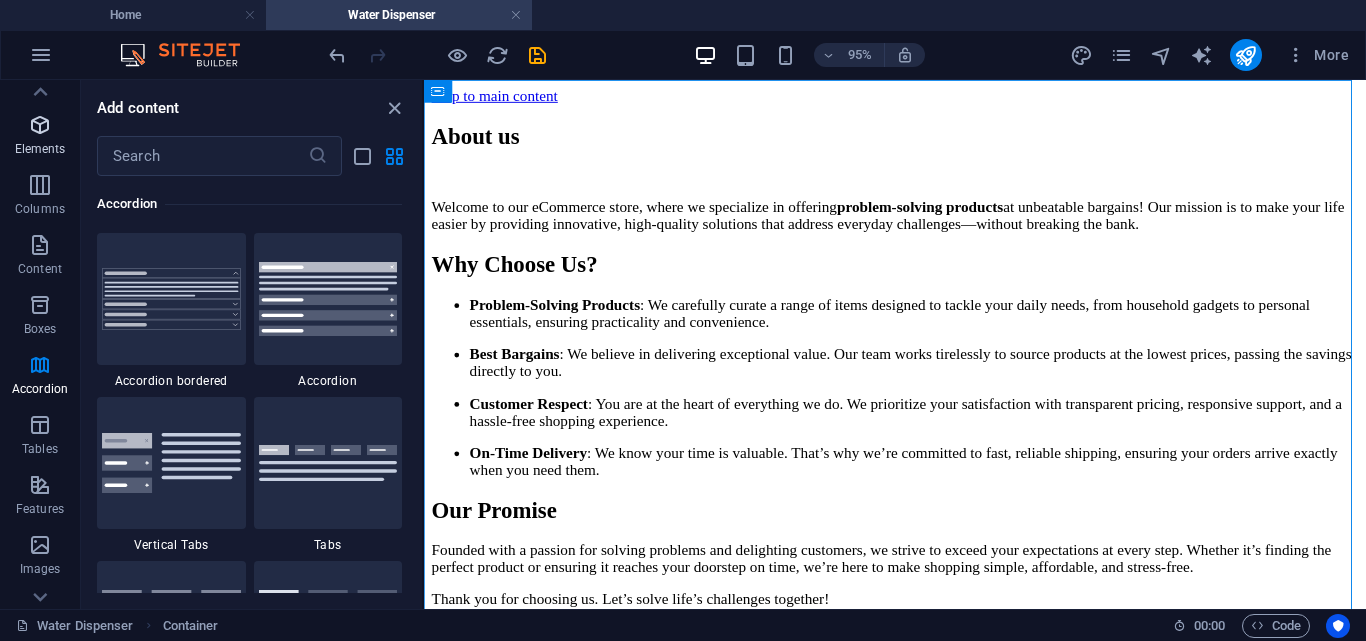 click at bounding box center (40, 125) 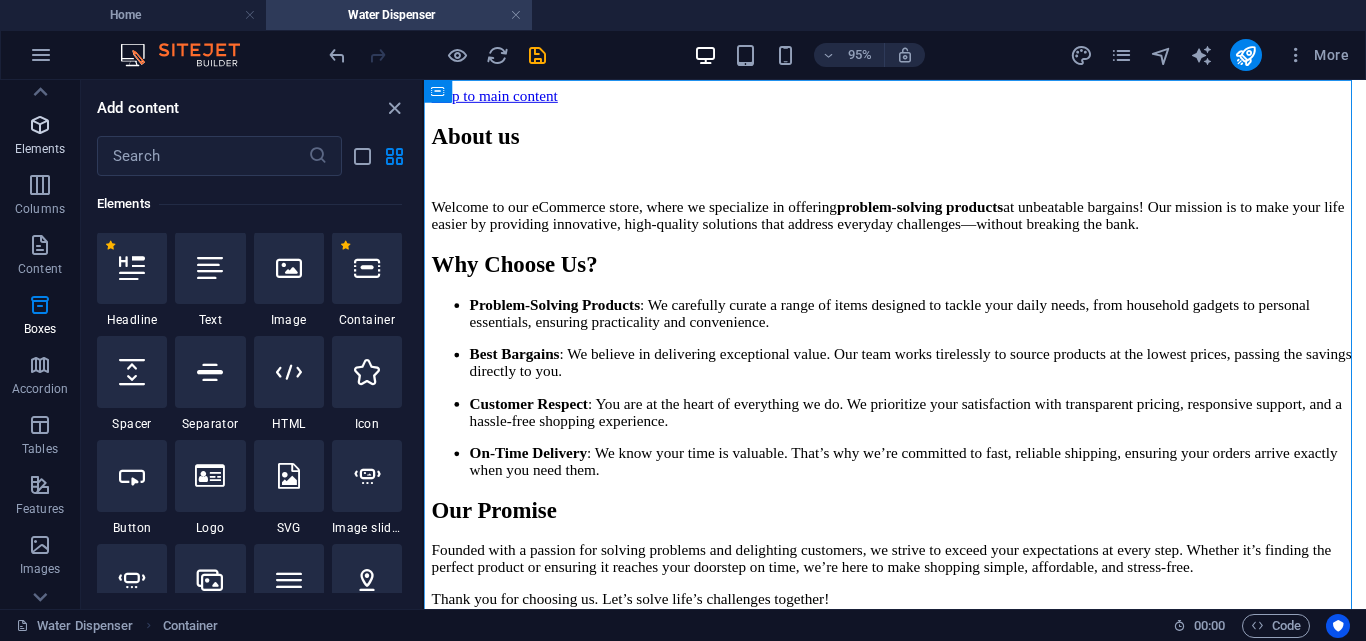 scroll, scrollTop: 213, scrollLeft: 0, axis: vertical 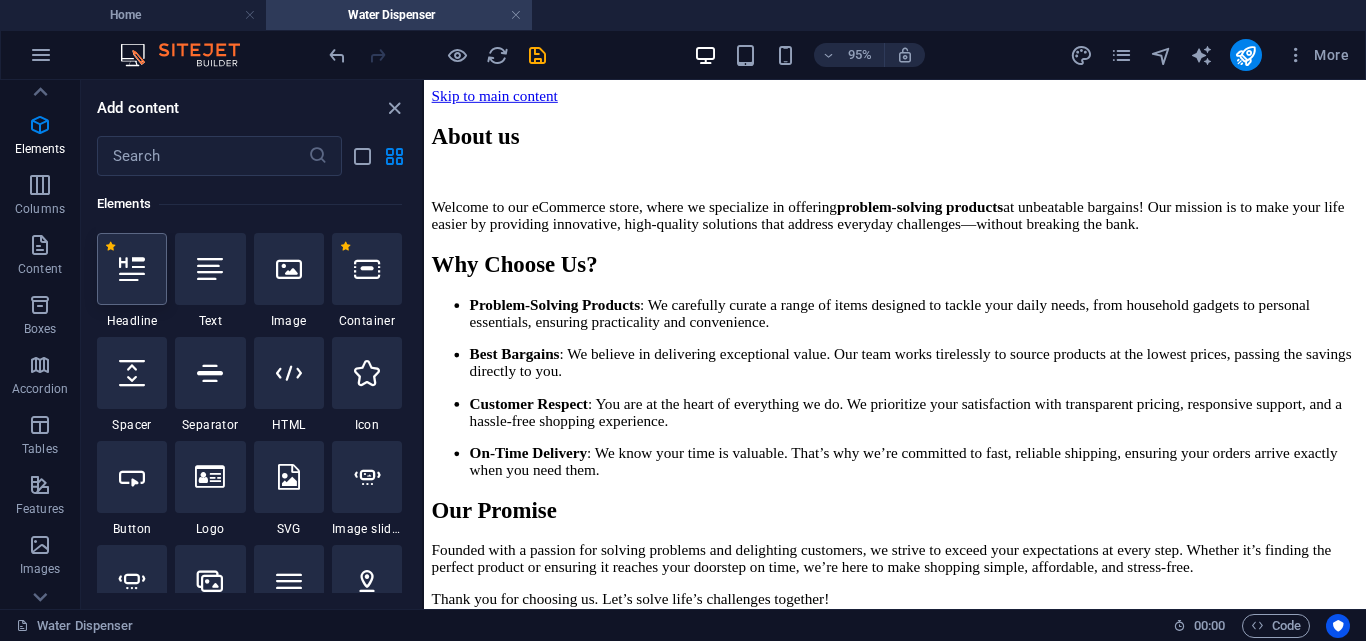 click at bounding box center [132, 269] 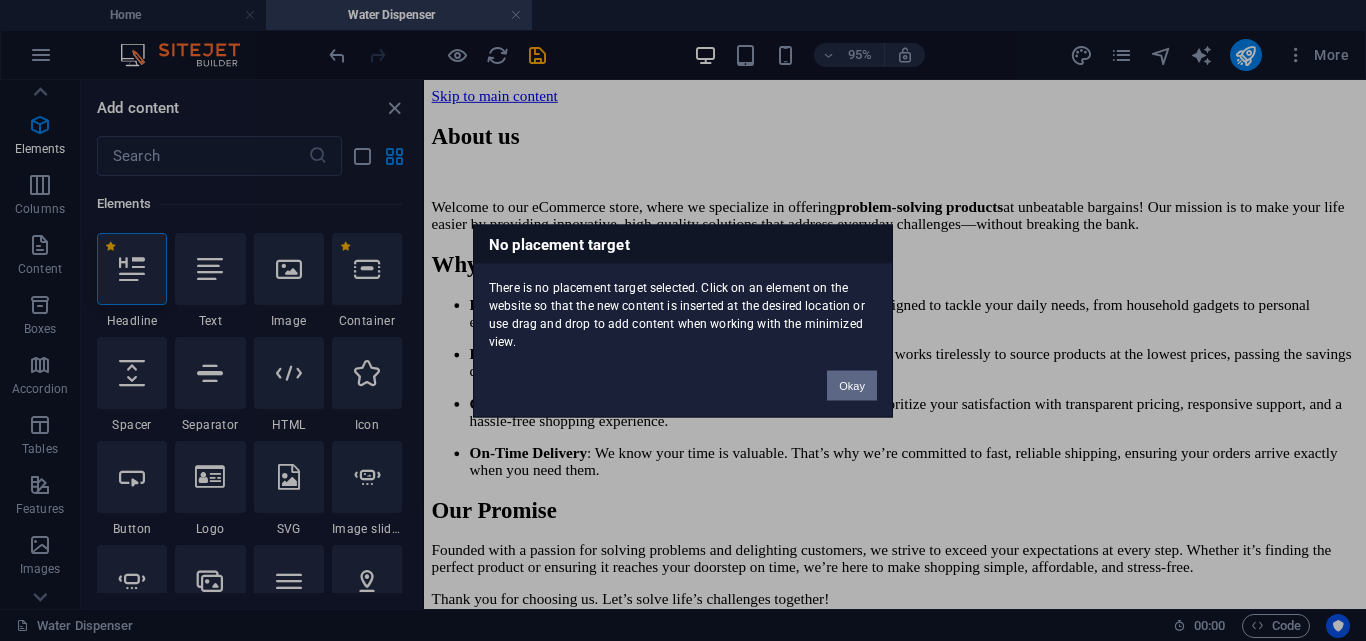 click on "Okay" at bounding box center (852, 385) 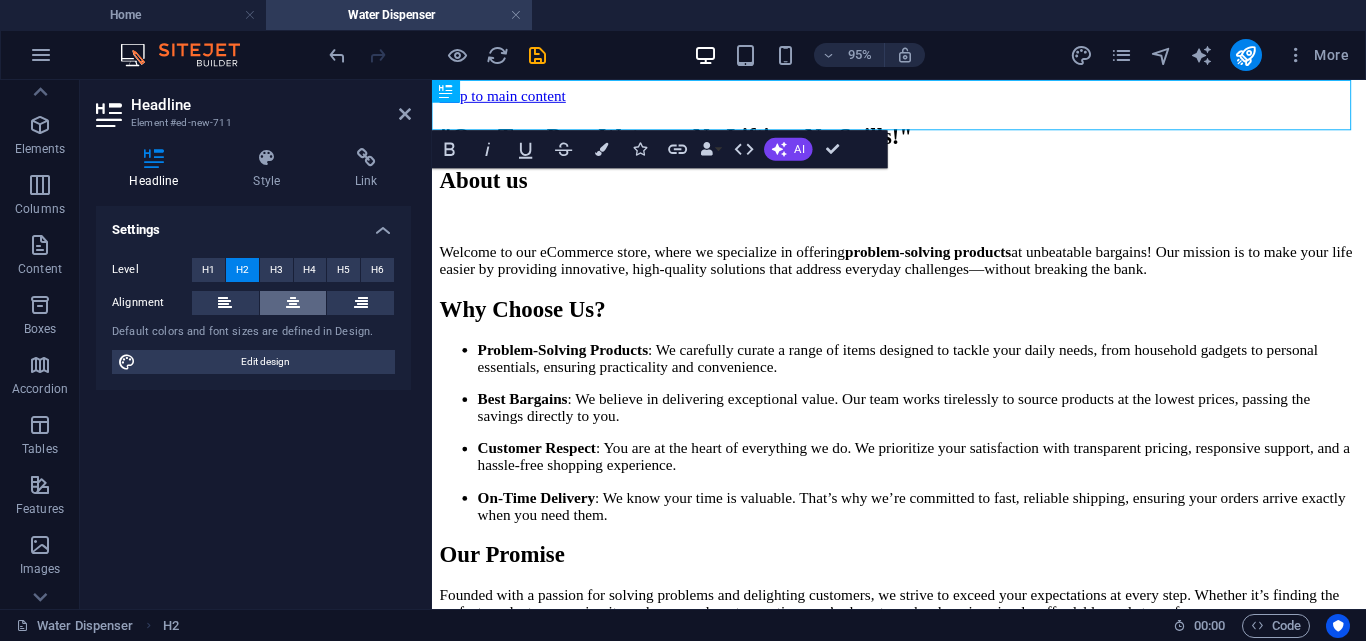 click at bounding box center (293, 303) 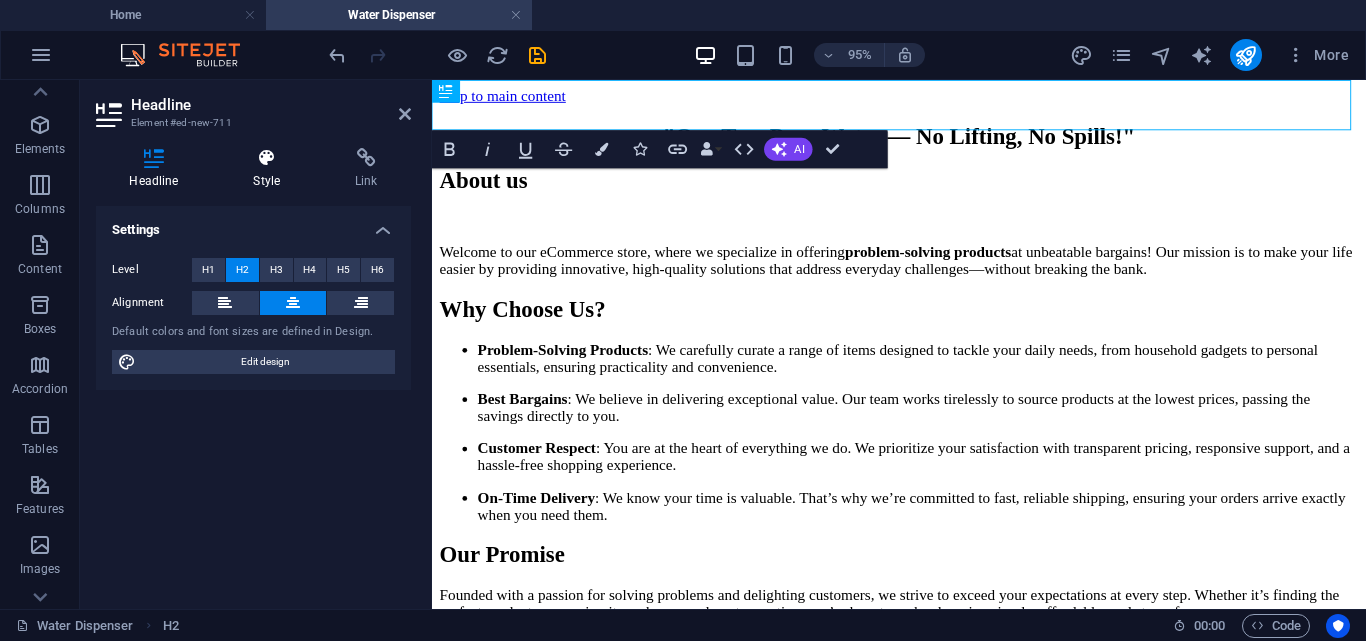 click on "Style" at bounding box center (271, 169) 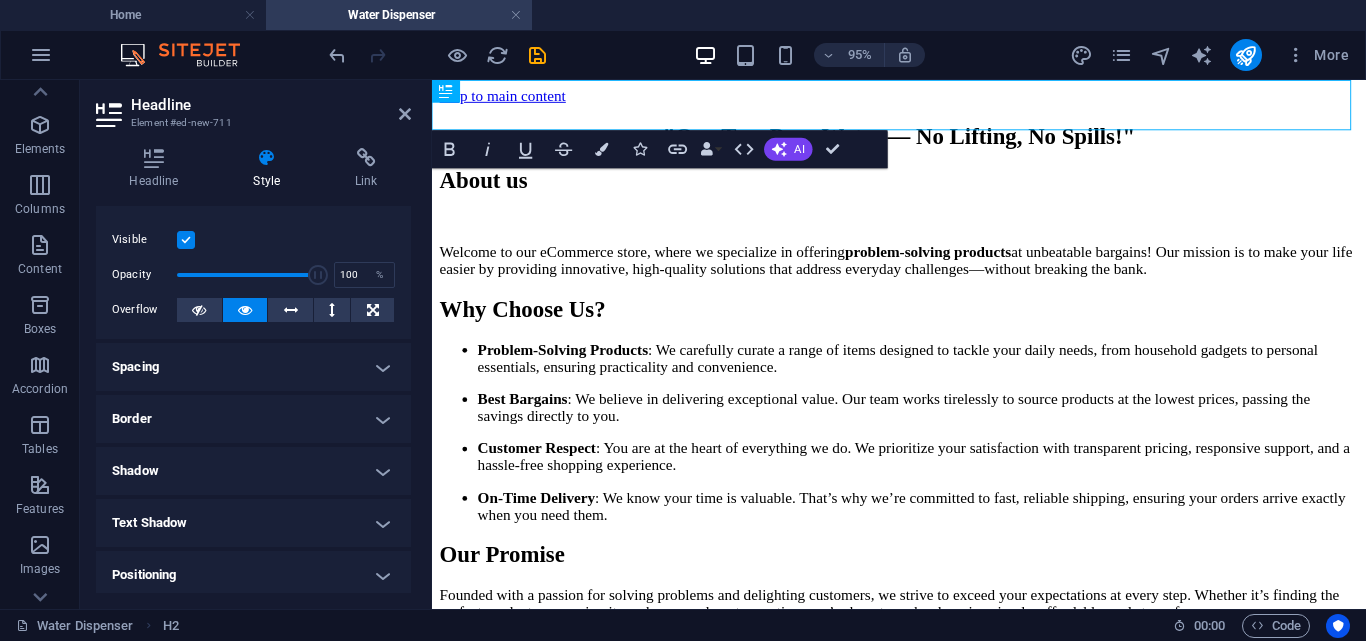 scroll, scrollTop: 0, scrollLeft: 0, axis: both 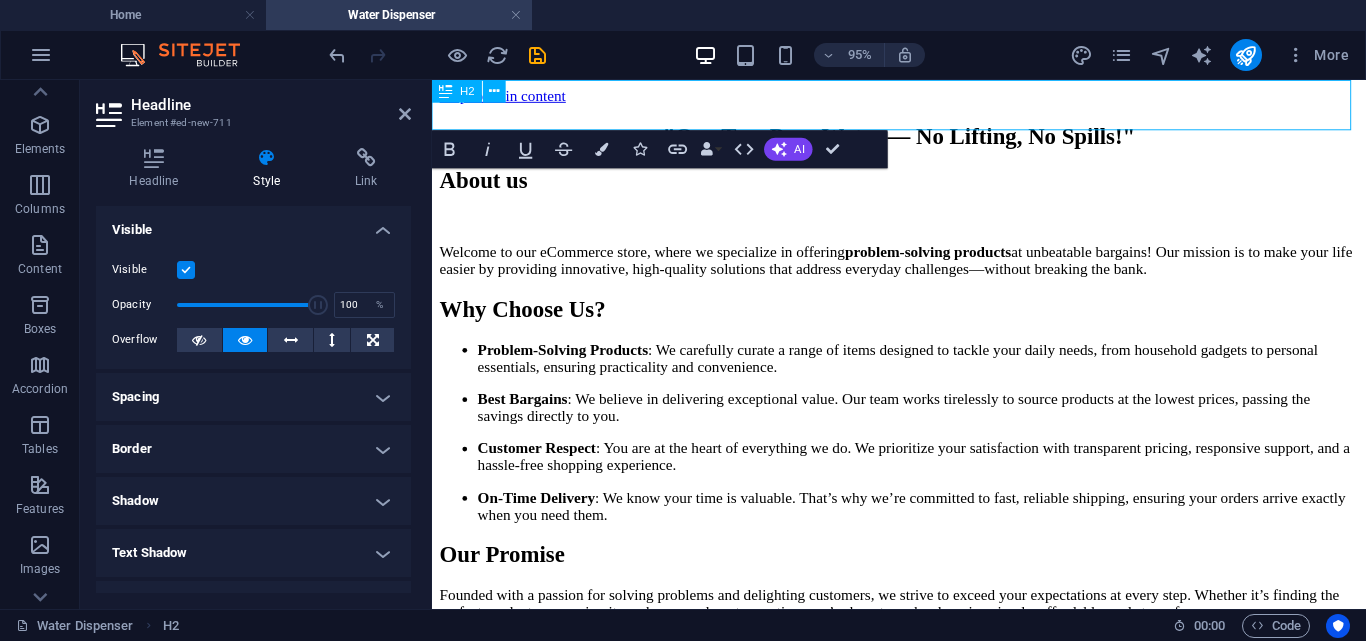 click on ""One Tap, Pure Water — No Lifting, No Spills!"" at bounding box center (923, 139) 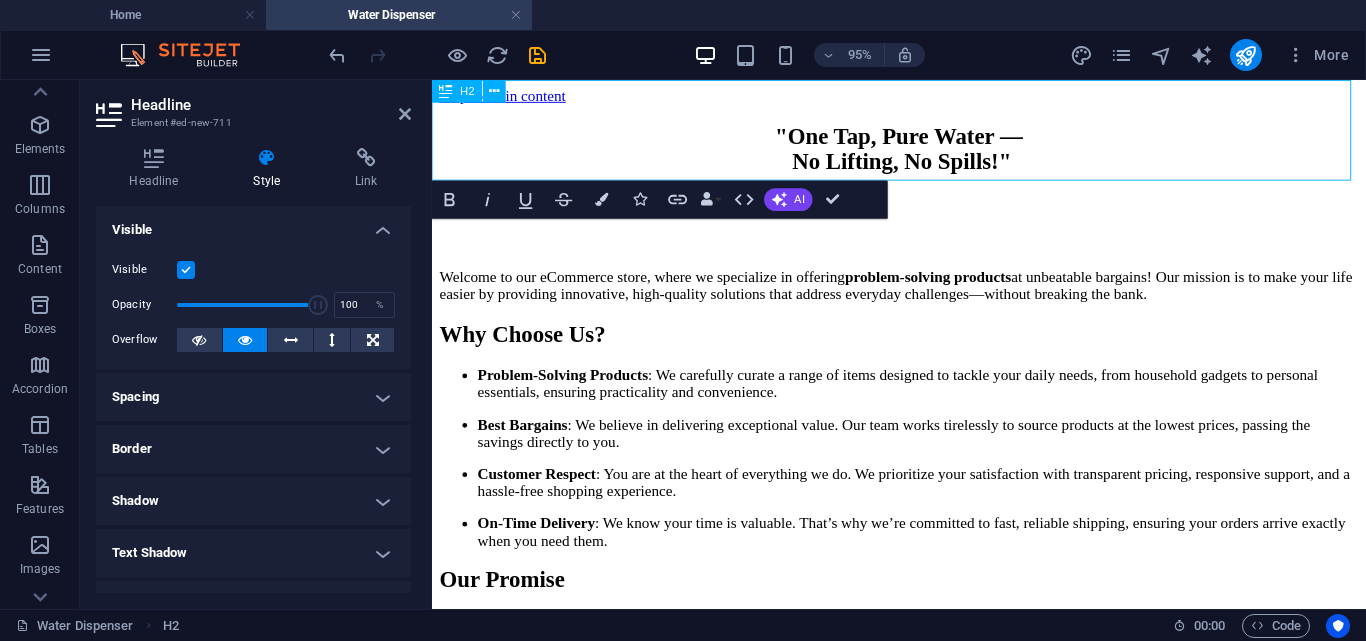 click on ""One Tap, Pure Water — ‌ No Lifting, No Spills!"" at bounding box center (923, 153) 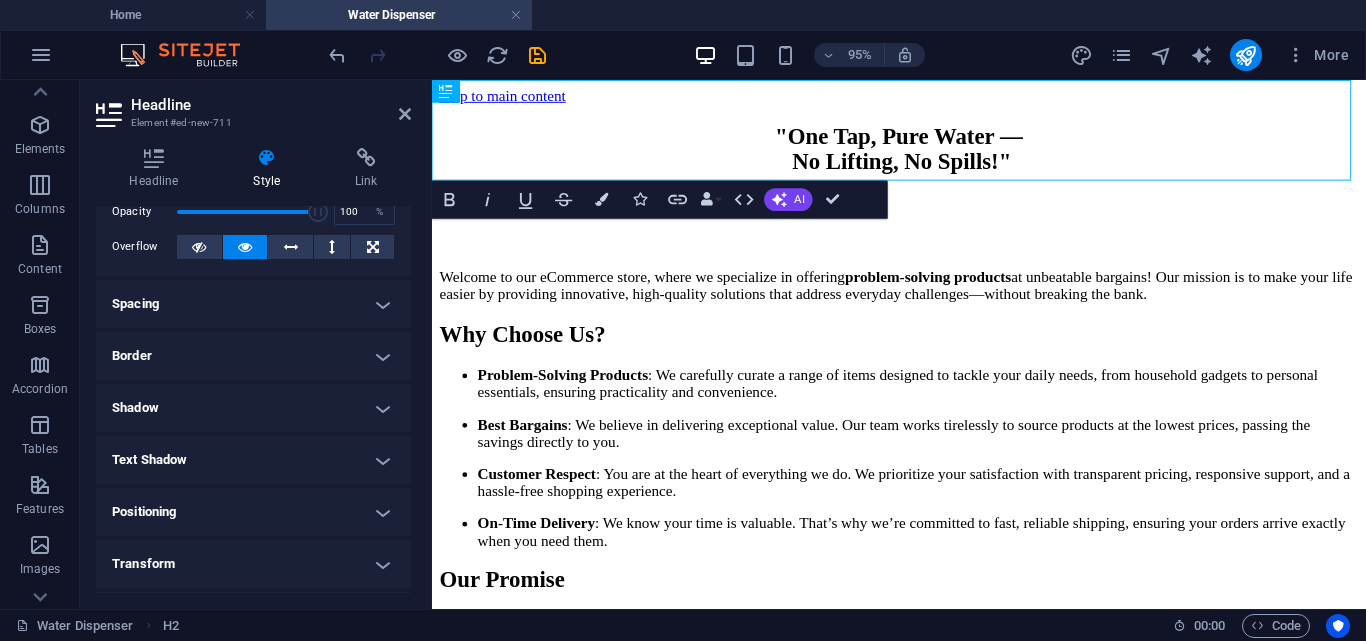 scroll, scrollTop: 0, scrollLeft: 0, axis: both 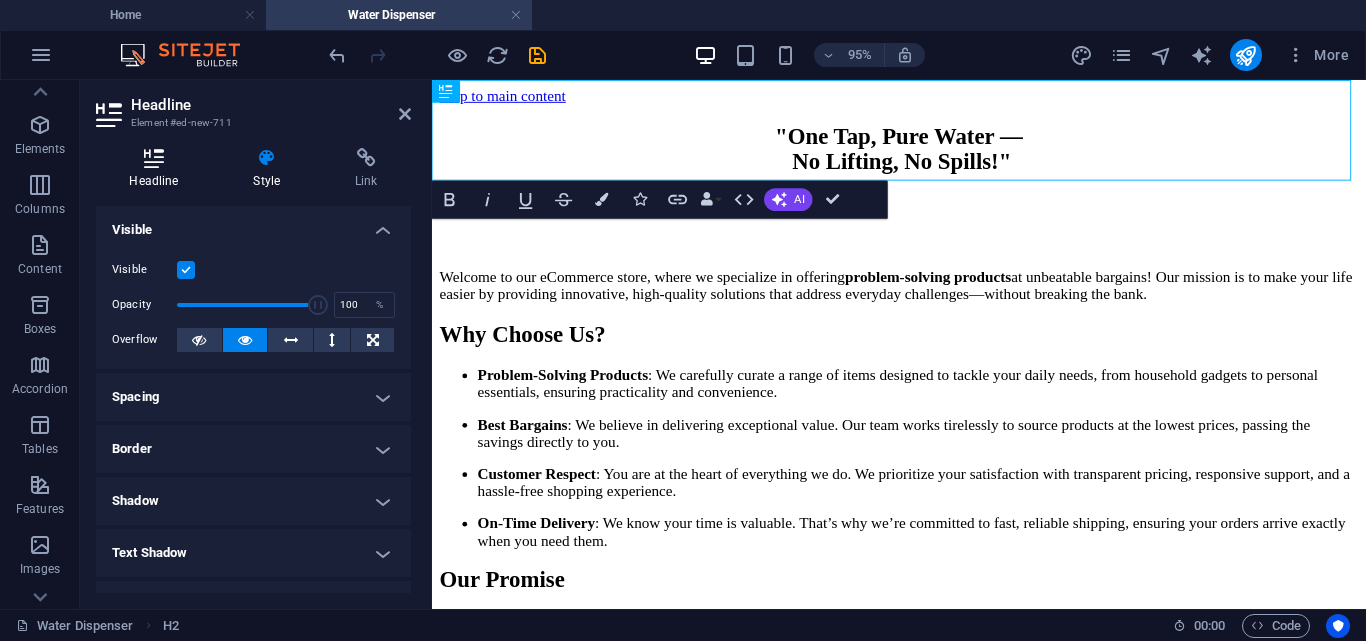 click on "Headline" at bounding box center [158, 169] 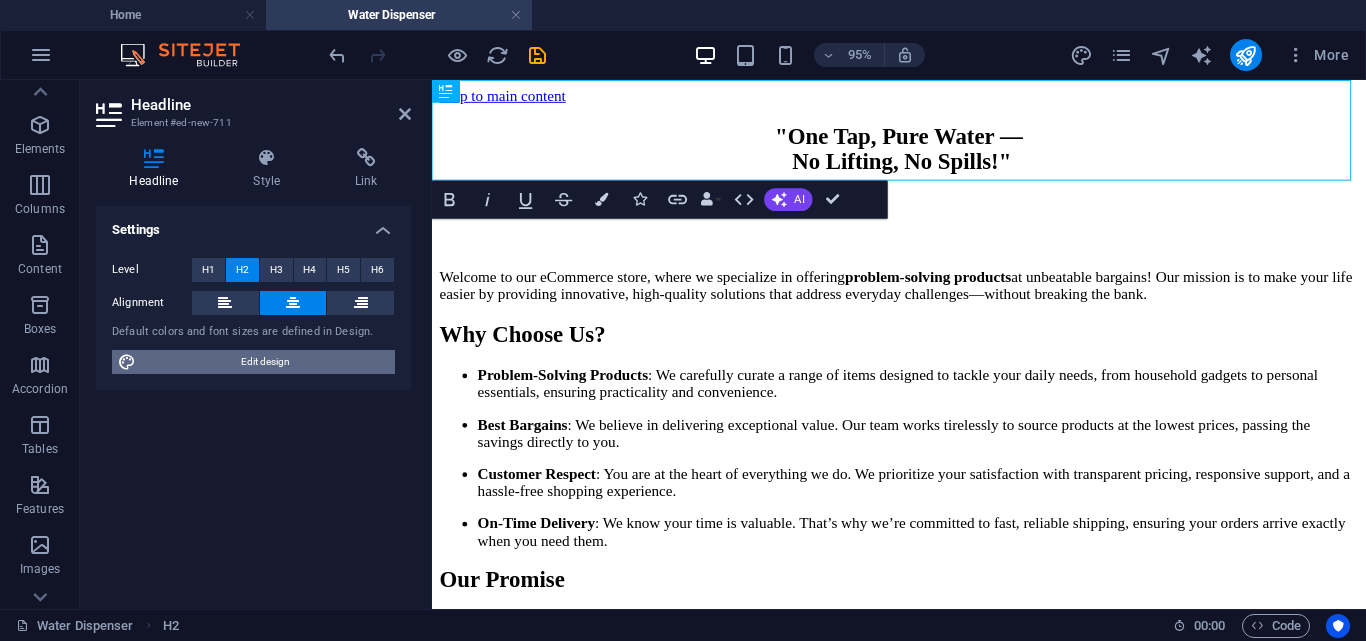 click on "Edit design" at bounding box center [265, 362] 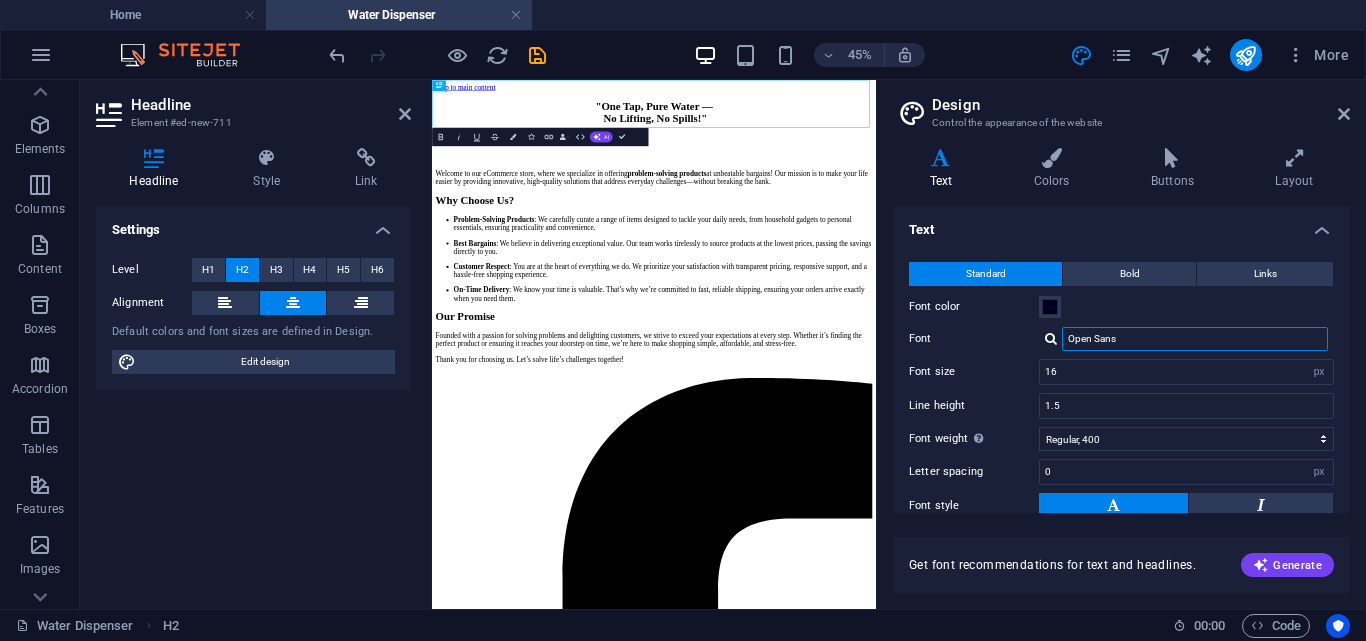 click on "Open Sans" at bounding box center [1195, 339] 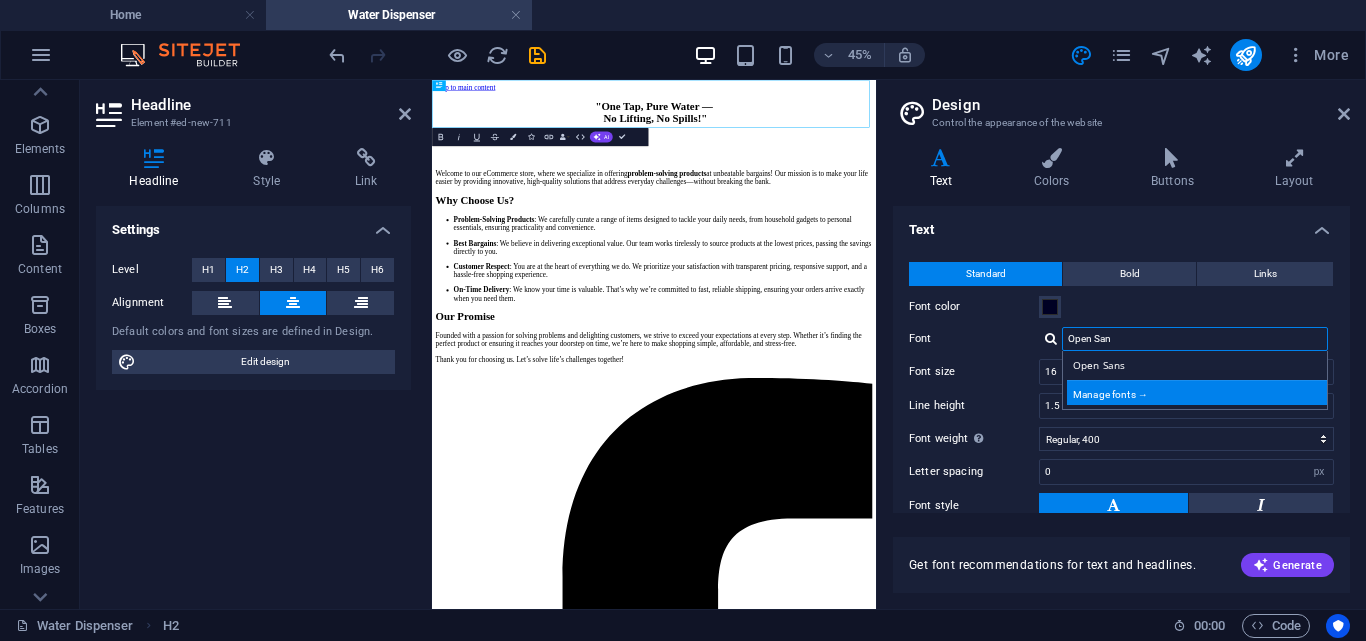 type on "Open San" 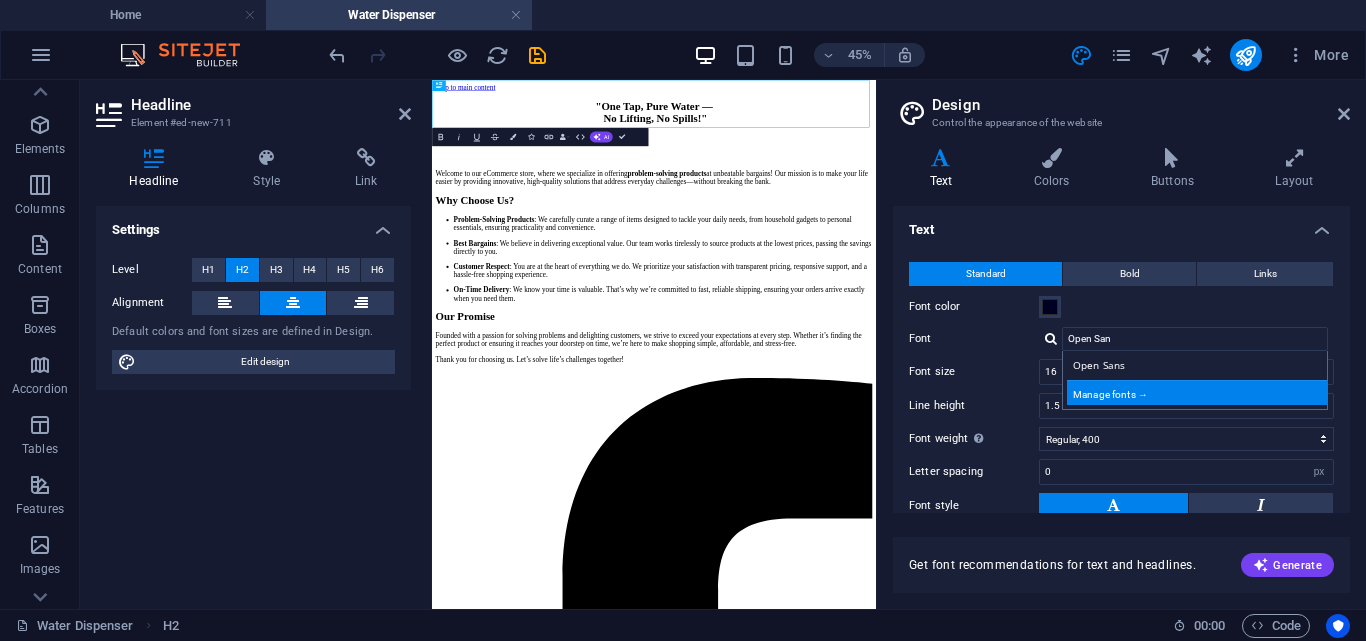click on "Manage fonts →" at bounding box center [1199, 392] 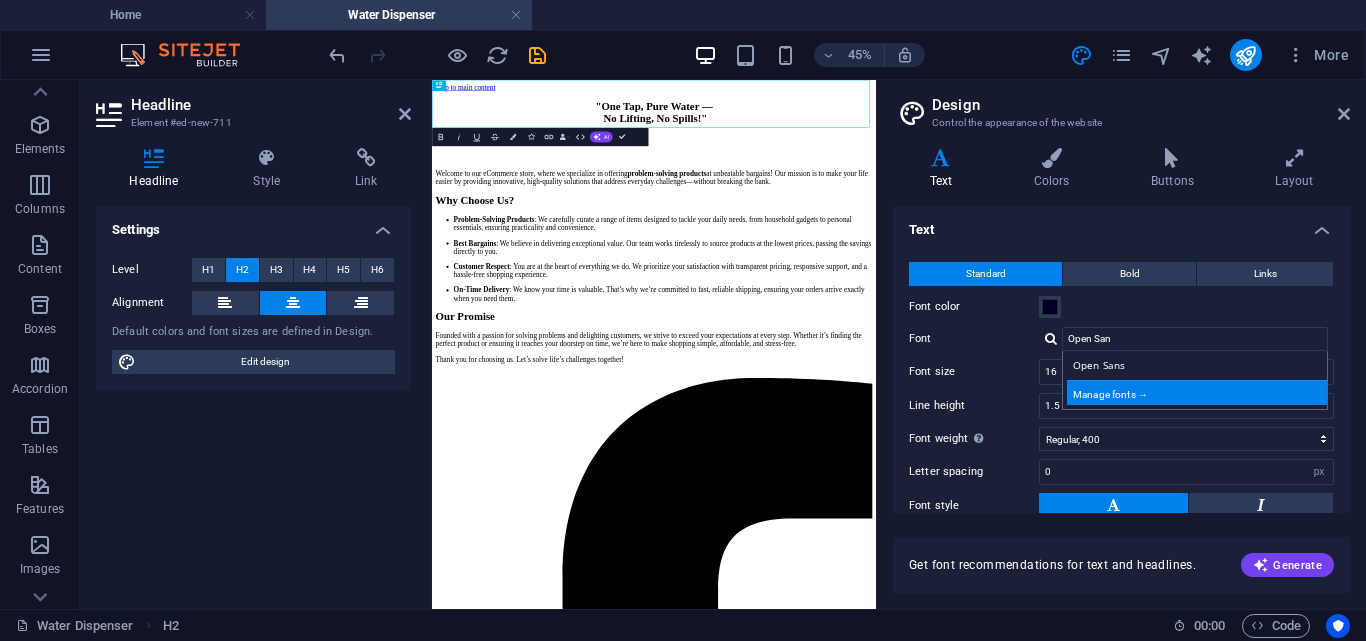click on "Manage fonts →" at bounding box center [1199, 392] 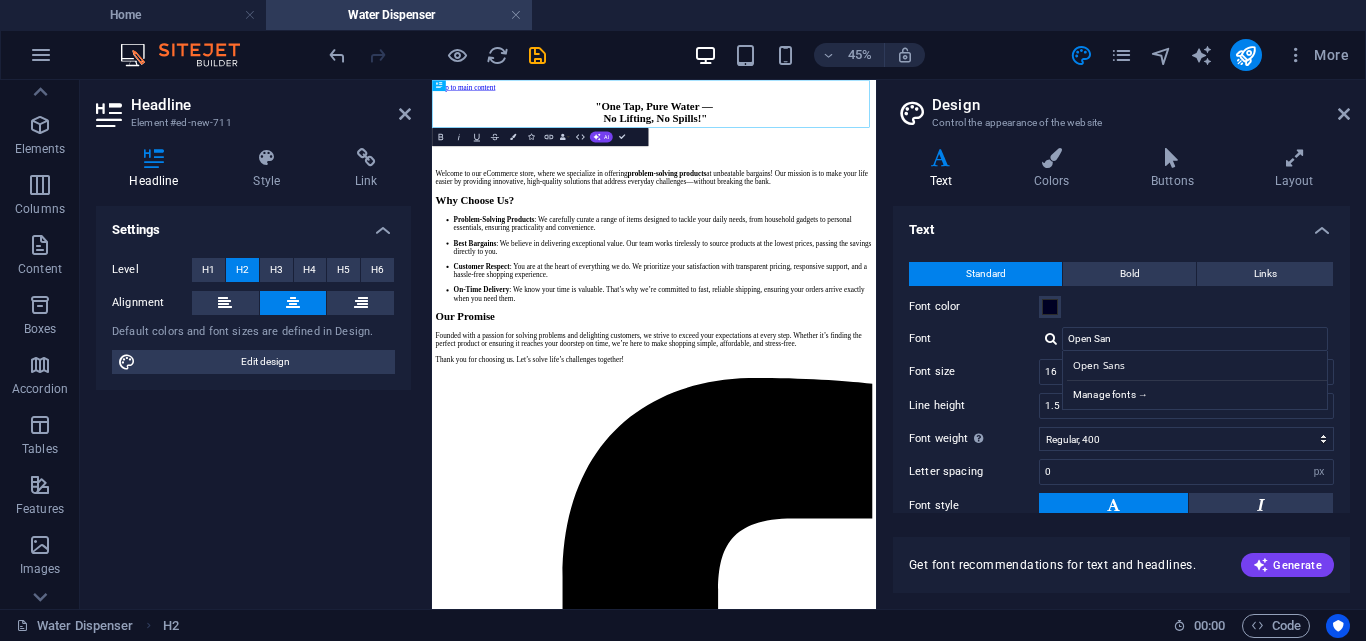 click on "Home Water Dispenser Favorites Elements Columns Content Boxes Accordion Tables Features Images Slider Header Footer Forms Marketing Collections
Drag here to replace the existing content. Press “Ctrl” if you want to create a new element.
H2   Banner   Banner   Container   Image   Menu Bar   Container   Image   Preset   Container   Menu   H2   Button   Container   H2   Text   Spacer   Placeholder   Preset   Preset   Preset   Container   Preset   Container 80% More Home H2 00 : 00 Code Favorites Elements Columns Content Boxes Accordion Tables Features Images Slider Header Footer Forms Marketing Collections Headline Element #ed-new-711 Headline Style Link Settings Level H1 H2 H3 H4 H5 H6 Alignment Default colors and font sizes are defined in Design. Edit design Preset Element Layout How this element expands within the layout (Flexbox). Size Default auto px % 1/1 1/2 1/3 1/4 1/5 1/6 1/7 1/8 1/9 1/10 Grow Shrink Order Container layout Visible Visible Opacity 100 % Overflow Margin" at bounding box center (683, 344) 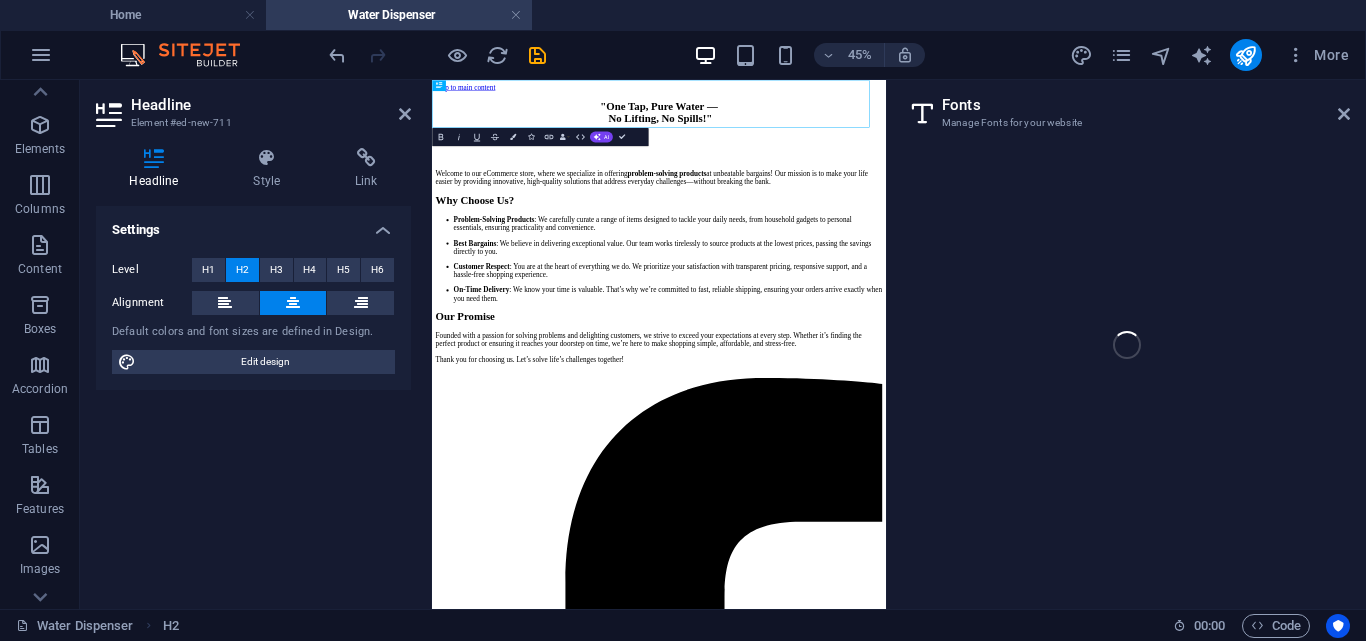 click on "Home Water Dispenser Favorites Elements Columns Content Boxes Accordion Tables Features Images Slider Header Footer Forms Marketing Collections
Drag here to replace the existing content. Press “Ctrl” if you want to create a new element.
H2   Banner   Banner   Container   Image   Menu Bar   Container   Image   Preset   Container   Menu   H2   Button   Container   H2   Text   Spacer   Placeholder   Preset   Preset   Preset   Container   Preset   Container 80% More Home H2 00 : 00 Code Favorites Elements Columns Content Boxes Accordion Tables Features Images Slider Header Footer Forms Marketing Collections Headline Element #ed-new-711 Headline Style Link Settings Level H1 H2 H3 H4 H5 H6 Alignment Default colors and font sizes are defined in Design. Edit design Preset Element Layout How this element expands within the layout (Flexbox). Size Default auto px % 1/1 1/2 1/3 1/4 1/5 1/6 1/7 1/8 1/9 1/10 Grow Shrink Order Container layout Visible Visible Opacity 100 % Overflow Margin" at bounding box center [683, 344] 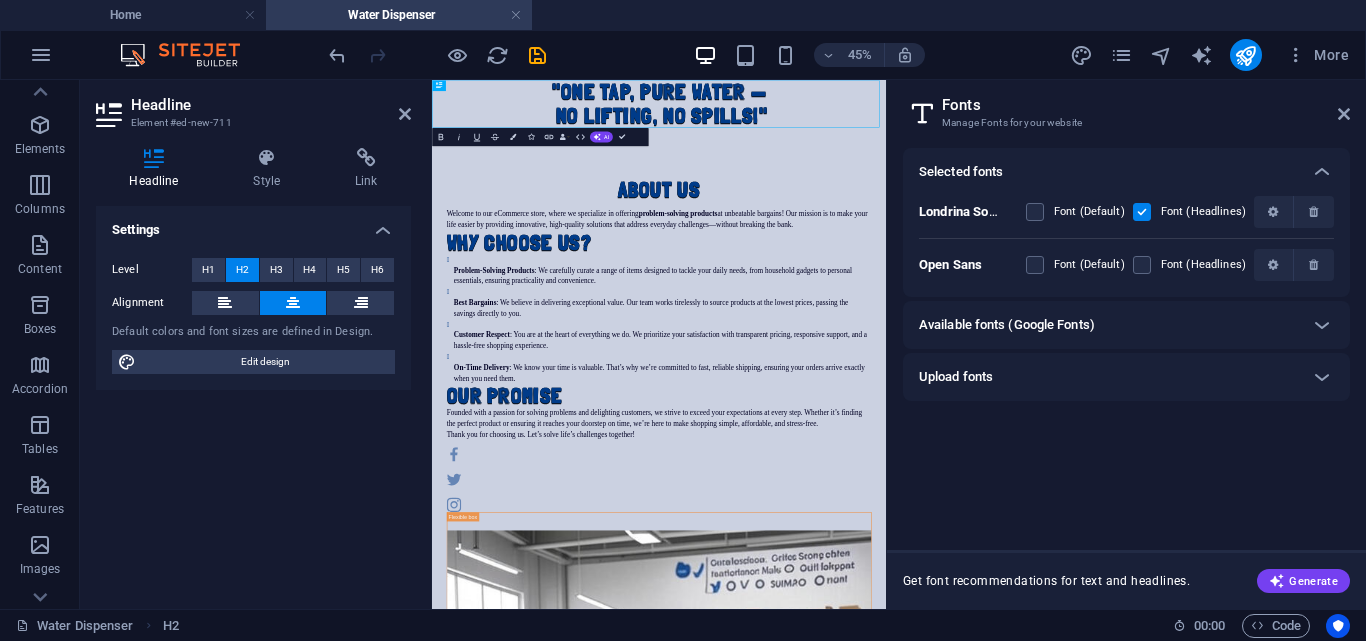 click on "Available fonts (Google Fonts)" at bounding box center (1007, 325) 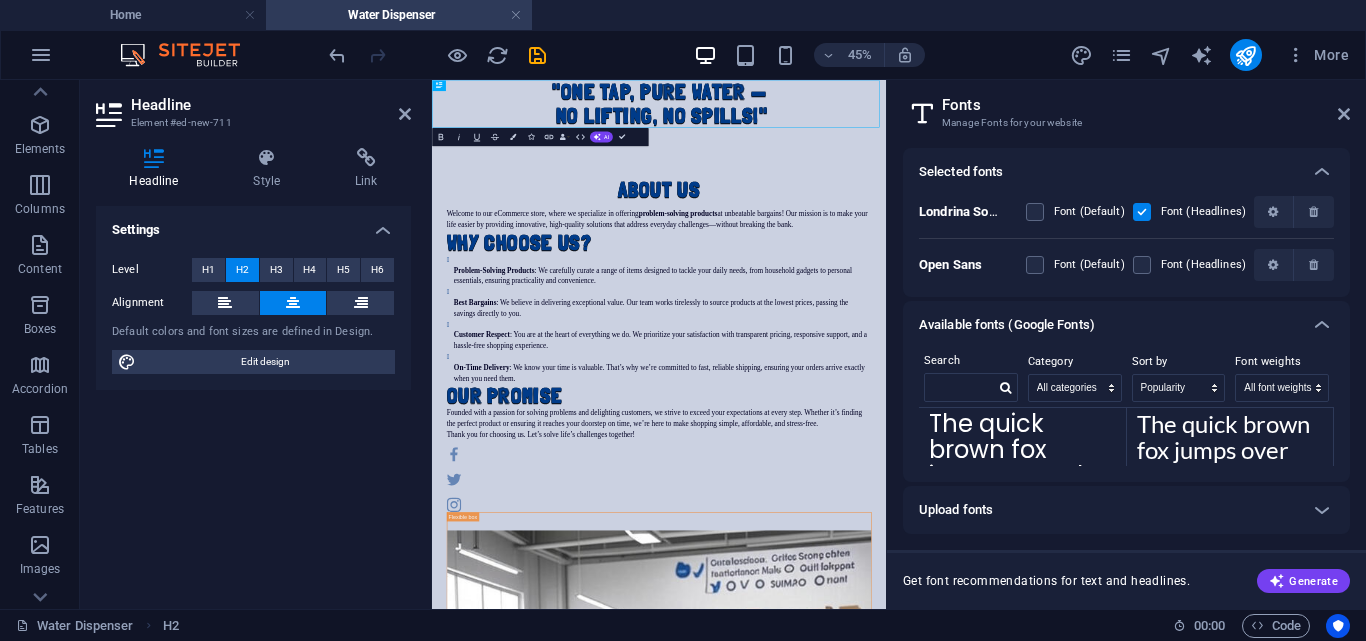 scroll, scrollTop: 356, scrollLeft: 0, axis: vertical 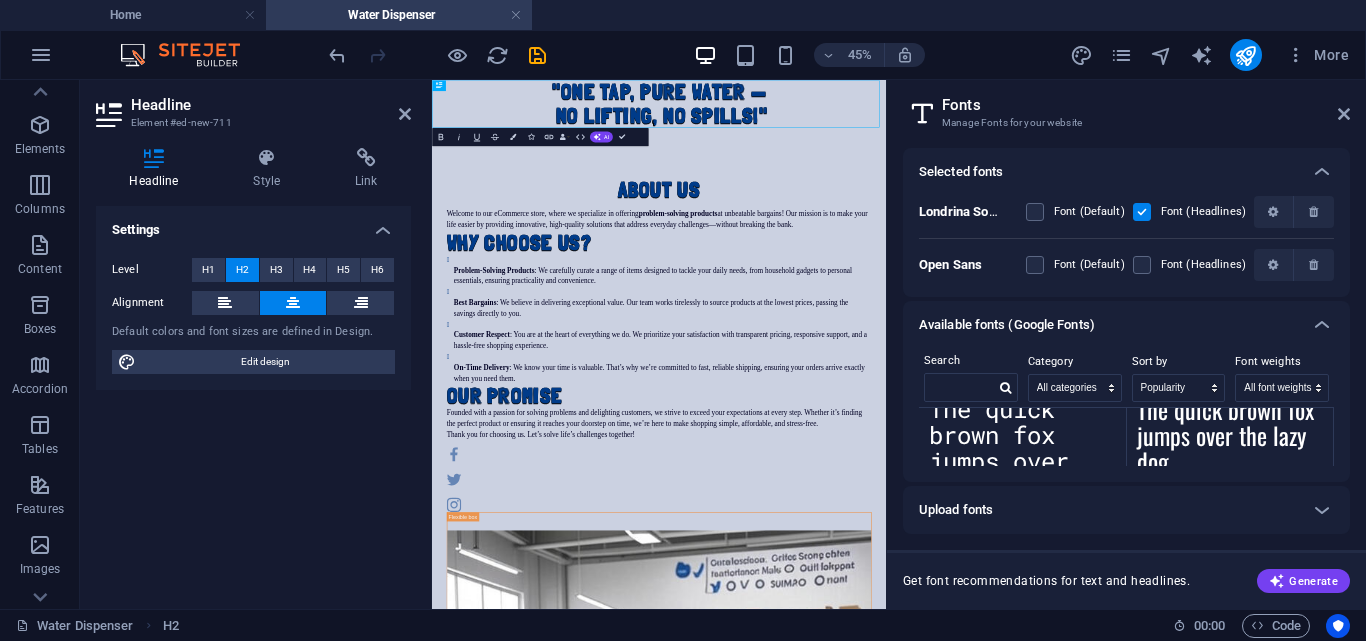 click at bounding box center [1102, 369] 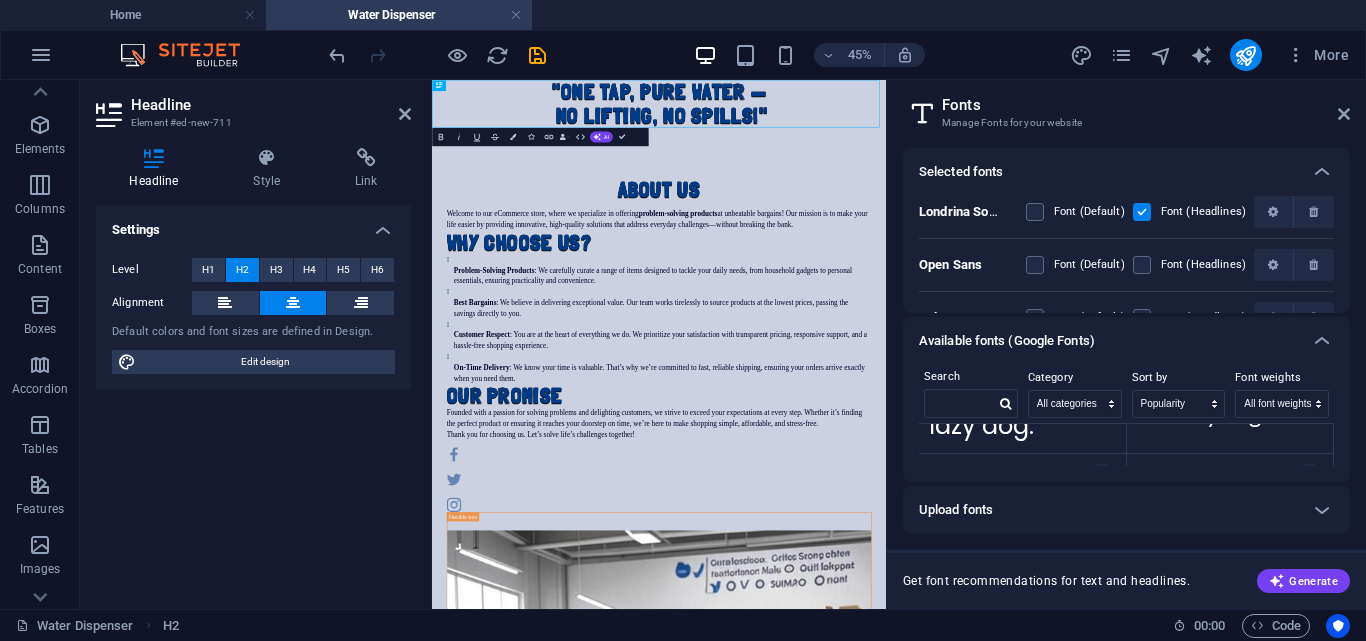 scroll, scrollTop: 428, scrollLeft: 0, axis: vertical 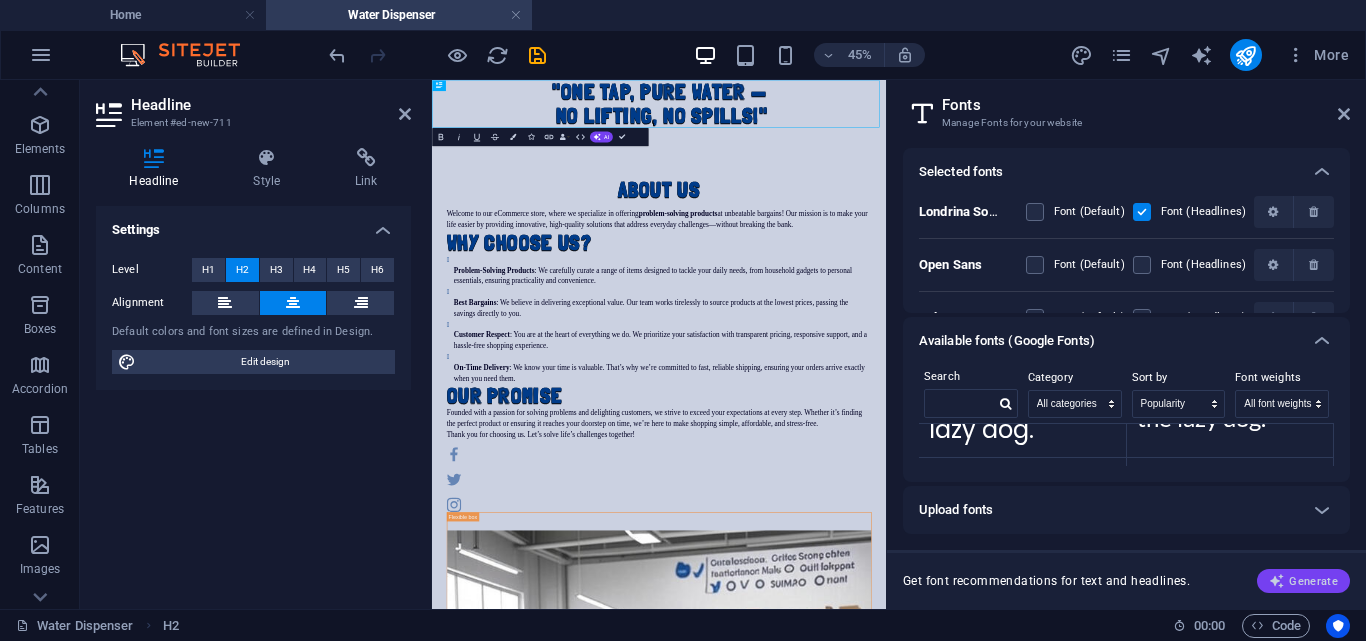 click on "Generate" at bounding box center (1303, 581) 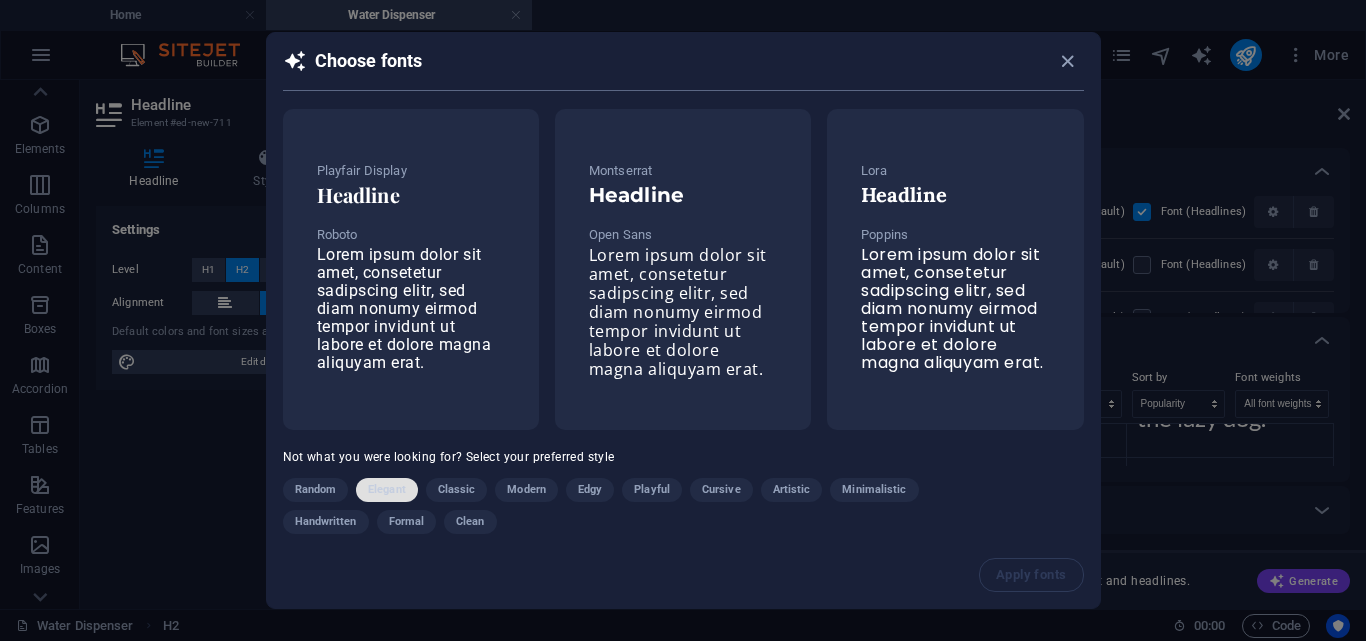 click on "Elegant" at bounding box center (387, 490) 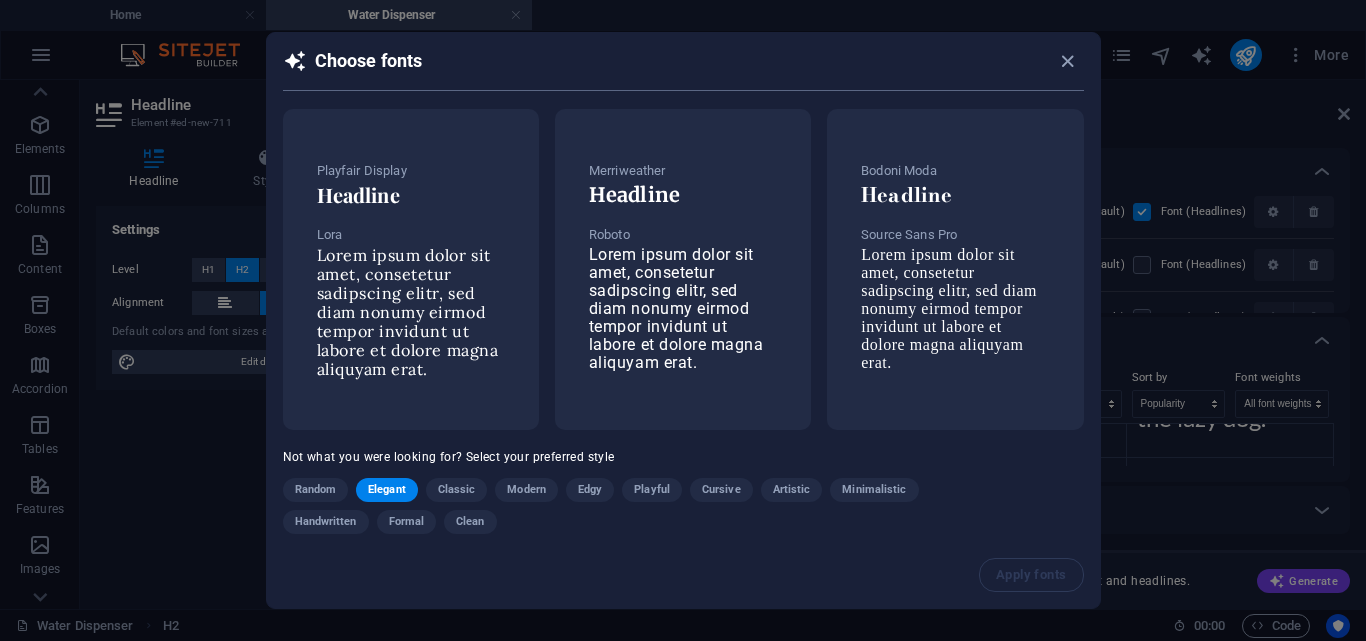 click on "Elegant" at bounding box center (387, 490) 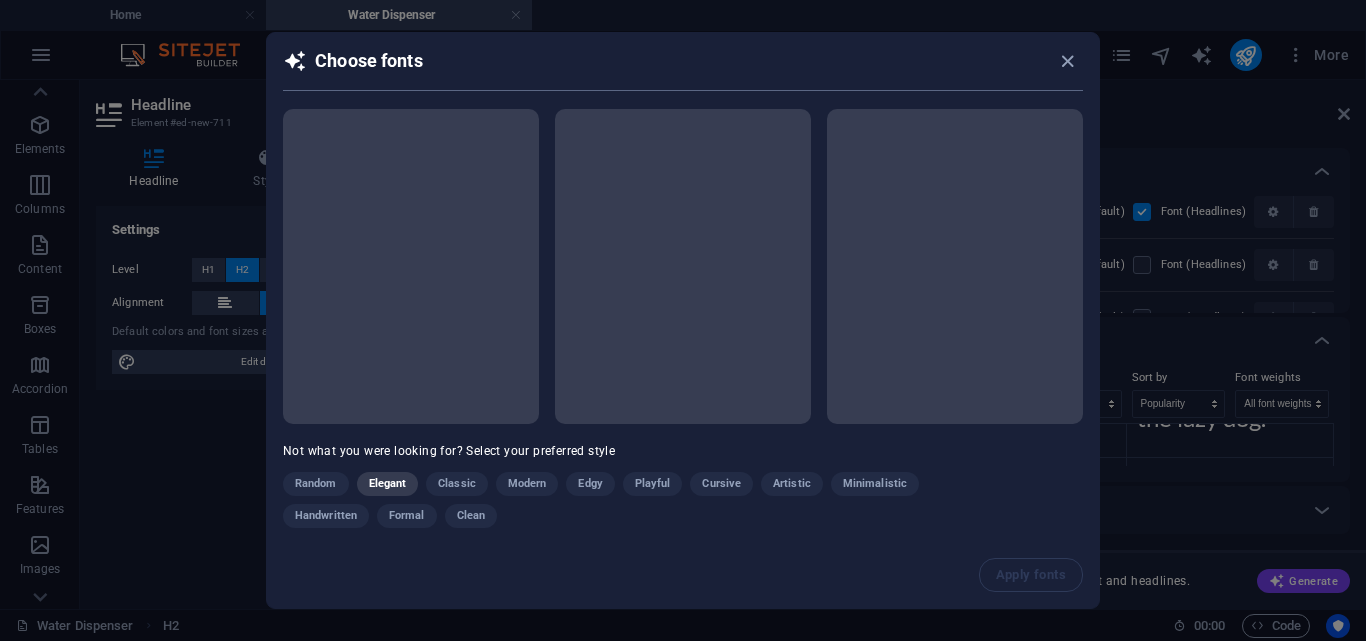 click on "Random Elegant Classic Modern Edgy Playful Cursive Artistic Minimalistic Handwritten Formal Clean" at bounding box center [633, 504] 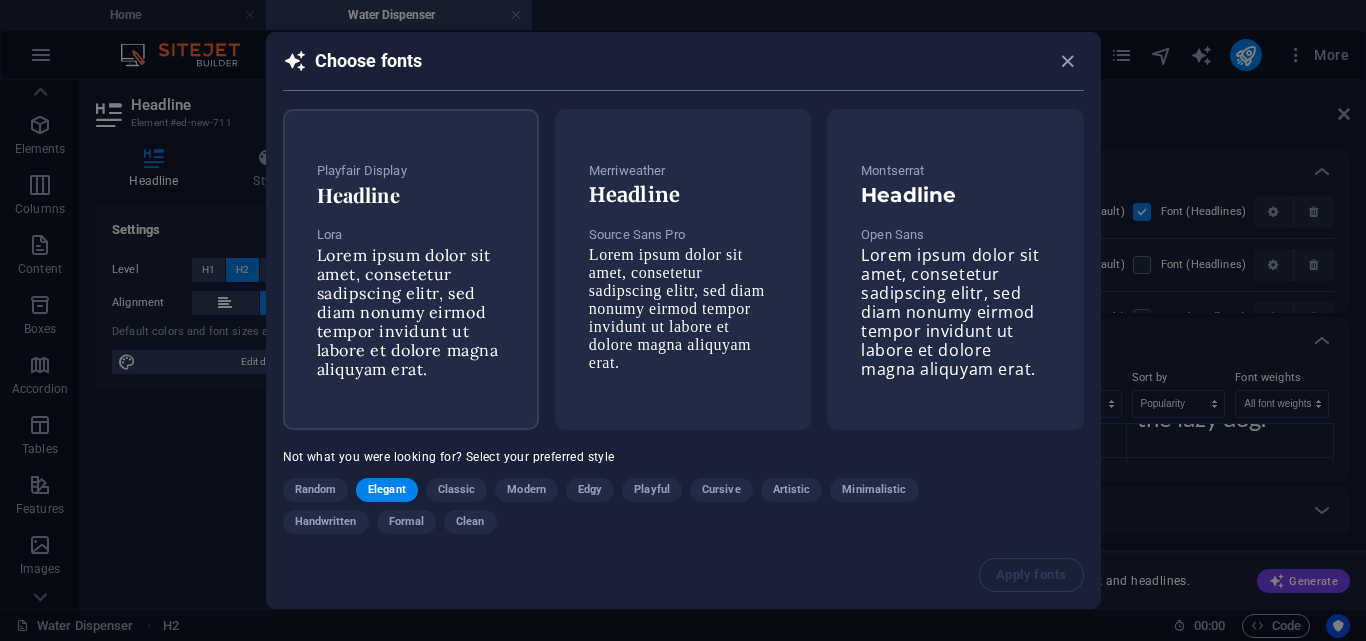 click on "Playfair Display Headline Lora Lorem ipsum dolor sit amet, consetetur sadipscing elitr, sed diam nonumy eirmod tempor invidunt ut labore et dolore magna aliquyam erat." at bounding box center [411, 269] 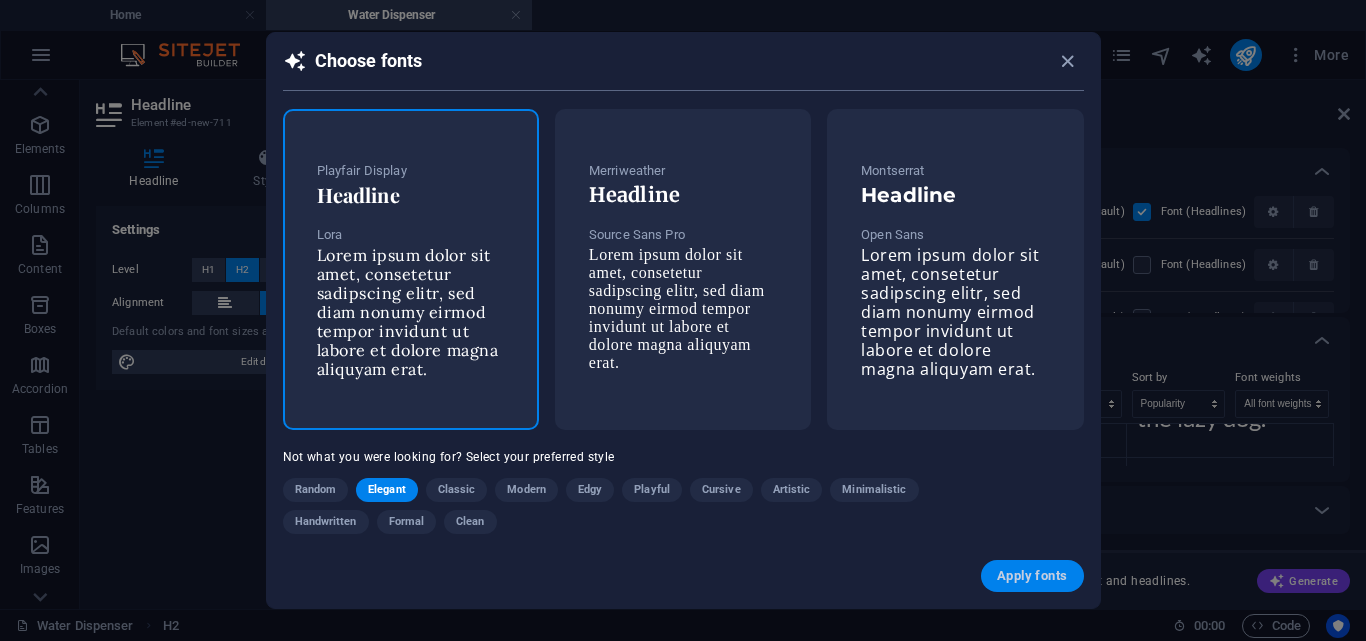 click on "Apply fonts" at bounding box center [1032, 576] 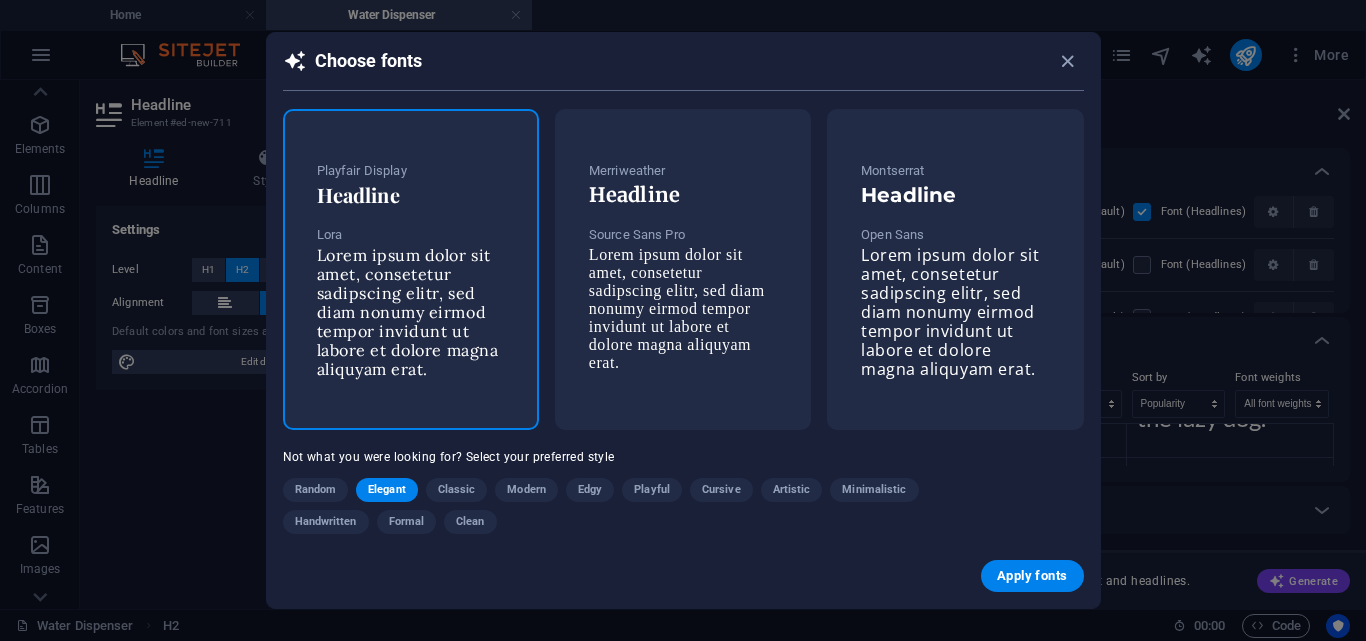 click on "Get font recommendations for text and headlines." at bounding box center (1046, 581) 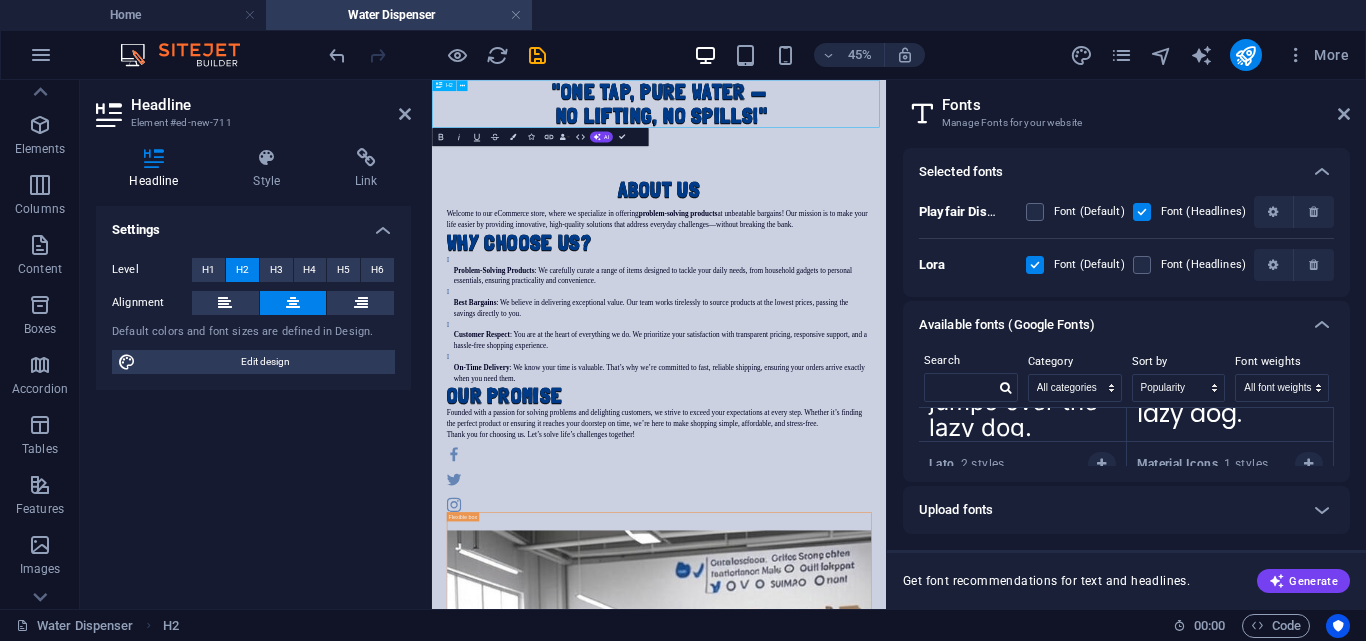click on ""One Tap, Pure Water — ‌‌ No Lifting, No Spills!"" at bounding box center (936, 133) 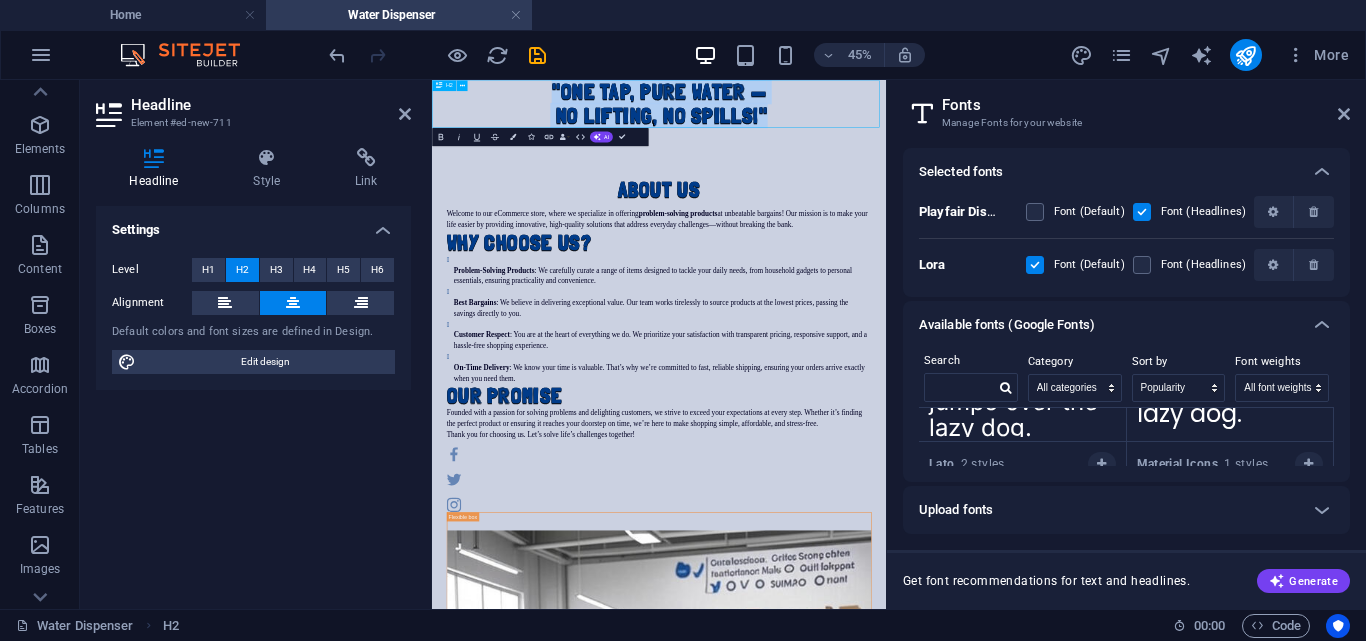 drag, startPoint x: 1200, startPoint y: 151, endPoint x: 676, endPoint y: 108, distance: 525.76135 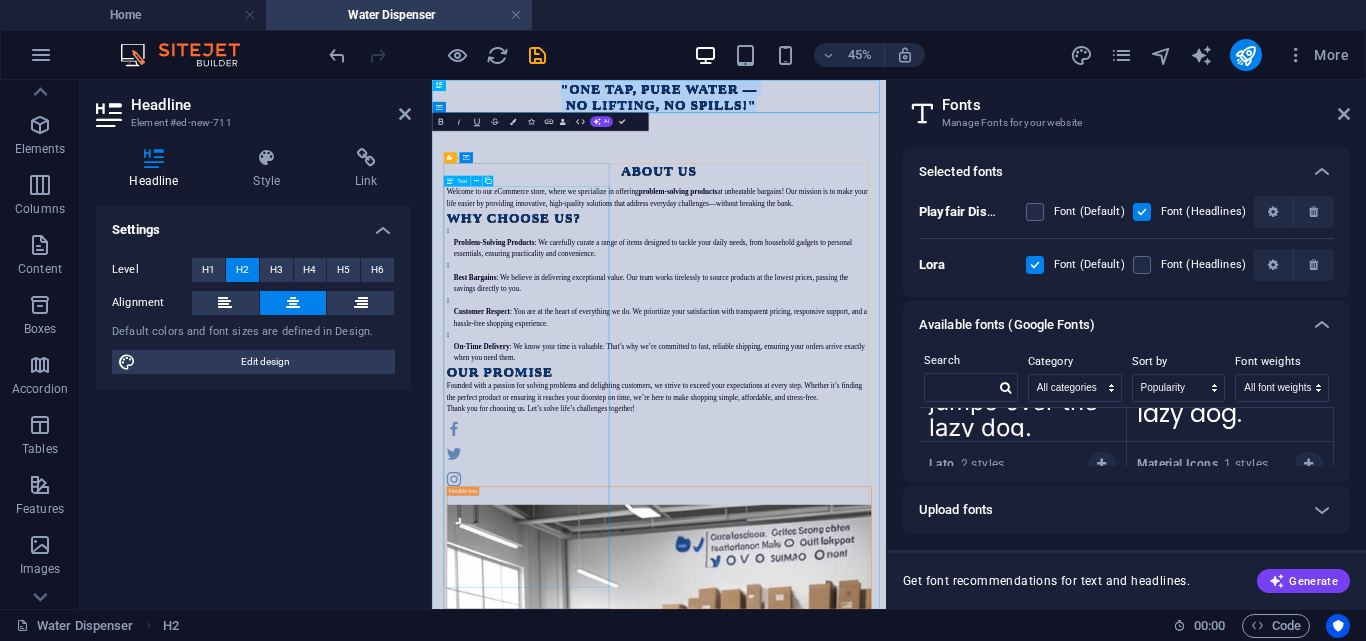 click on "Welcome to our eCommerce store, where we specialize in offering  problem-solving products  at unbeatable bargains! Our mission is to make your life easier by providing innovative, high-quality solutions that address everyday challenges—without breaking the bank. Why Choose Us? Problem-Solving Products : We carefully curate a range of items designed to tackle your daily needs, from household gadgets to personal essentials, ensuring practicality and convenience. Best Bargains : We believe in delivering exceptional value. Our team works tirelessly to source products at the lowest prices, passing the savings directly to you. Customer Respect : You are at the heart of everything we do. We prioritize your satisfaction with transparent pricing, responsive support, and a hassle-free shopping experience. On-Time Delivery : We know your time is valuable. That’s why we’re committed to fast, reliable shipping, ensuring your orders arrive exactly when you need them. Our Promise" at bounding box center [937, 569] 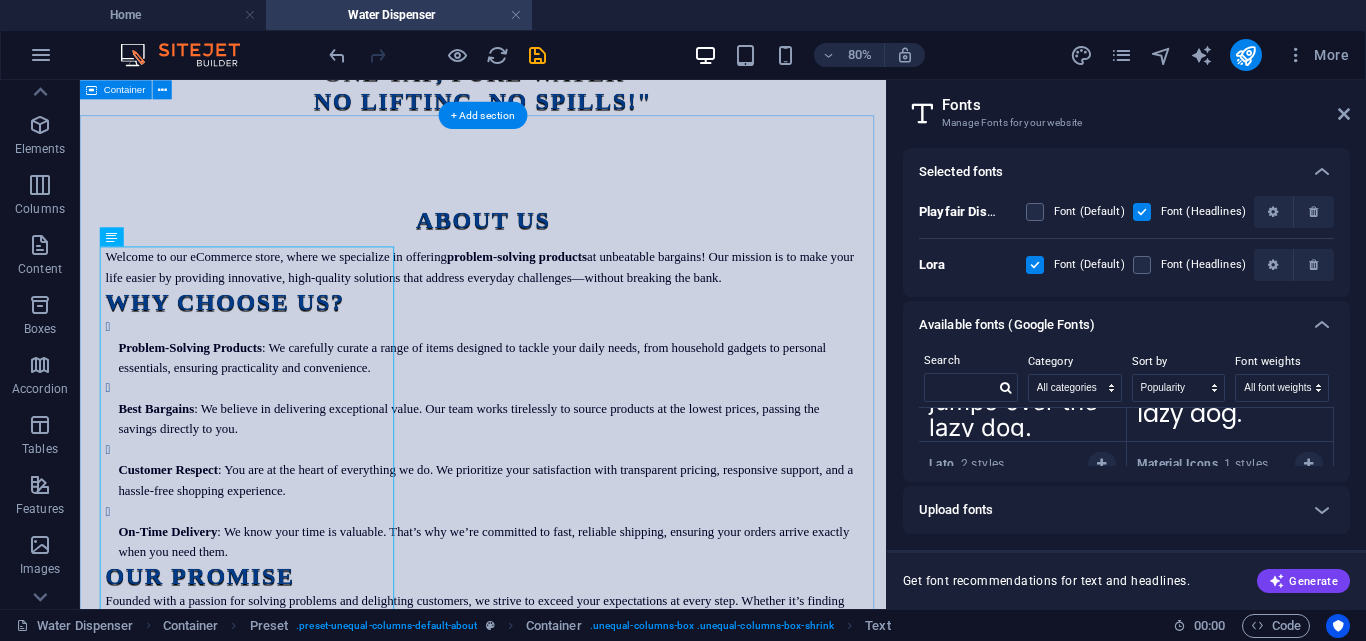 scroll, scrollTop: 0, scrollLeft: 0, axis: both 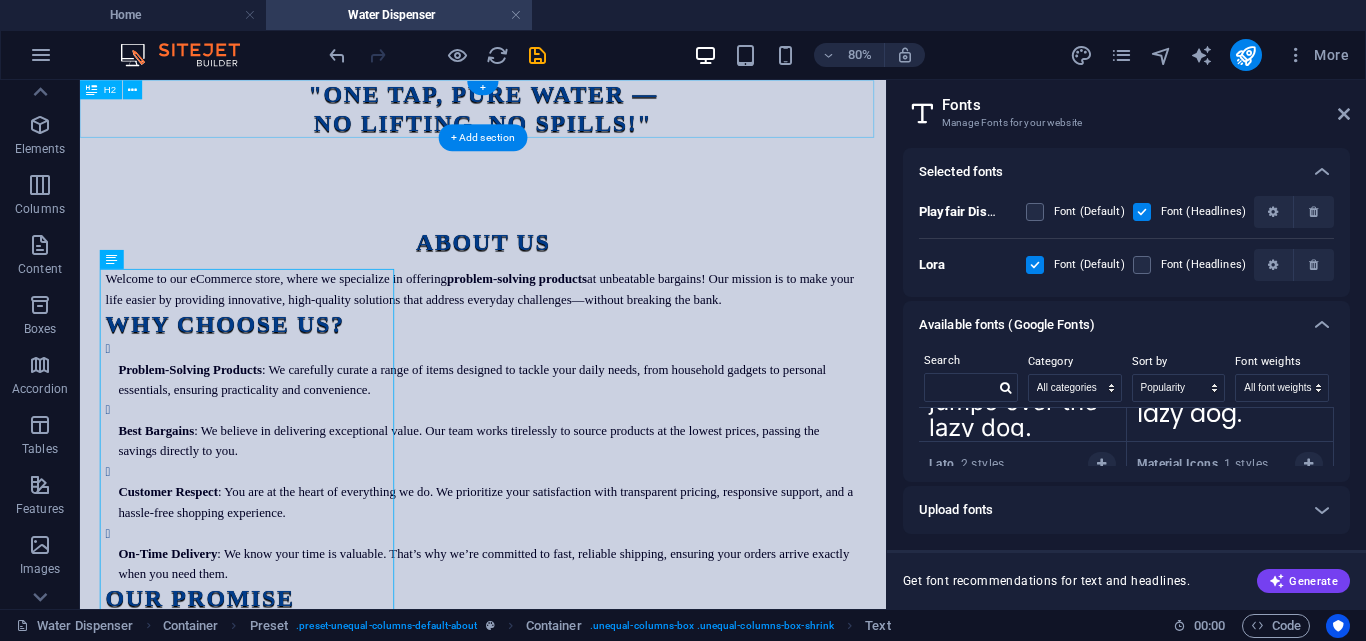 click on ""One Tap, Pure Water —  No Lifting, No Spills!"" at bounding box center [584, 116] 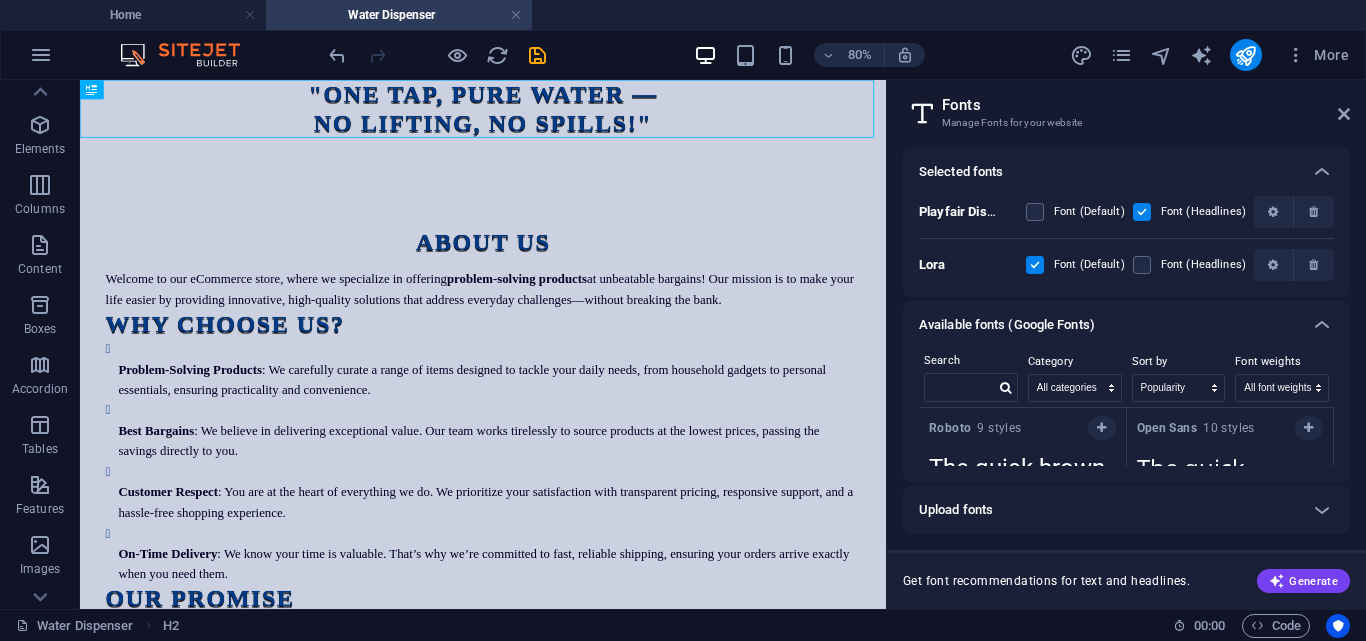 scroll, scrollTop: 0, scrollLeft: 0, axis: both 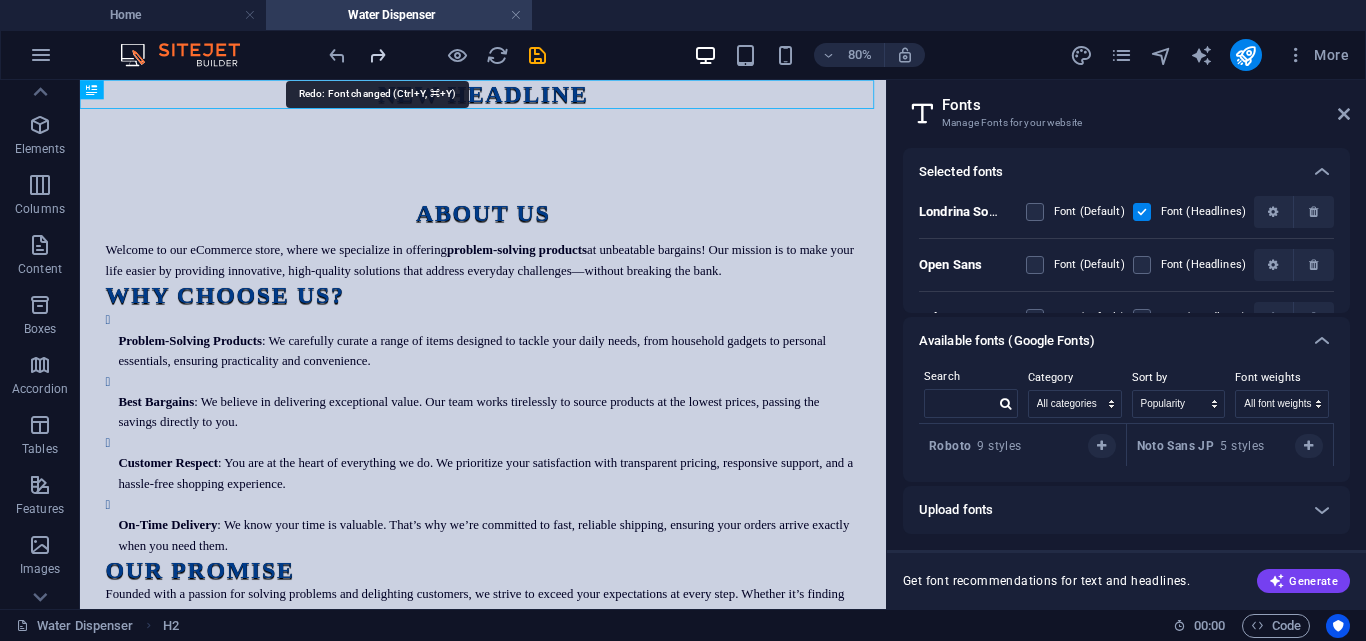 click at bounding box center (377, 55) 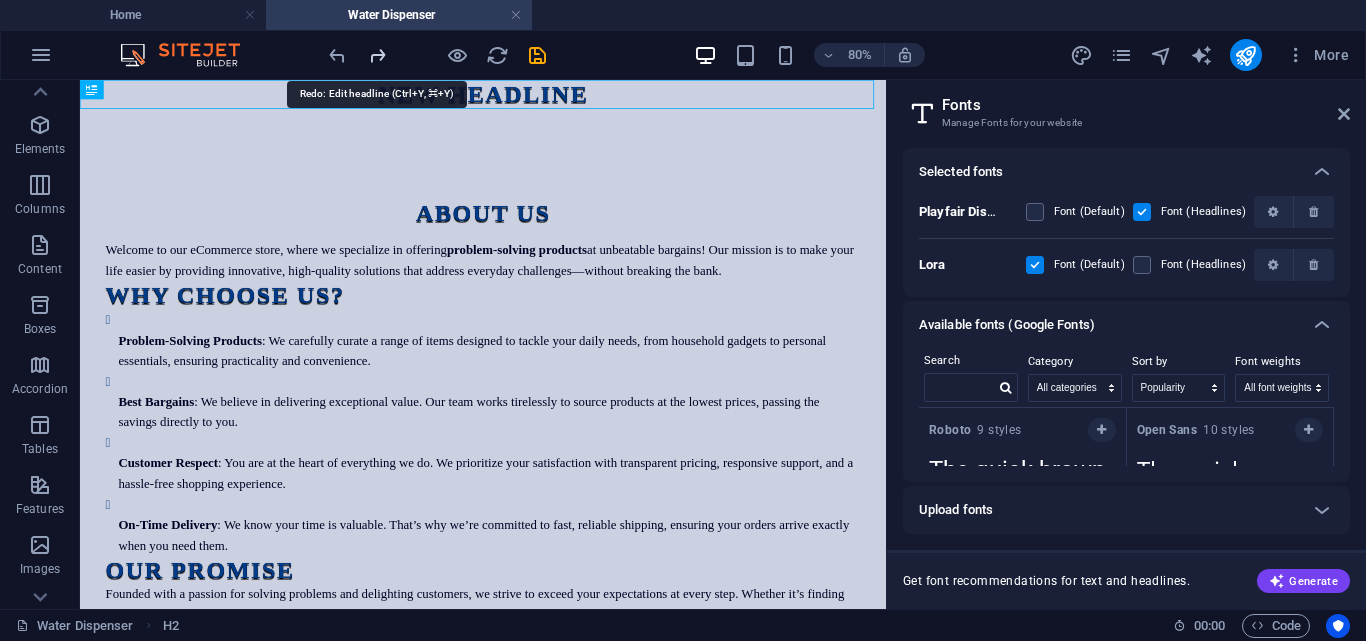click at bounding box center (377, 55) 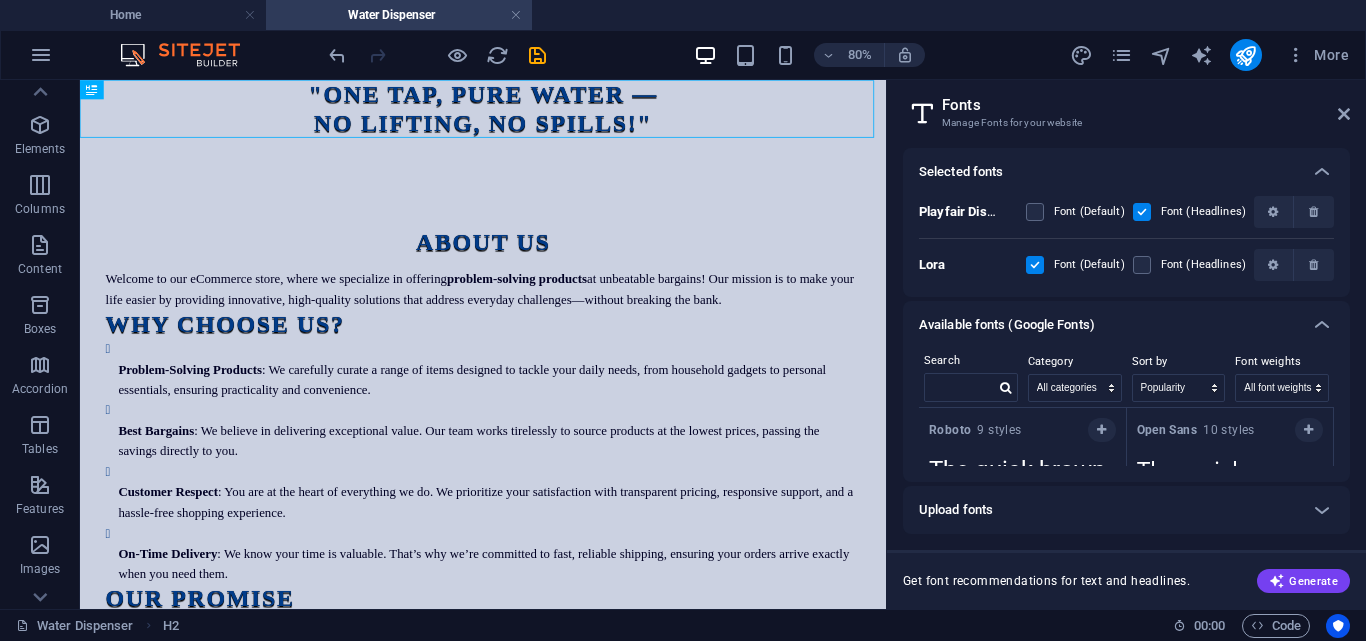 click at bounding box center [437, 55] 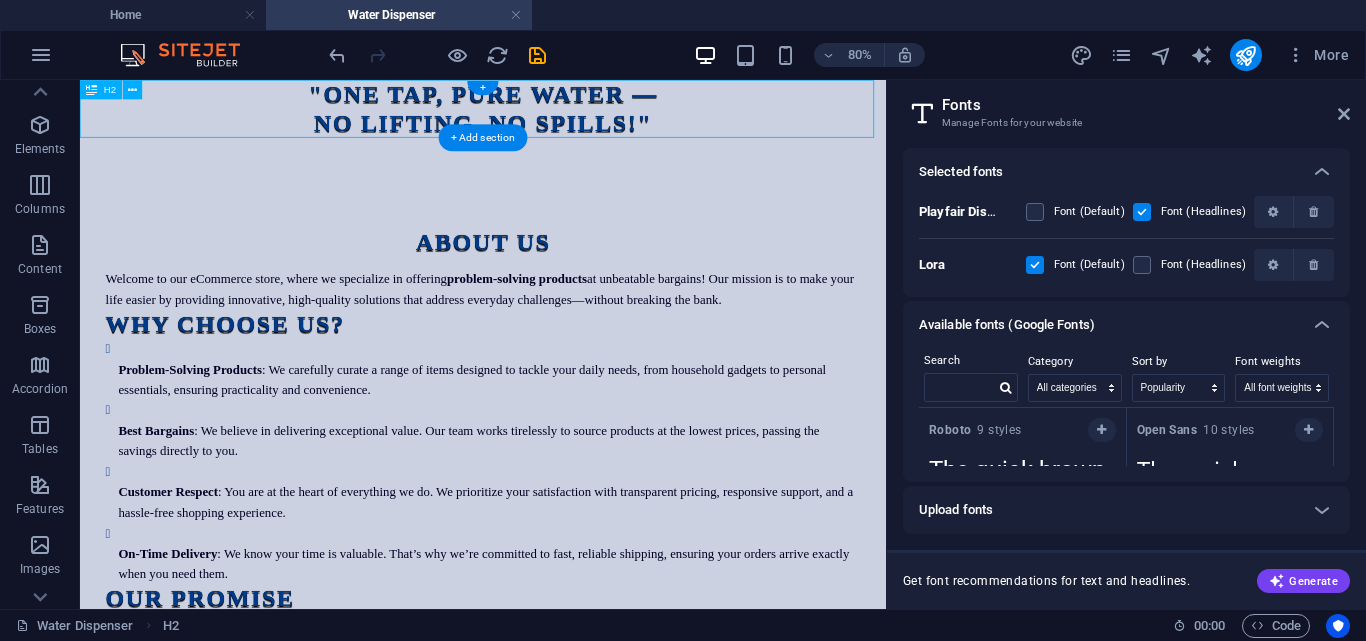 click on ""One Tap, Pure Water —  No Lifting, No Spills!"" at bounding box center [584, 116] 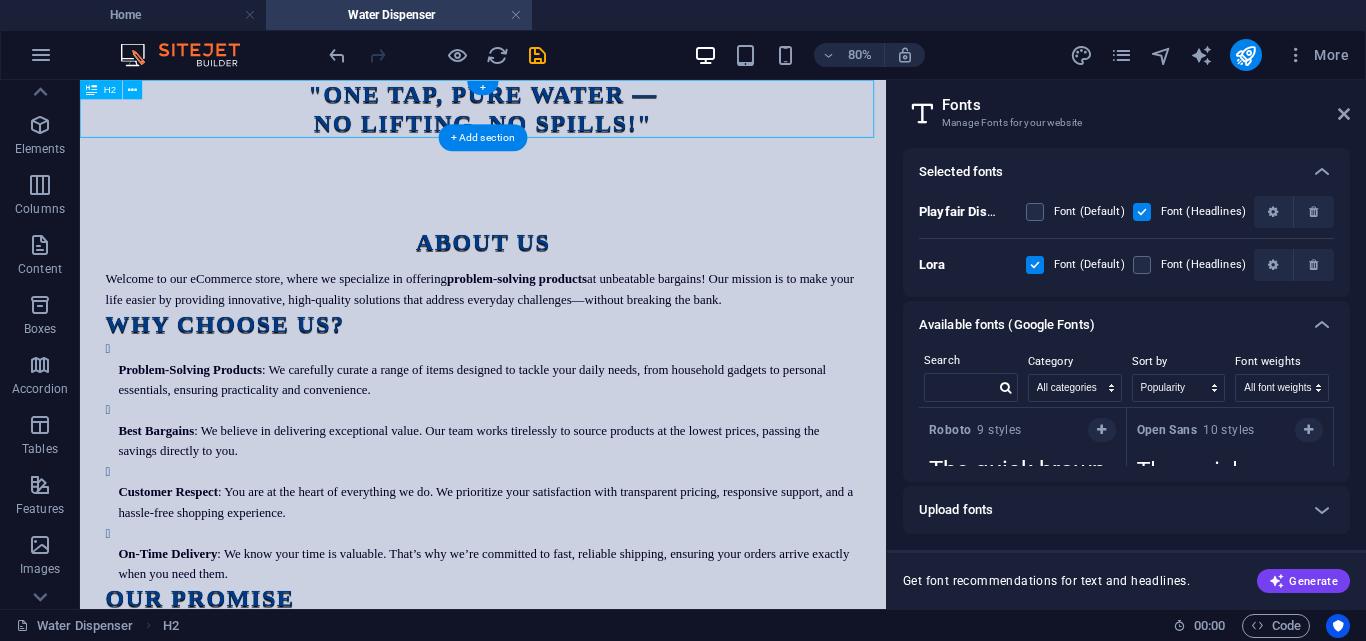 click on ""One Tap, Pure Water —  No Lifting, No Spills!"" at bounding box center [584, 116] 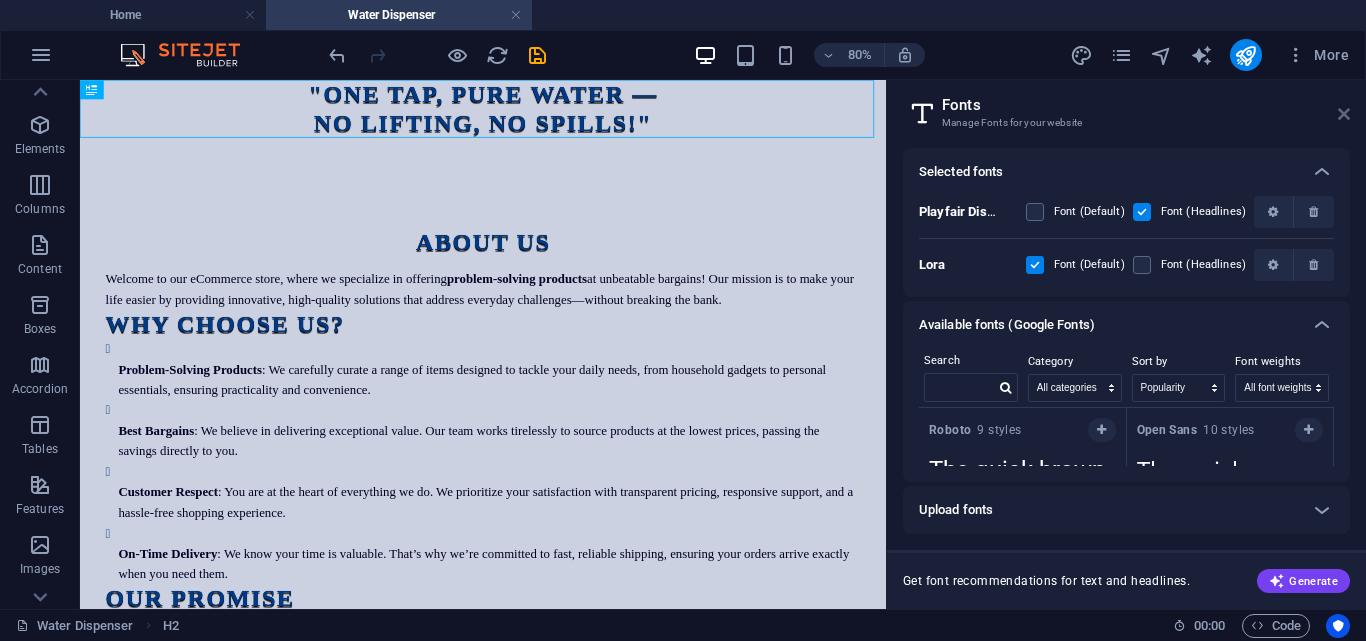 click at bounding box center (1344, 114) 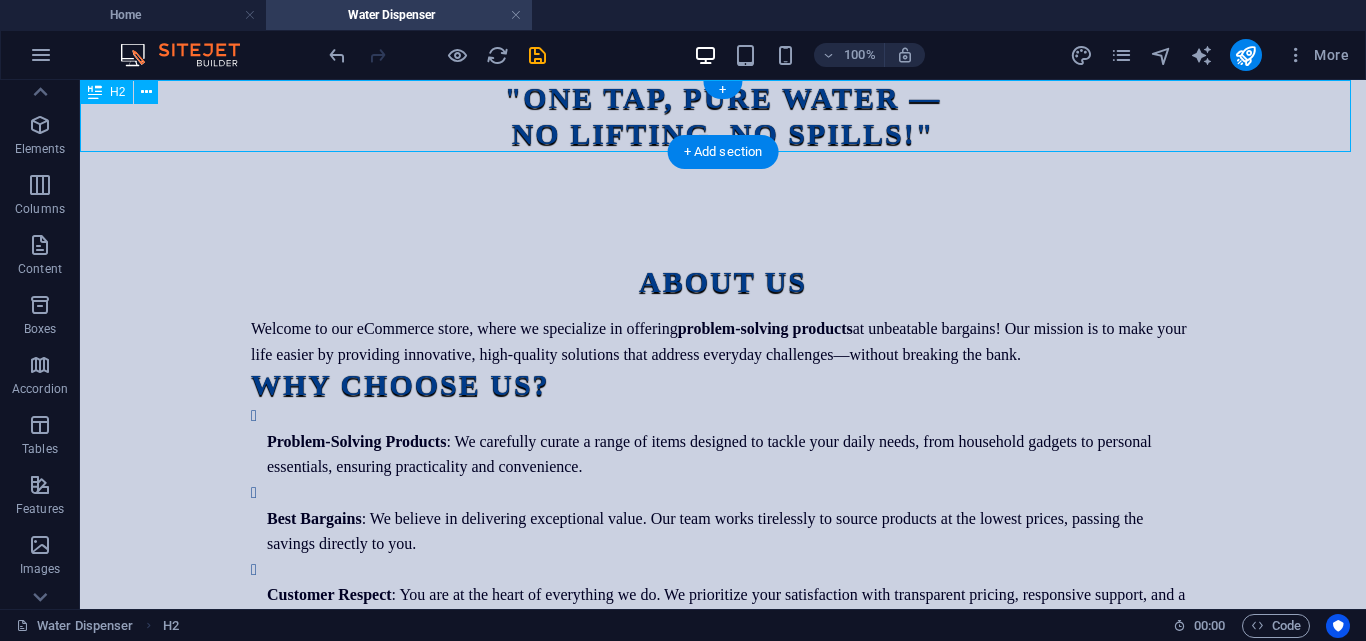 click on ""One Tap, Pure Water —  No Lifting, No Spills!"" at bounding box center [723, 116] 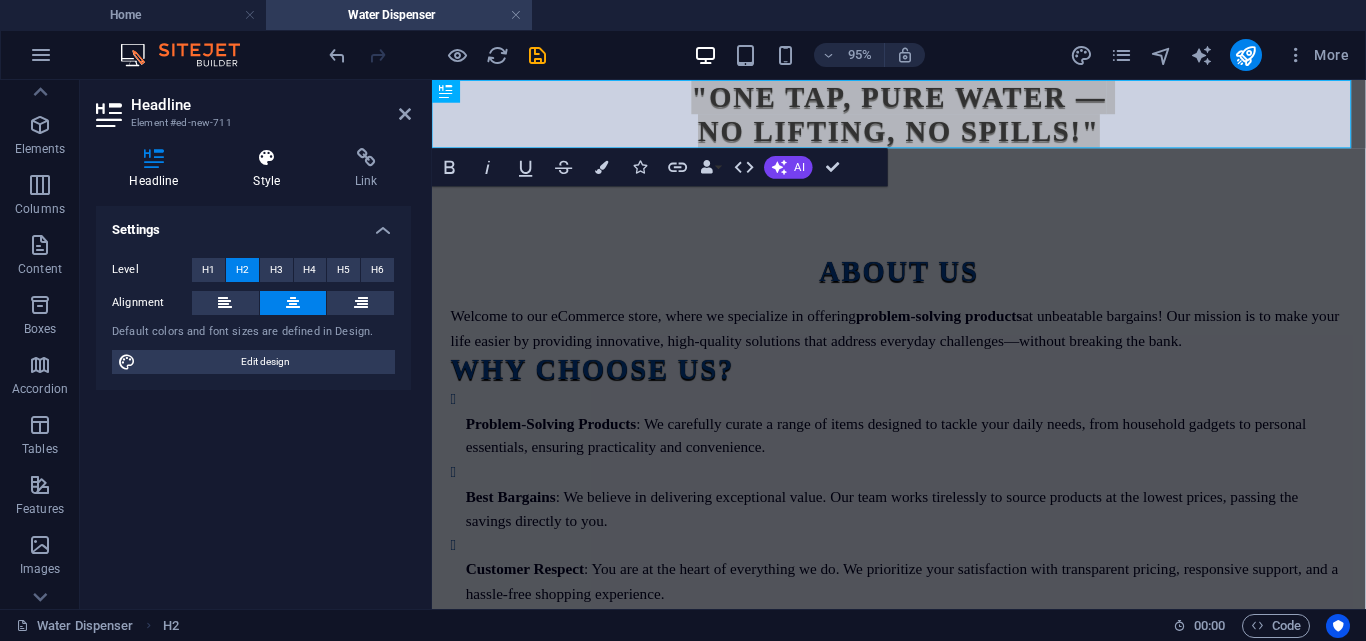 click at bounding box center (267, 158) 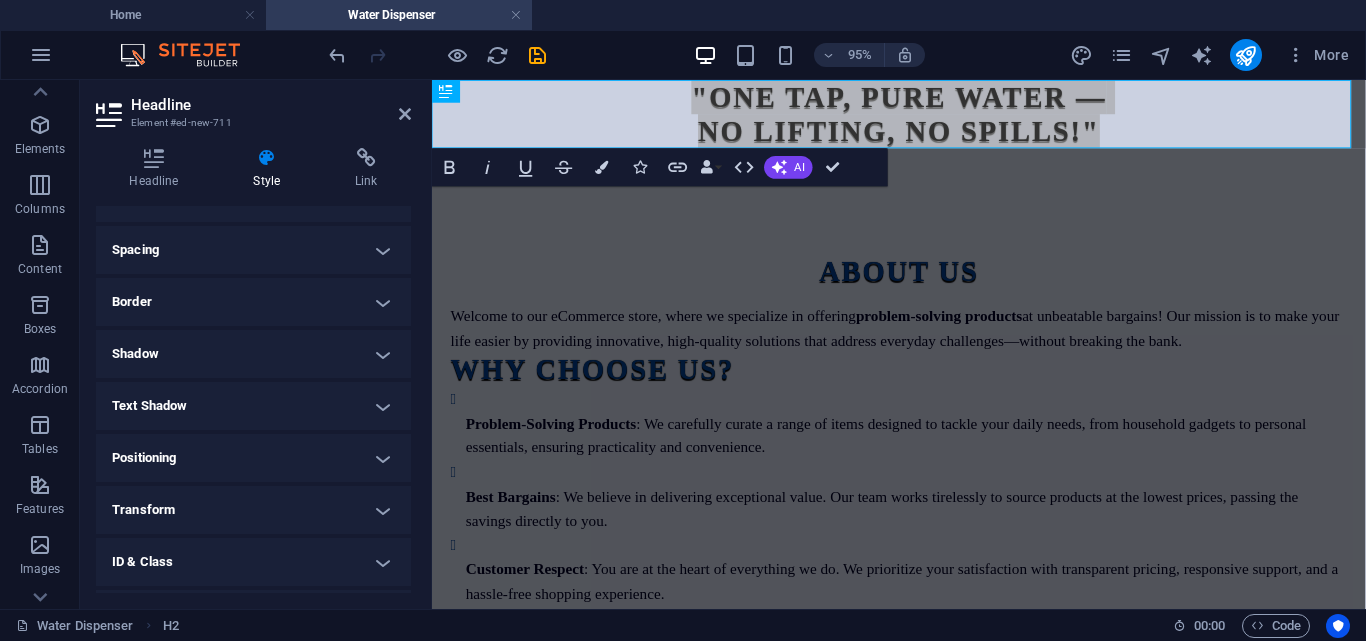 scroll, scrollTop: 171, scrollLeft: 0, axis: vertical 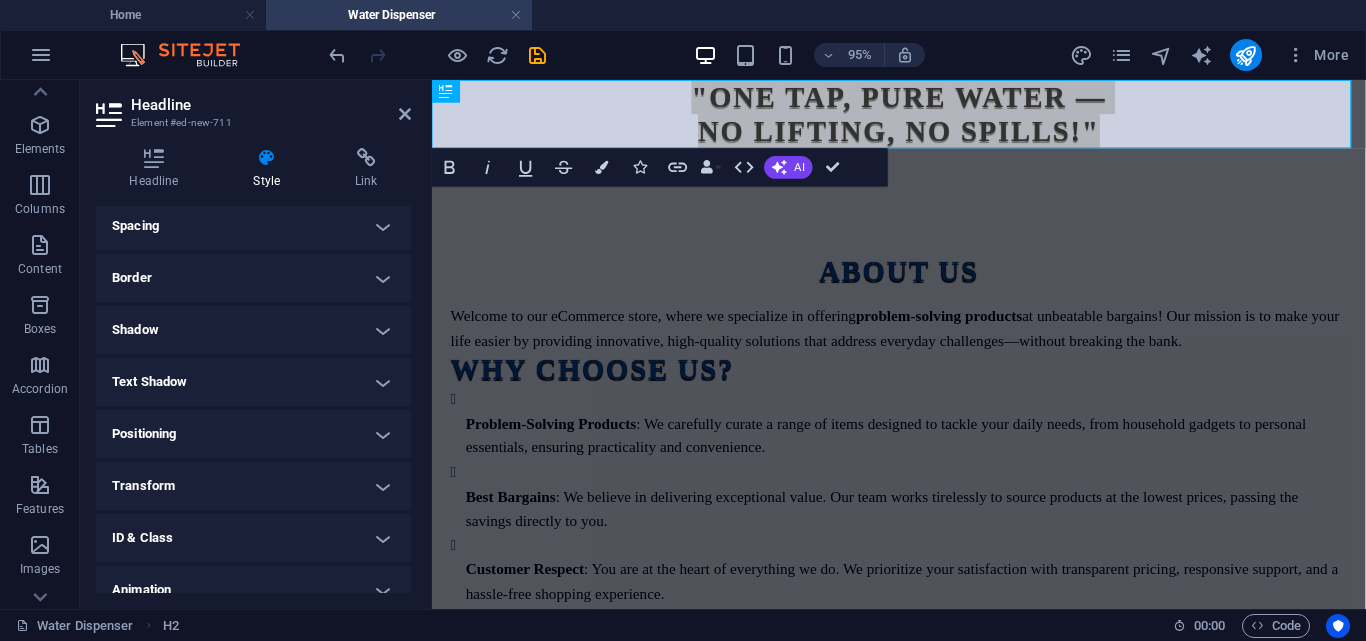 click on "Shadow" at bounding box center (253, 330) 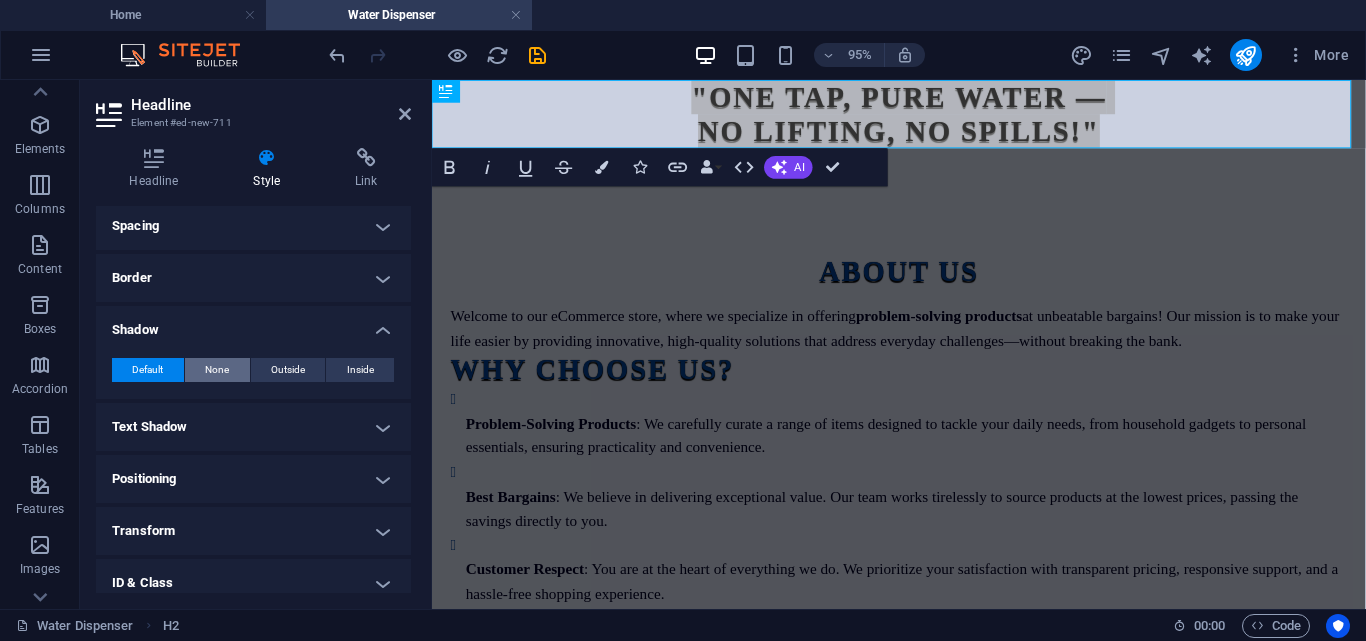 click on "None" at bounding box center (217, 370) 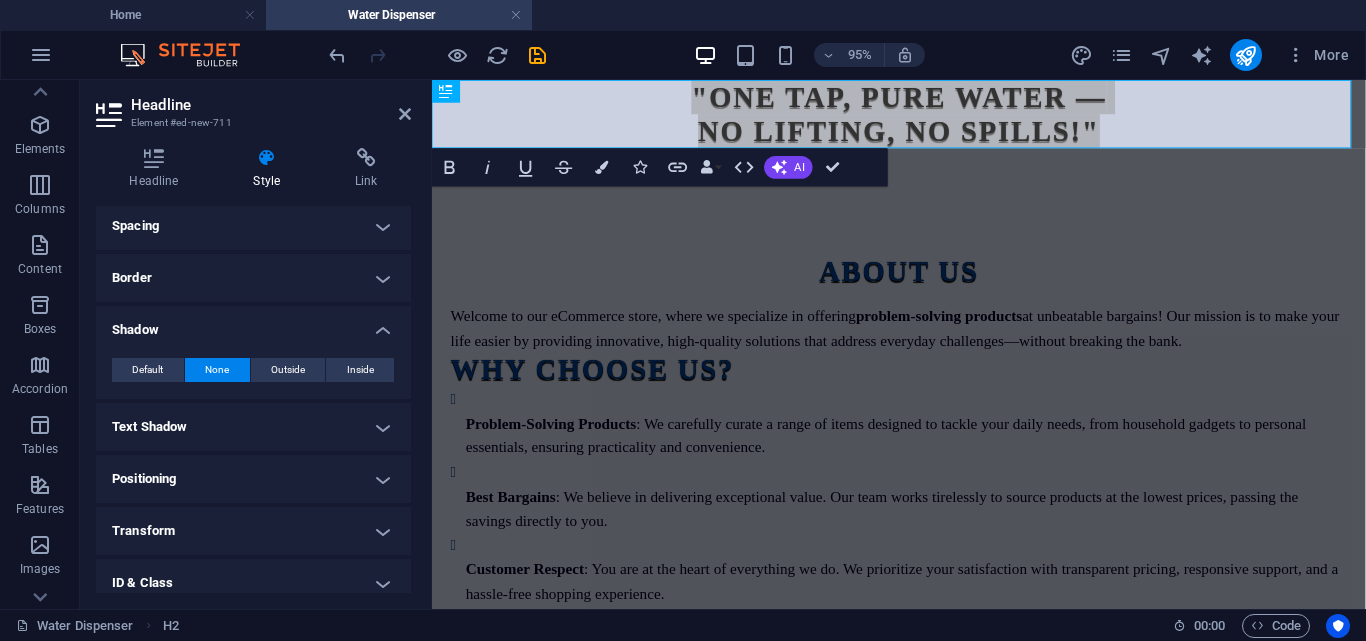 click on "Shadow" at bounding box center (253, 324) 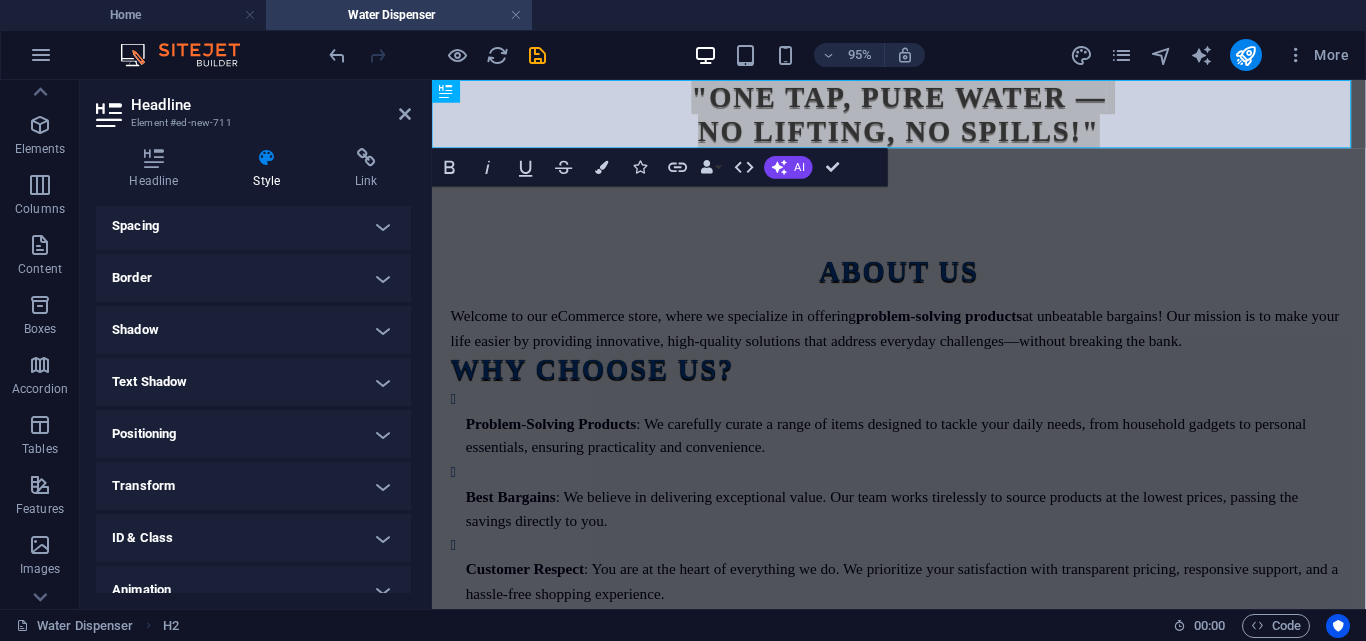 click on "Text Shadow" at bounding box center [253, 382] 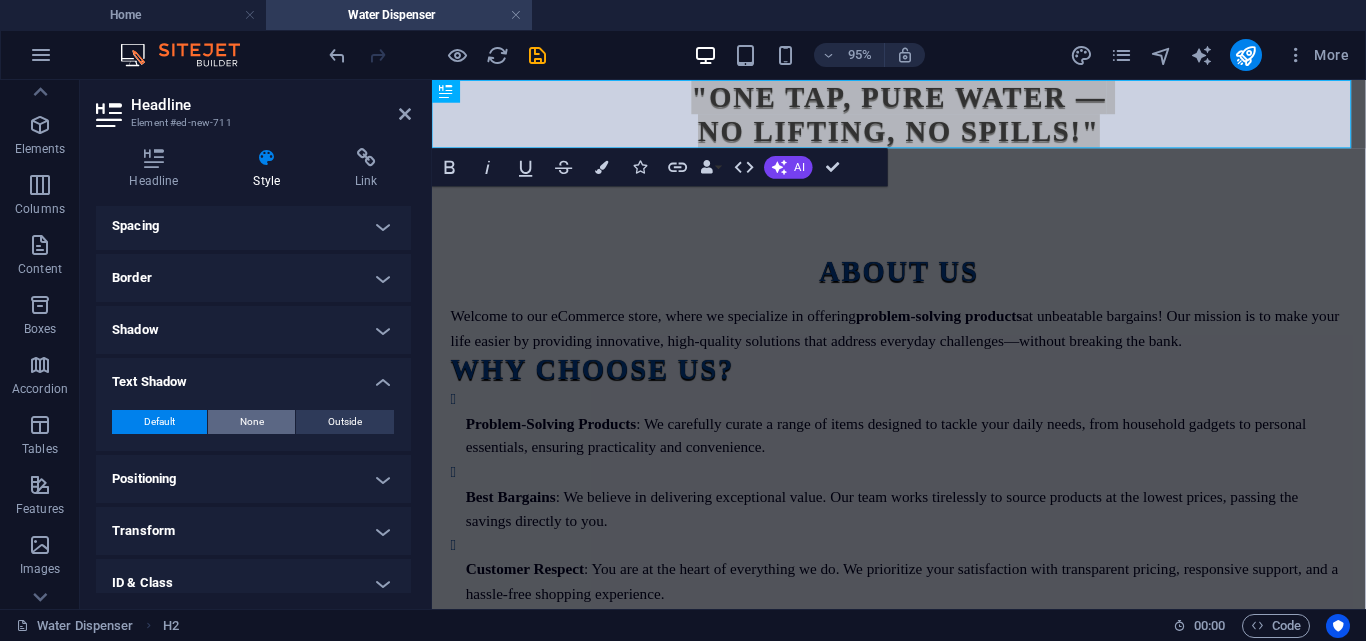 click on "None" at bounding box center (252, 422) 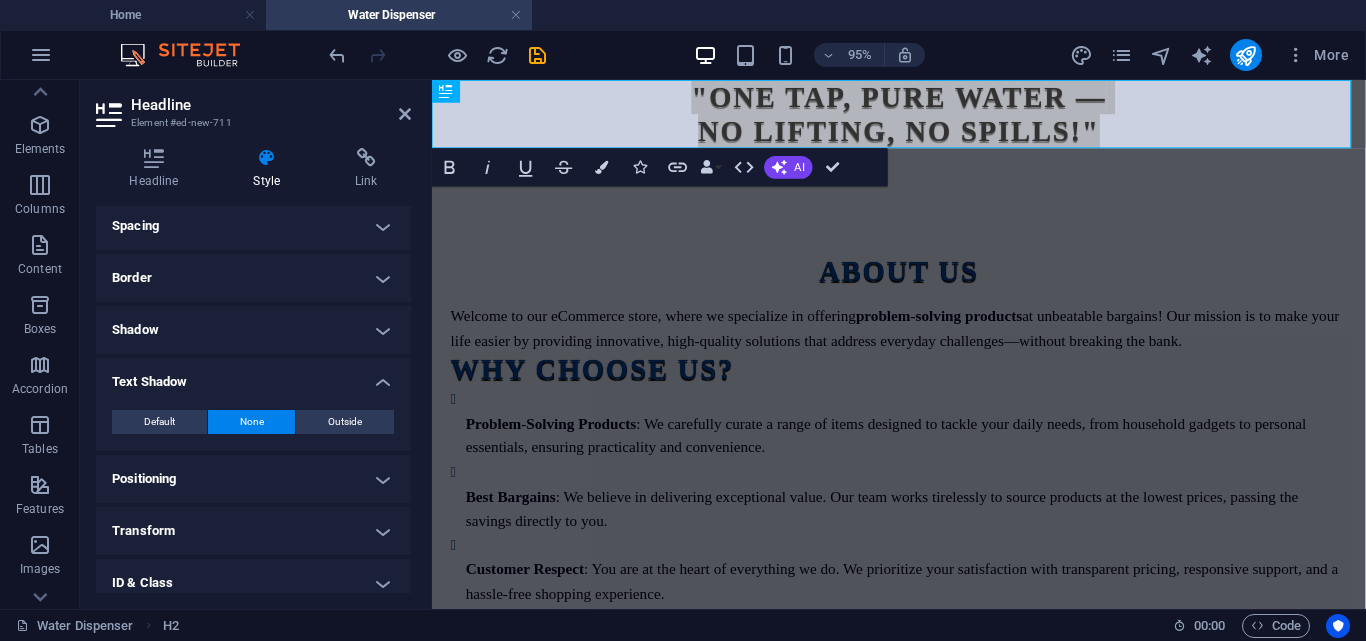 click on "Text Shadow" at bounding box center (253, 376) 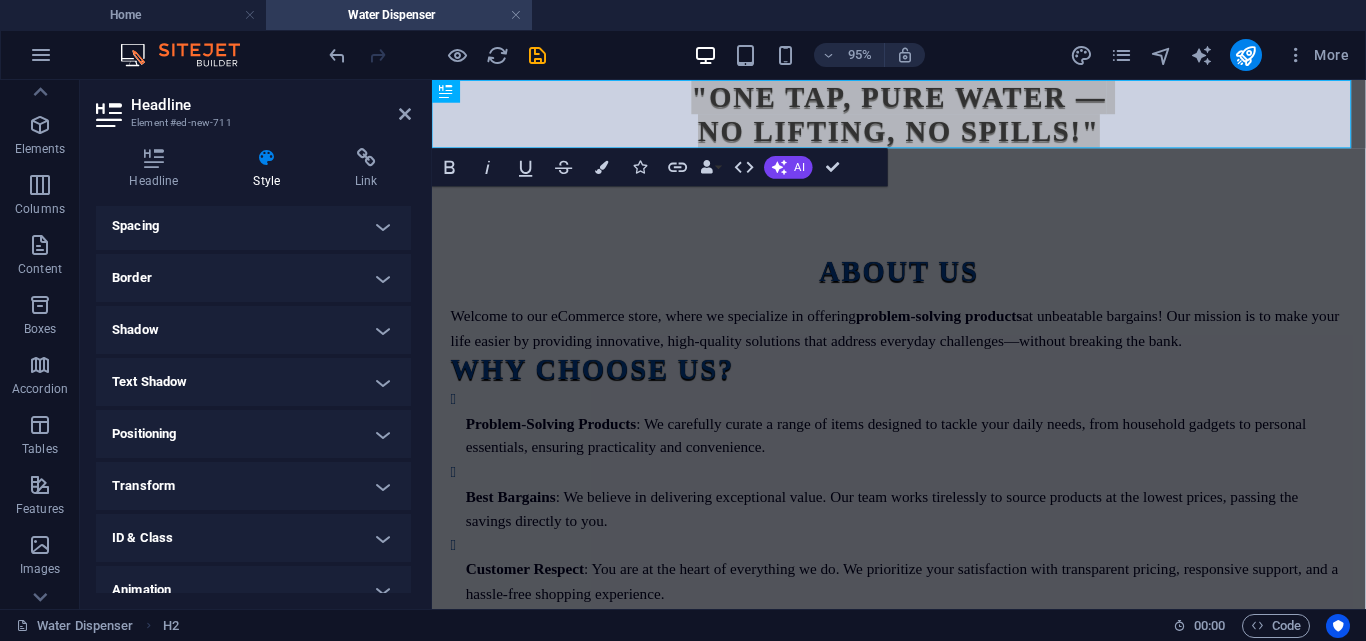 click on "Positioning" at bounding box center (253, 434) 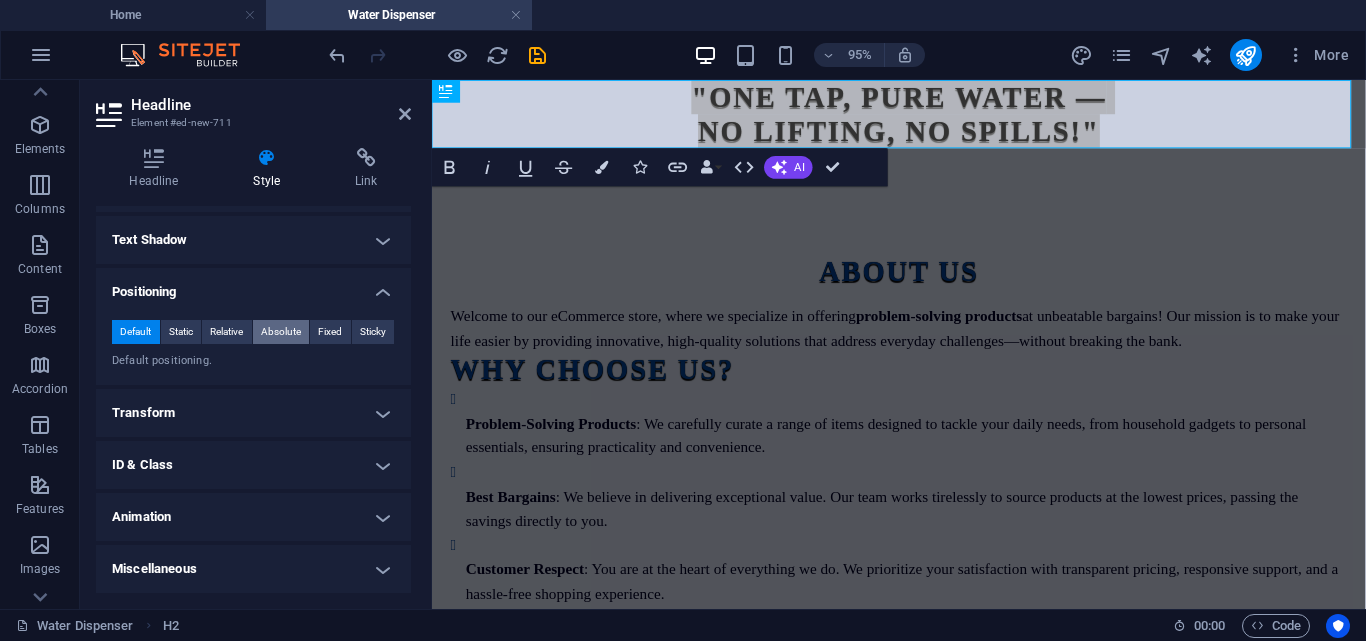 scroll, scrollTop: 0, scrollLeft: 0, axis: both 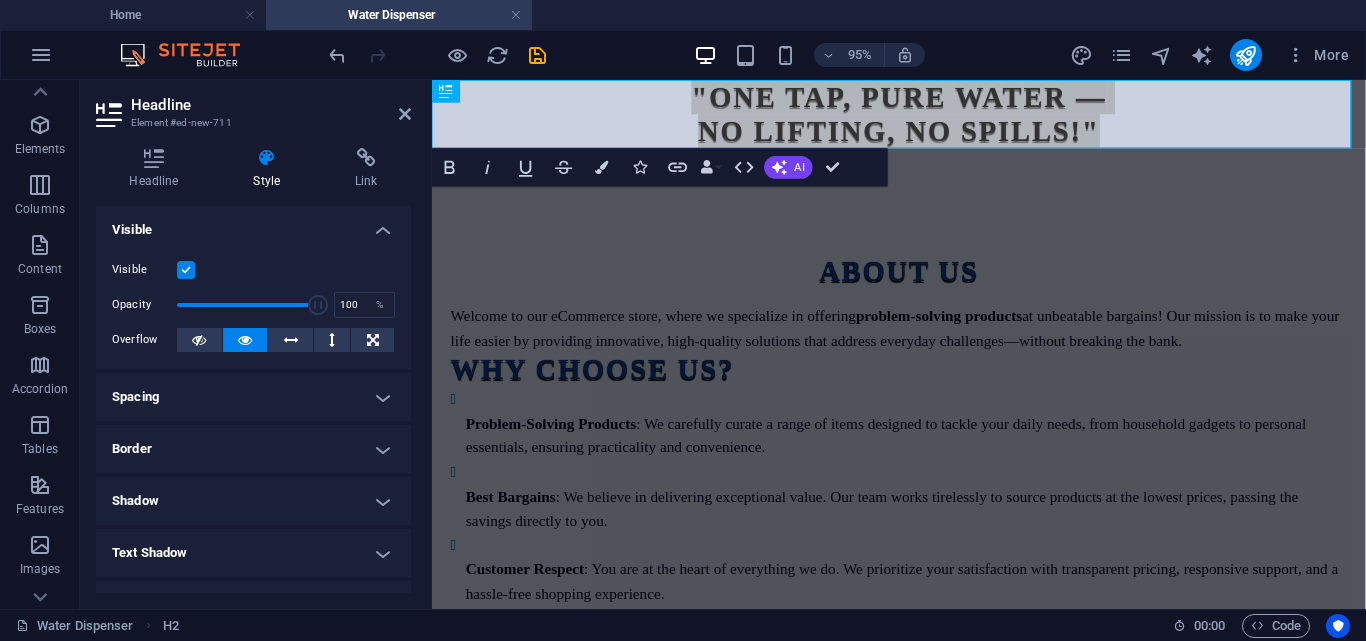 click on "Visible" at bounding box center [253, 224] 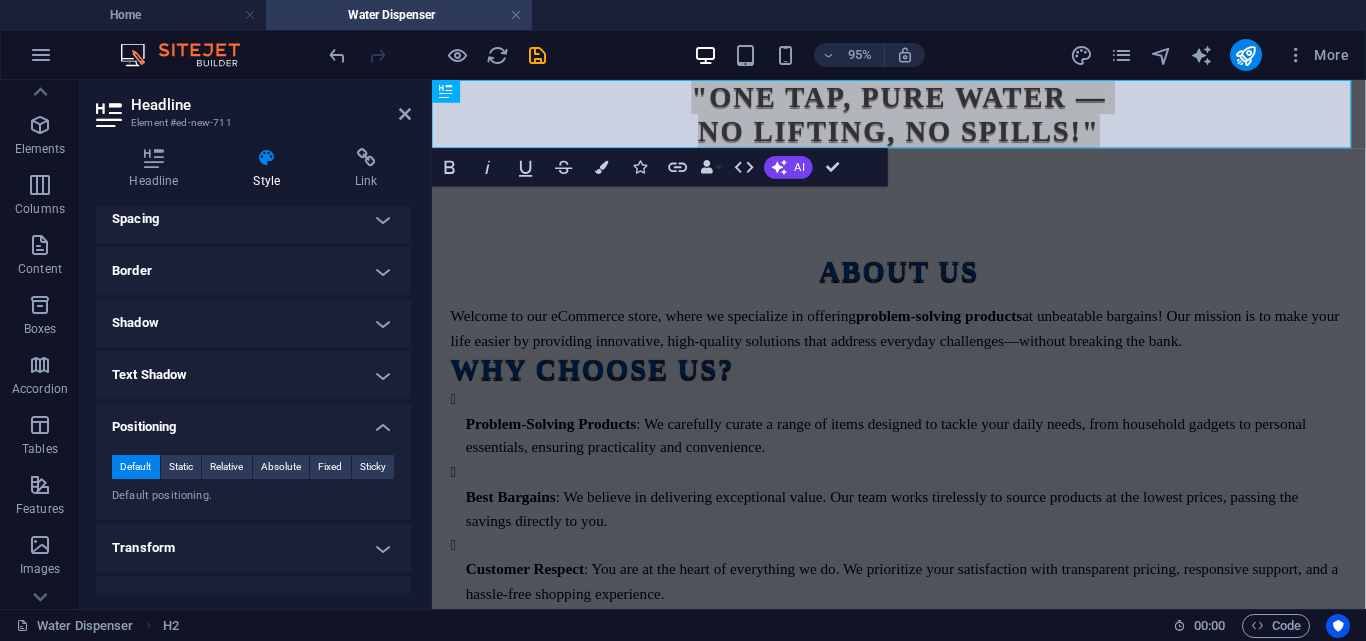 scroll, scrollTop: 0, scrollLeft: 0, axis: both 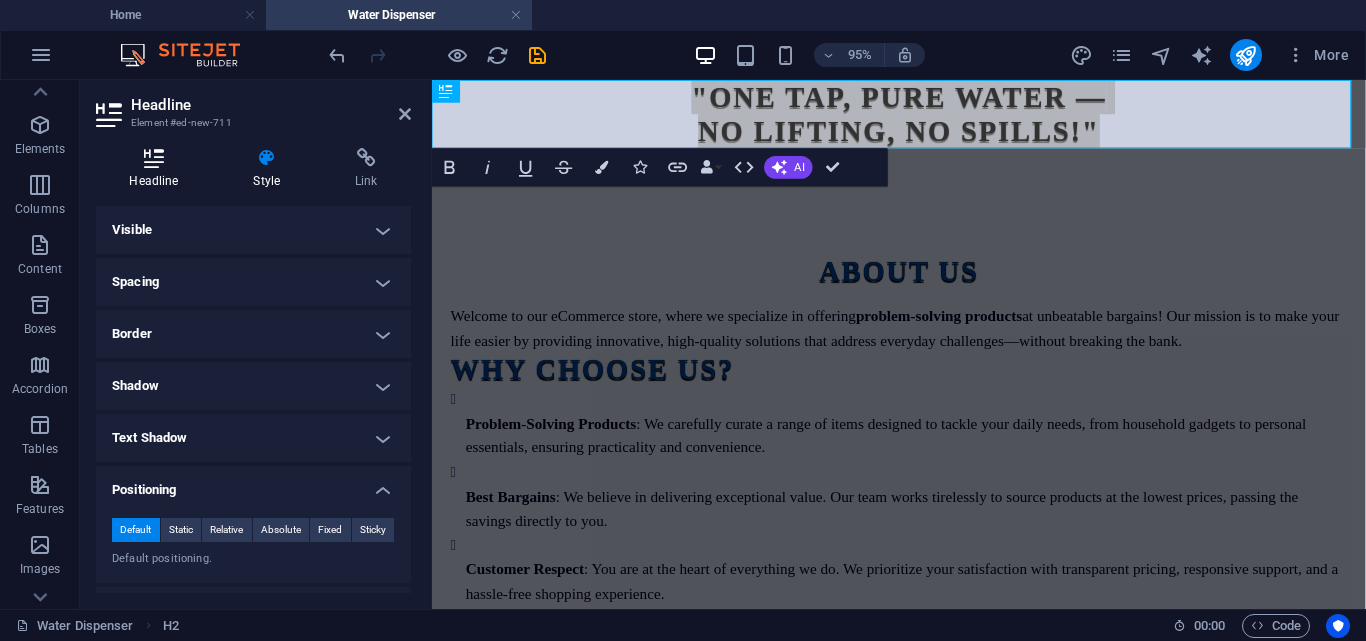 click at bounding box center (154, 158) 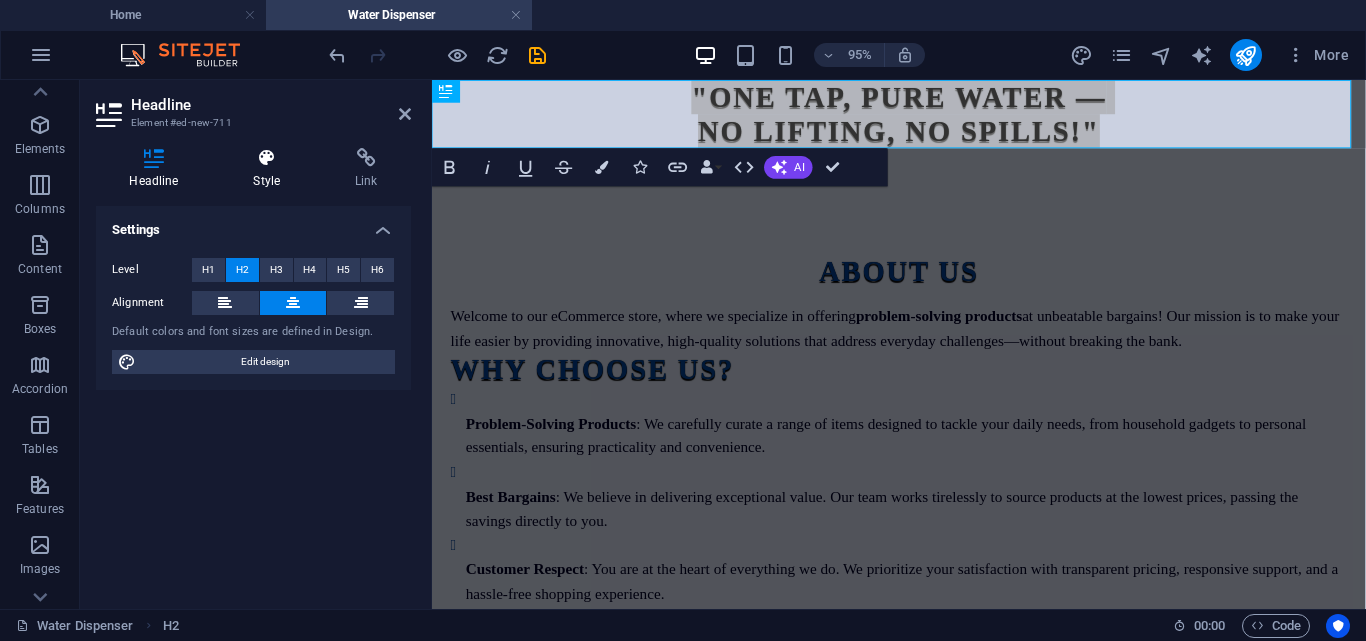 click at bounding box center (267, 158) 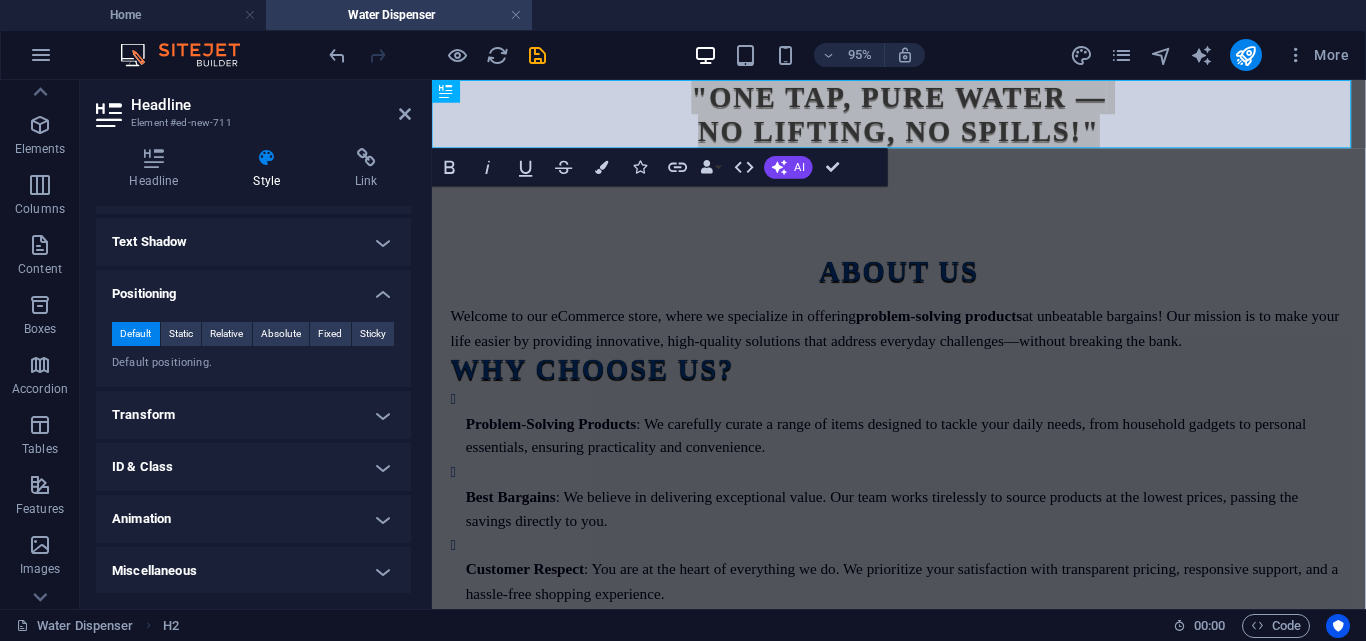 scroll, scrollTop: 198, scrollLeft: 0, axis: vertical 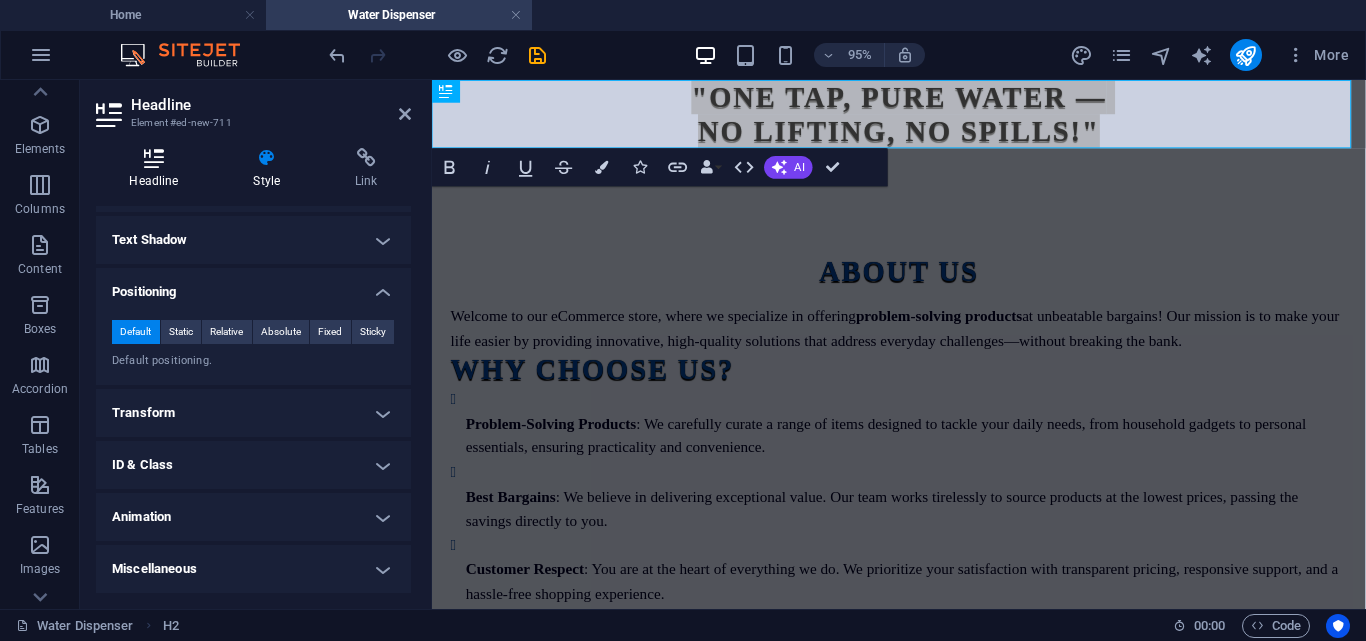 click at bounding box center (154, 158) 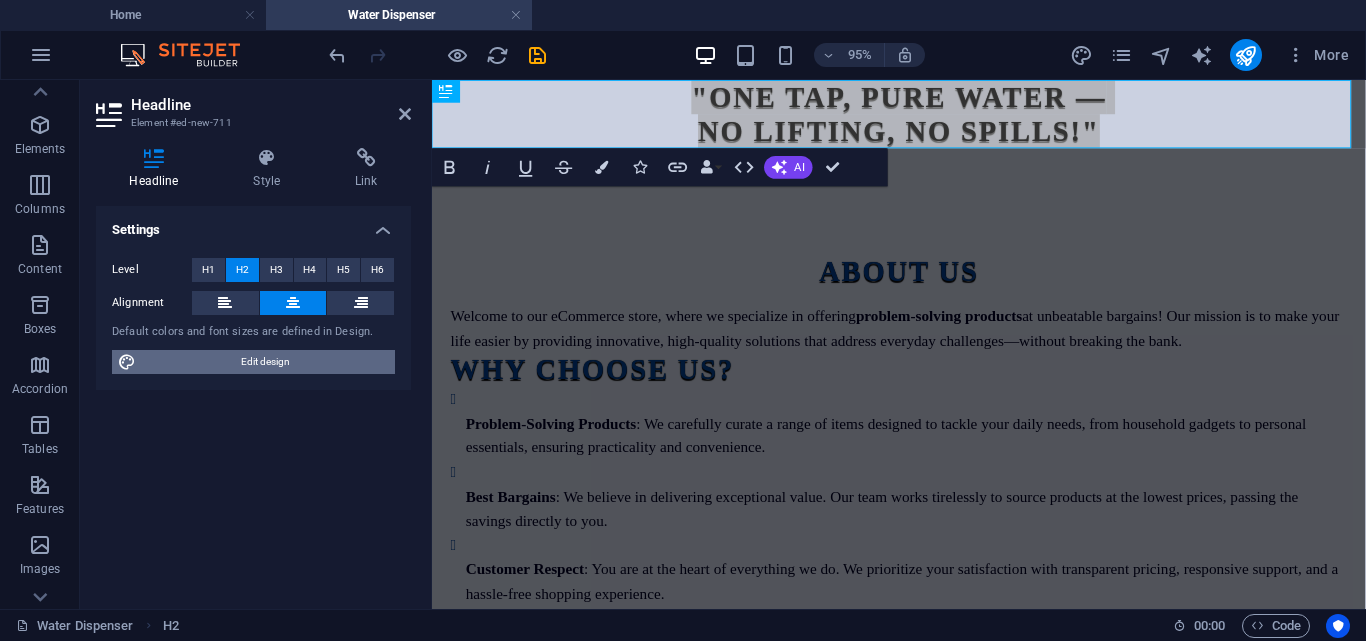 click on "Edit design" at bounding box center (265, 362) 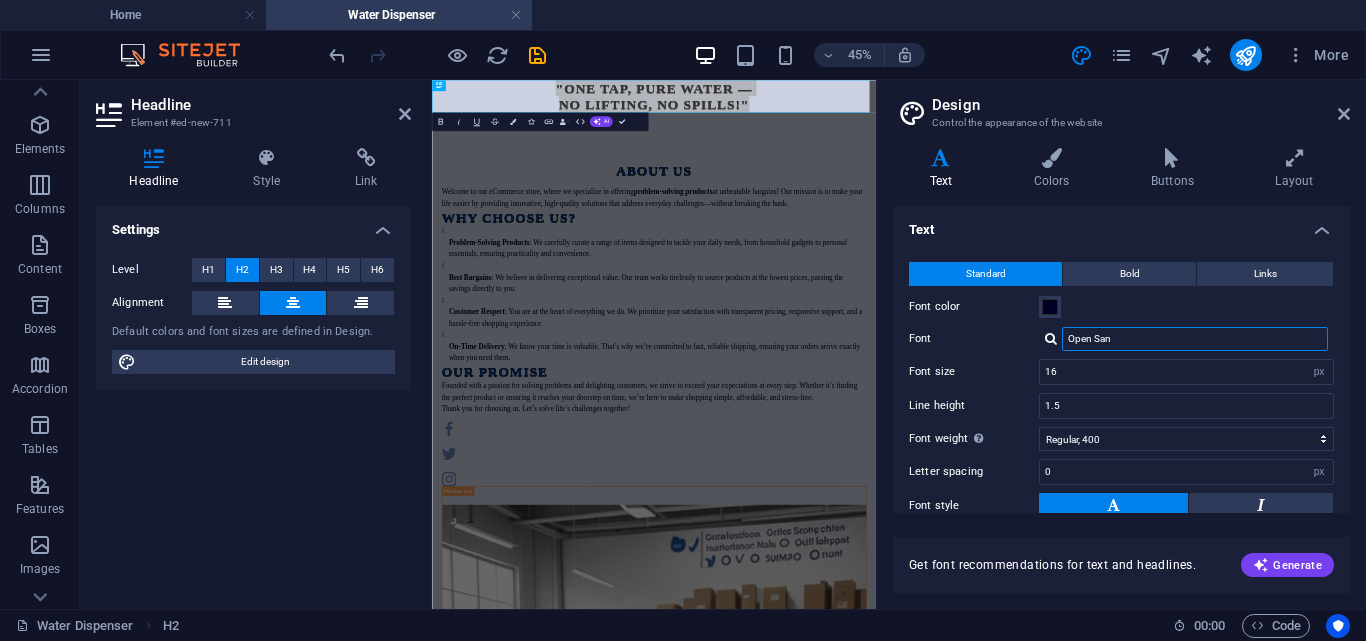 click on "Open San" at bounding box center (1195, 339) 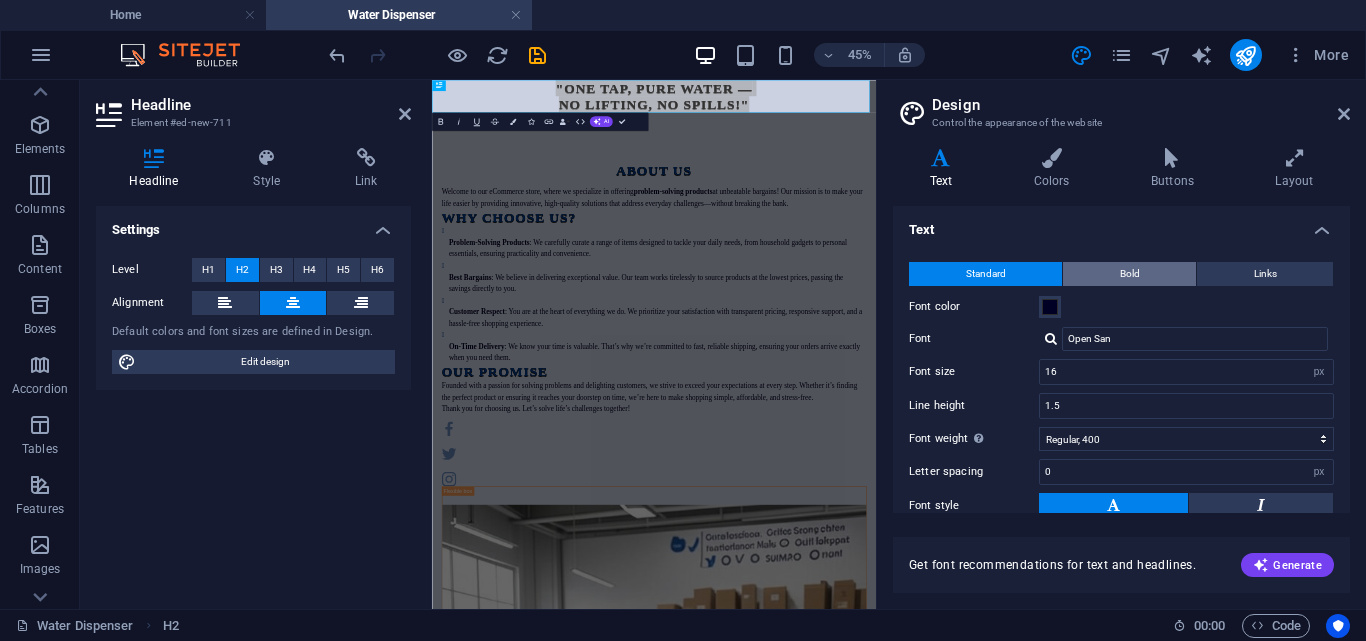 click on "Bold" at bounding box center (1130, 274) 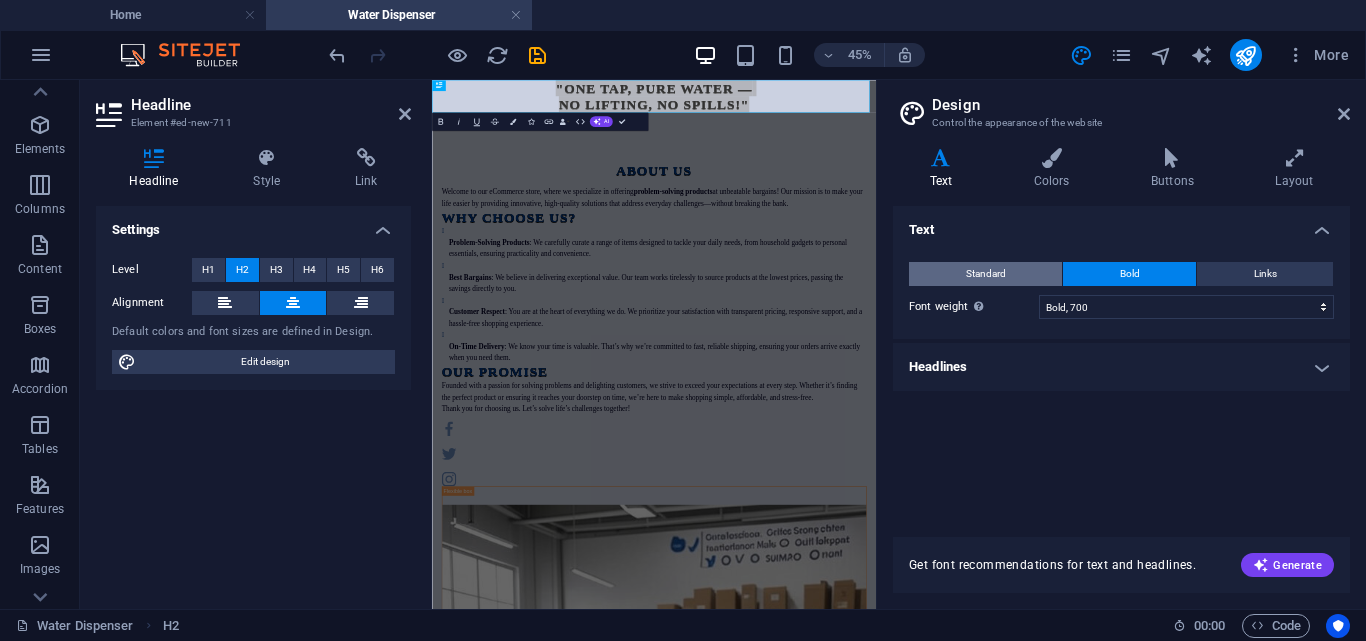 click on "Standard" at bounding box center [985, 274] 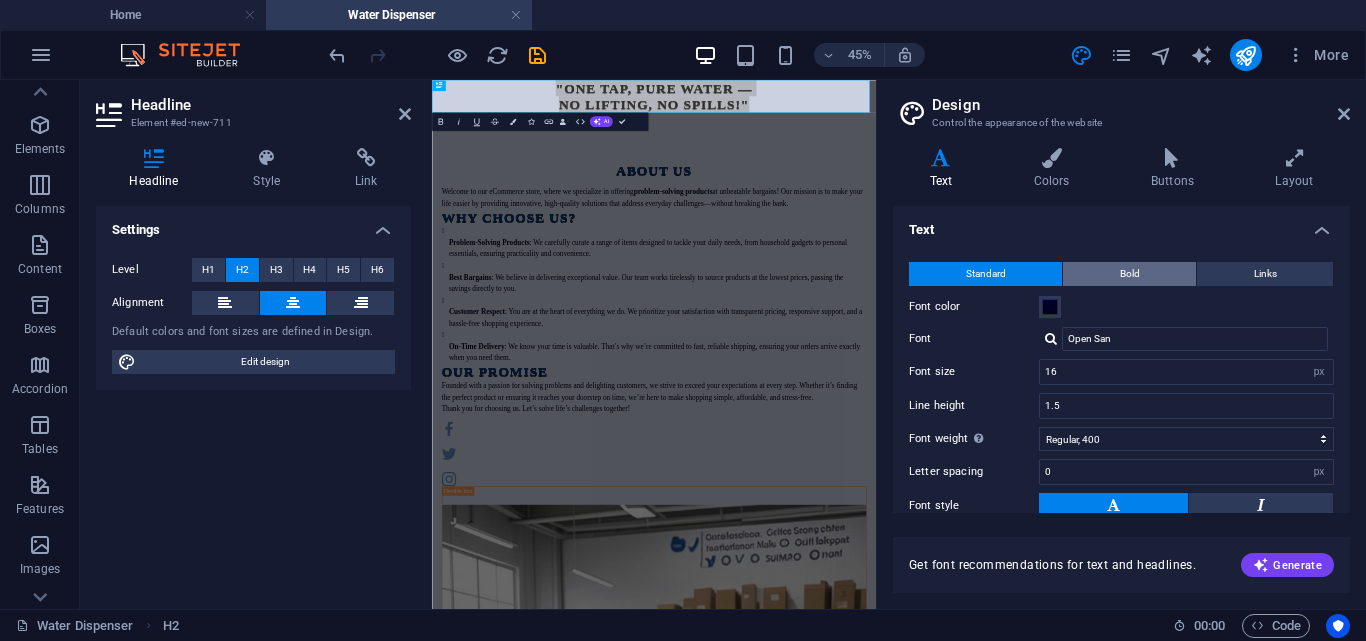 click on "Bold" at bounding box center [1129, 274] 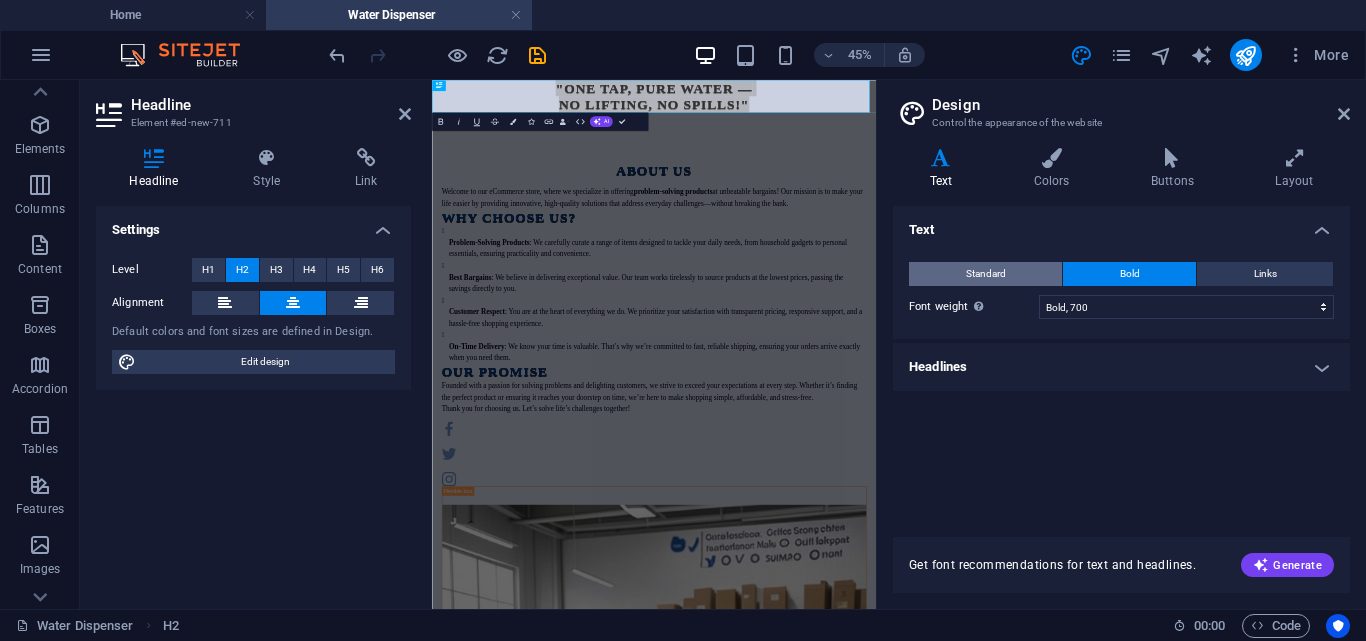 click on "Standard" at bounding box center (985, 274) 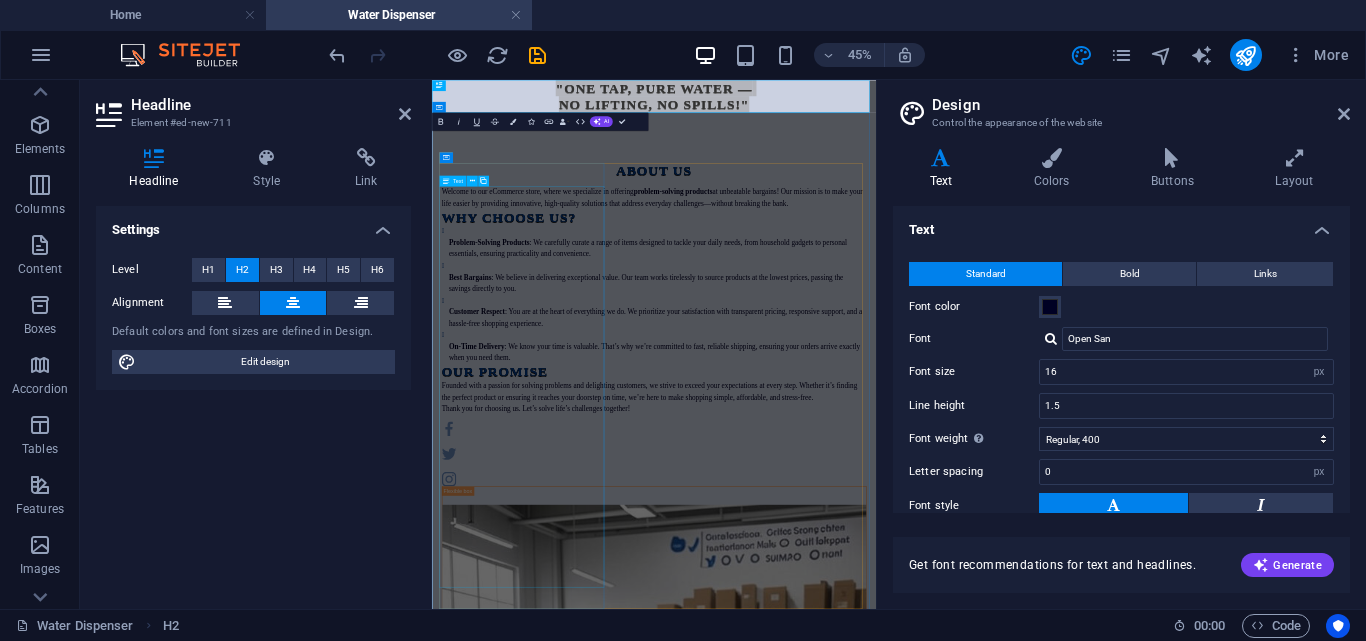 click on "Welcome to our eCommerce store, where we specialize in offering  problem-solving products  at unbeatable bargains! Our mission is to make your life easier by providing innovative, high-quality solutions that address everyday challenges—without breaking the bank. Why Choose Us? Problem-Solving Products : We carefully curate a range of items designed to tackle your daily needs, from household gadgets to personal essentials, ensuring practicality and convenience. Best Bargains : We believe in delivering exceptional value. Our team works tirelessly to source products at the lowest prices, passing the savings directly to you. Customer Respect : You are at the heart of everything we do. We prioritize your satisfaction with transparent pricing, responsive support, and a hassle-free shopping experience. On-Time Delivery : We know your time is valuable. That’s why we’re committed to fast, reliable shipping, ensuring your orders arrive exactly when you need them. Our Promise" at bounding box center (926, 569) 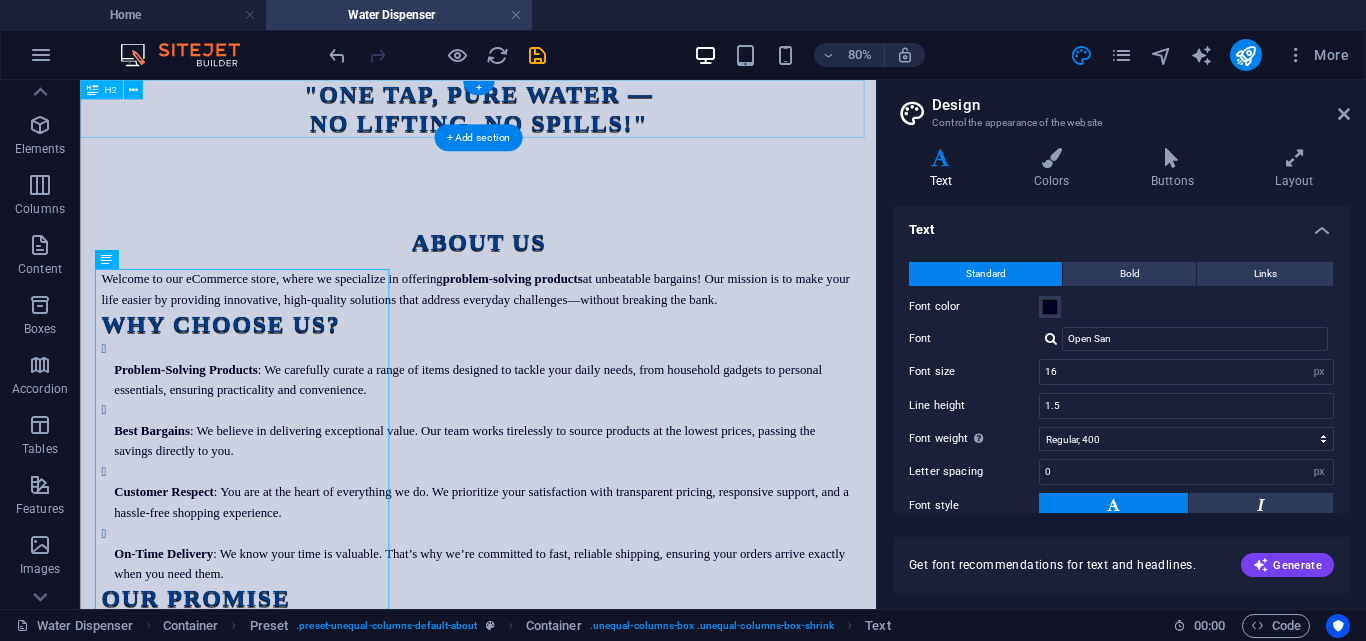 click on ""One Tap, Pure Water — No Lifting, No Spills!"" at bounding box center [577, 116] 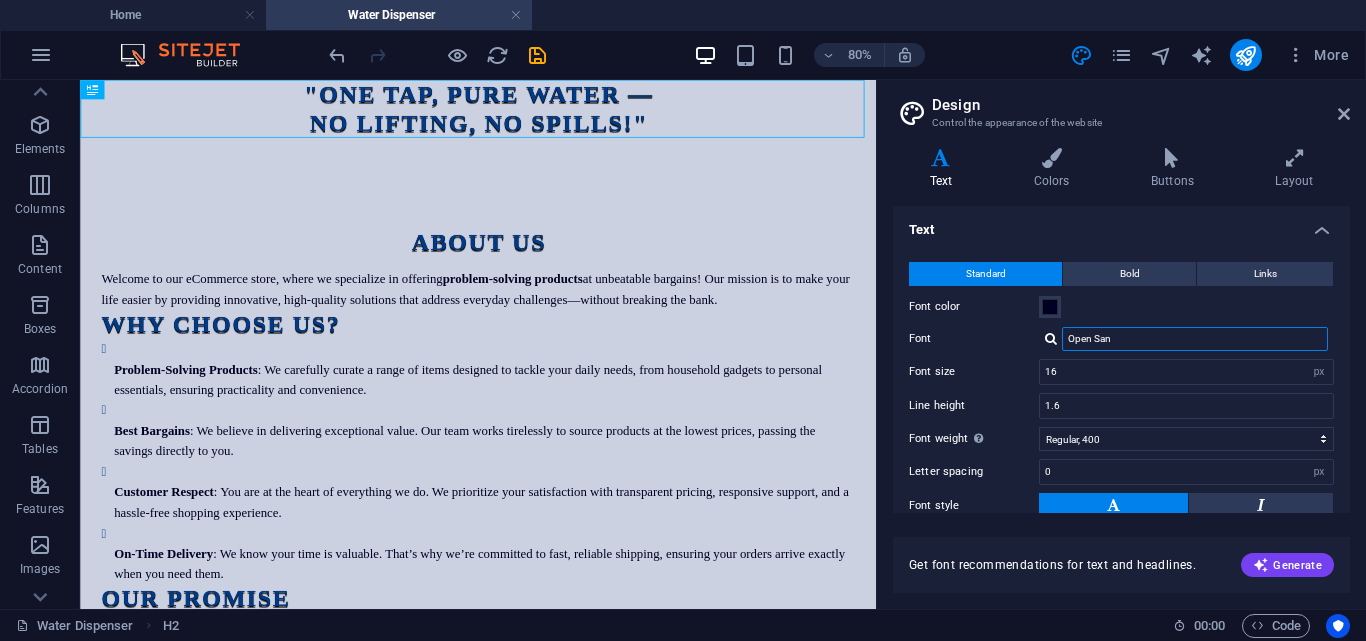 type on "Lora" 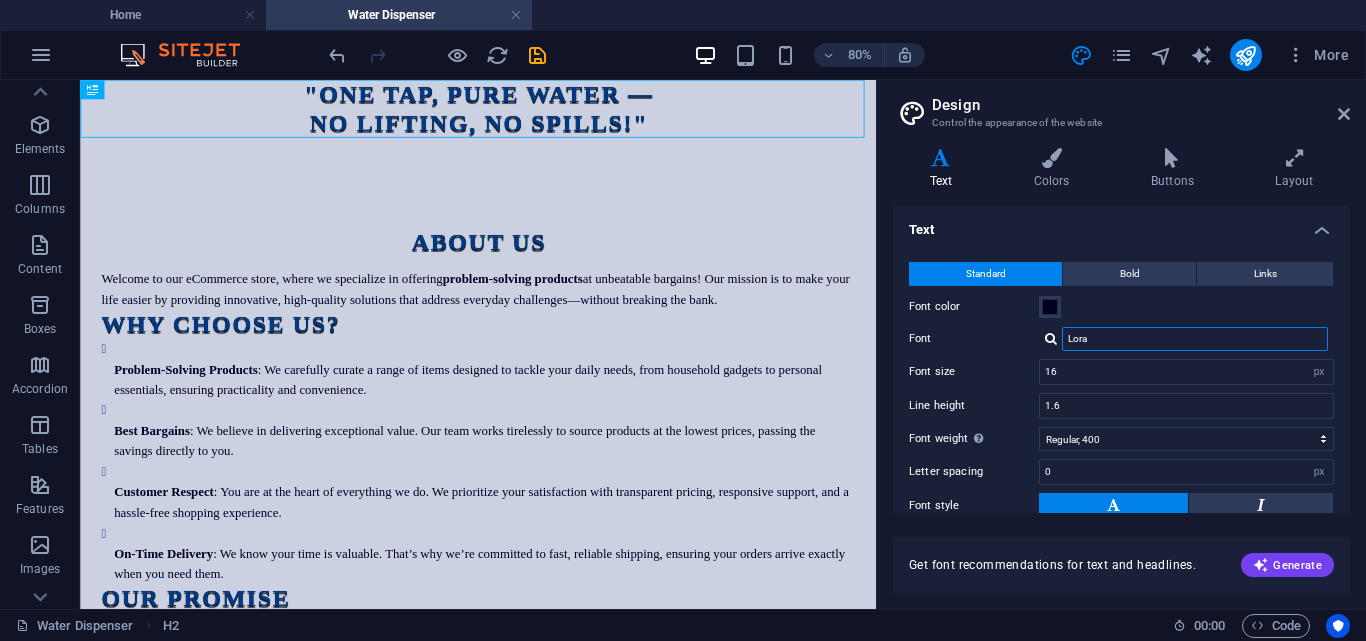 click on "Lora" at bounding box center (1195, 339) 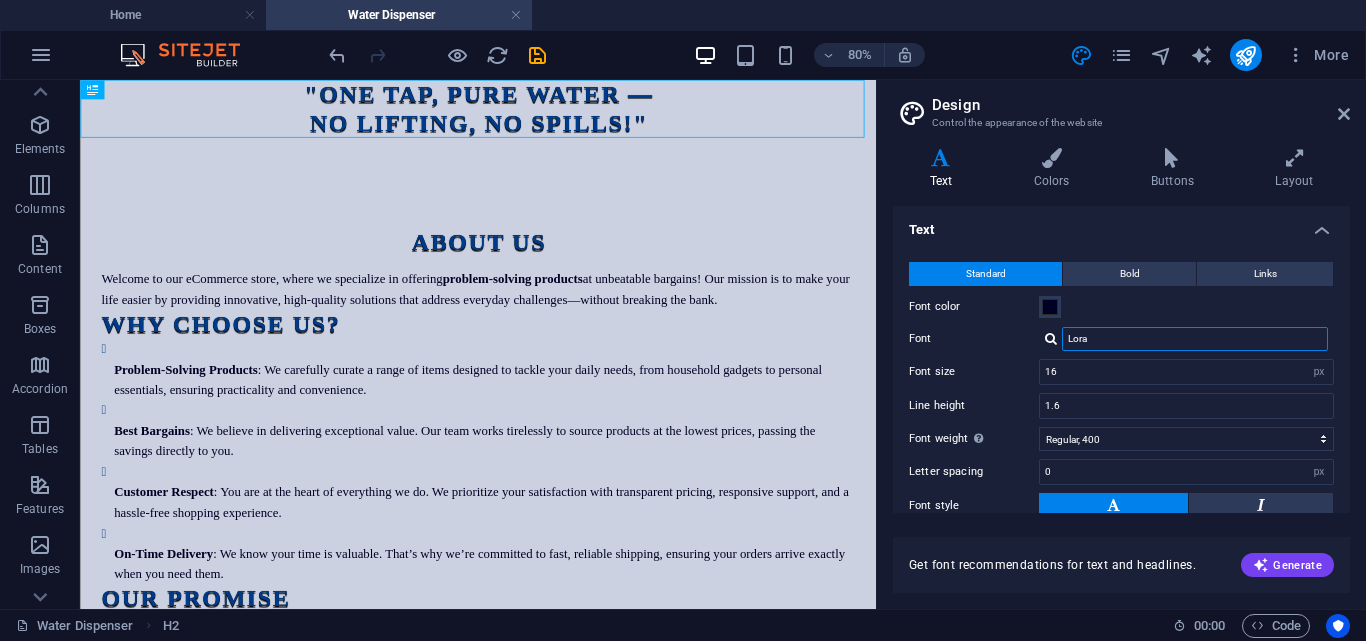 click on "Lora" at bounding box center [1195, 339] 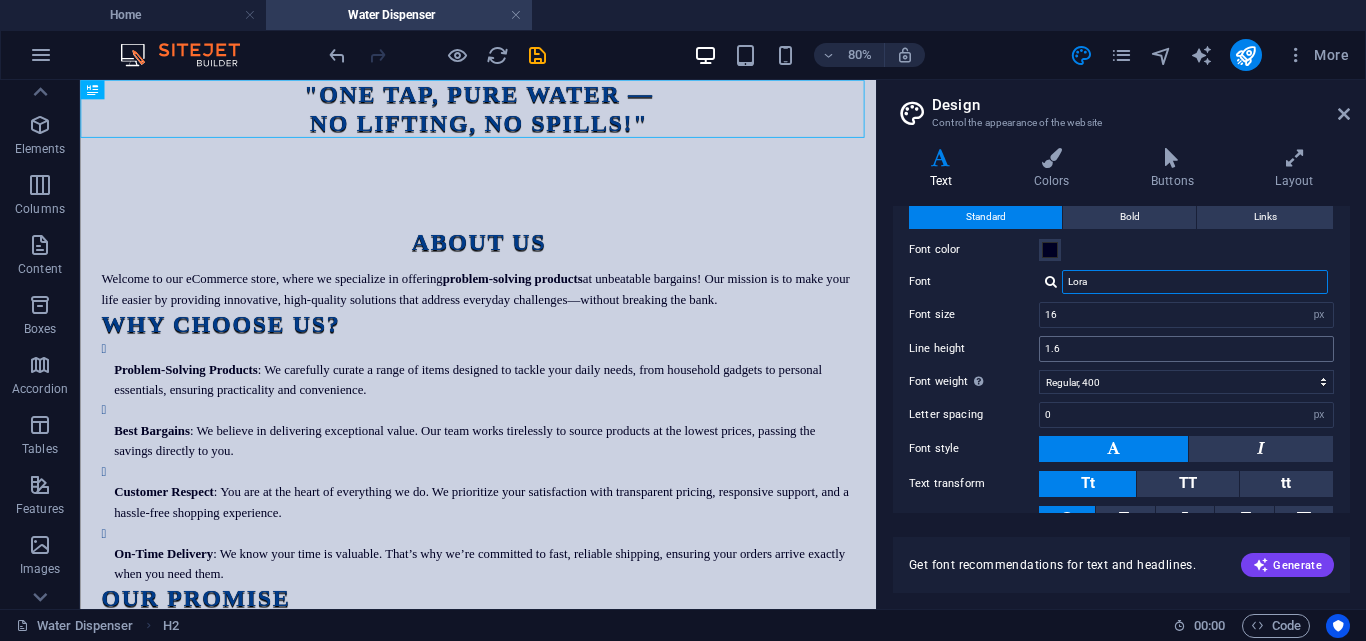 scroll, scrollTop: 53, scrollLeft: 0, axis: vertical 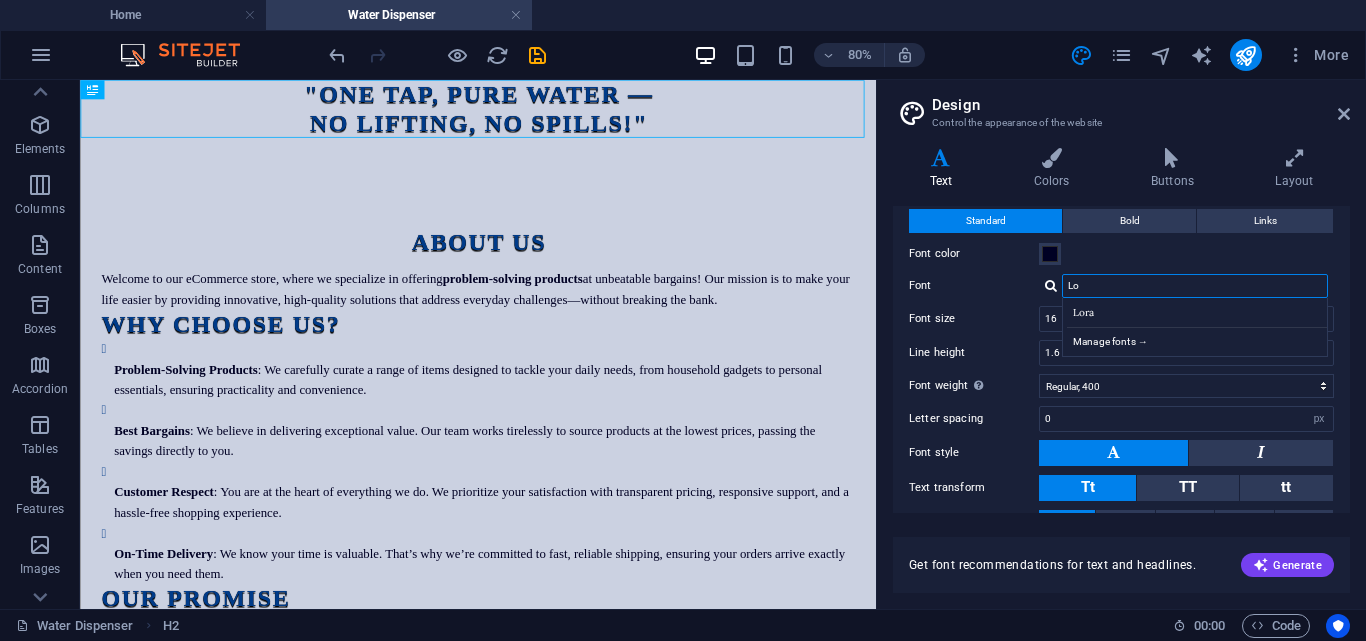 type on "L" 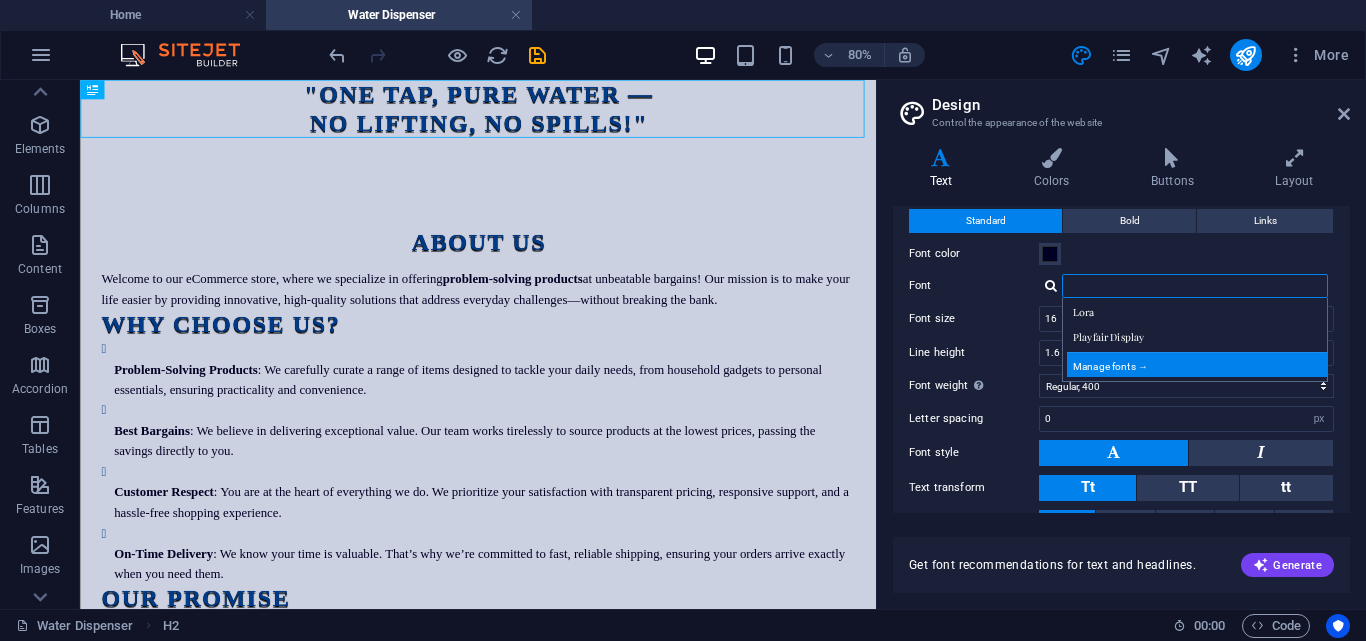 type 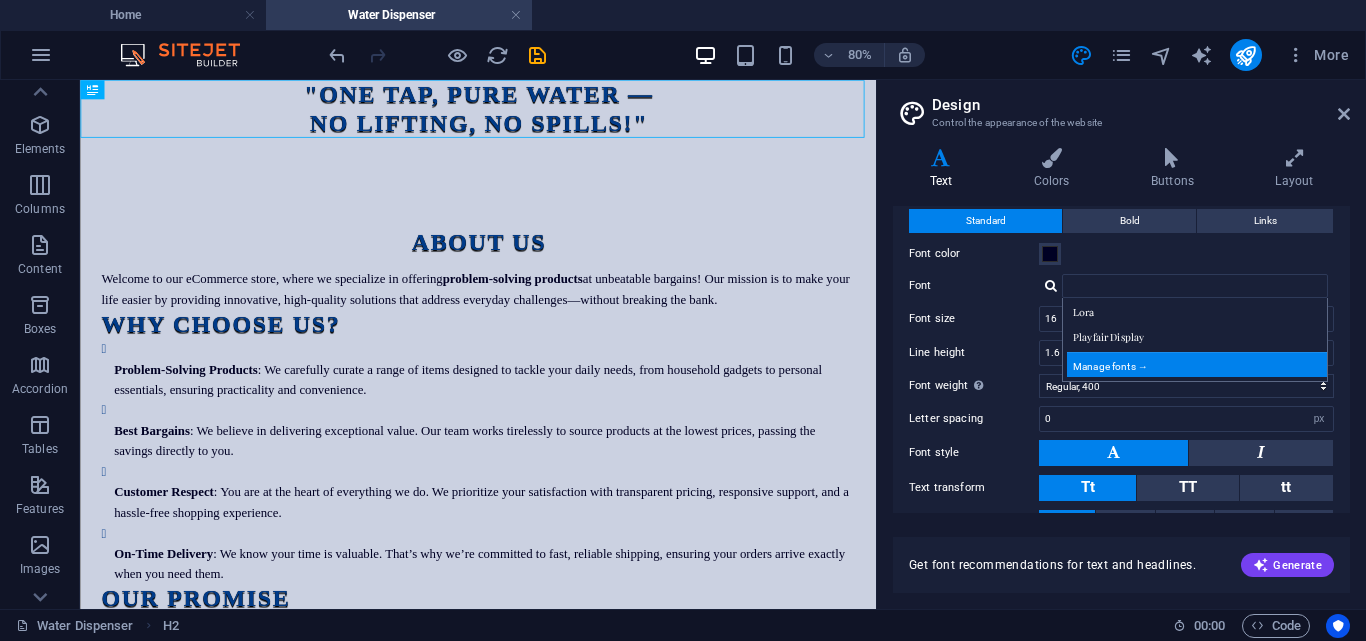click on "Manage fonts →" at bounding box center (1199, 364) 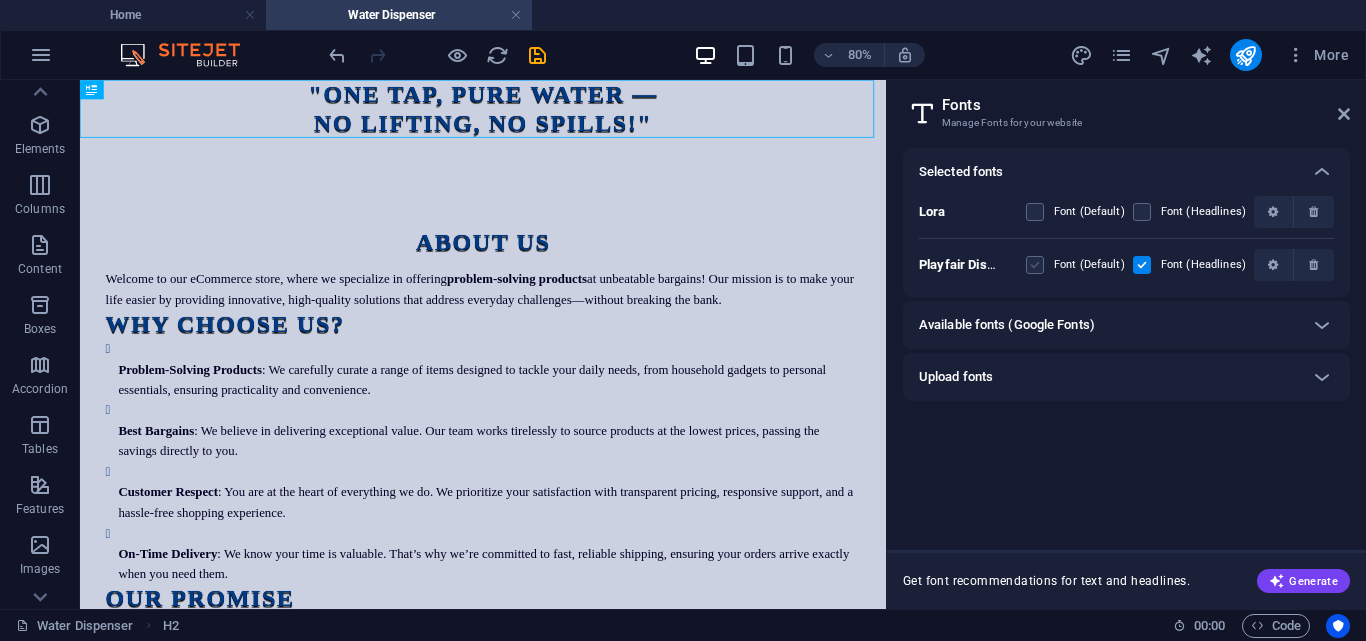 click at bounding box center [1035, 265] 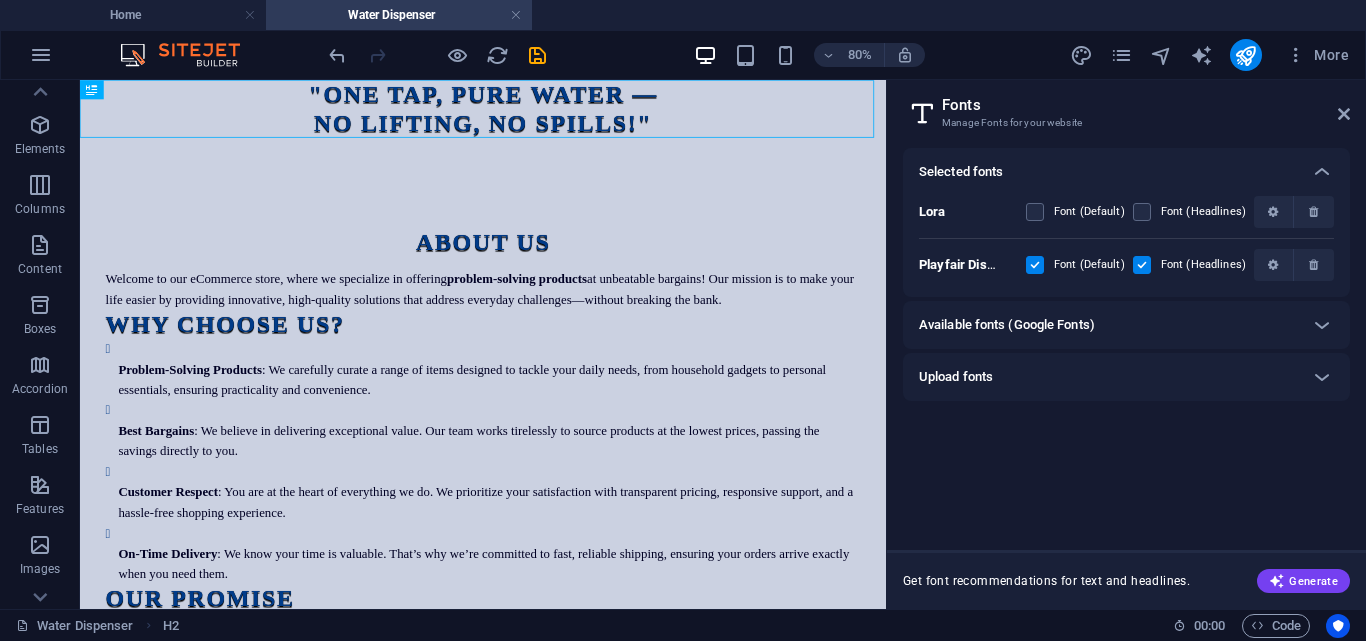 click at bounding box center [1035, 265] 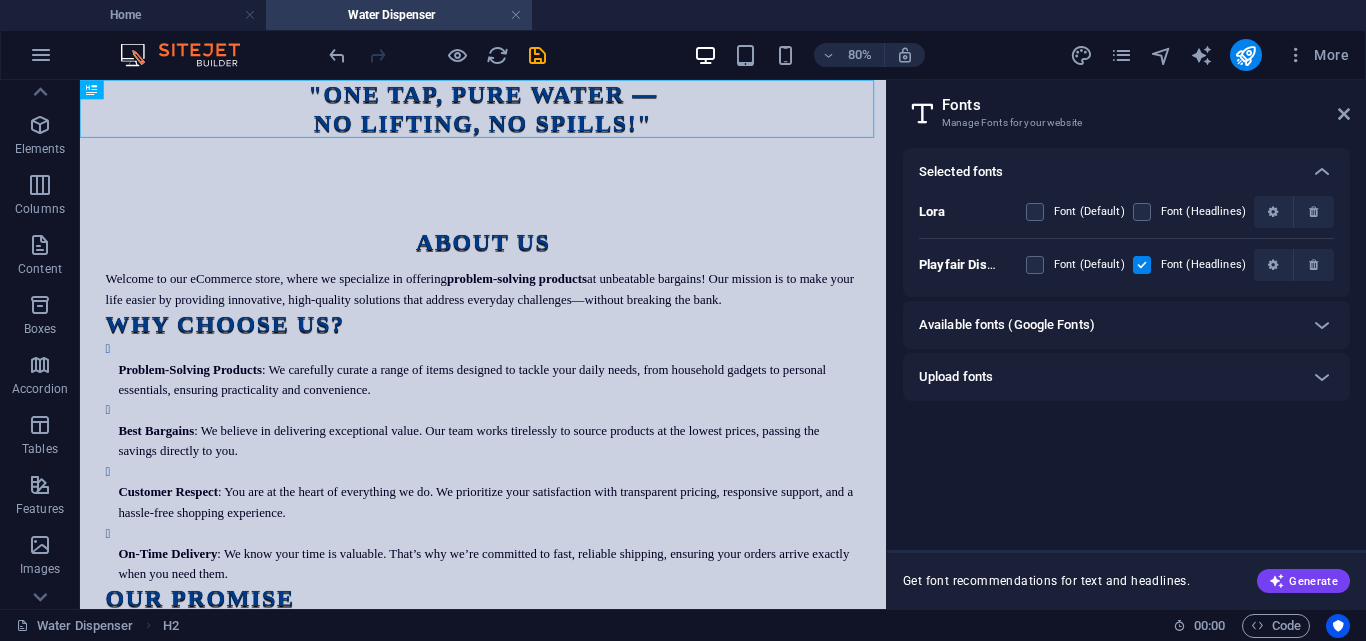 click on ""One Tap, Pure Water — No Lifting, No Spills!"" at bounding box center (584, 116) 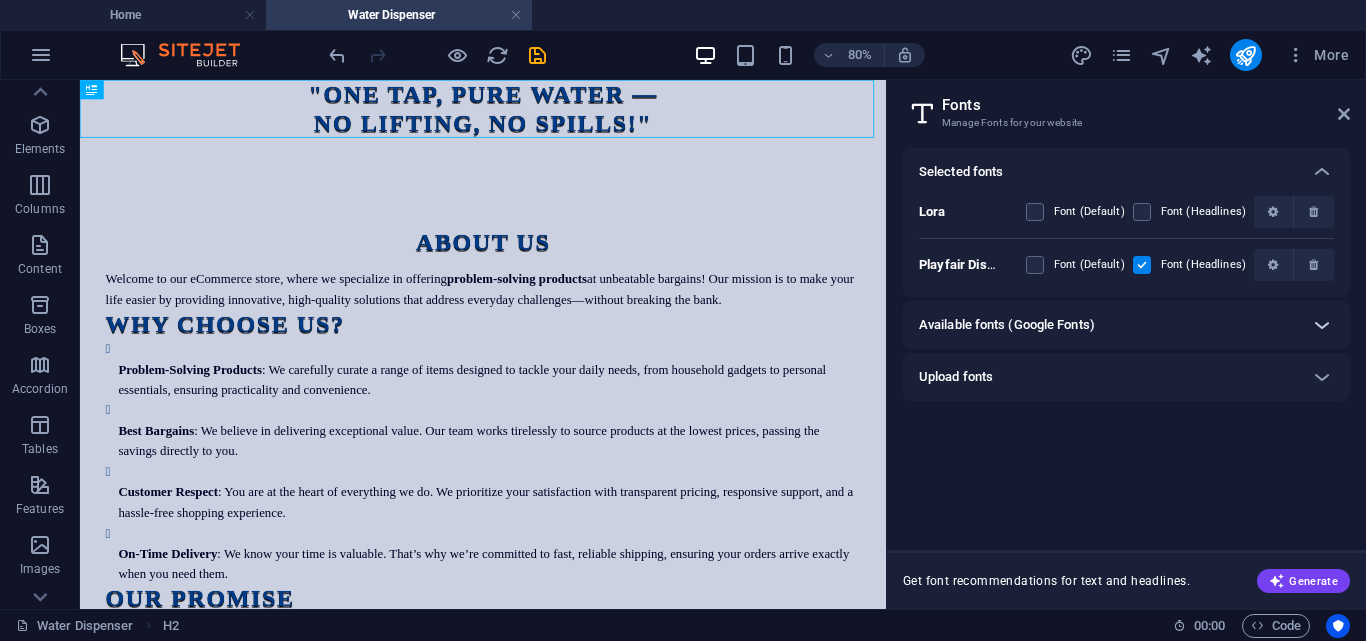 click on "Available fonts (Google Fonts)" at bounding box center (1007, 325) 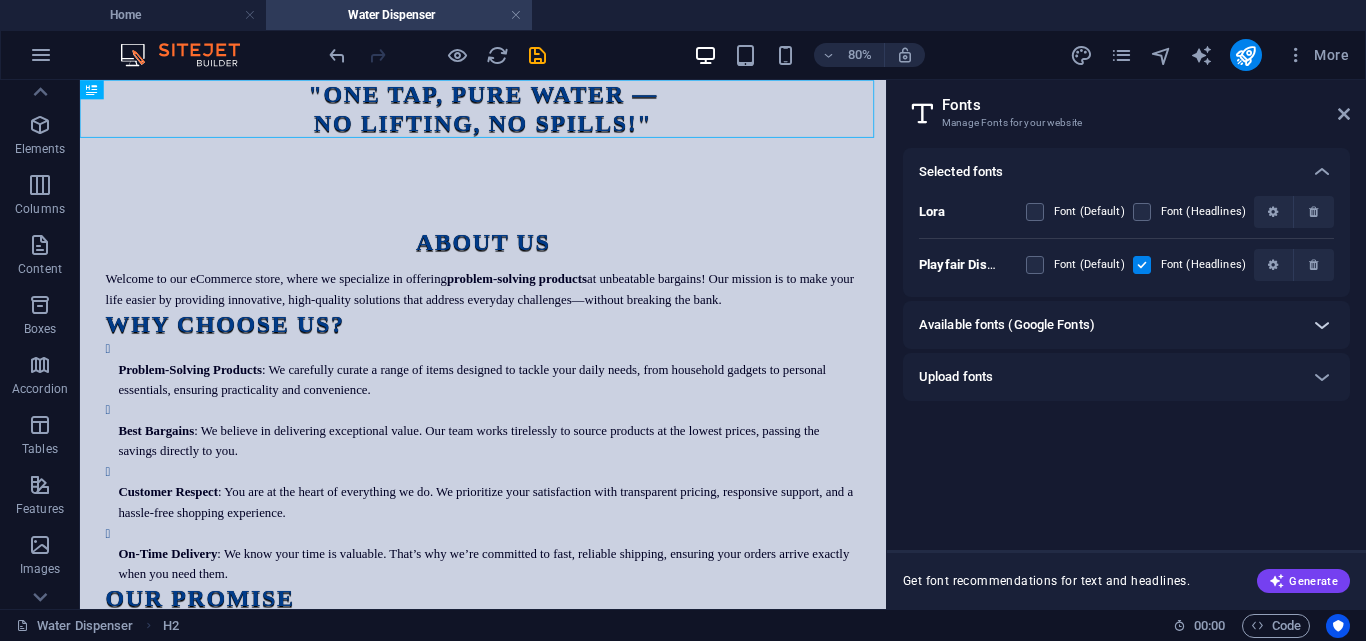click at bounding box center [1322, 325] 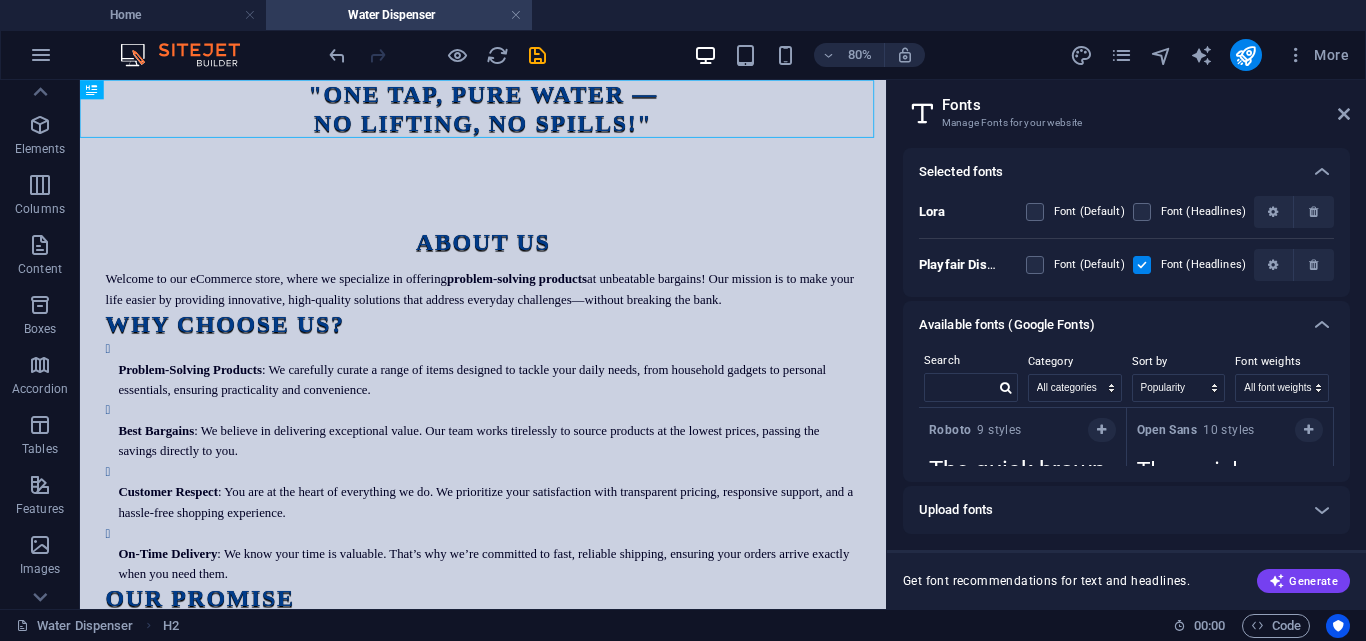 click on "Lora Font (Default) Font (Headlines) Playfair Display Font (Default) Font (Headlines)" at bounding box center (1126, 246) 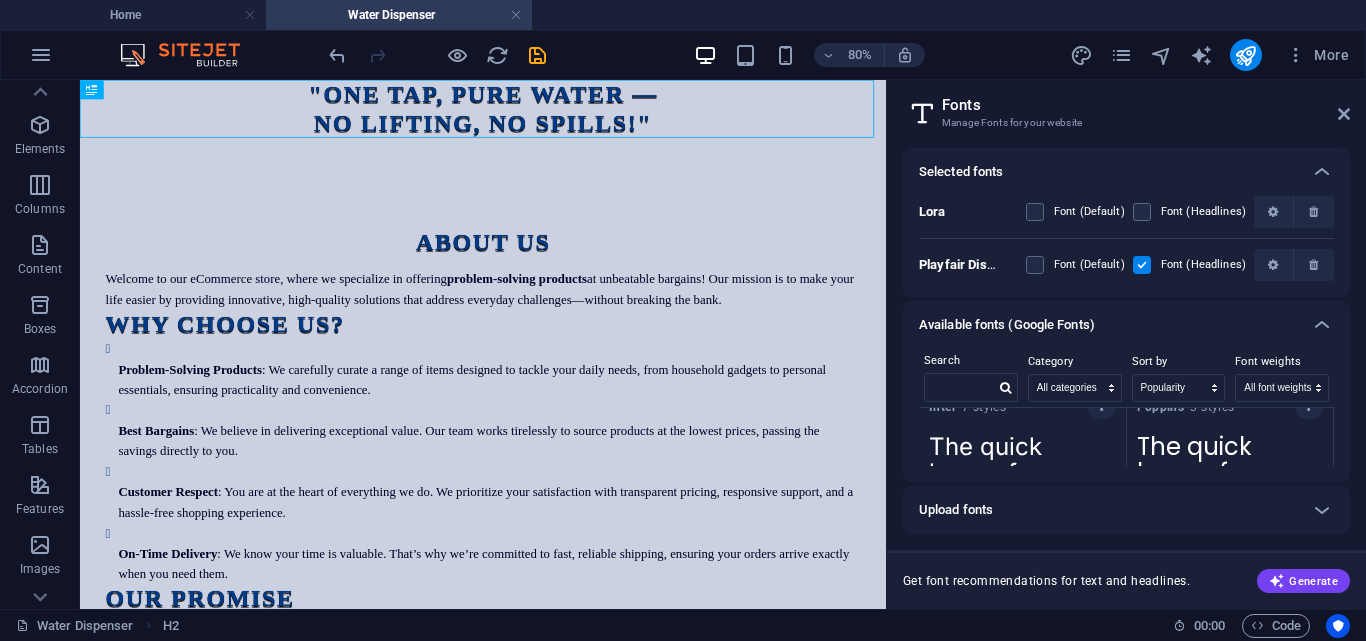 scroll, scrollTop: 315, scrollLeft: 0, axis: vertical 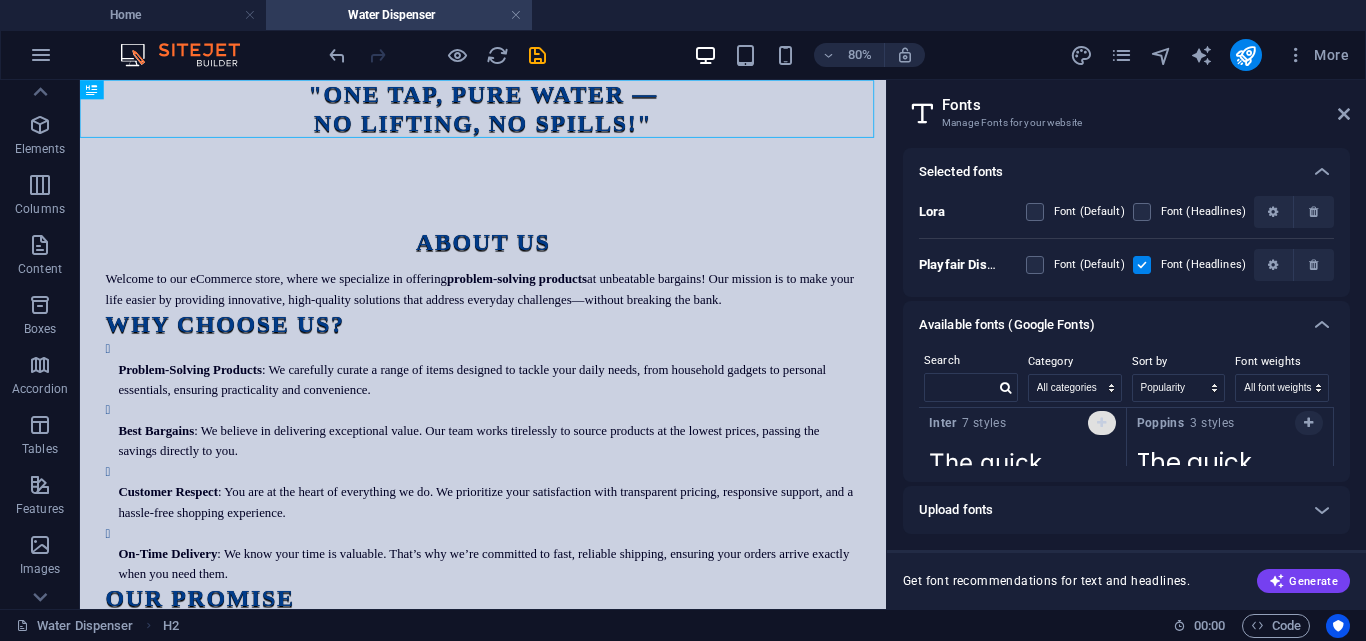click at bounding box center [1101, 423] 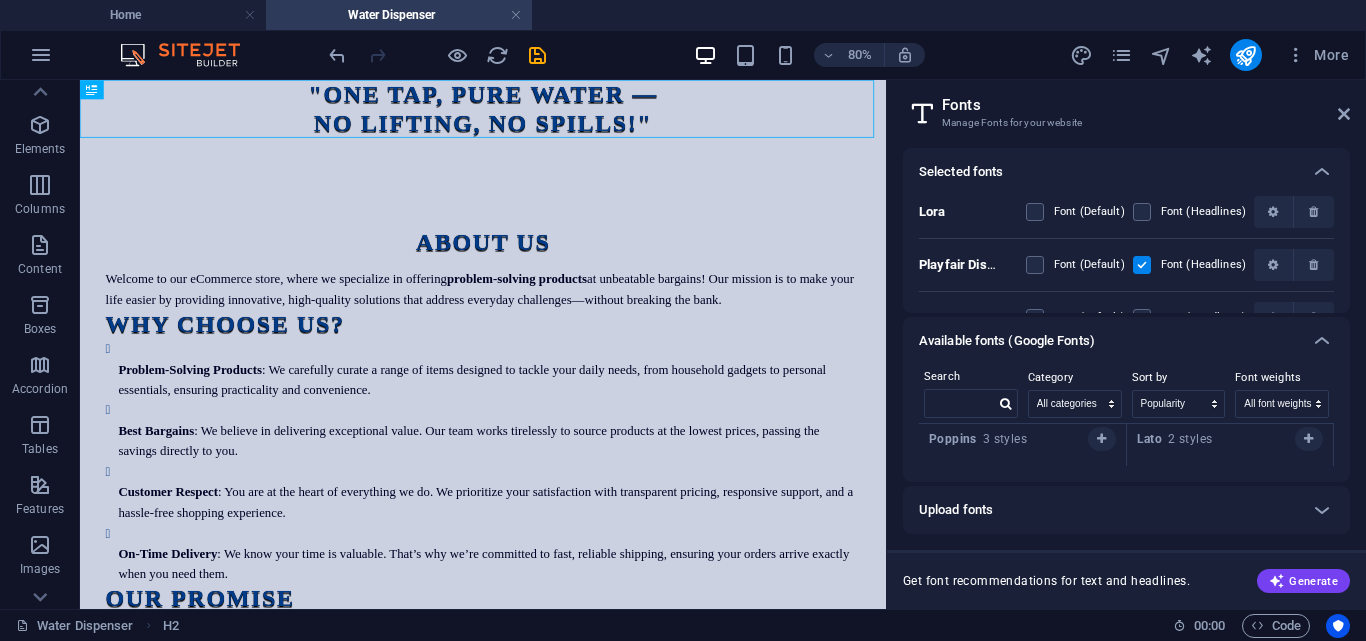 click on "Upload fonts" at bounding box center [1108, 510] 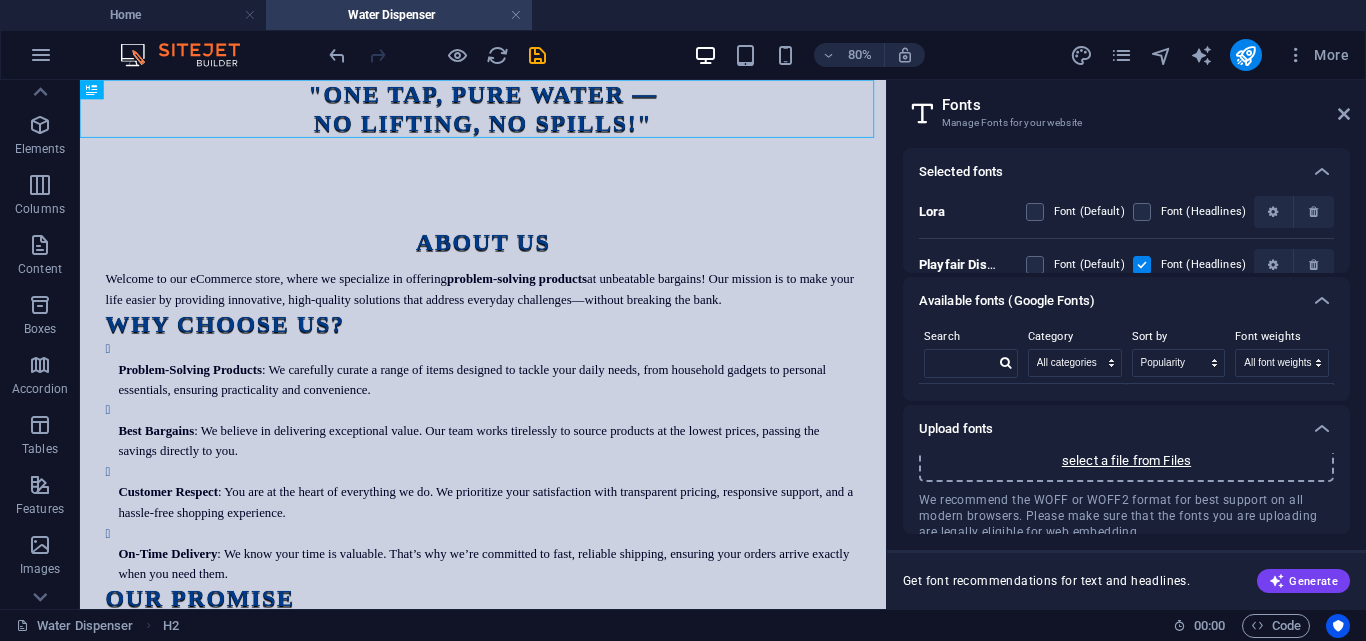 scroll, scrollTop: 37, scrollLeft: 0, axis: vertical 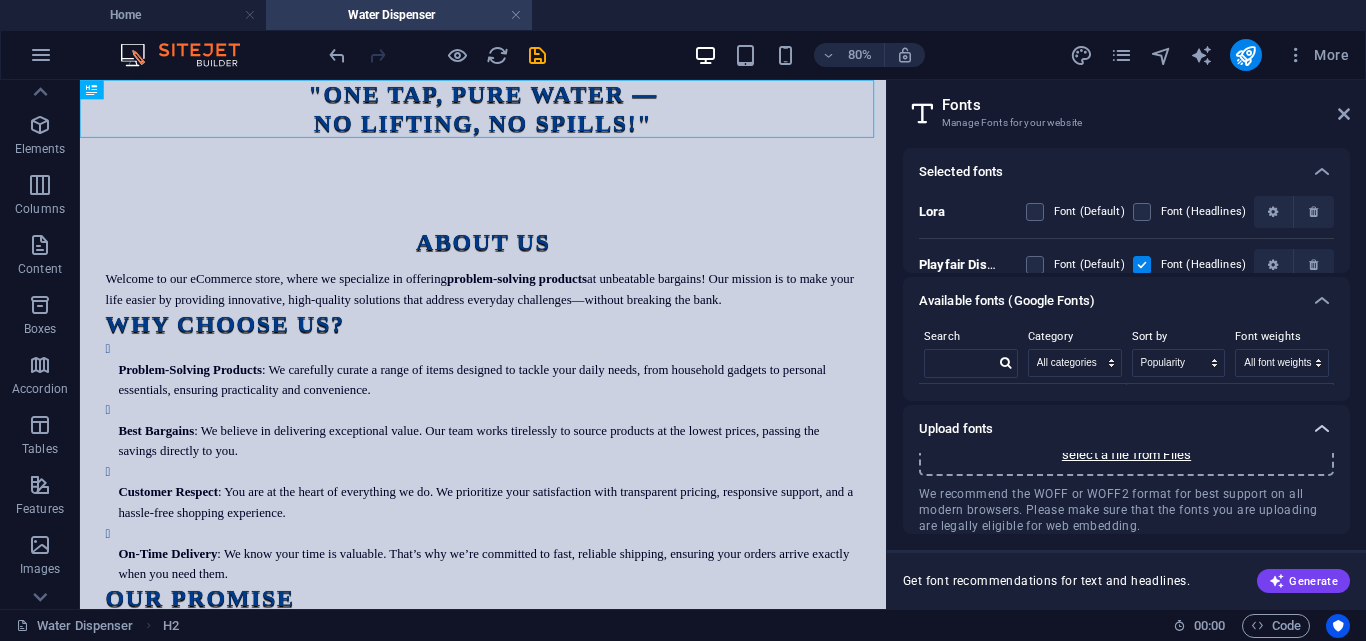 click at bounding box center [1322, 429] 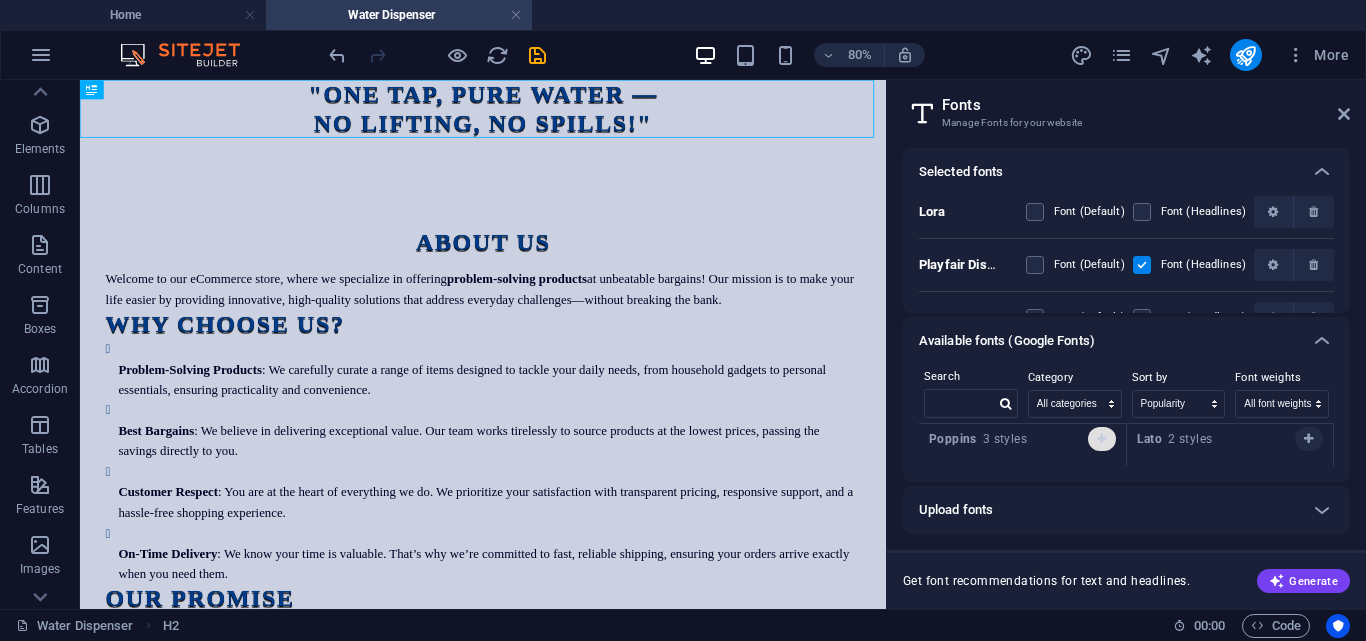 click at bounding box center (1101, 439) 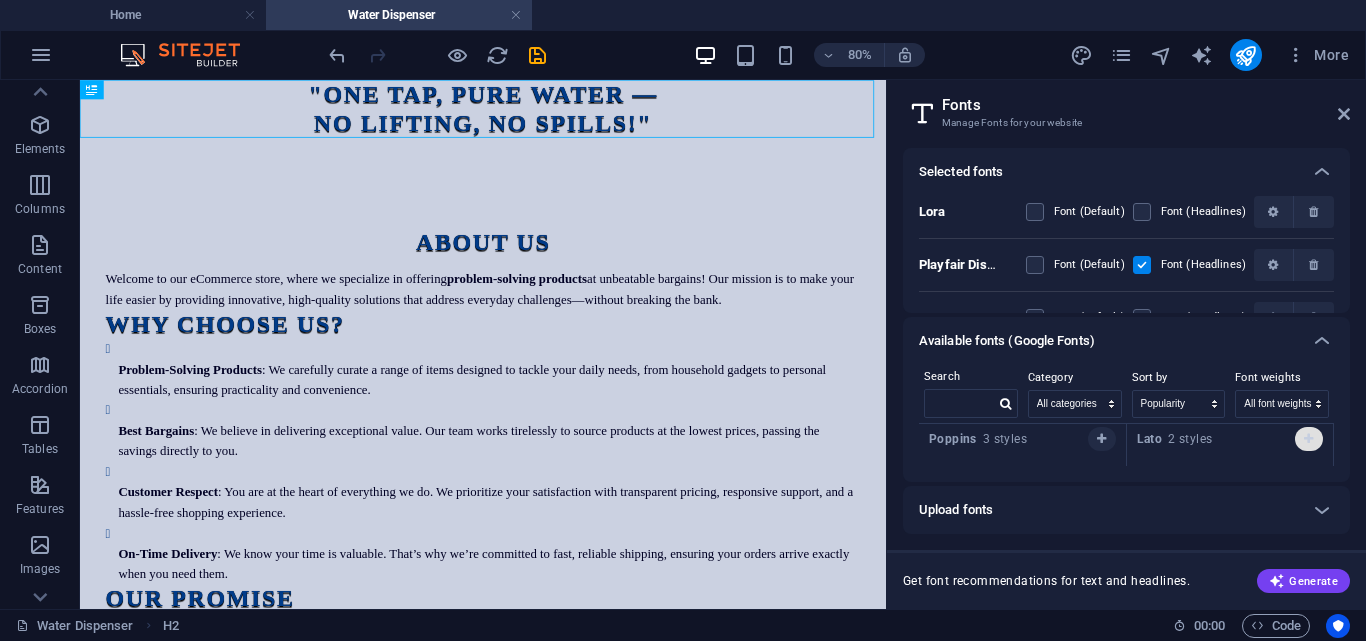 click at bounding box center [1308, 439] 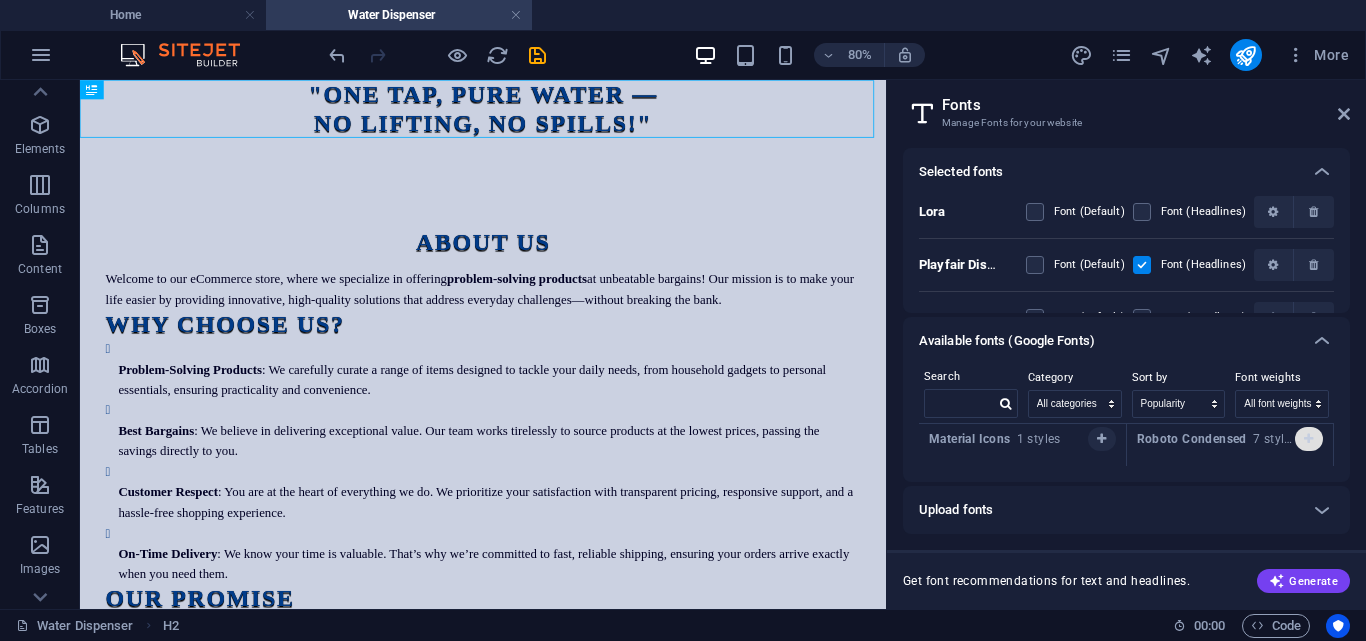drag, startPoint x: 1095, startPoint y: 437, endPoint x: 1303, endPoint y: 438, distance: 208.00241 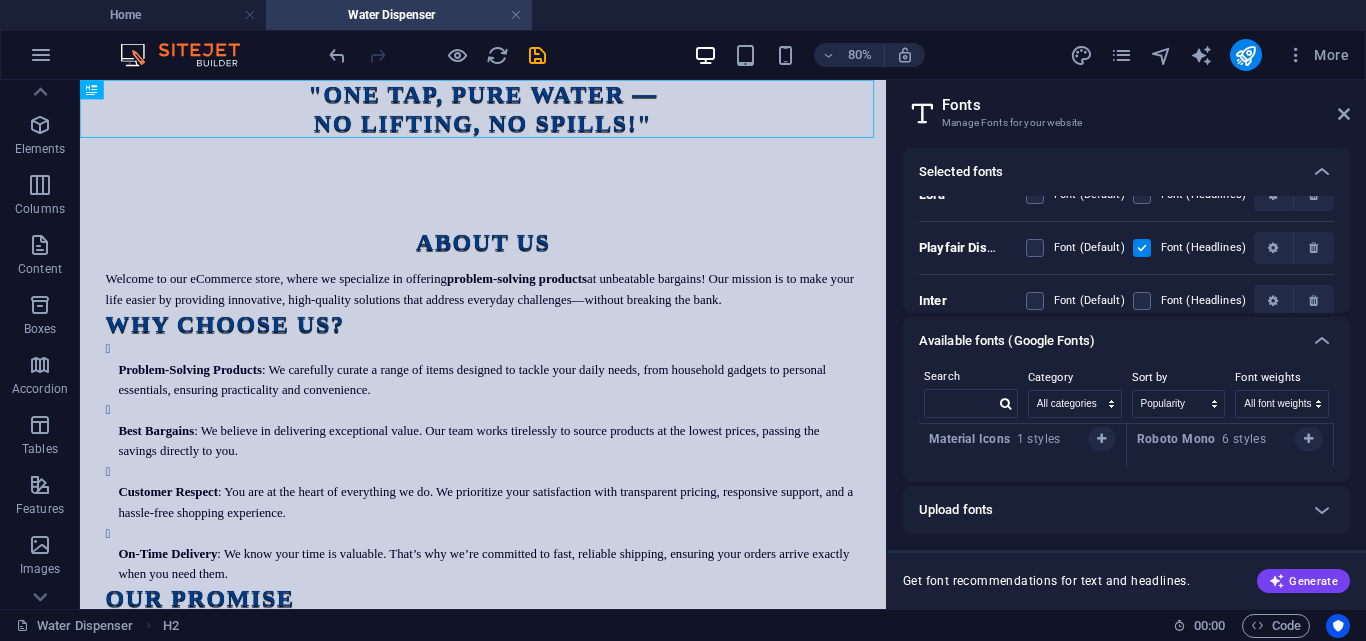 scroll, scrollTop: 18, scrollLeft: 0, axis: vertical 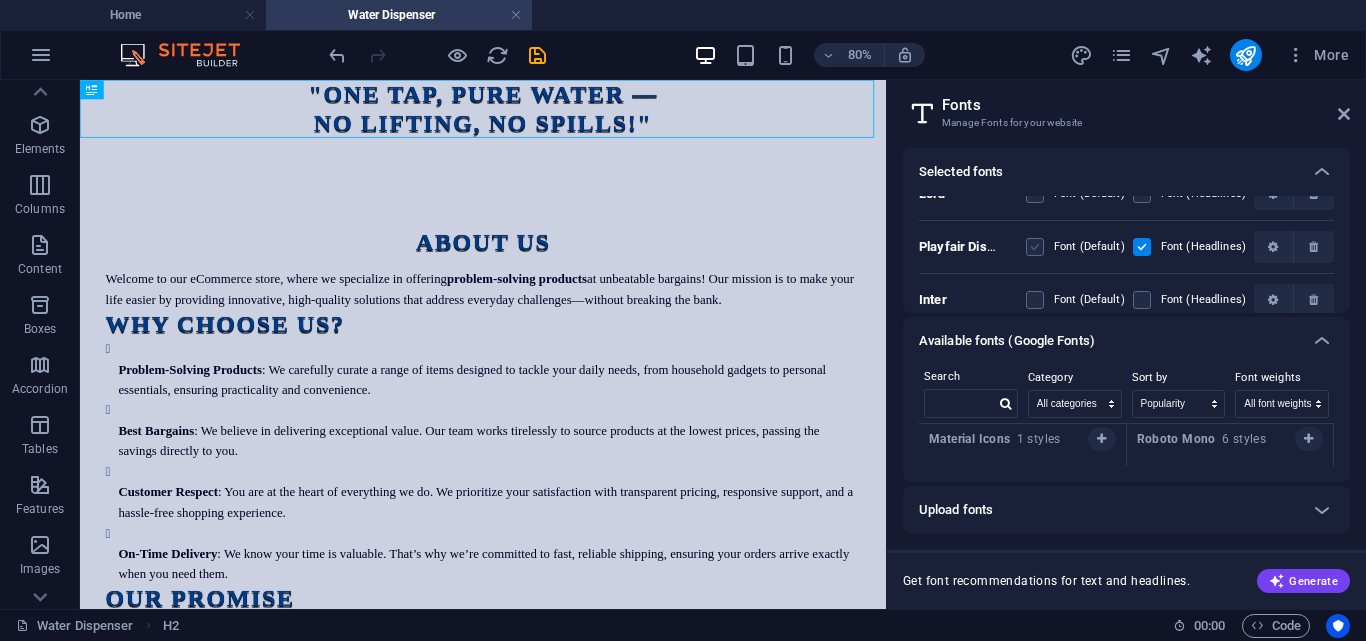 click at bounding box center (1035, 247) 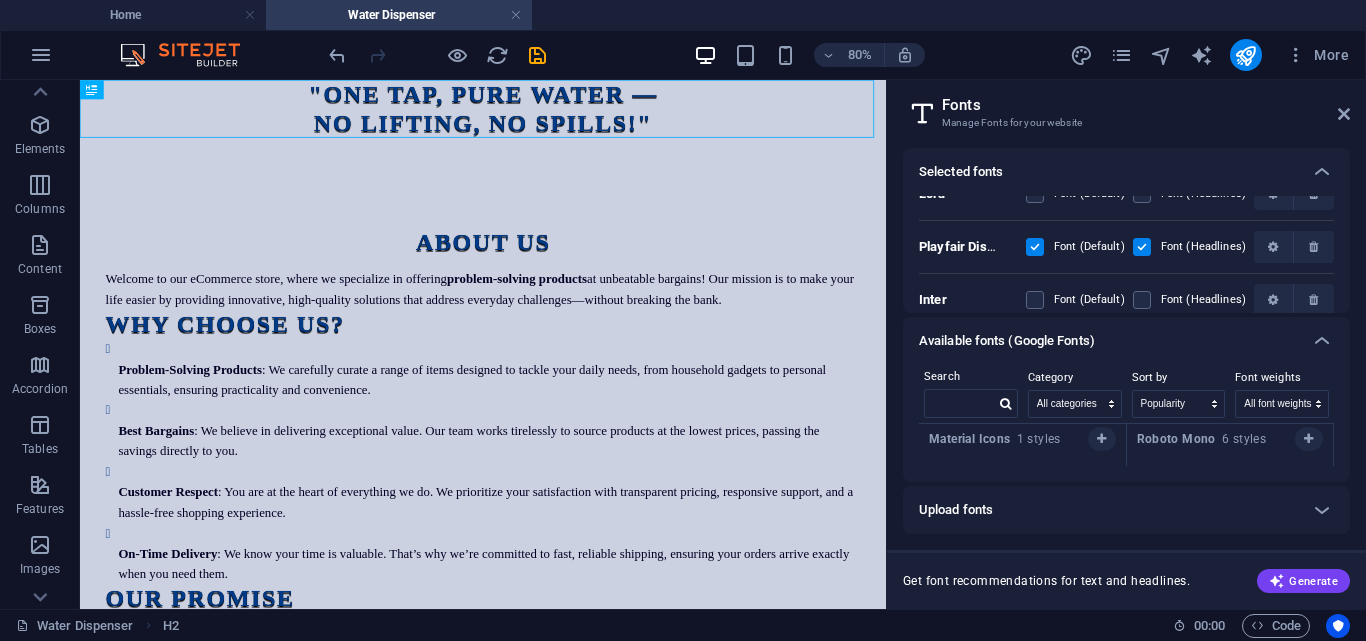 click at bounding box center [1142, 247] 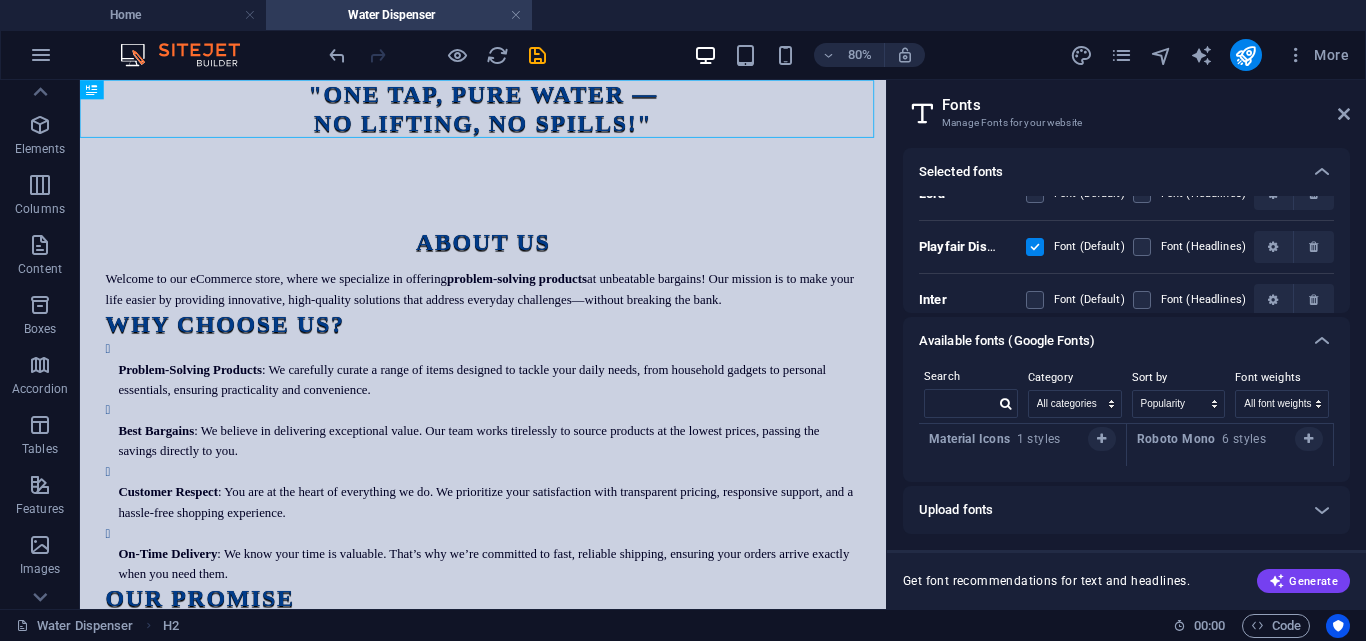 click at bounding box center (1142, 247) 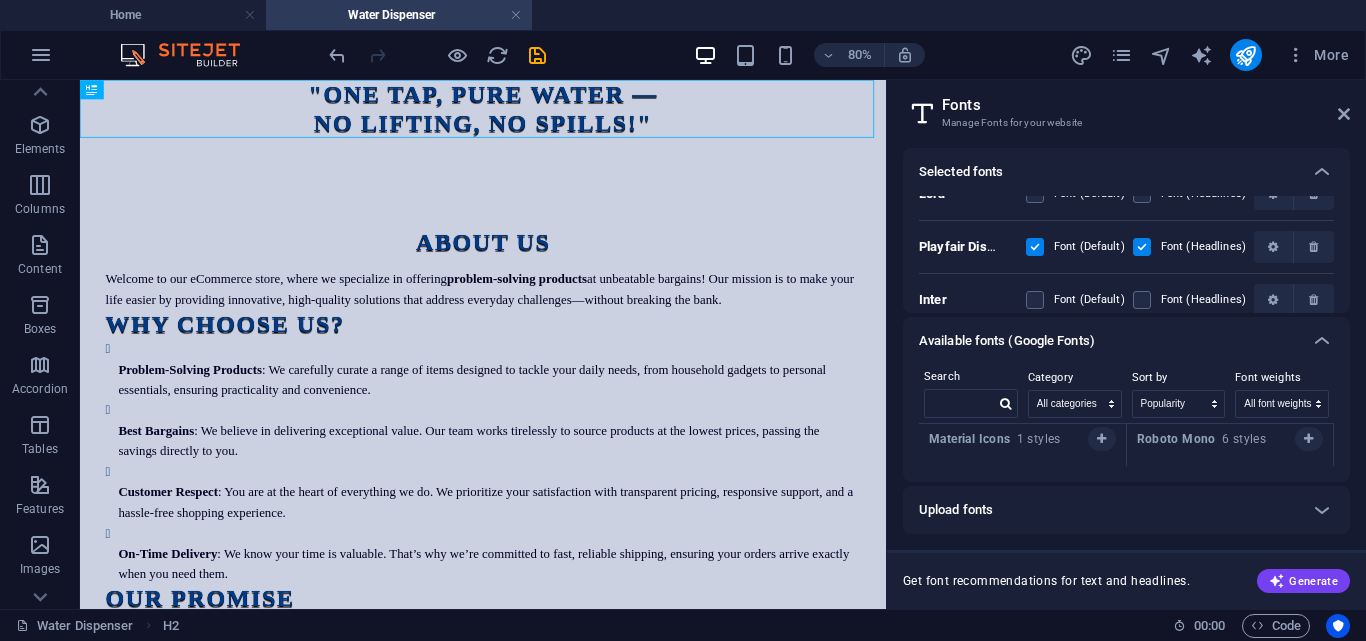 click at bounding box center (1142, 247) 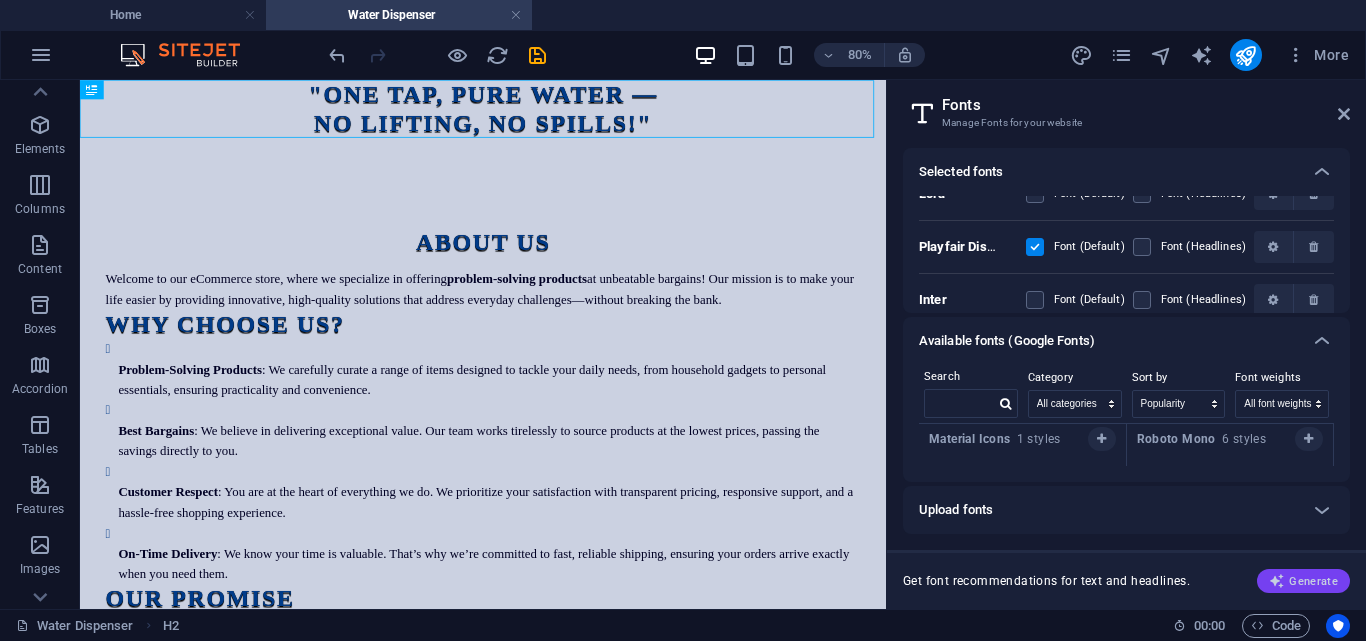 click at bounding box center (1277, 581) 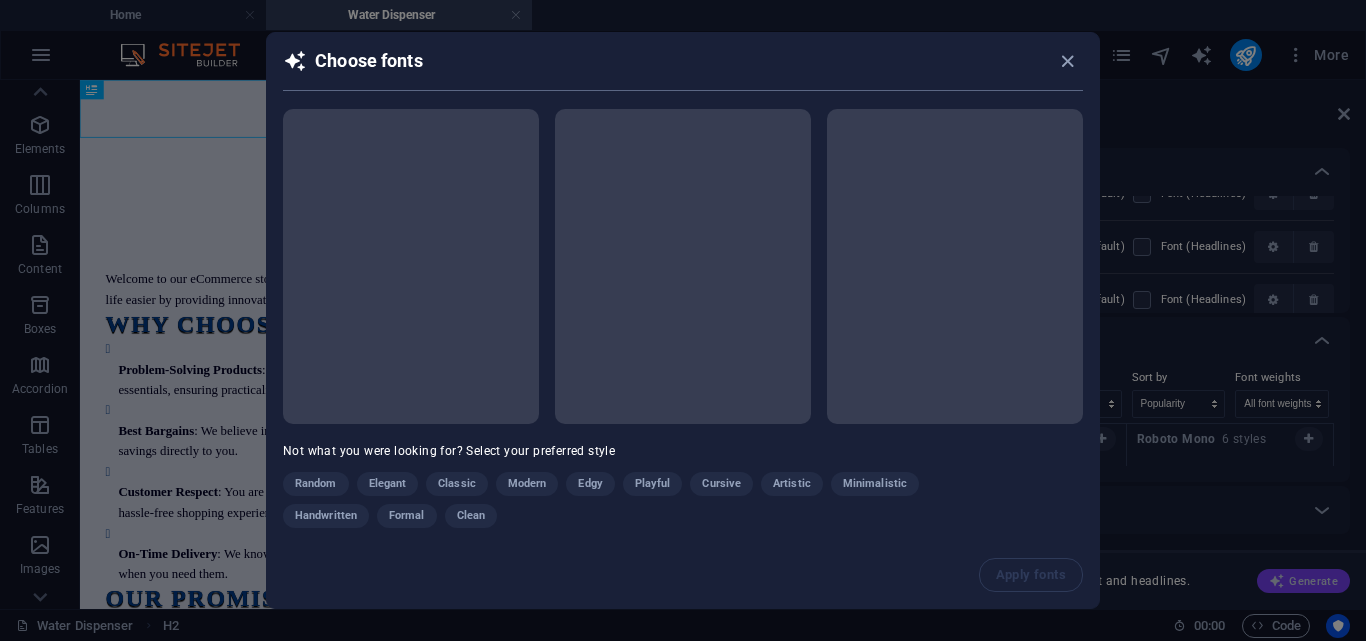 scroll, scrollTop: 513, scrollLeft: 0, axis: vertical 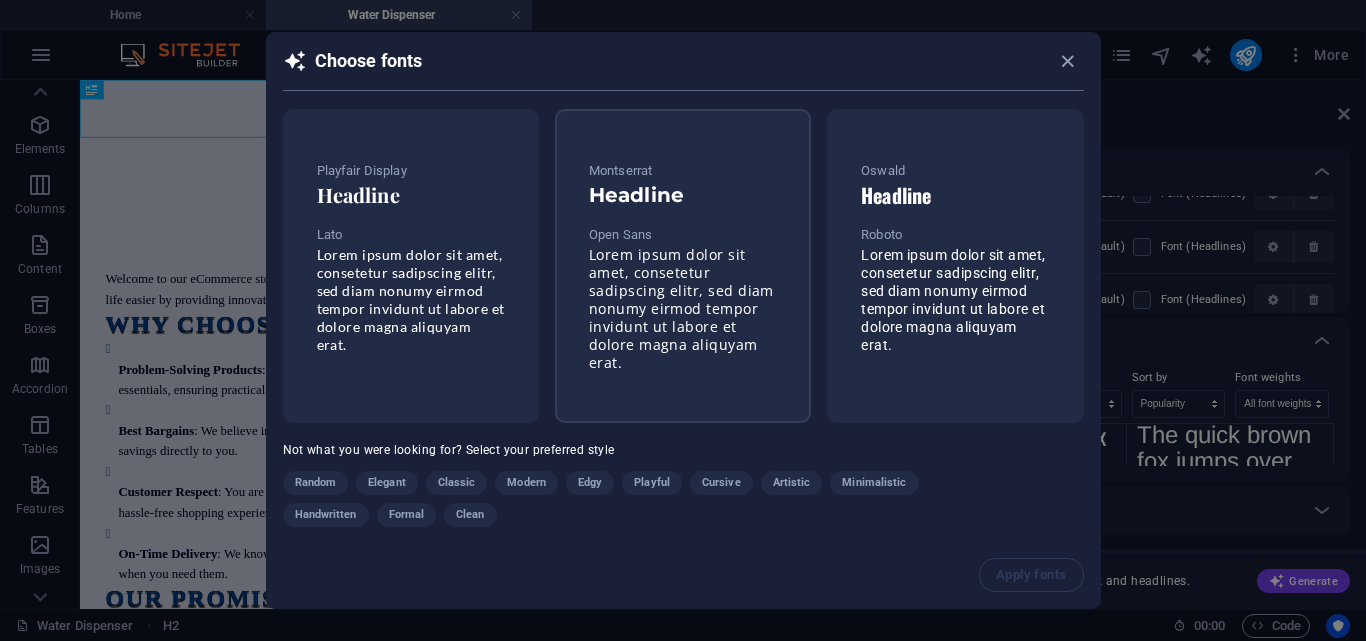 click on "Lorem ipsum dolor sit amet, consetetur sadipscing elitr, sed diam nonumy eirmod tempor invidunt ut labore et dolore magna aliquyam erat." at bounding box center [681, 308] 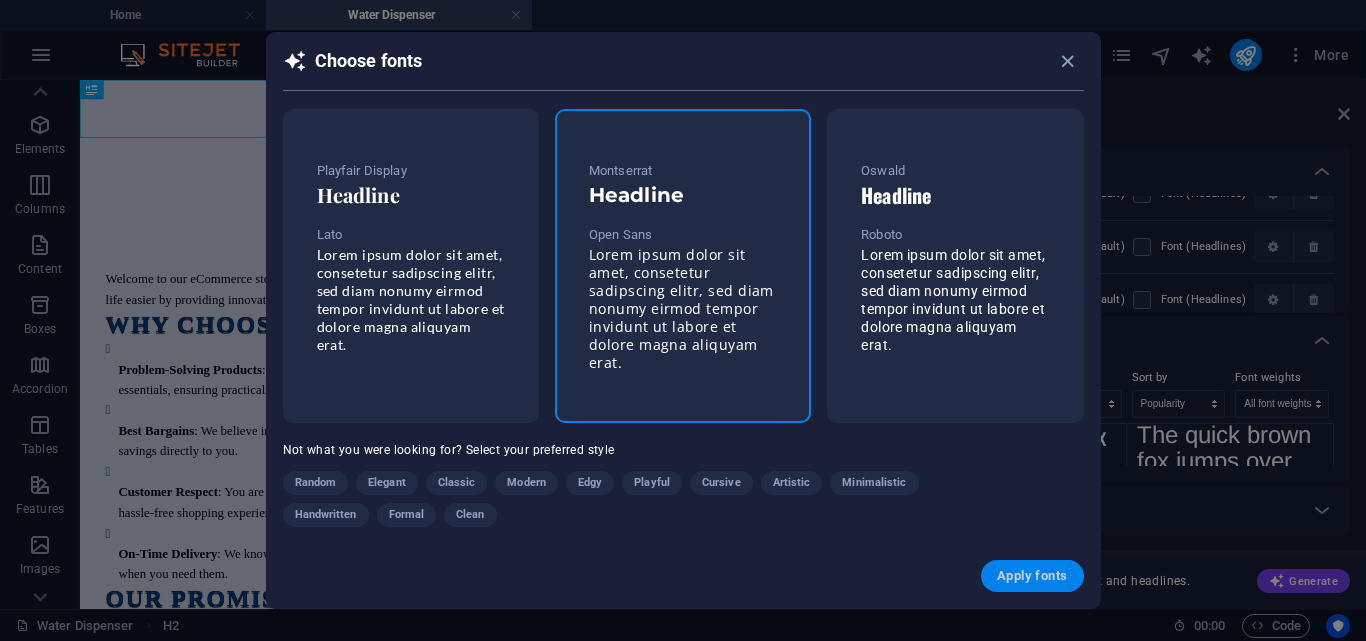 click on "Apply fonts" at bounding box center (1032, 576) 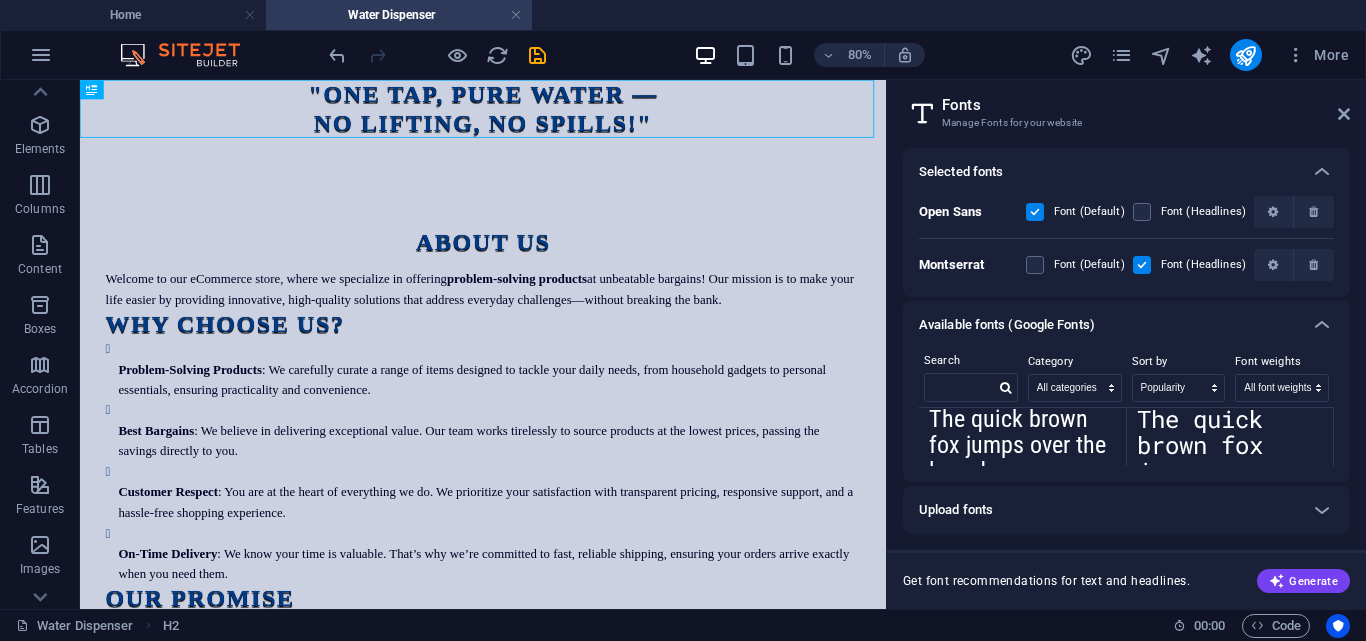 scroll, scrollTop: 0, scrollLeft: 0, axis: both 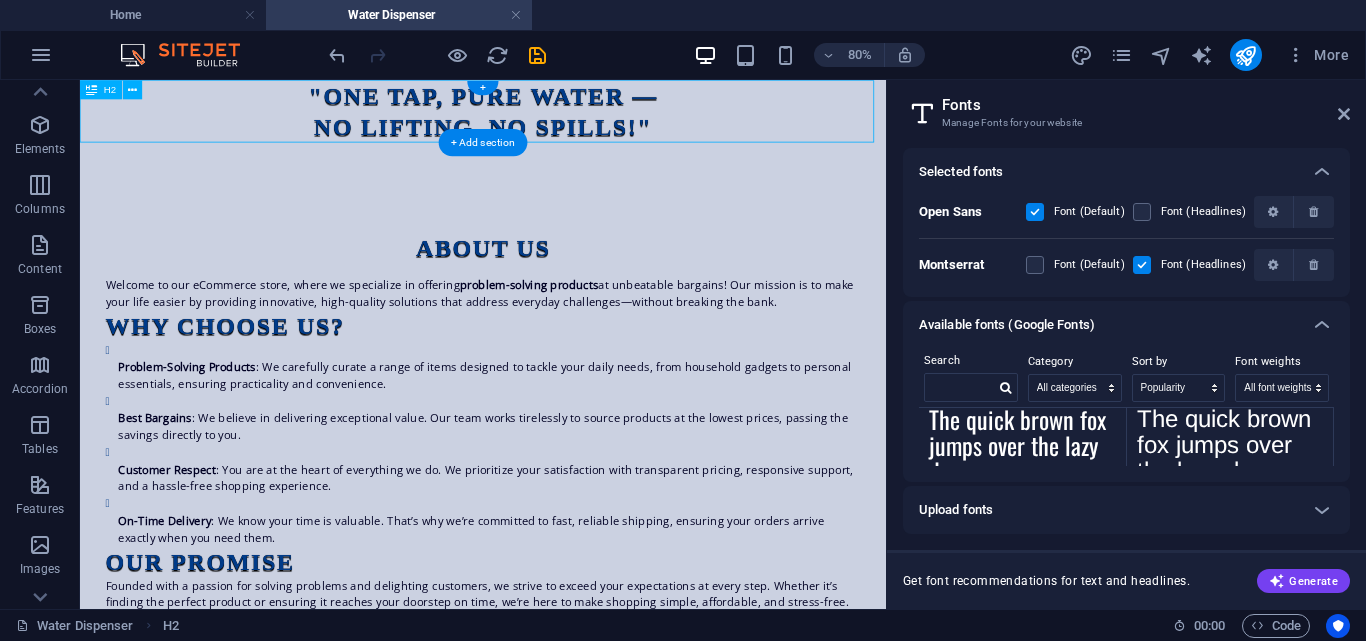 click on ""One Tap, Pure Water — No Lifting, No Spills!"" at bounding box center (584, 119) 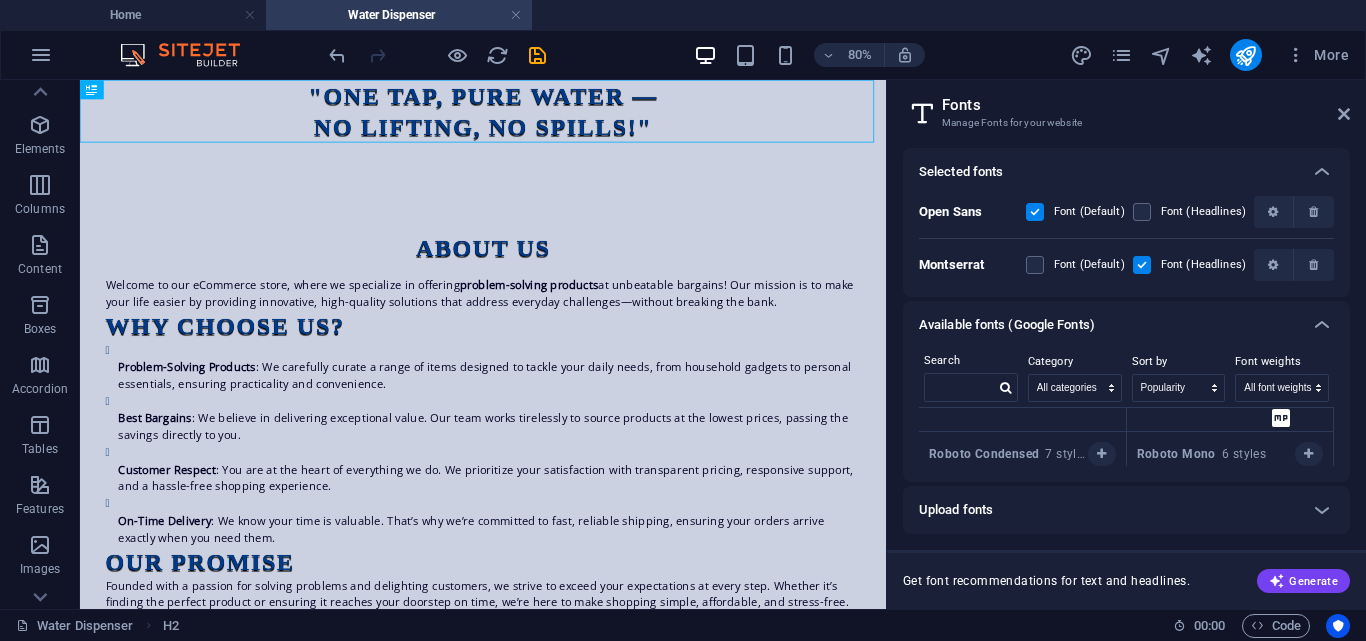 scroll, scrollTop: 304, scrollLeft: 0, axis: vertical 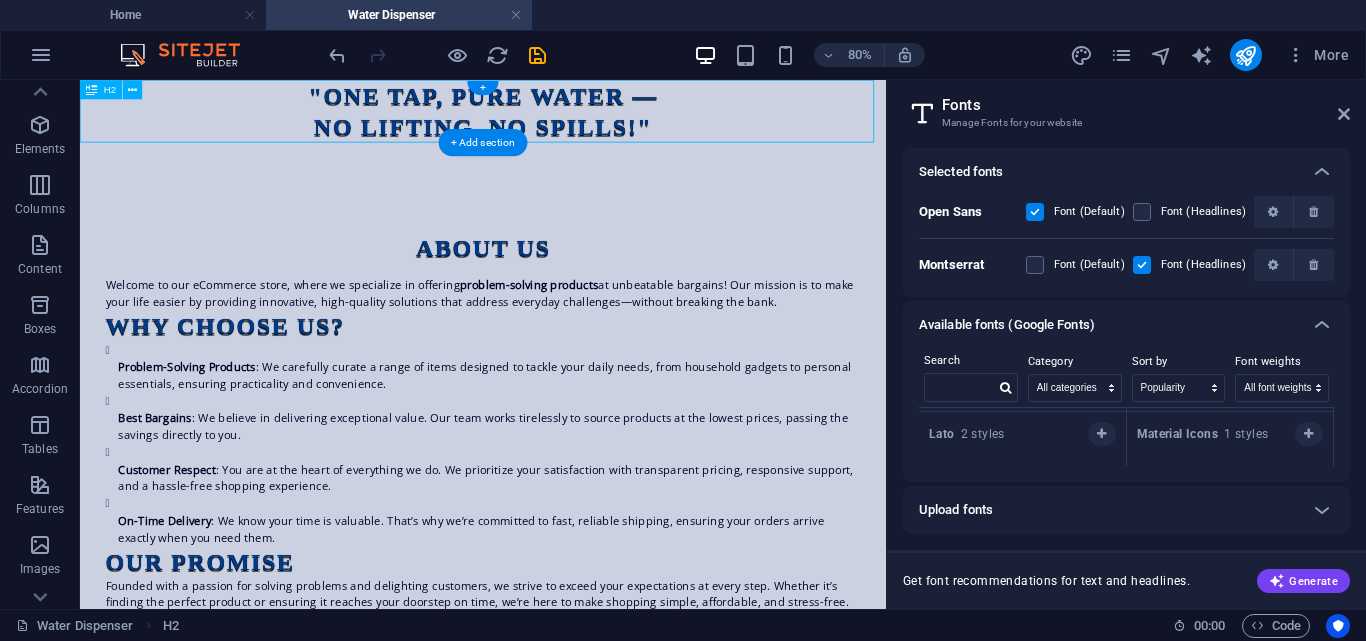 click on ""One Tap, Pure Water — No Lifting, No Spills!"" at bounding box center (584, 119) 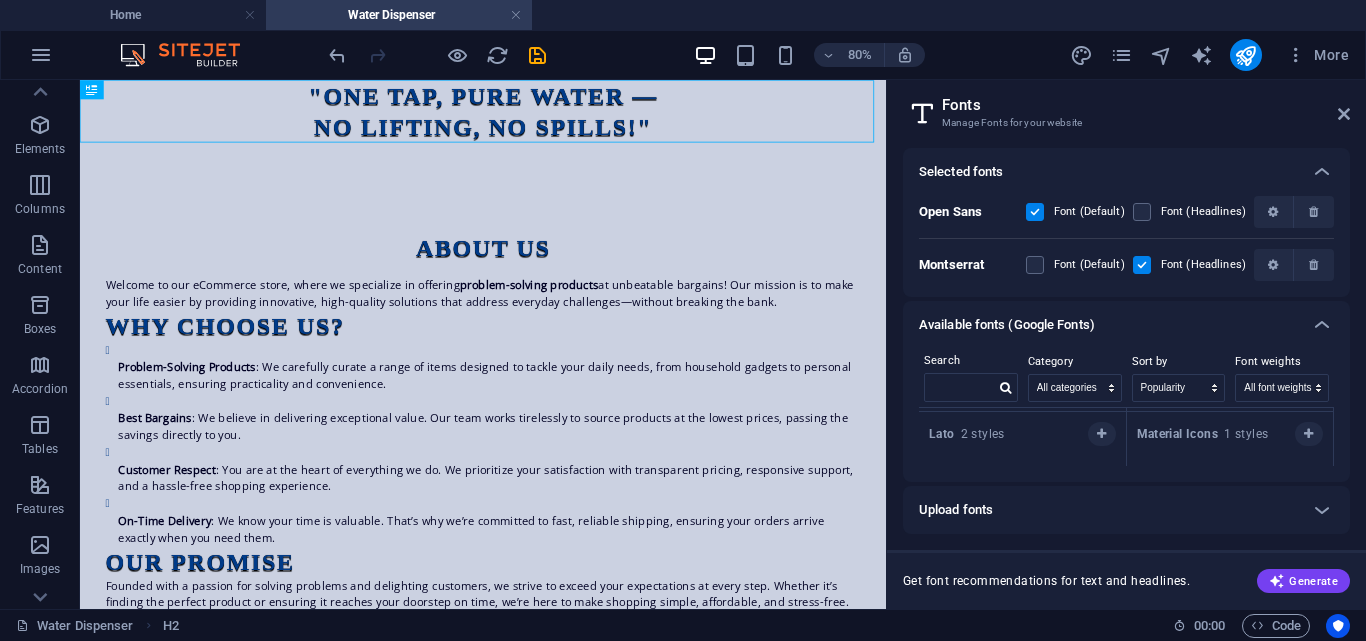 click on "Fonts Manage Fonts for your website" at bounding box center (1128, 106) 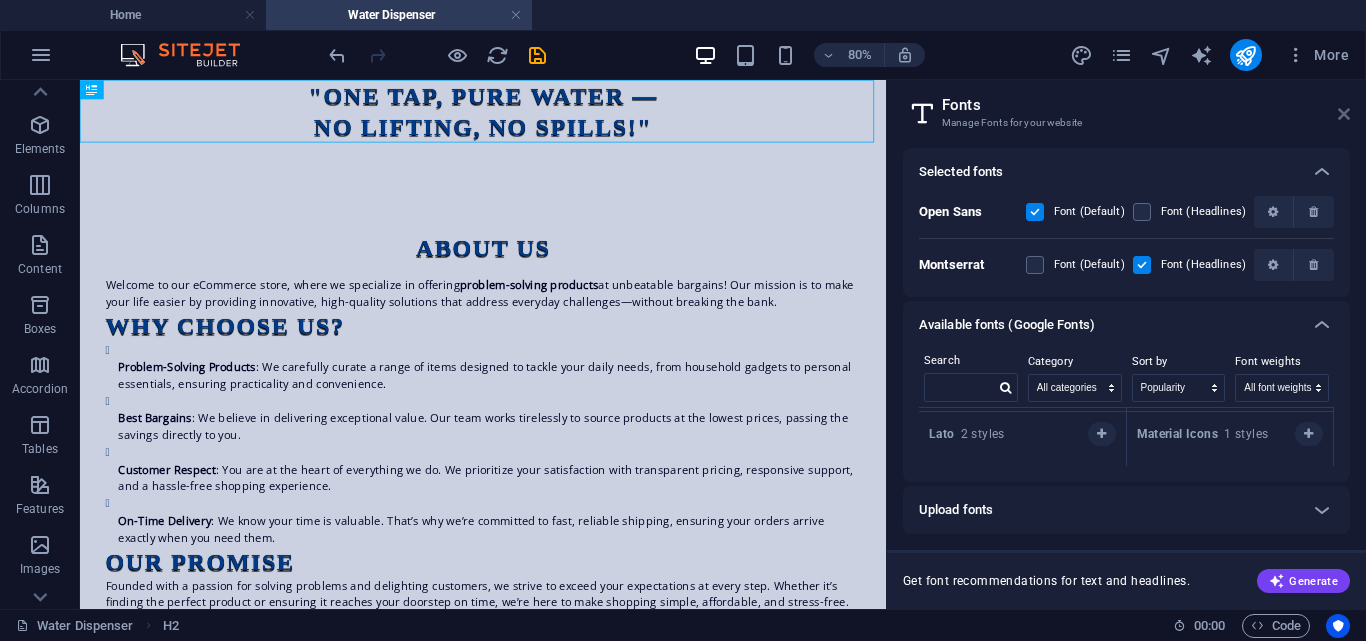 click at bounding box center [1344, 114] 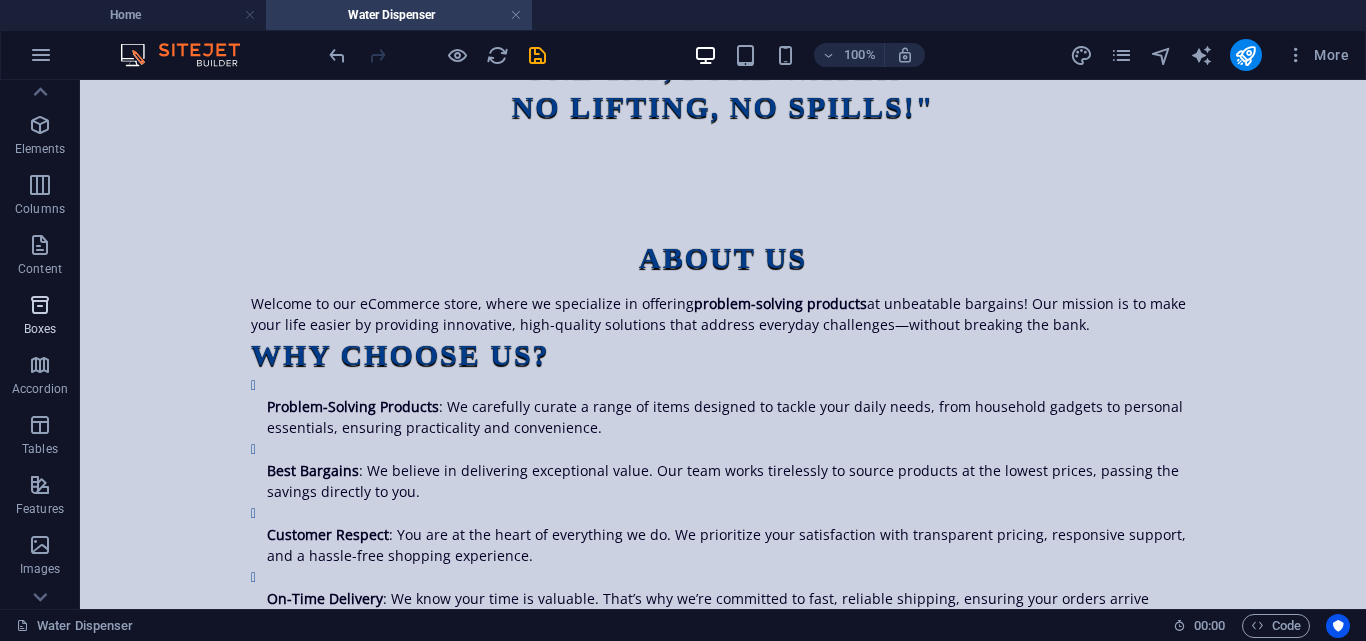 scroll, scrollTop: 0, scrollLeft: 0, axis: both 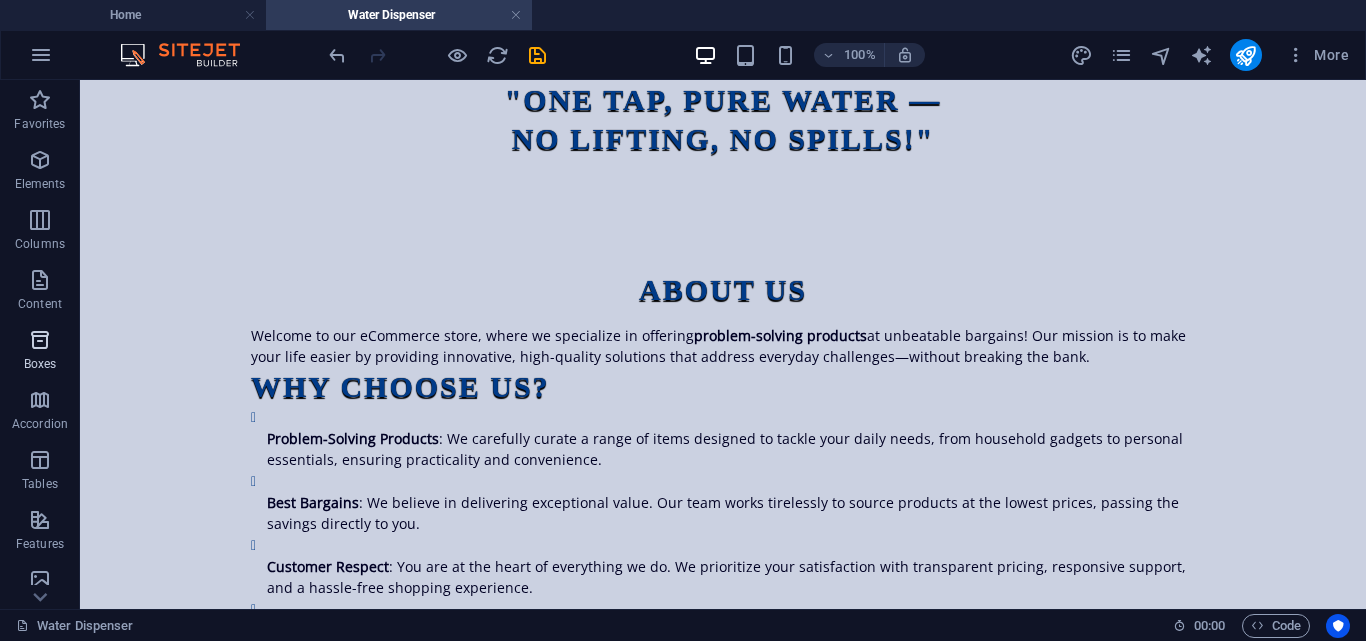 click at bounding box center [40, 340] 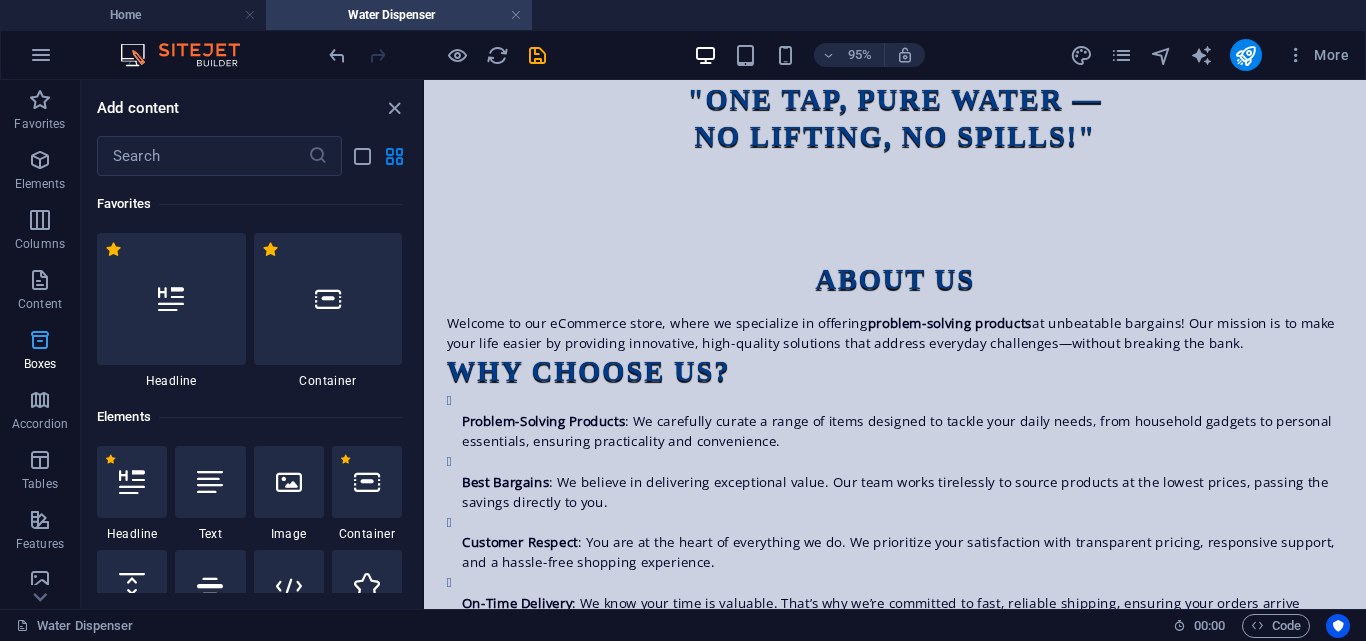 click at bounding box center (40, 340) 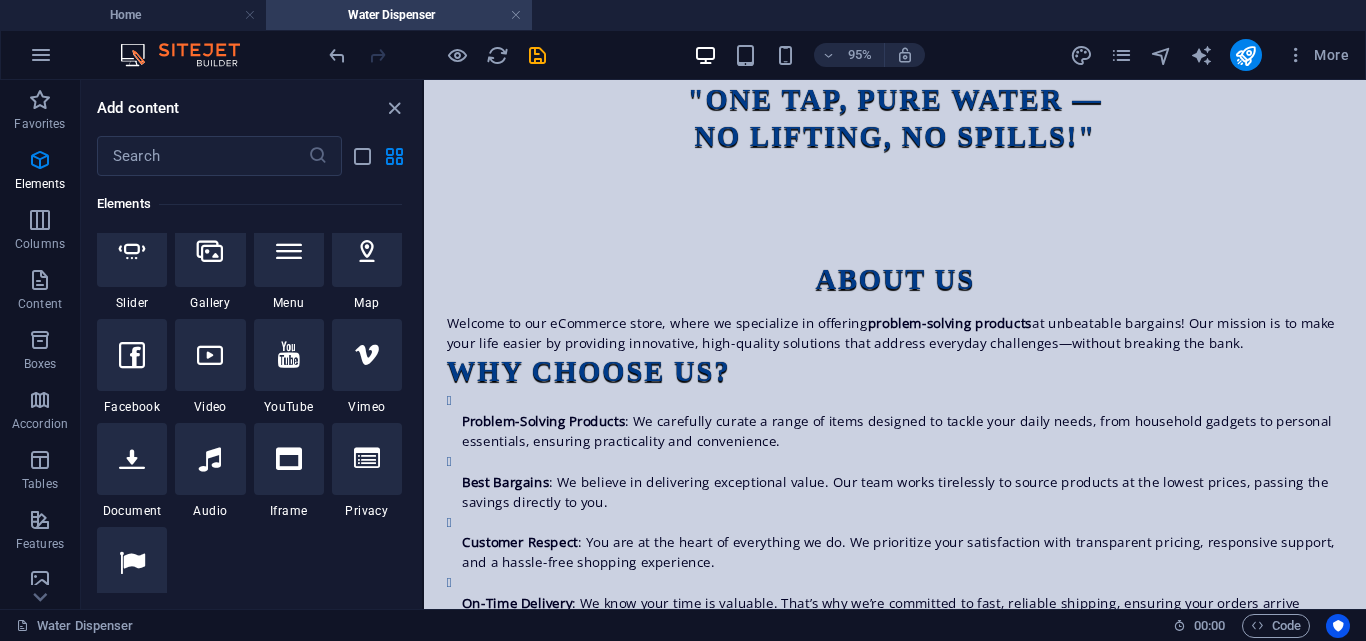 scroll, scrollTop: 541, scrollLeft: 0, axis: vertical 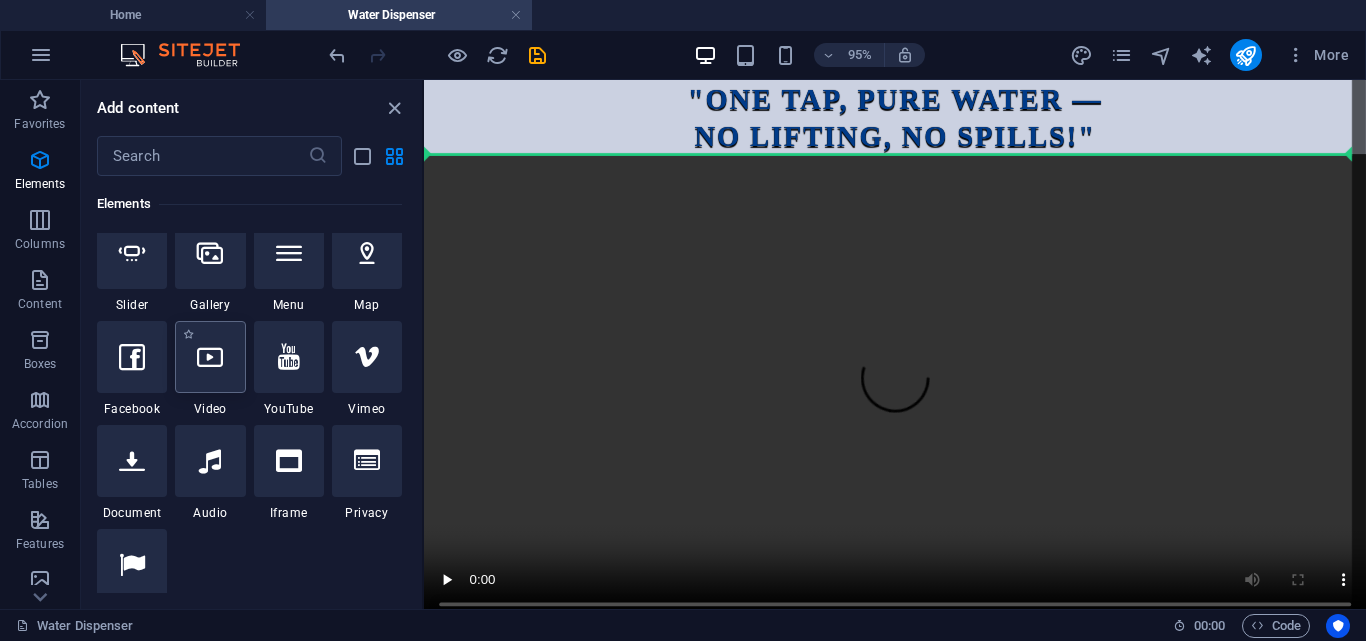 select on "%" 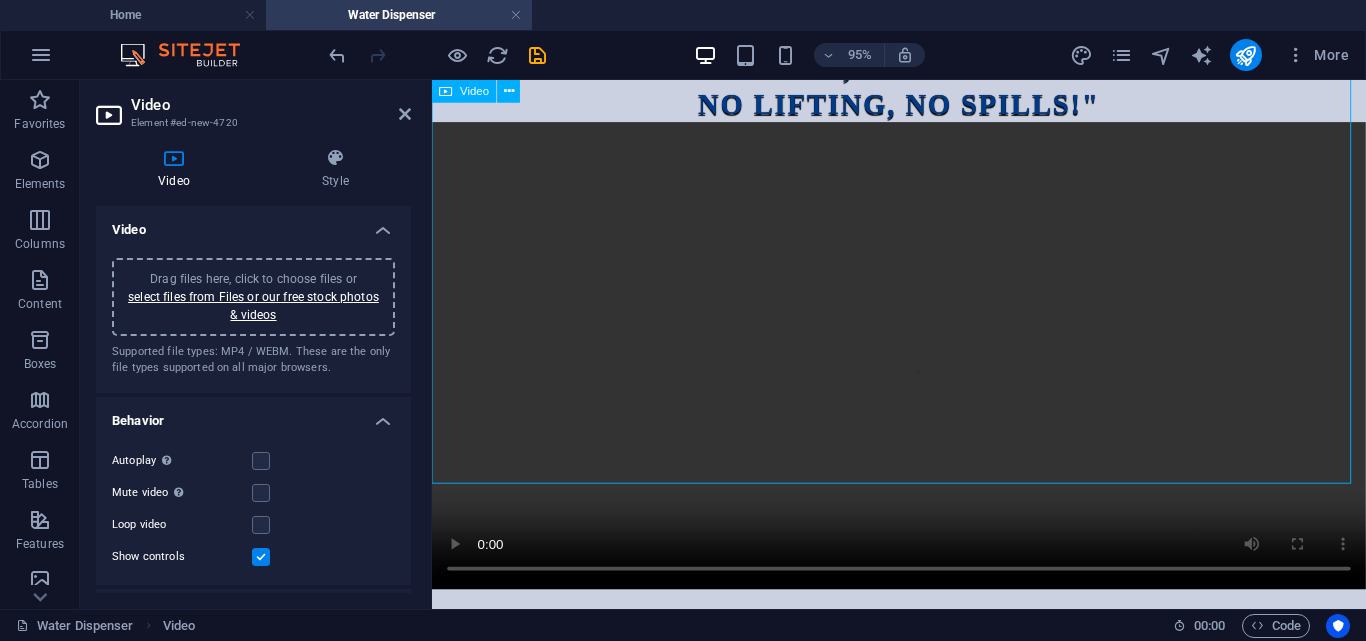 scroll, scrollTop: 0, scrollLeft: 0, axis: both 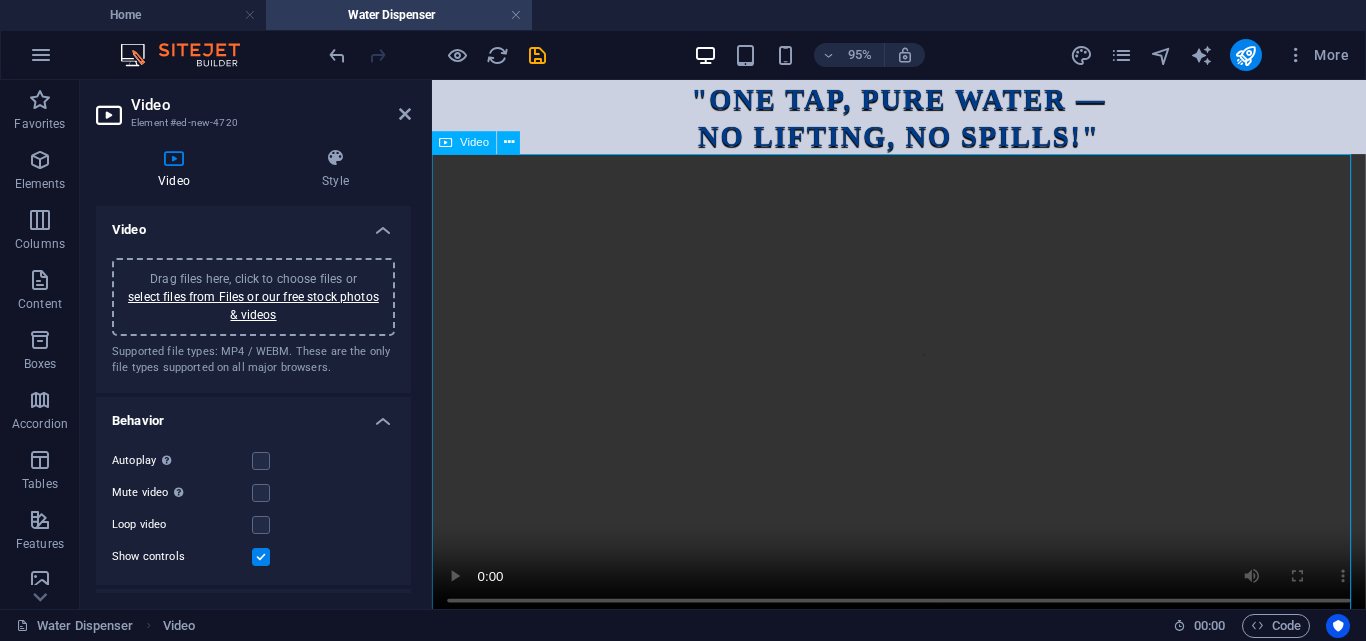 click at bounding box center [923, 404] 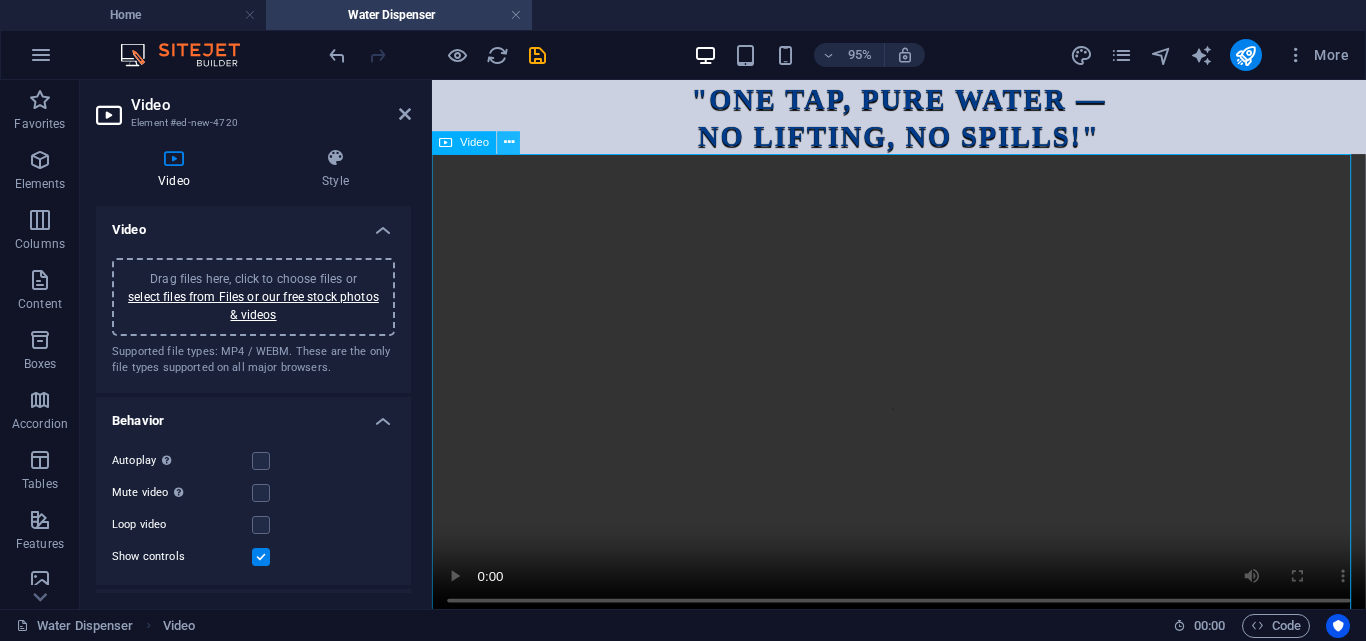 click at bounding box center [509, 143] 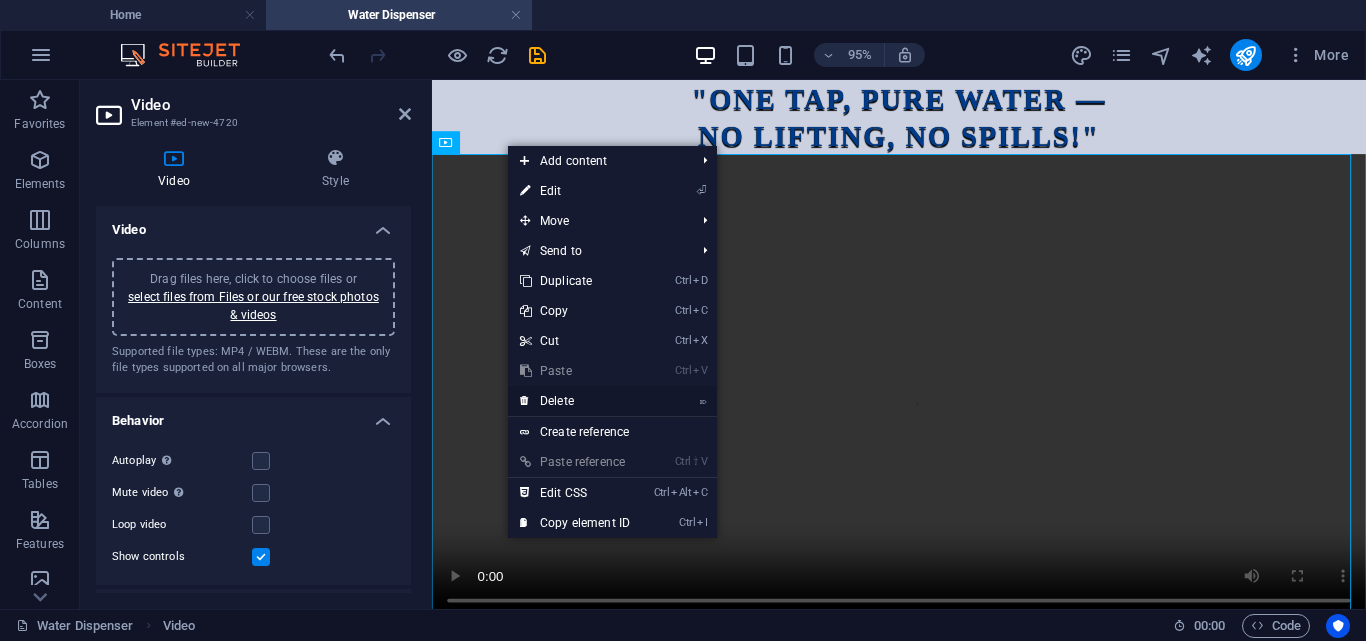 click on "⌦  Delete" at bounding box center [575, 401] 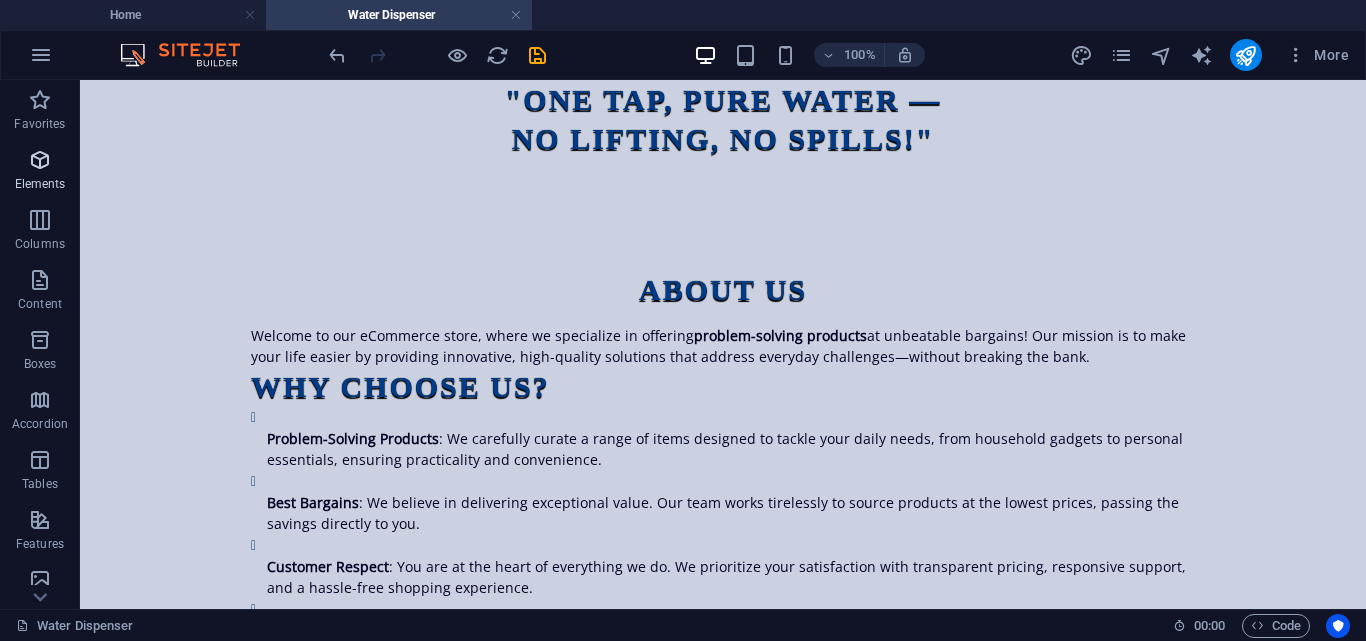click on "Elements" at bounding box center [40, 172] 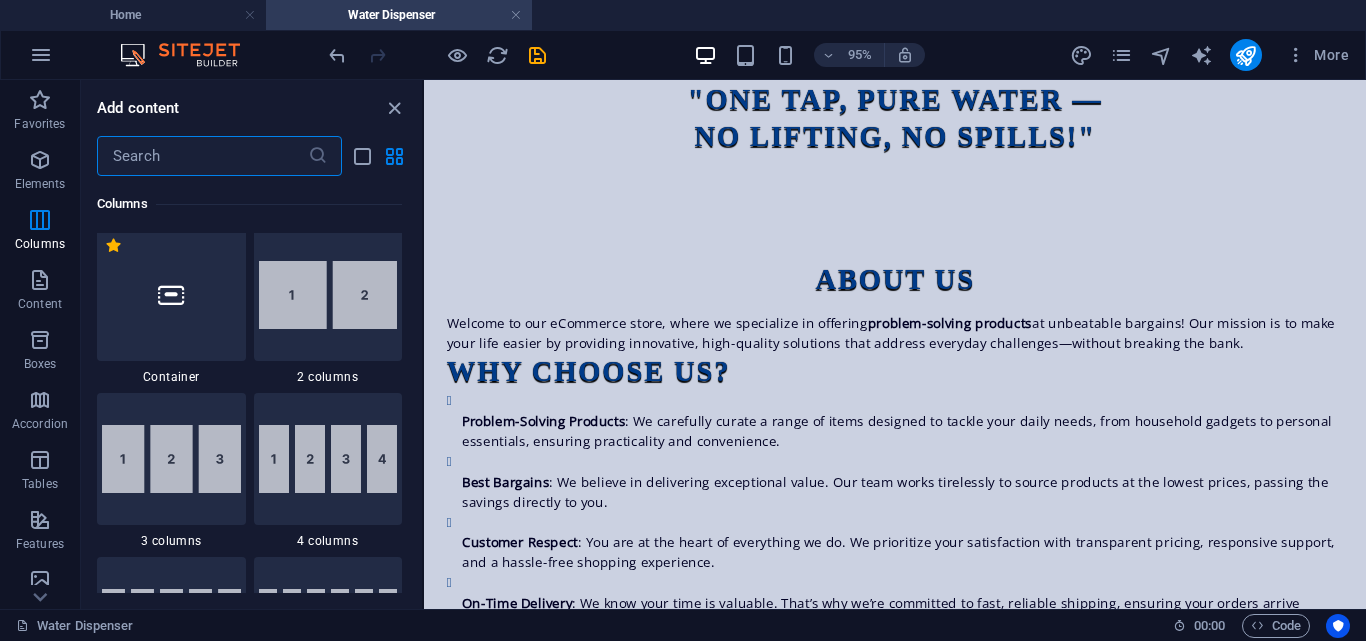 scroll, scrollTop: 997, scrollLeft: 0, axis: vertical 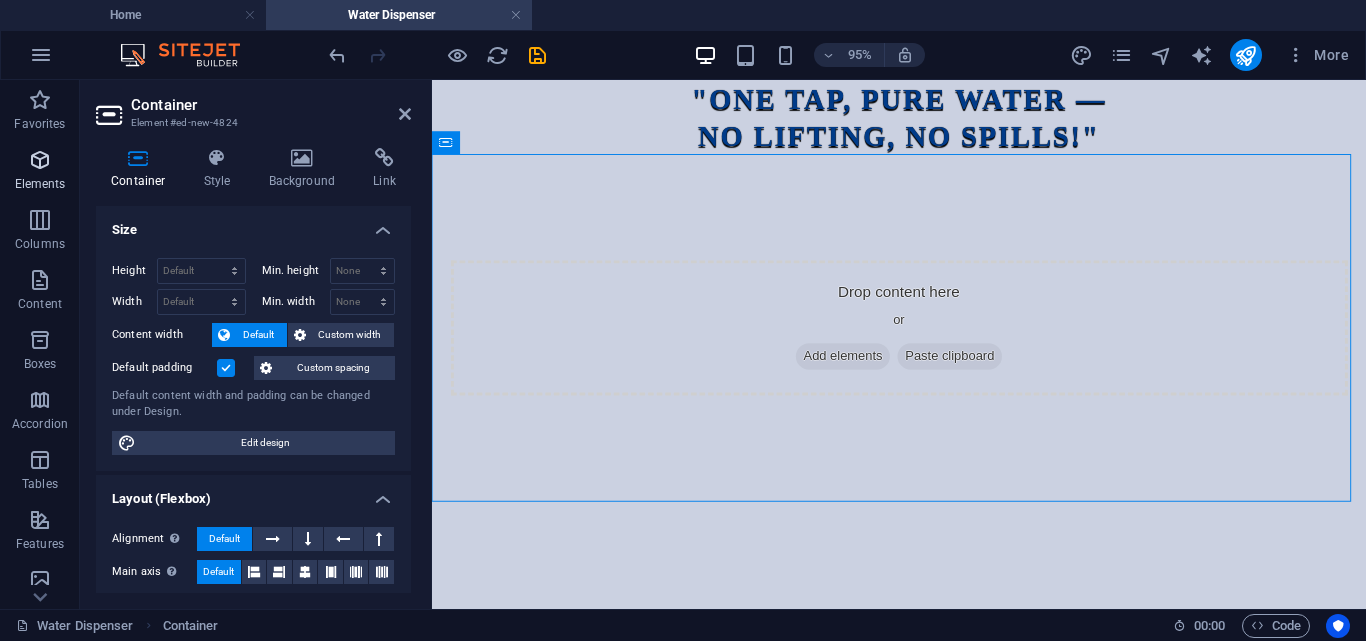 click at bounding box center (40, 160) 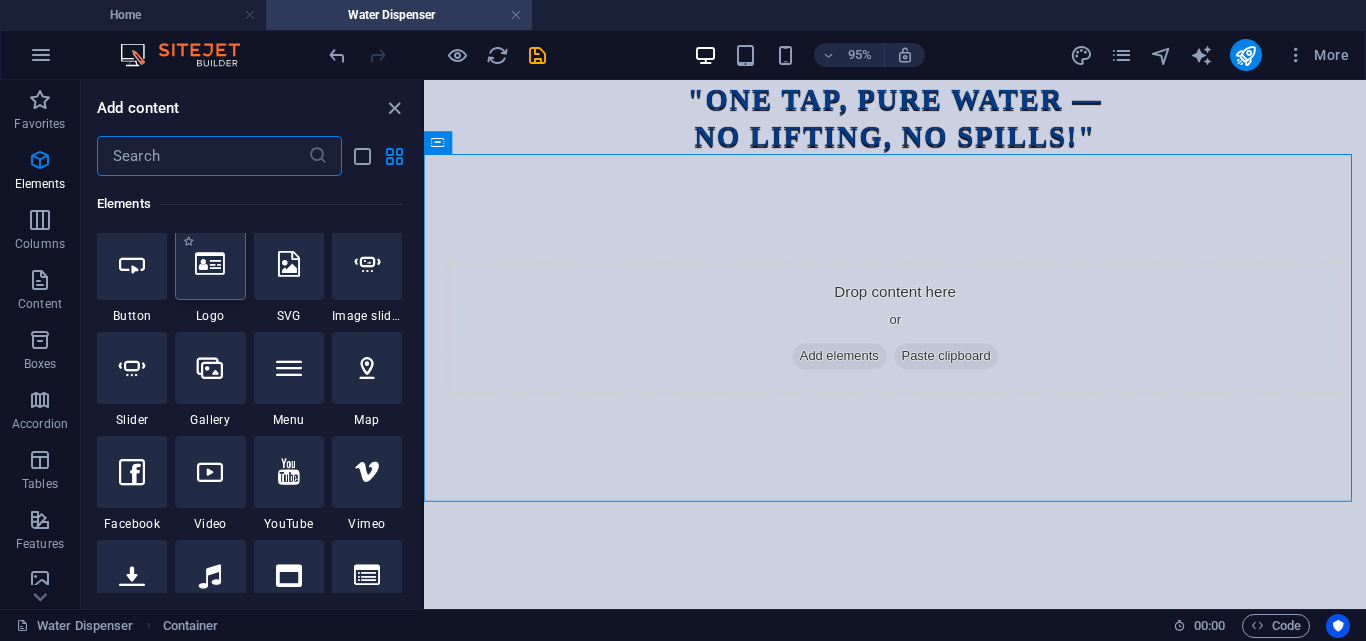 scroll, scrollTop: 398, scrollLeft: 0, axis: vertical 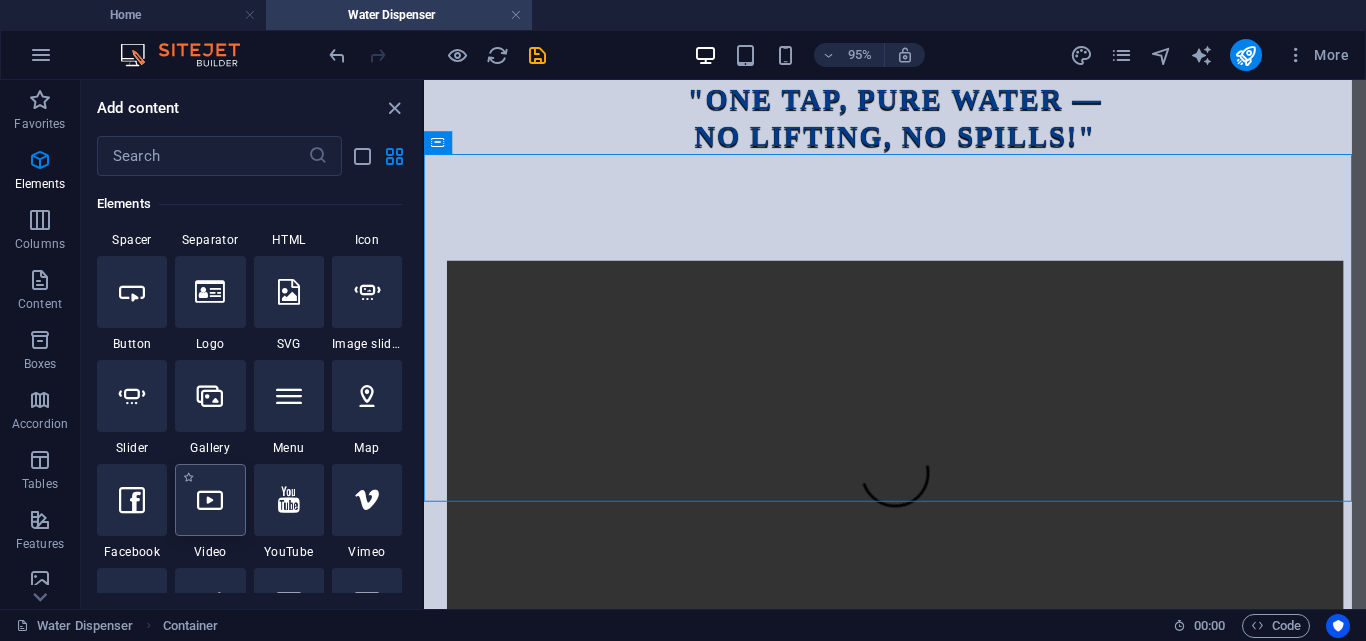 select on "%" 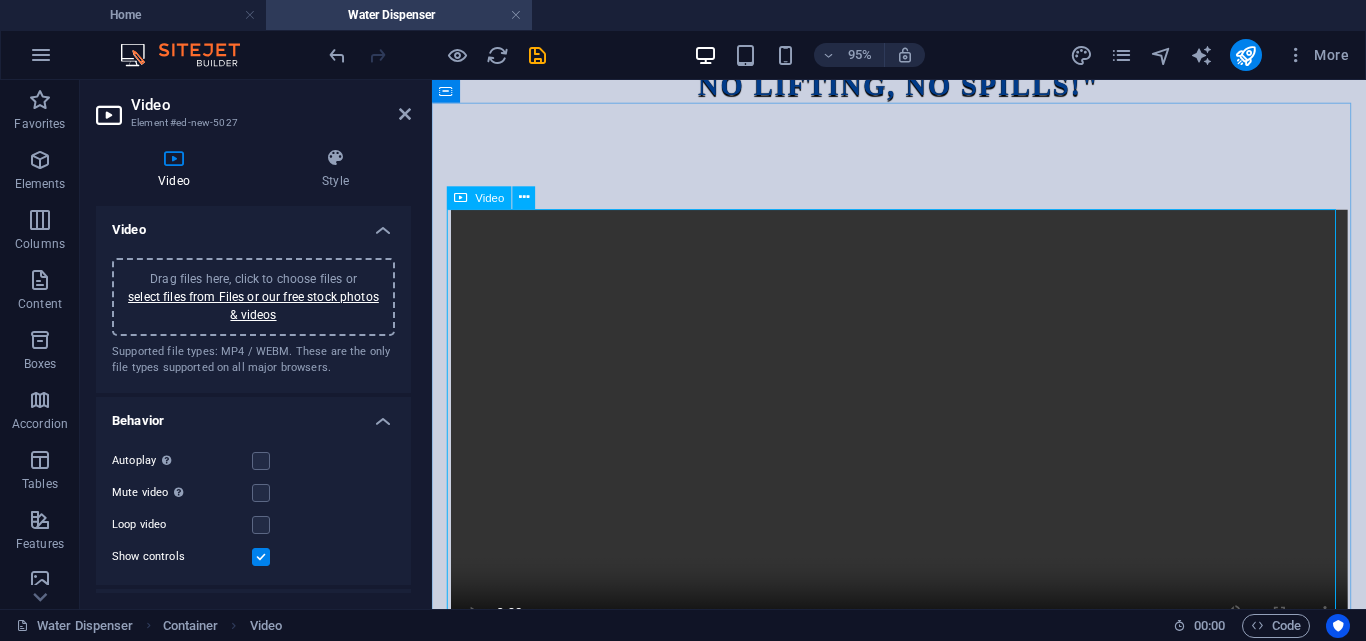 scroll, scrollTop: 47, scrollLeft: 0, axis: vertical 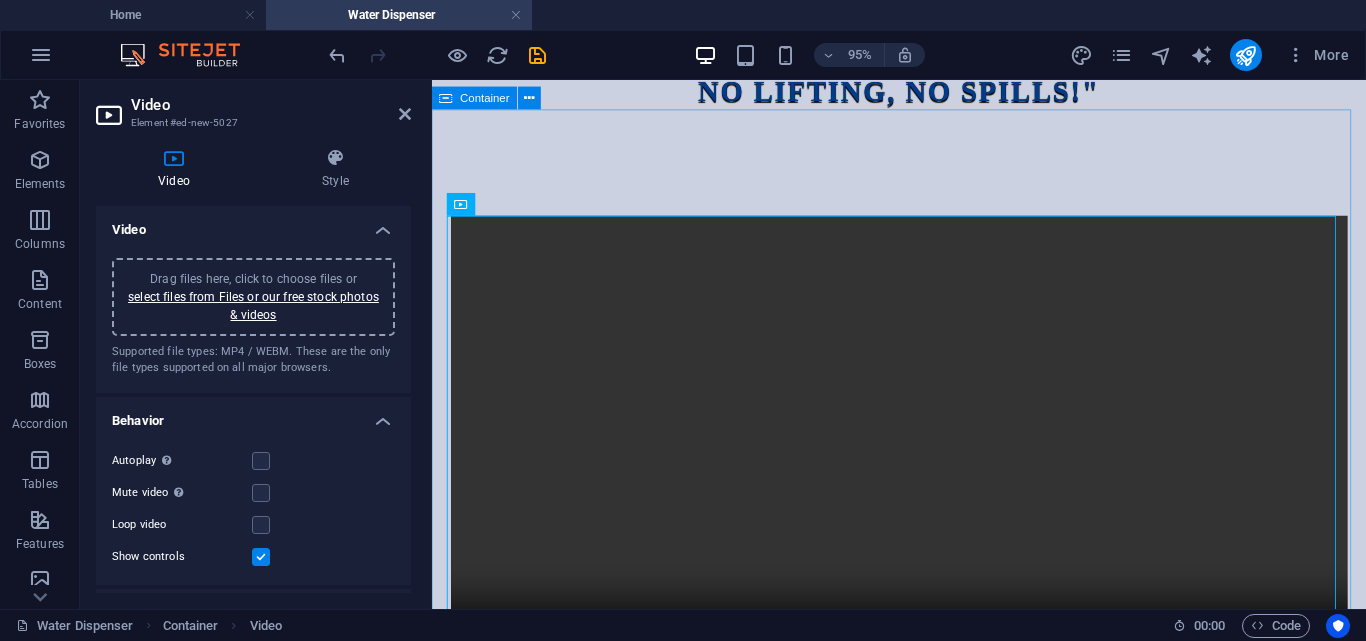 click at bounding box center (923, 459) 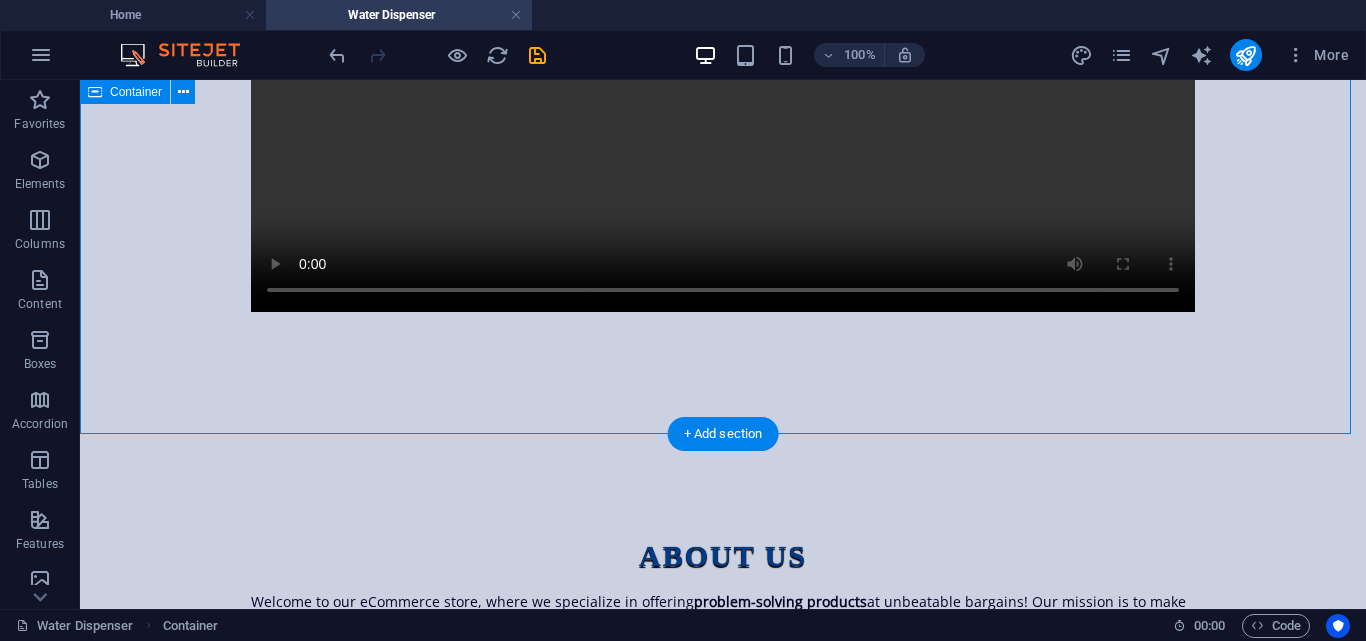 scroll, scrollTop: 420, scrollLeft: 0, axis: vertical 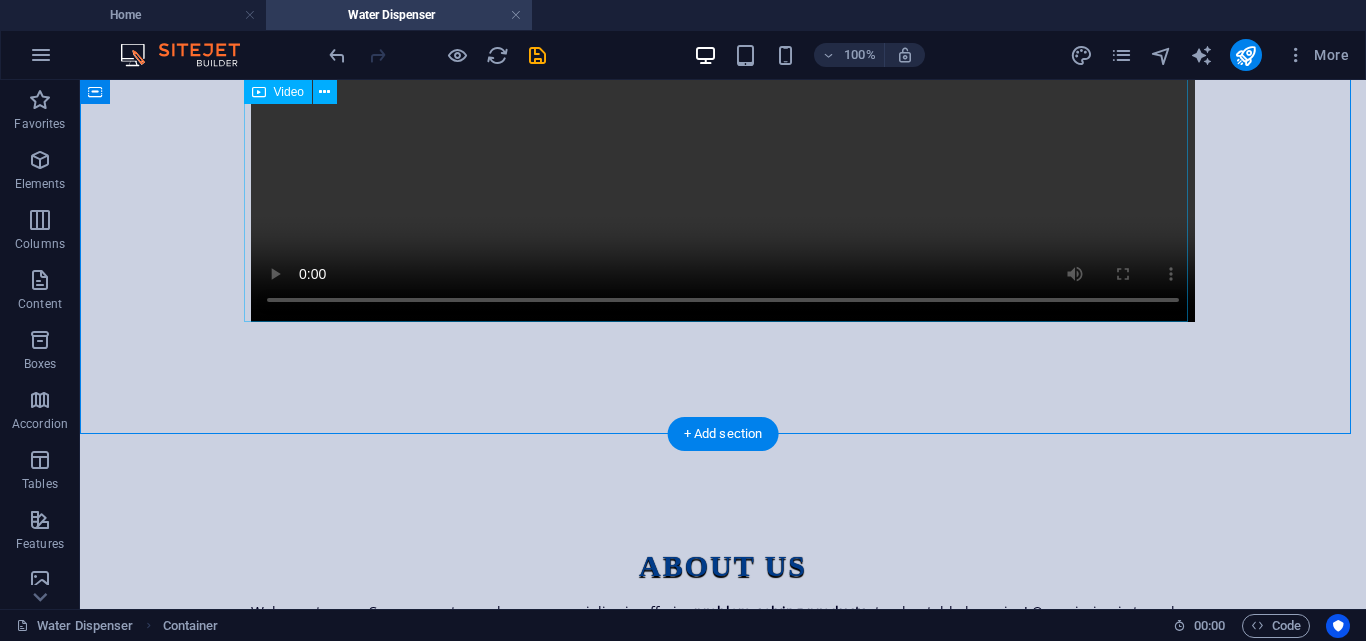 click at bounding box center (723, 86) 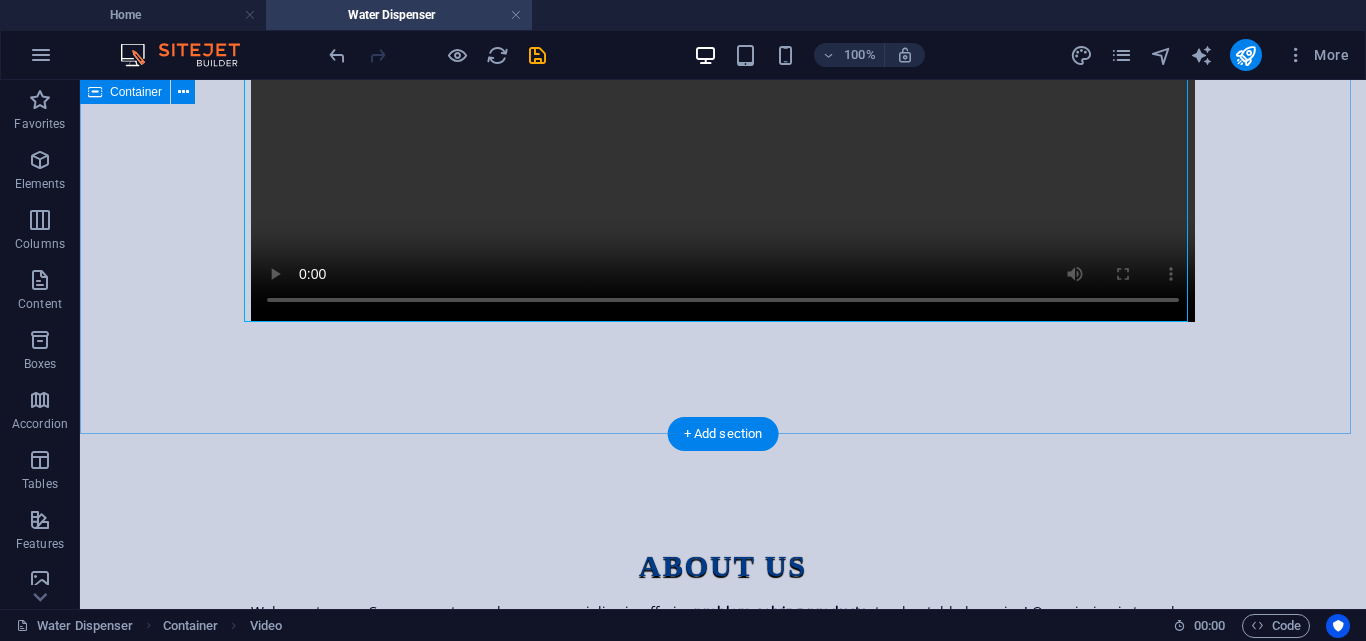 click at bounding box center [723, 86] 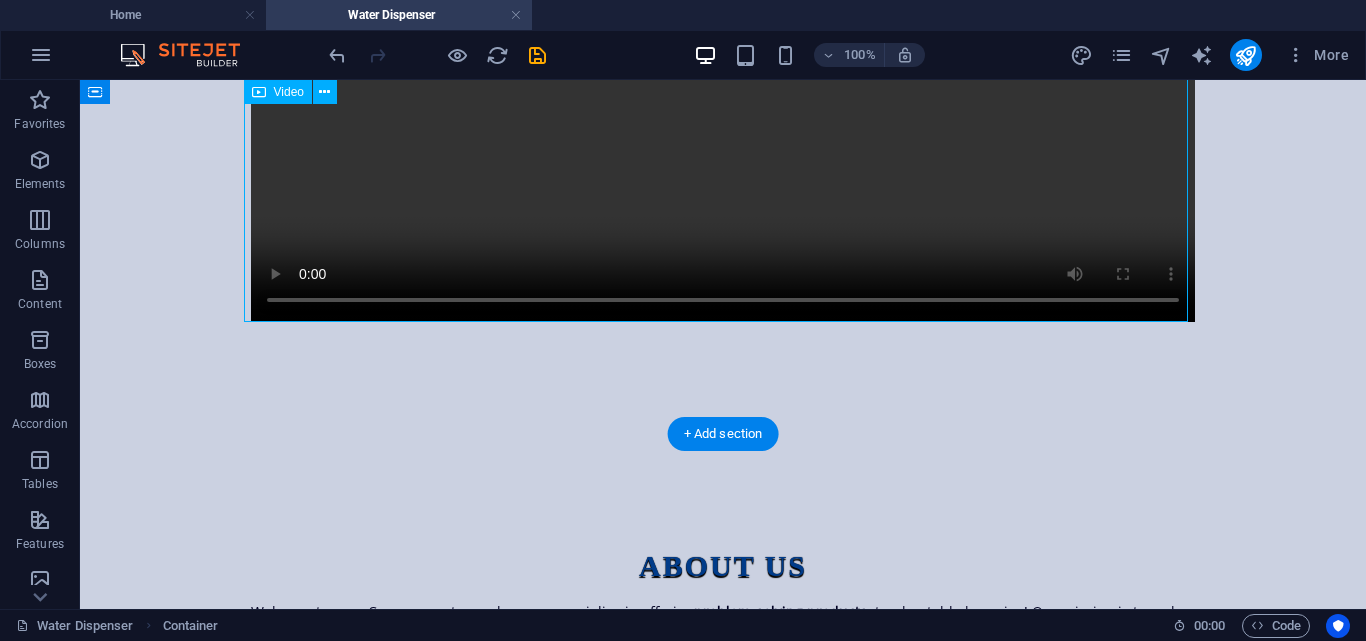 drag, startPoint x: 1182, startPoint y: 320, endPoint x: 1136, endPoint y: 308, distance: 47.539455 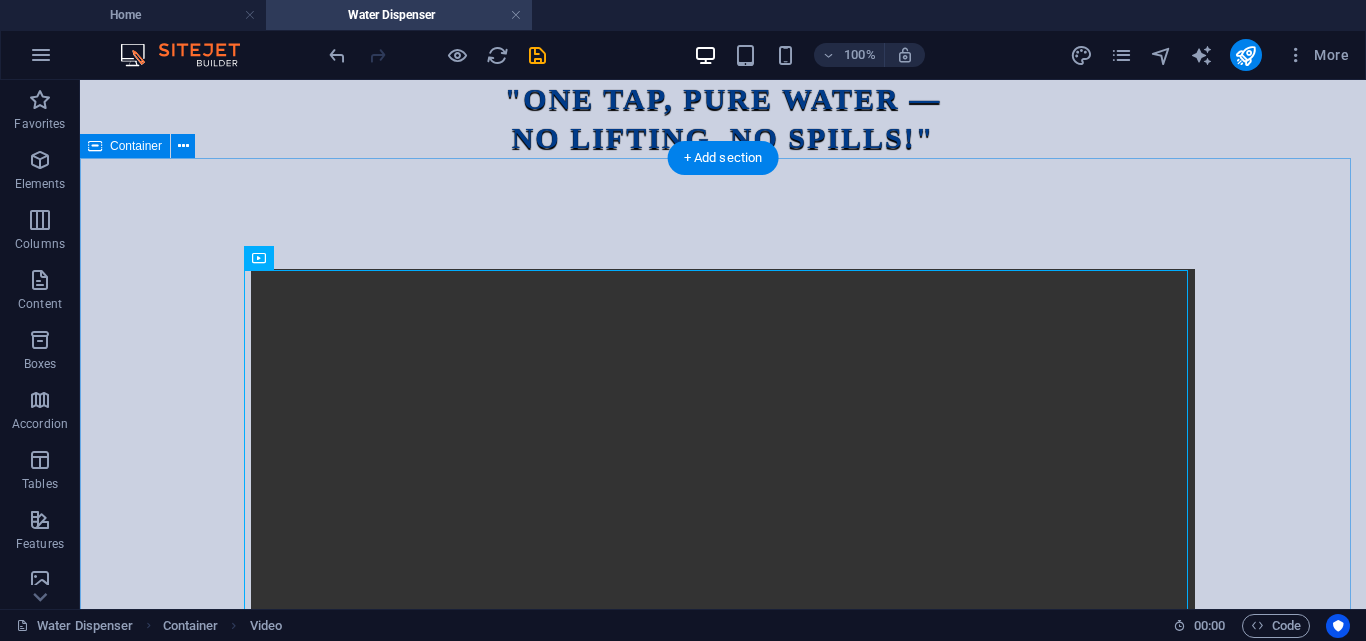 scroll, scrollTop: 0, scrollLeft: 0, axis: both 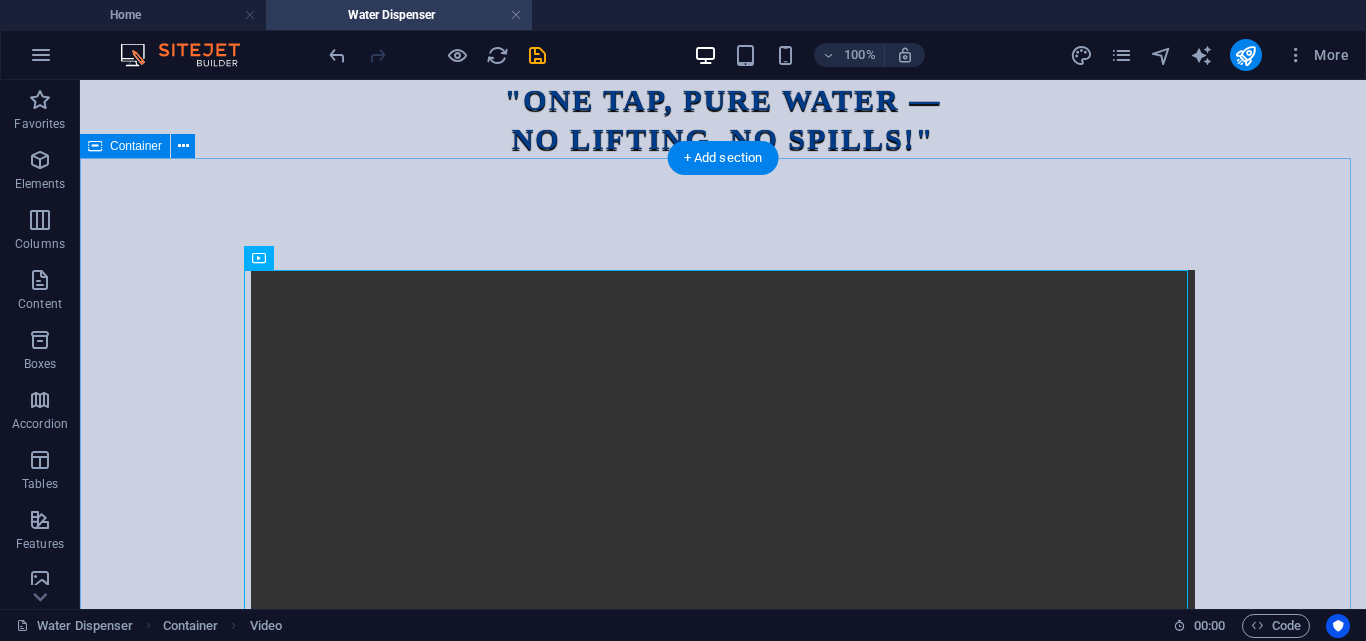 click at bounding box center (723, 506) 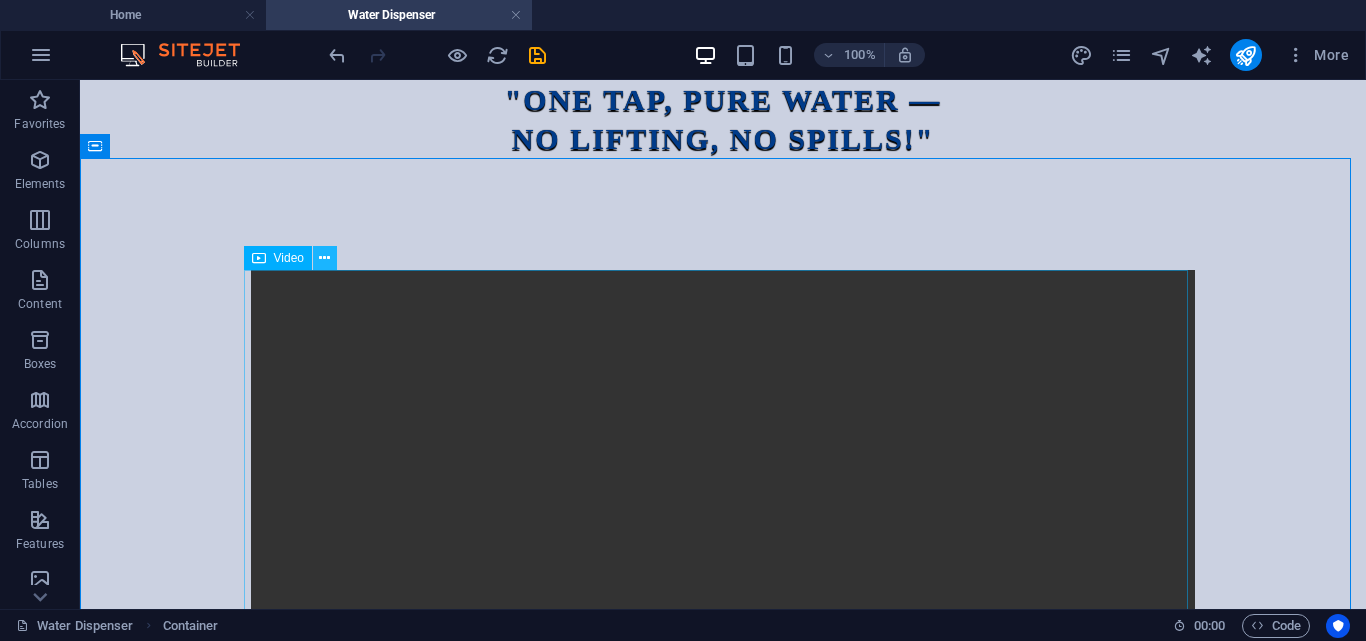 click at bounding box center (324, 258) 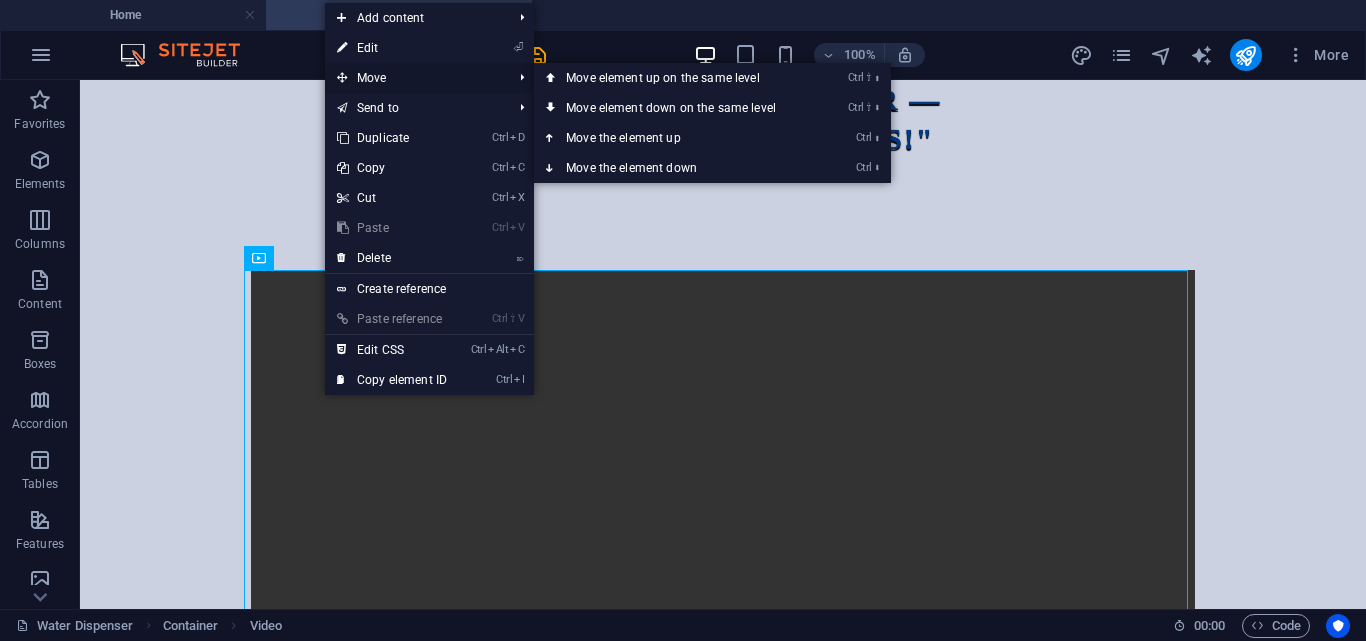 click on "Move" at bounding box center (414, 78) 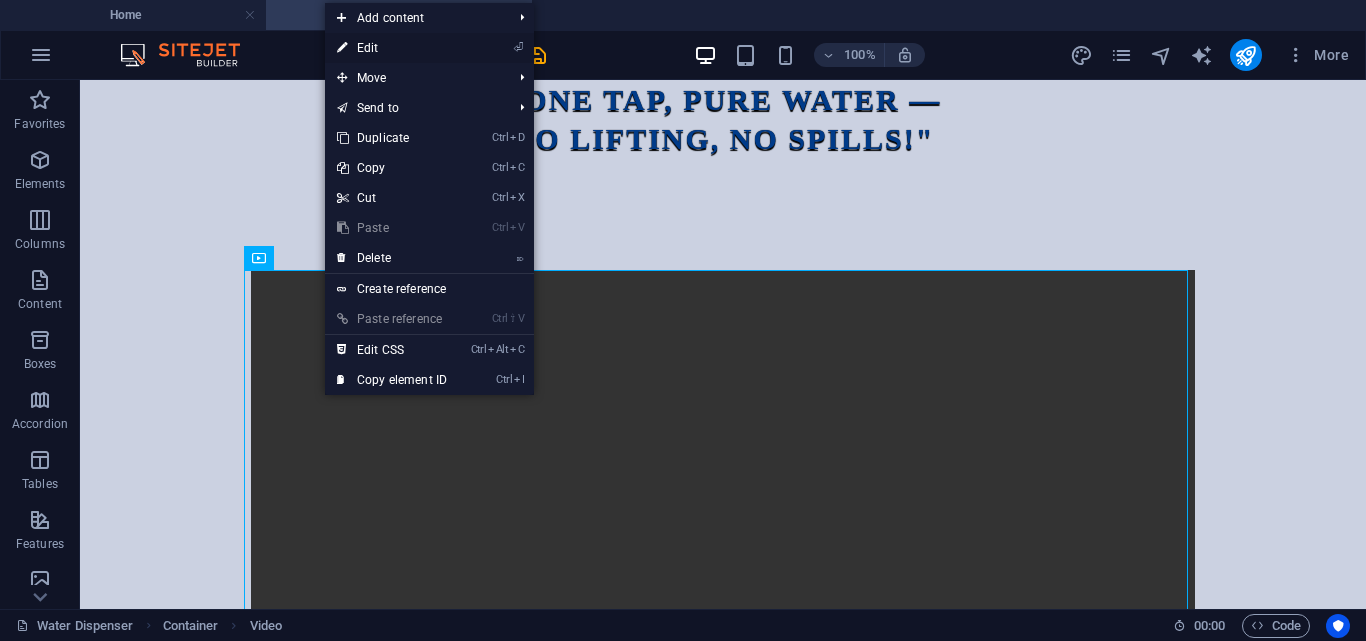 click on "⏎  Edit" at bounding box center (392, 48) 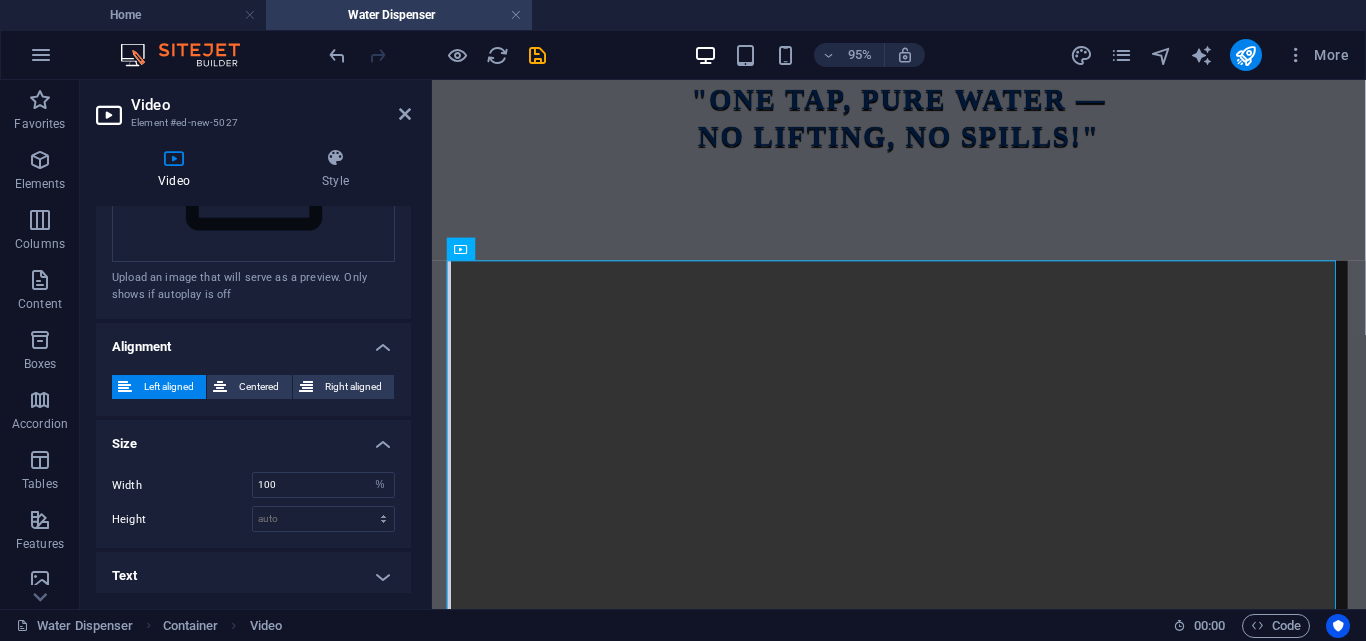scroll, scrollTop: 547, scrollLeft: 0, axis: vertical 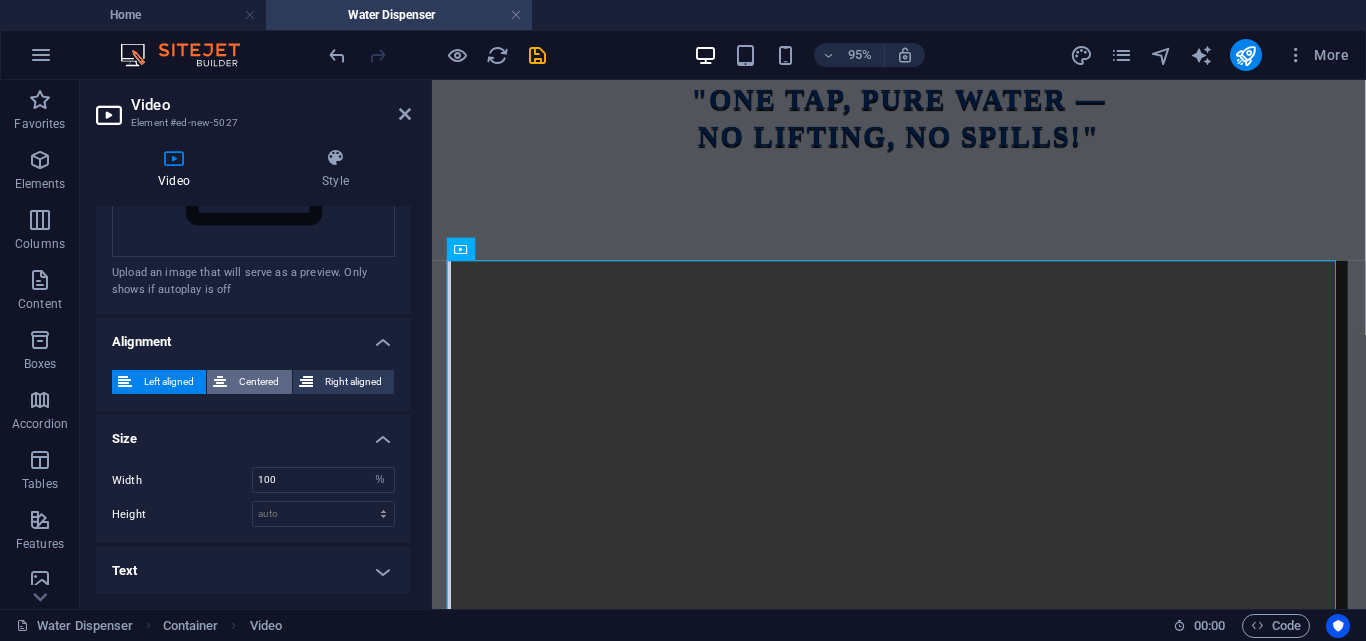 click on "Centered" at bounding box center (259, 382) 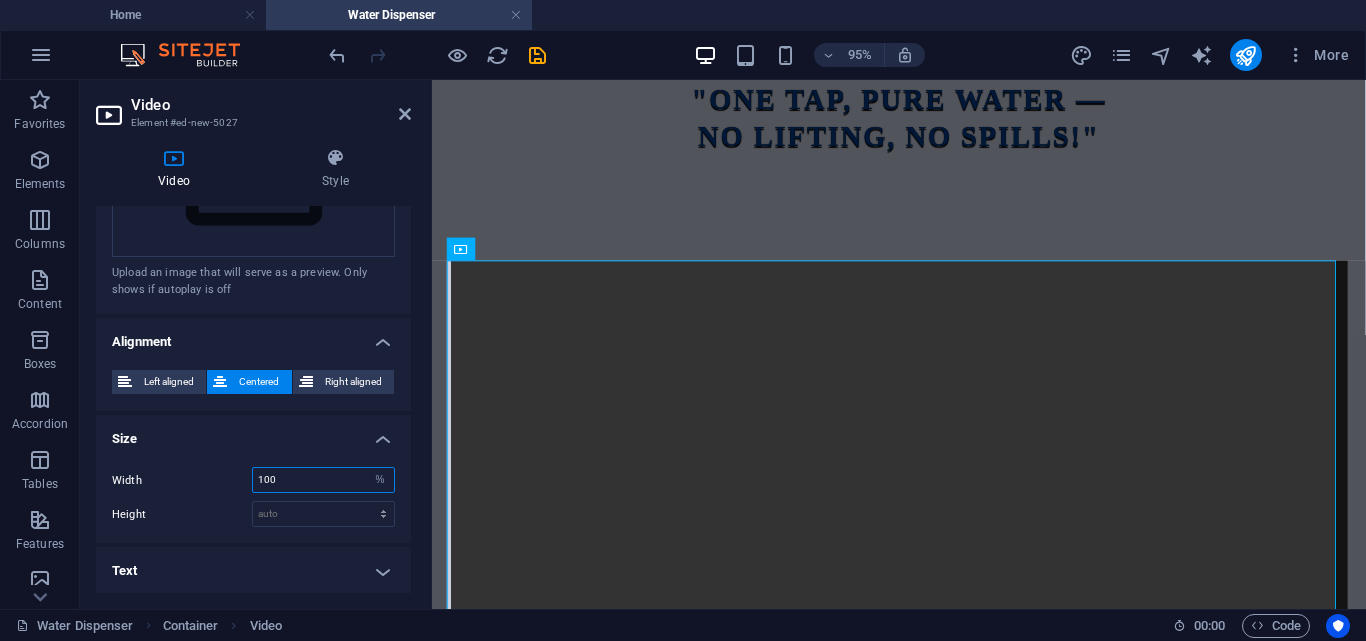 click on "100" at bounding box center [323, 480] 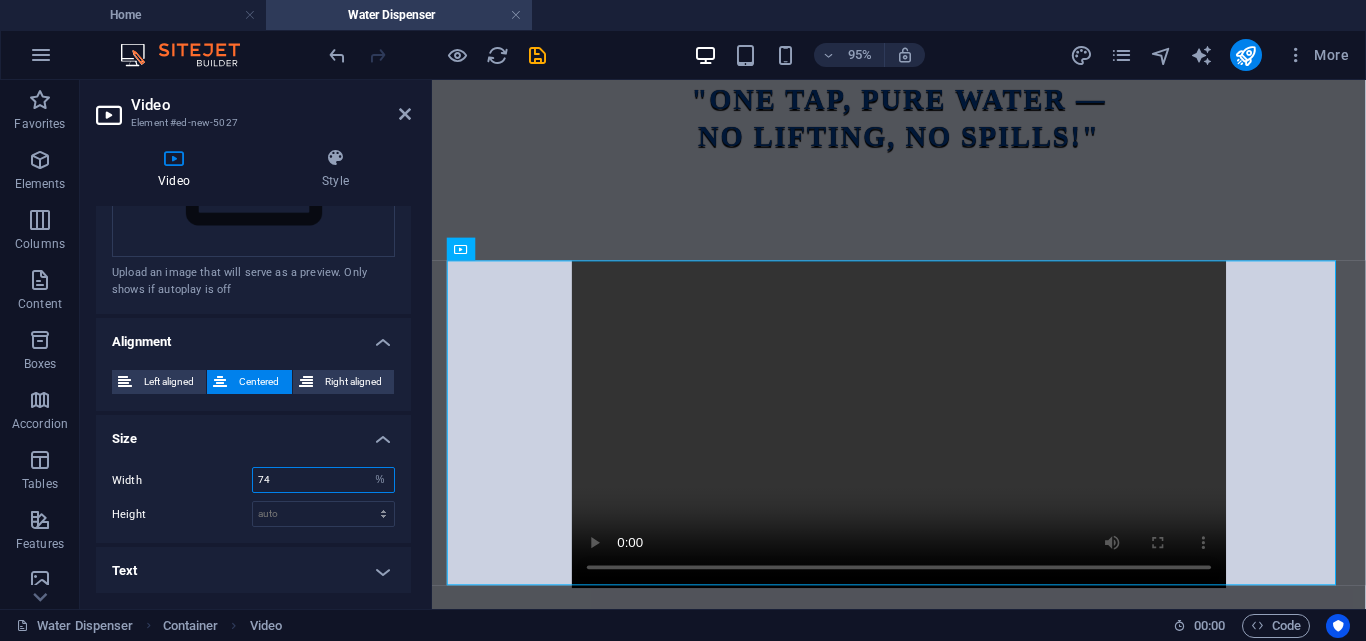 type on "73" 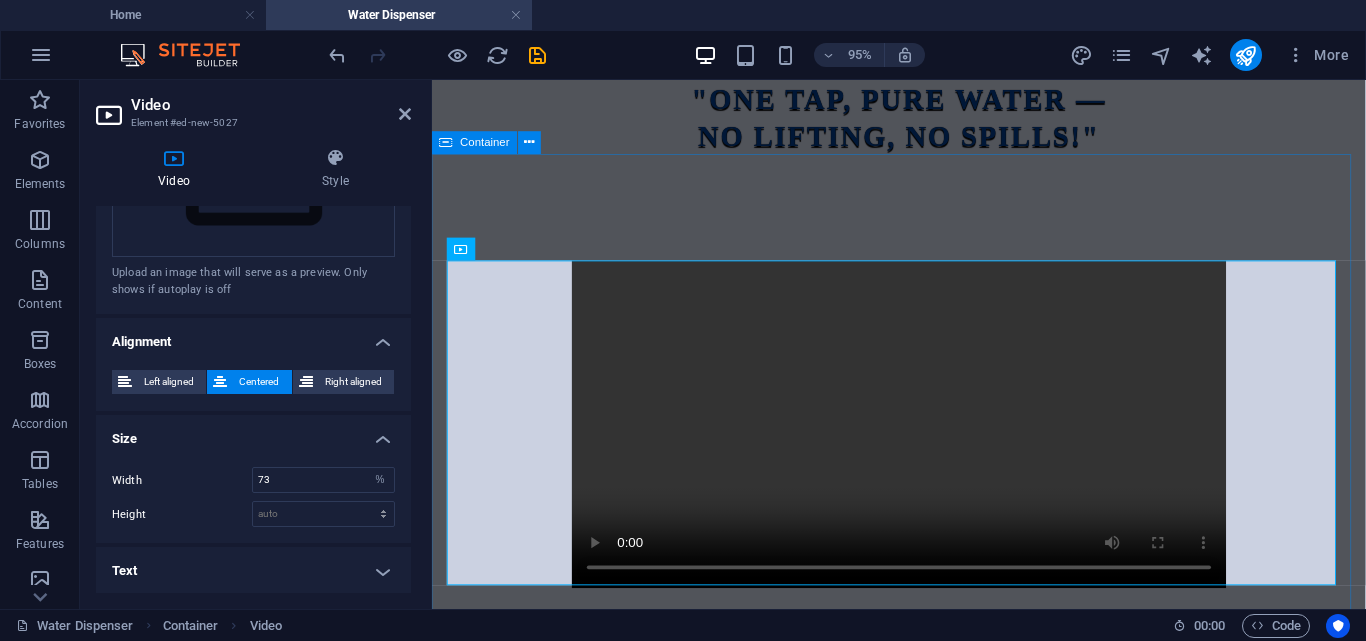 click at bounding box center (923, 442) 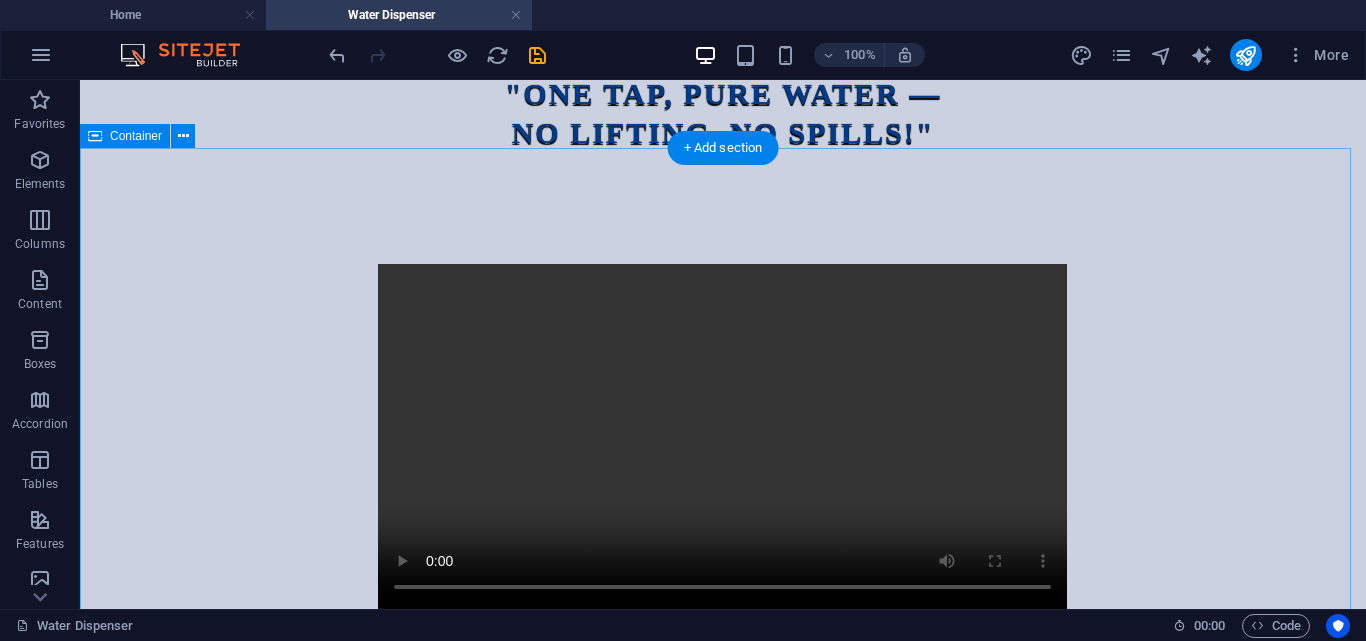 scroll, scrollTop: 0, scrollLeft: 0, axis: both 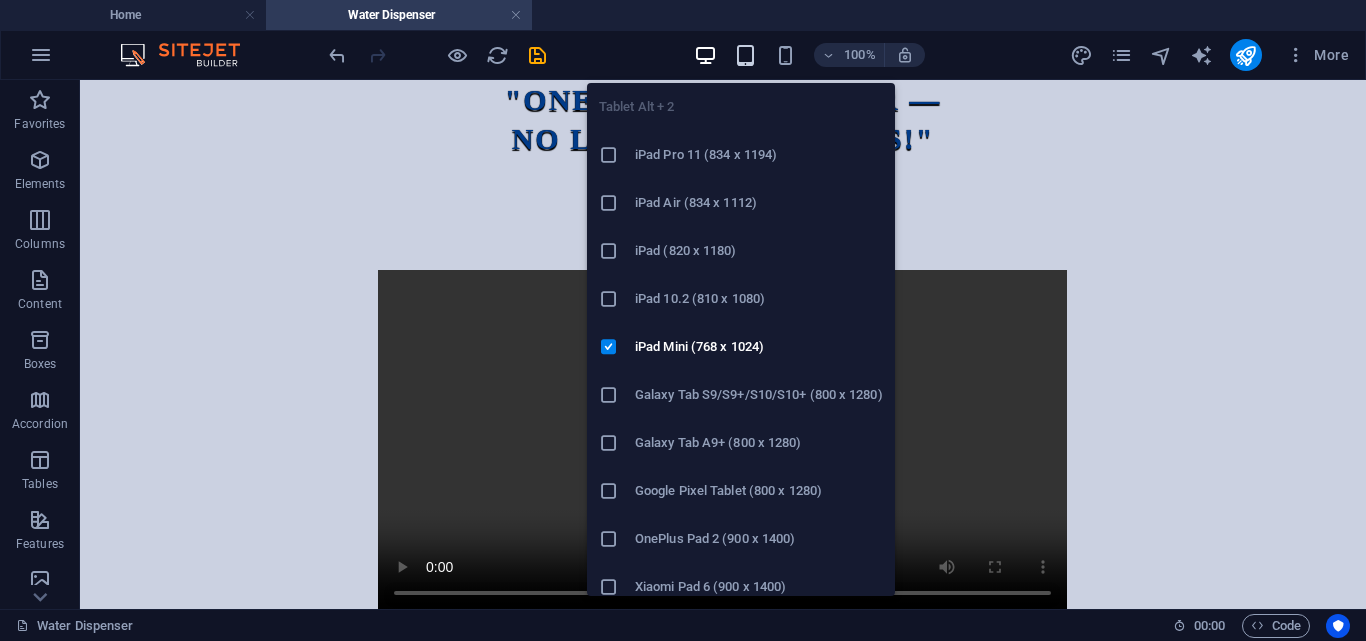 click at bounding box center (745, 55) 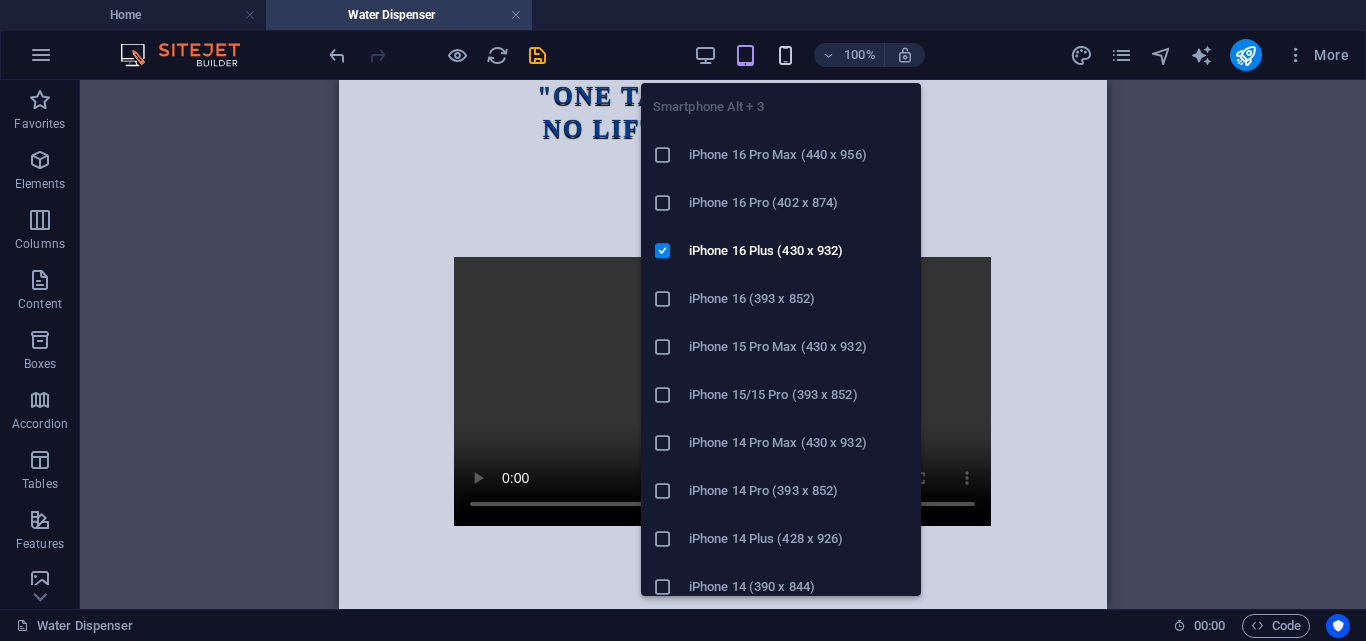 click at bounding box center [785, 55] 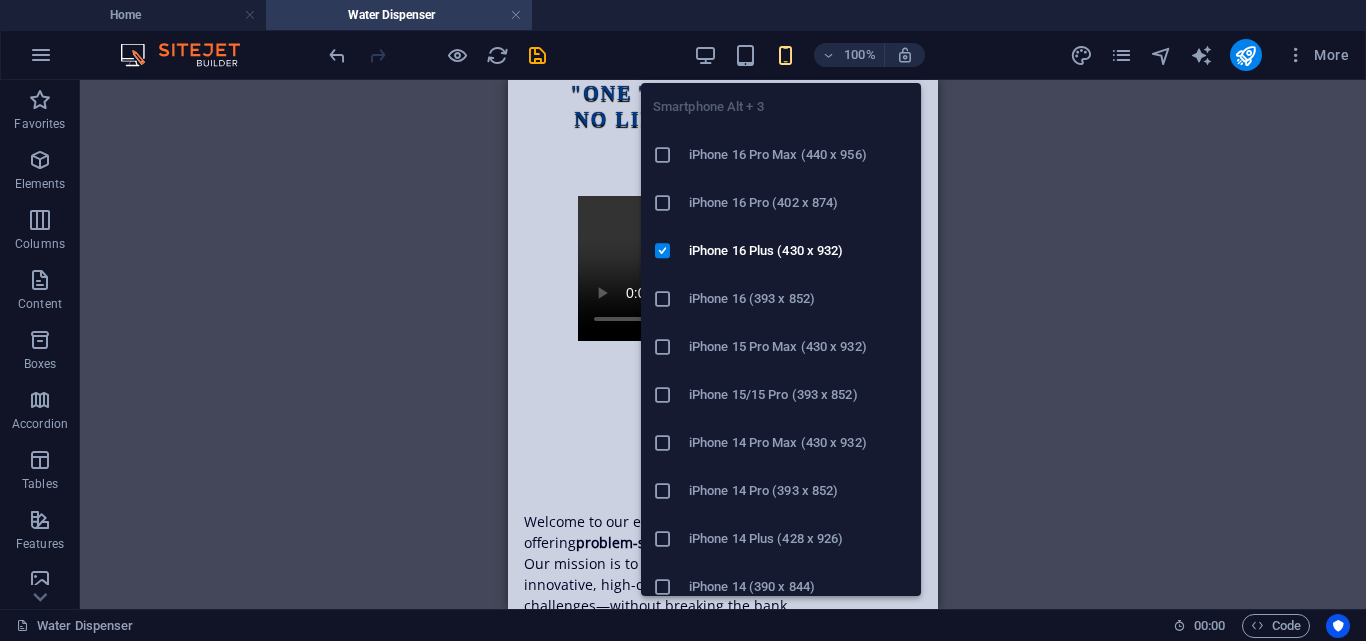 click at bounding box center [785, 55] 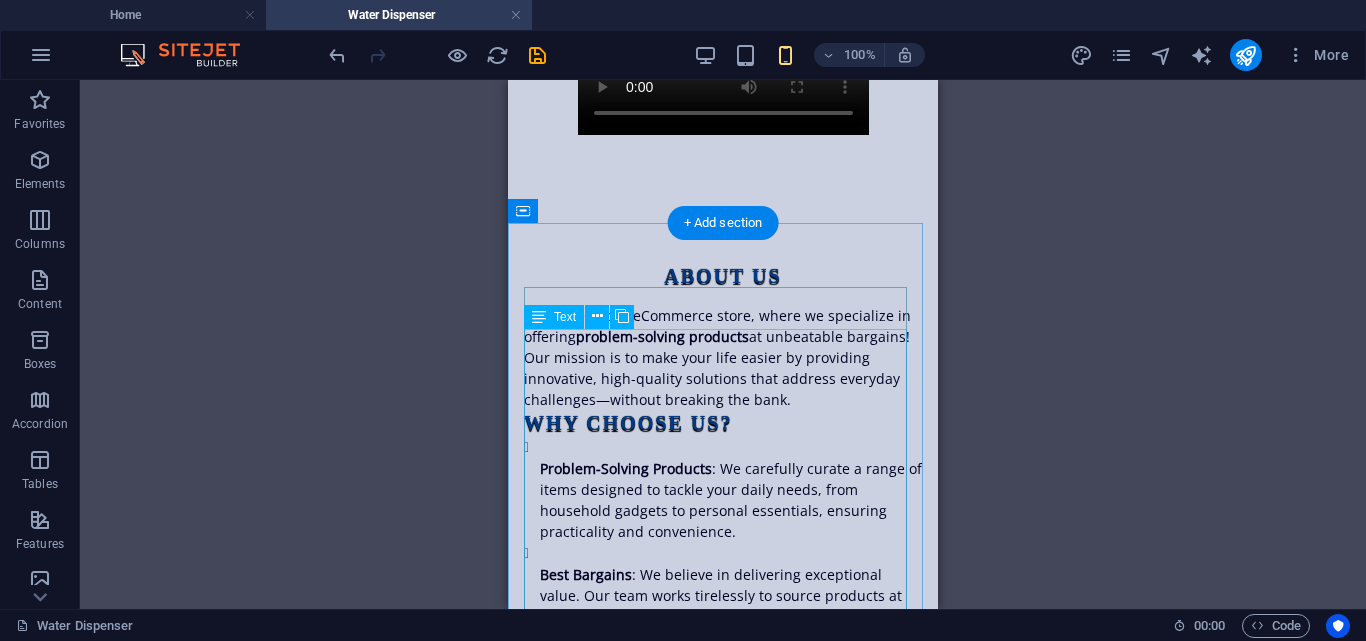 scroll, scrollTop: 0, scrollLeft: 0, axis: both 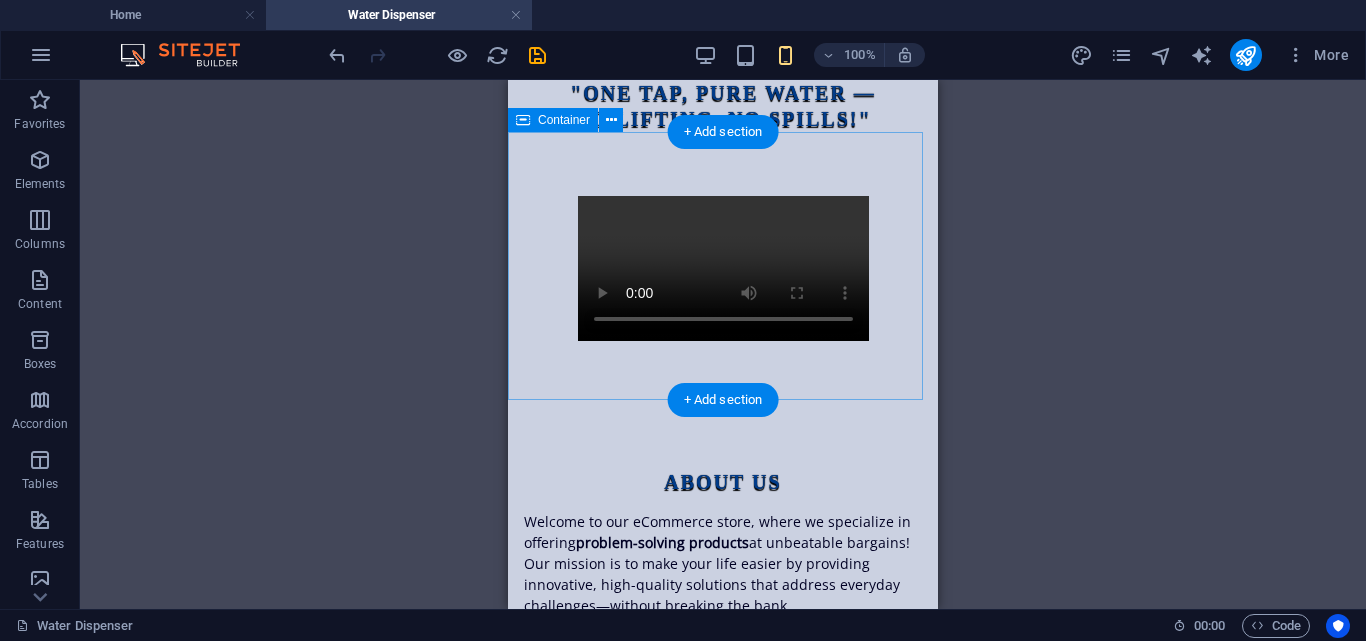 click at bounding box center [723, 268] 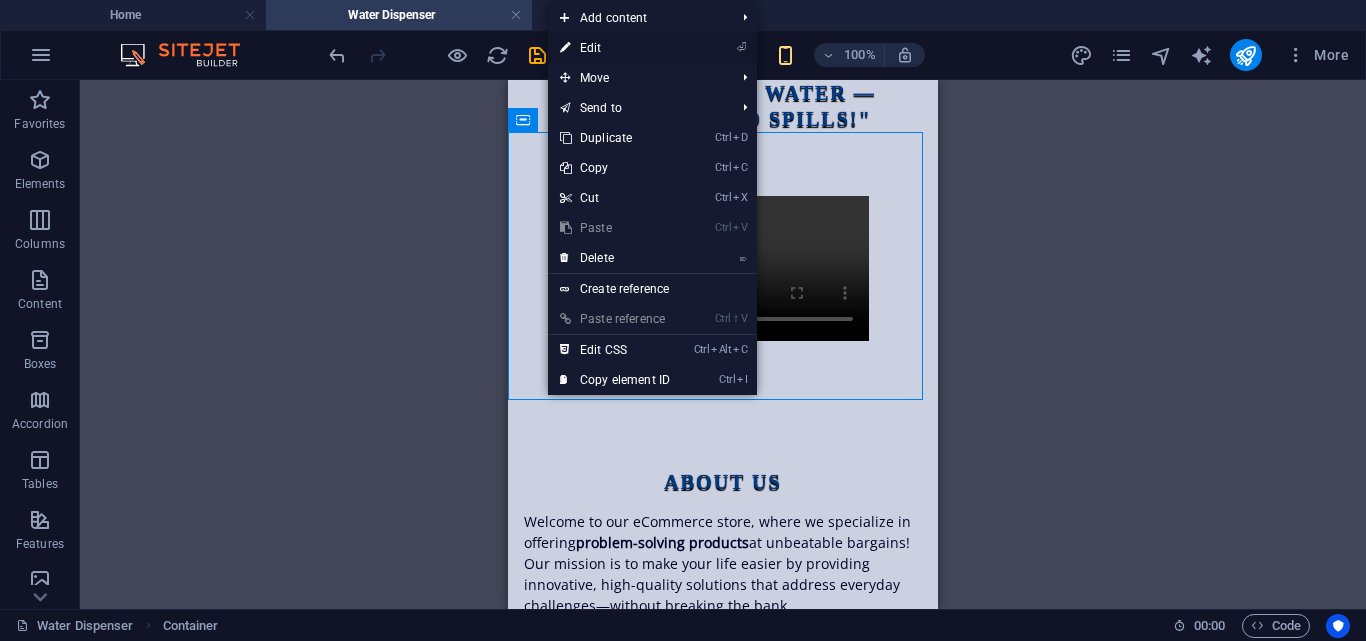 click on "⏎  Edit" at bounding box center [615, 48] 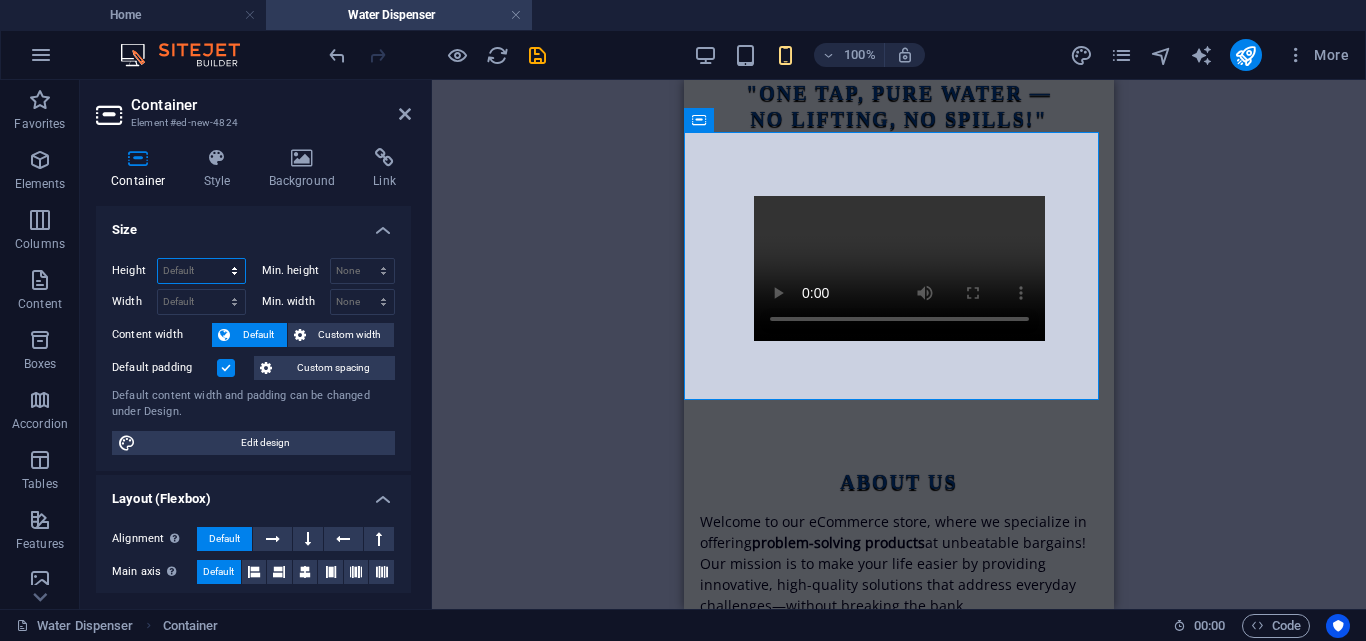 click on "Default px rem % vh vw" at bounding box center [201, 271] 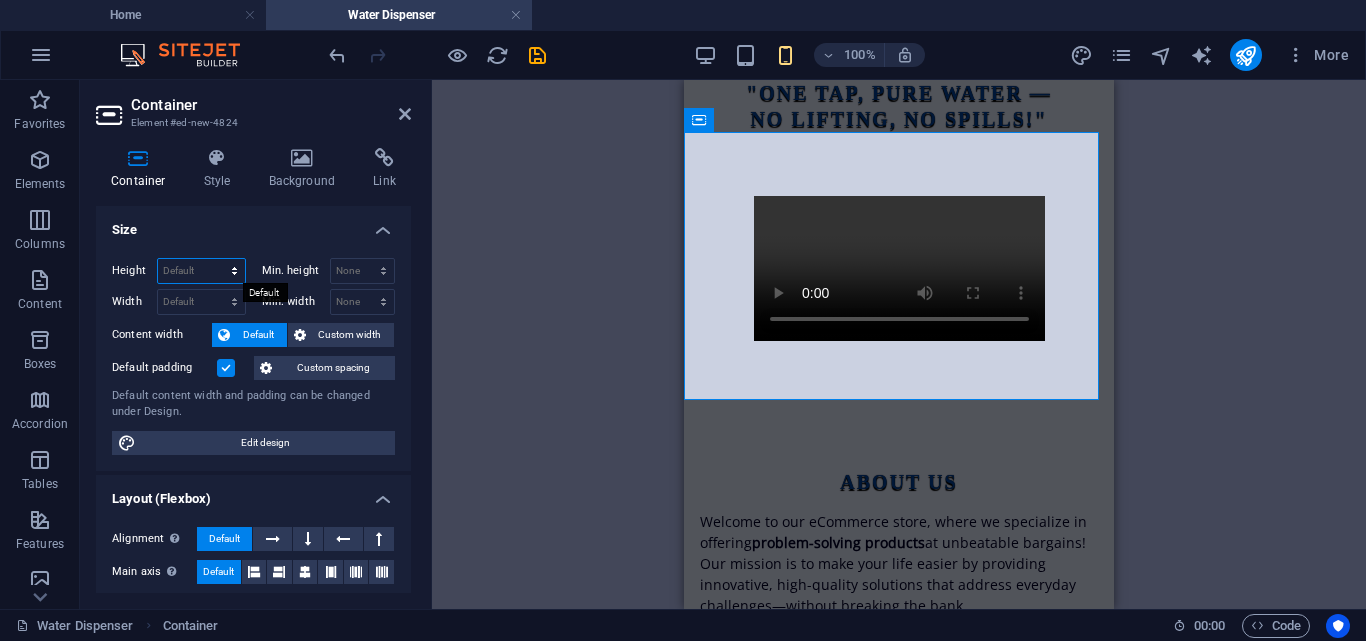 click on "Default px rem % vh vw" at bounding box center [201, 271] 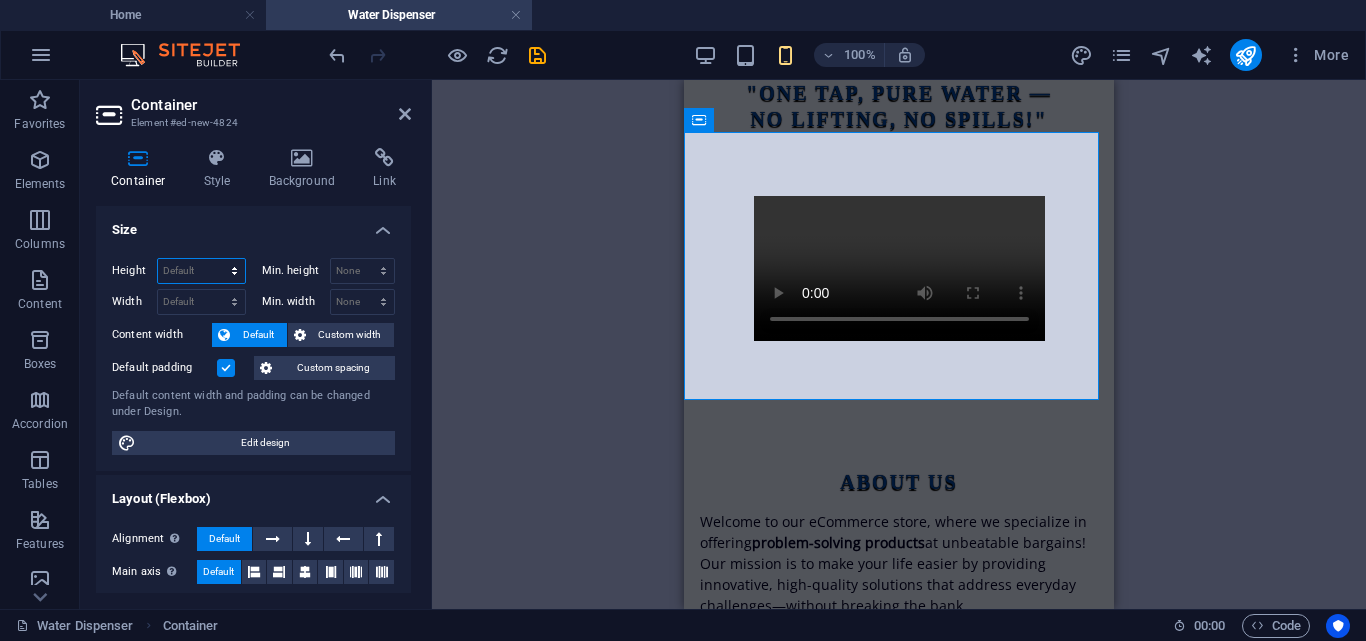 select on "px" 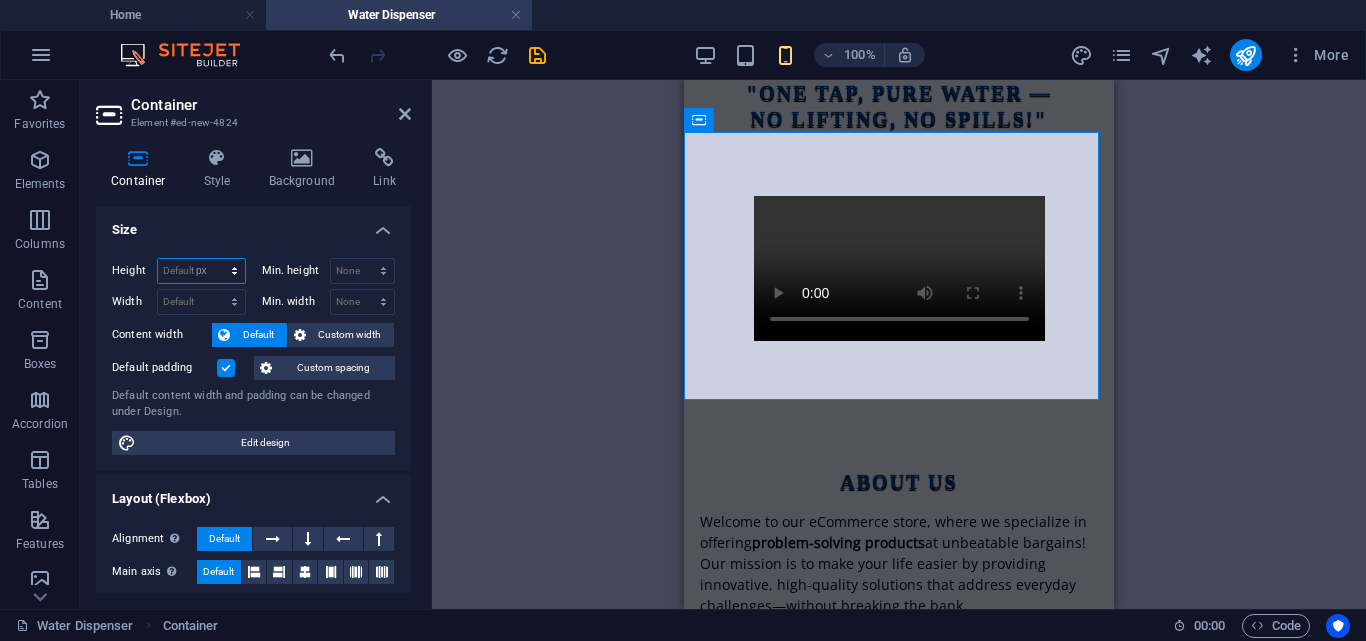 click on "Default px rem % vh vw" at bounding box center (201, 271) 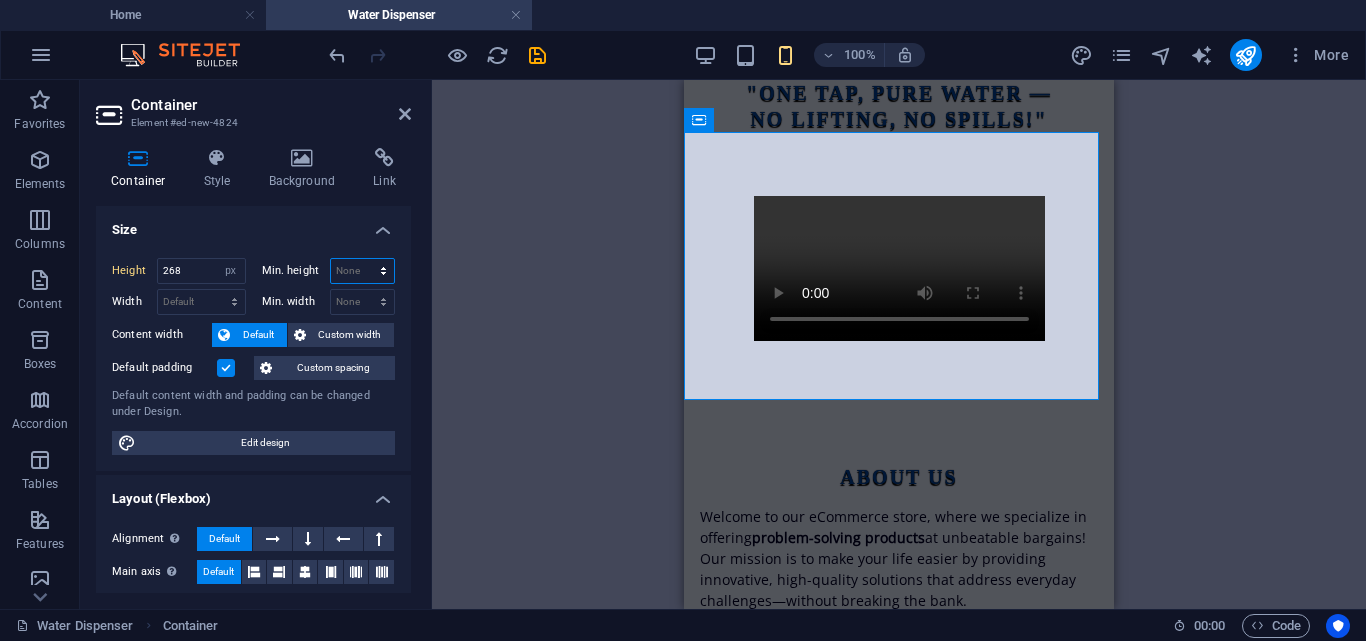 click on "None px rem % vh vw" at bounding box center [363, 271] 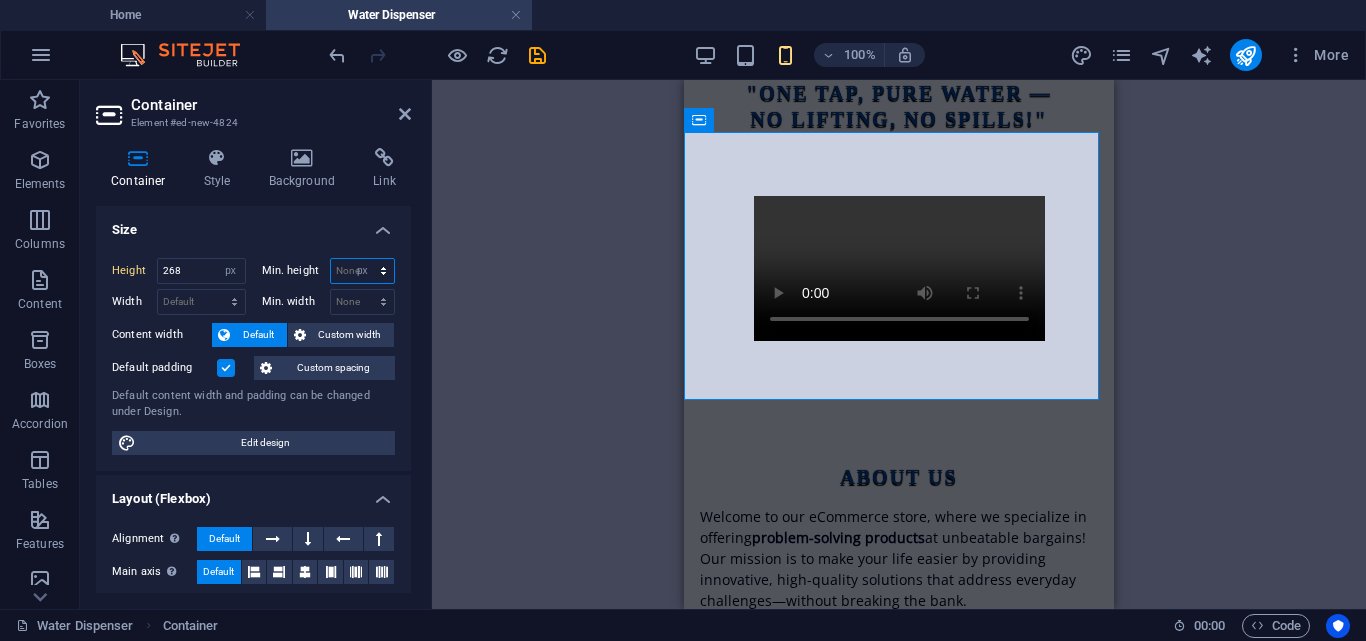 click on "None px rem % vh vw" at bounding box center (363, 271) 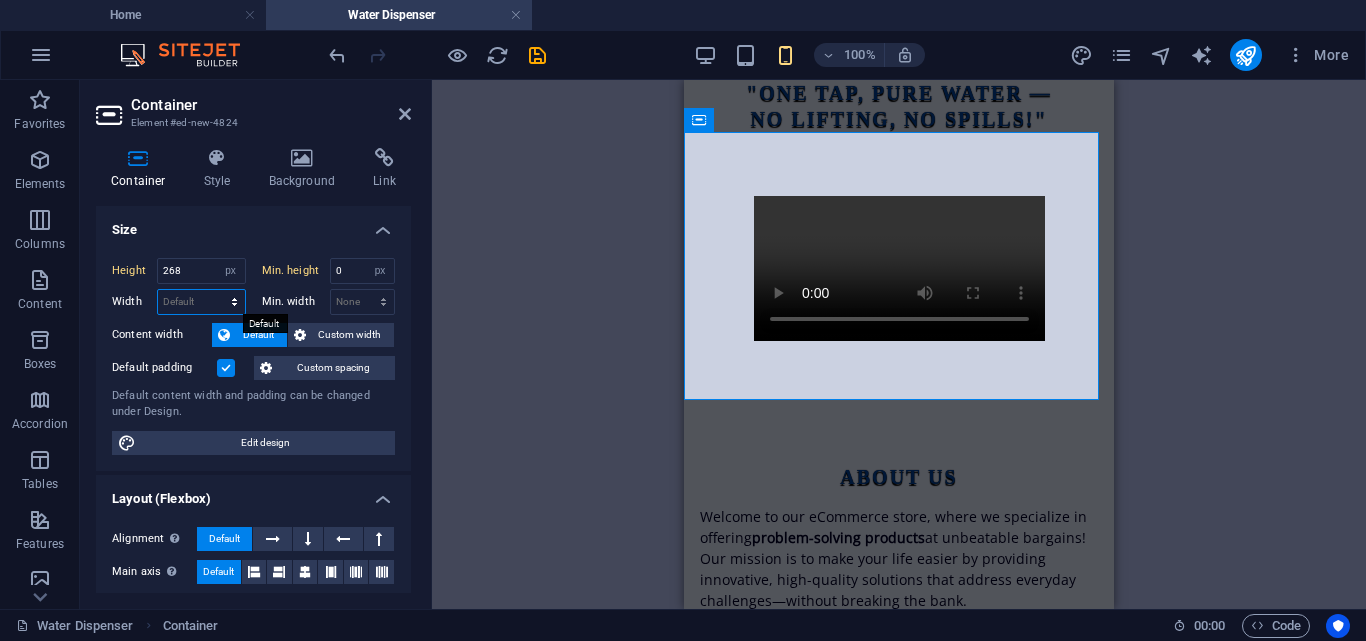 click on "Default px rem % em vh vw" at bounding box center [201, 302] 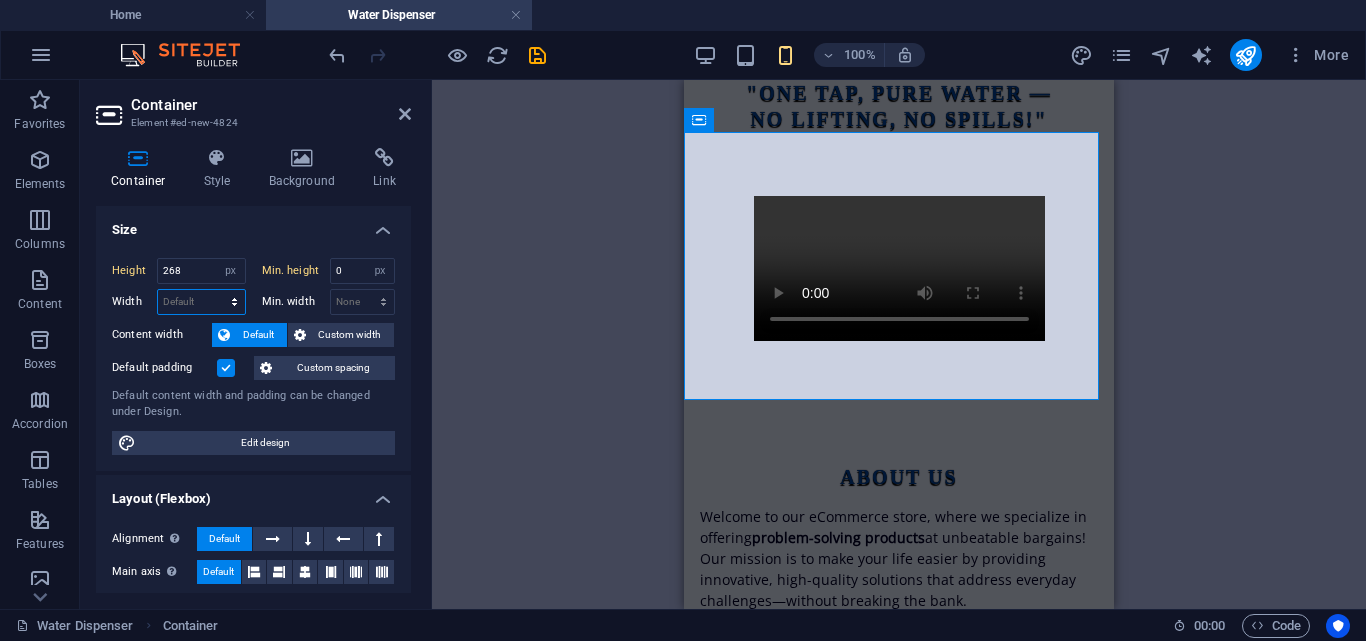 select on "px" 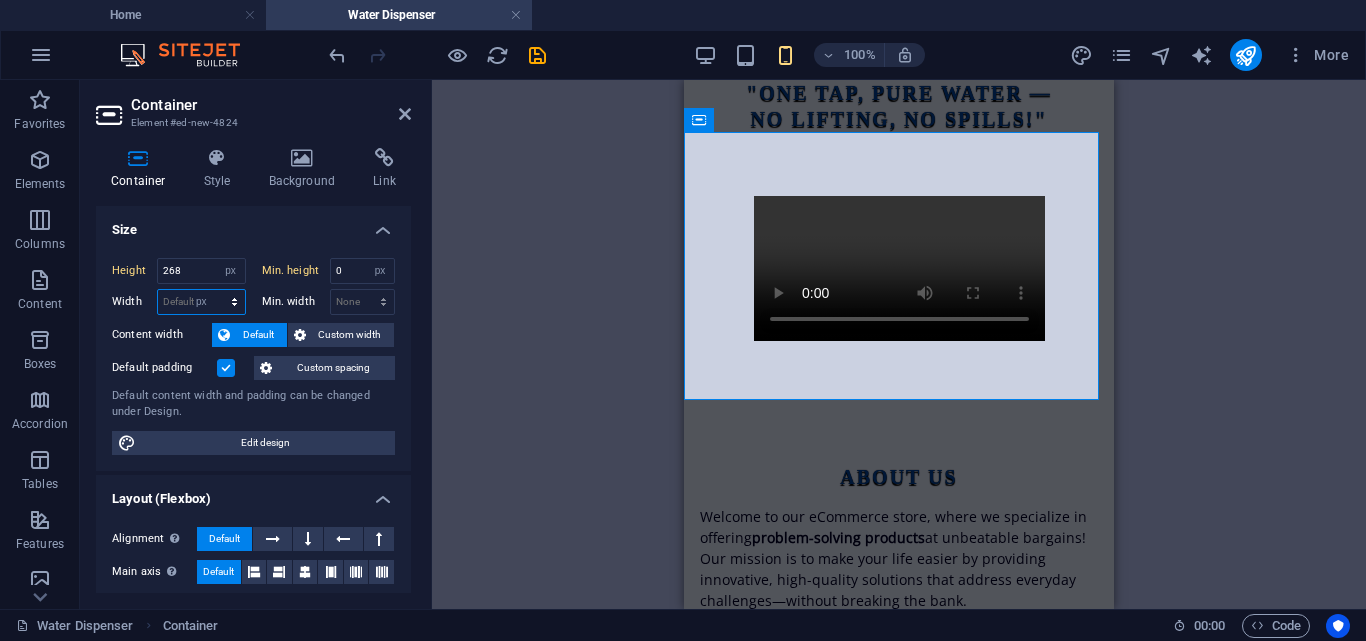 click on "Default px rem % em vh vw" at bounding box center (201, 302) 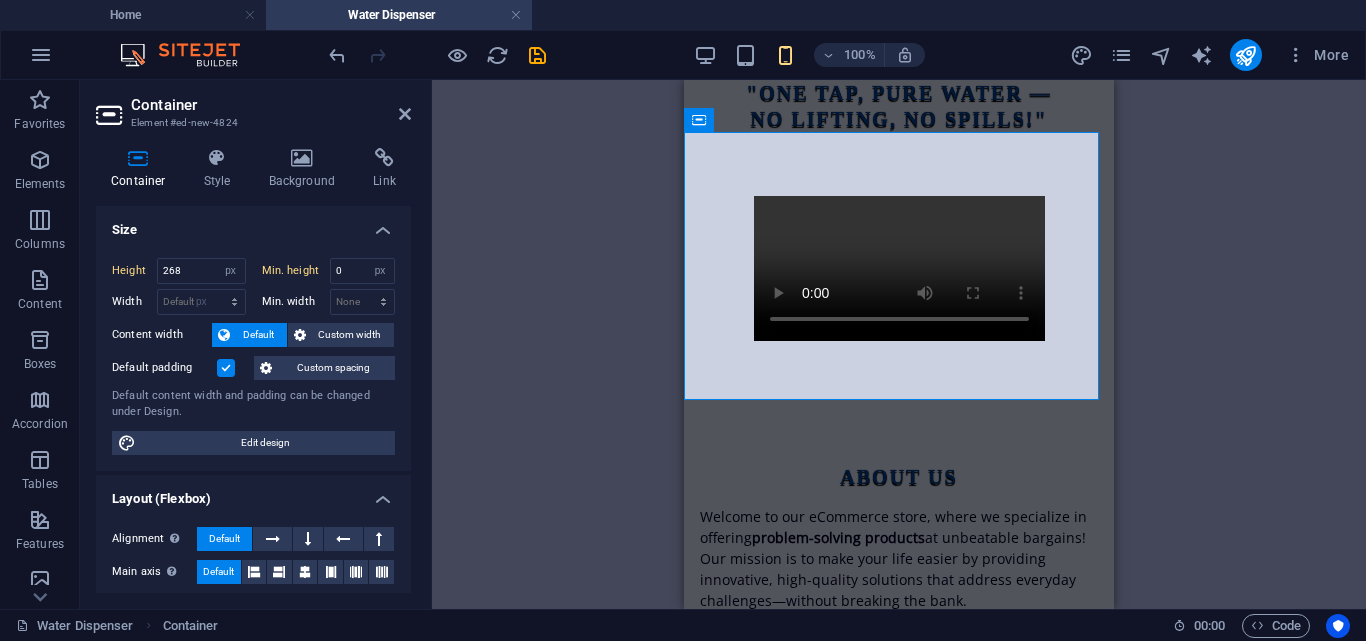 type on "415" 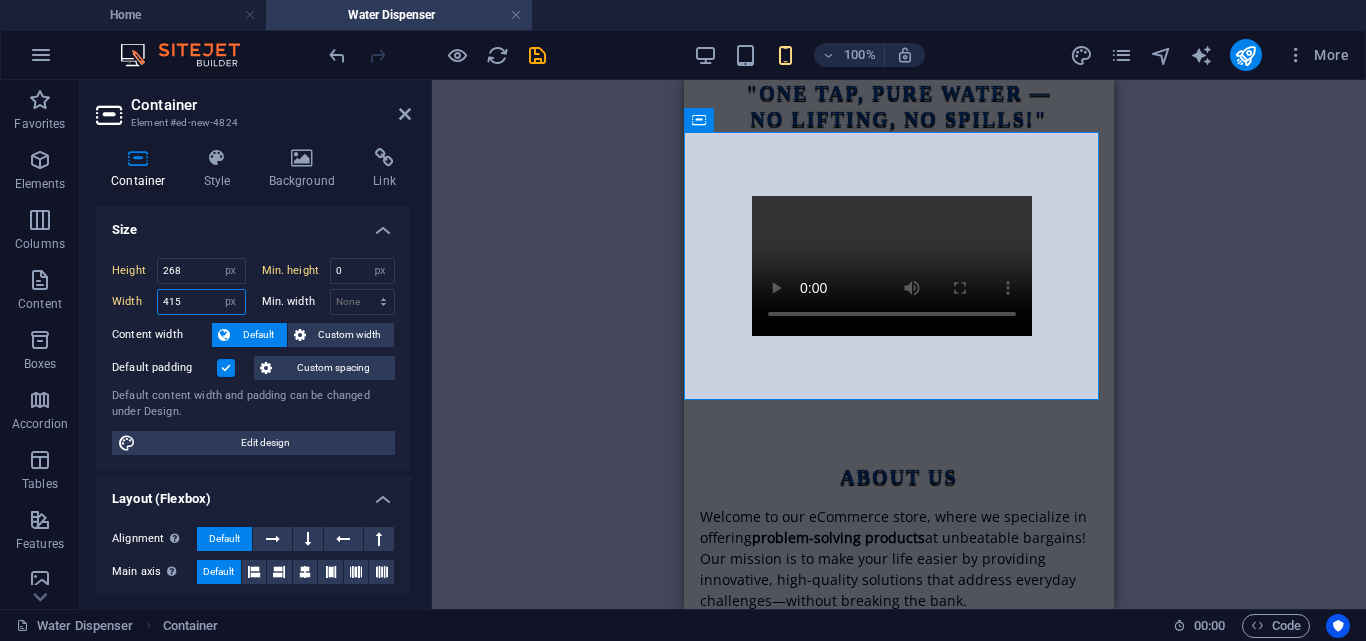 click on "Height 268 Default px rem % vh vw Min. height 0 None px rem % vh vw Width 415 Default px rem % em vh vw Min. width None px rem % vh vw Content width Default Custom width Width Default px rem % em vh vw Min. width None px rem % vh vw Default padding Custom spacing Default content width and padding can be changed under Design. Edit design" at bounding box center (253, 356) 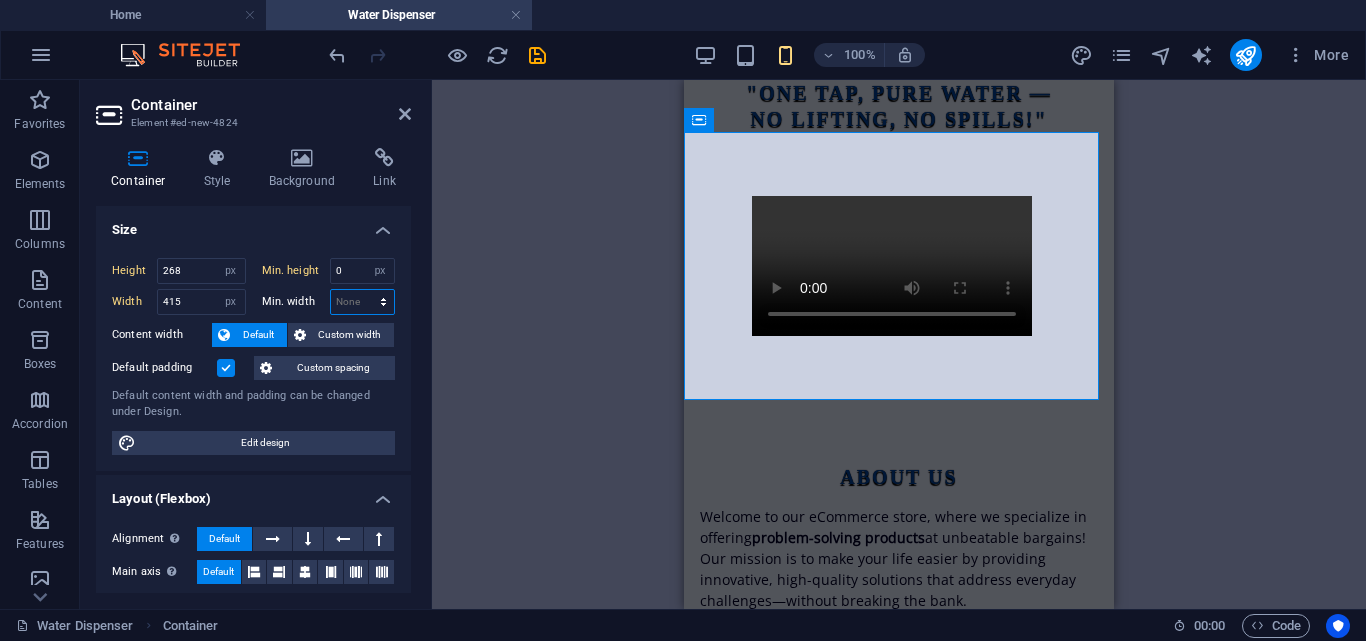 click on "None px rem % vh vw" at bounding box center [363, 302] 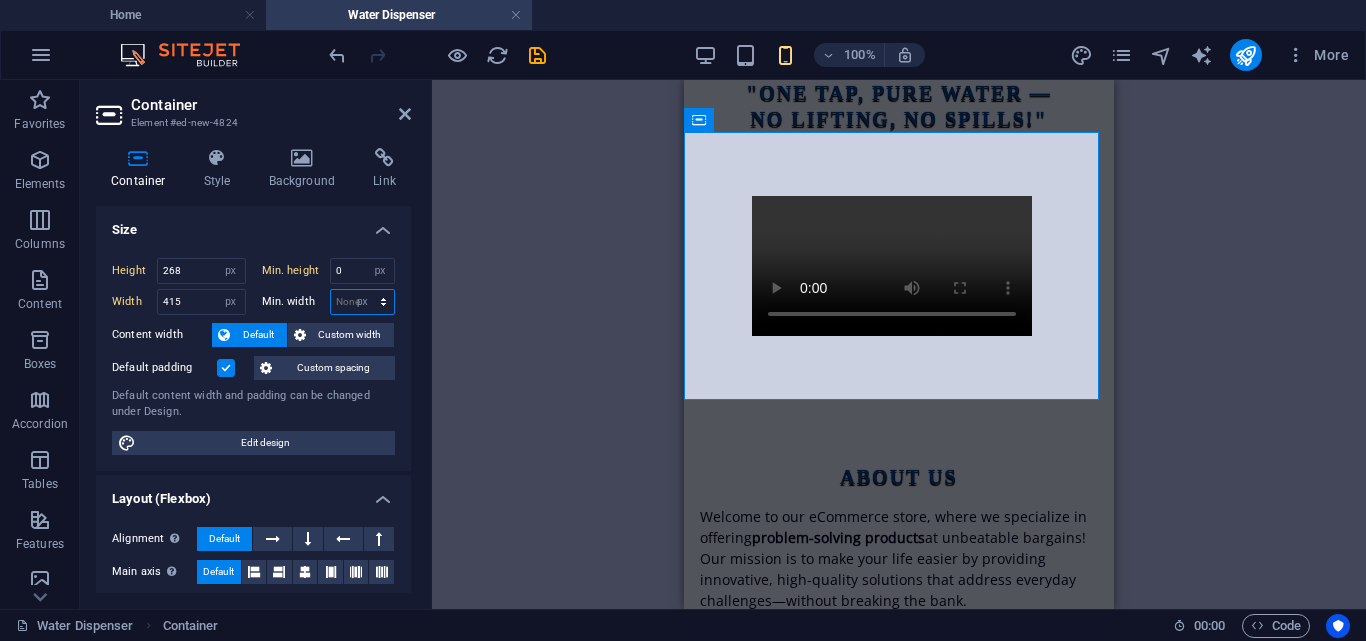 click on "None px rem % vh vw" at bounding box center [363, 302] 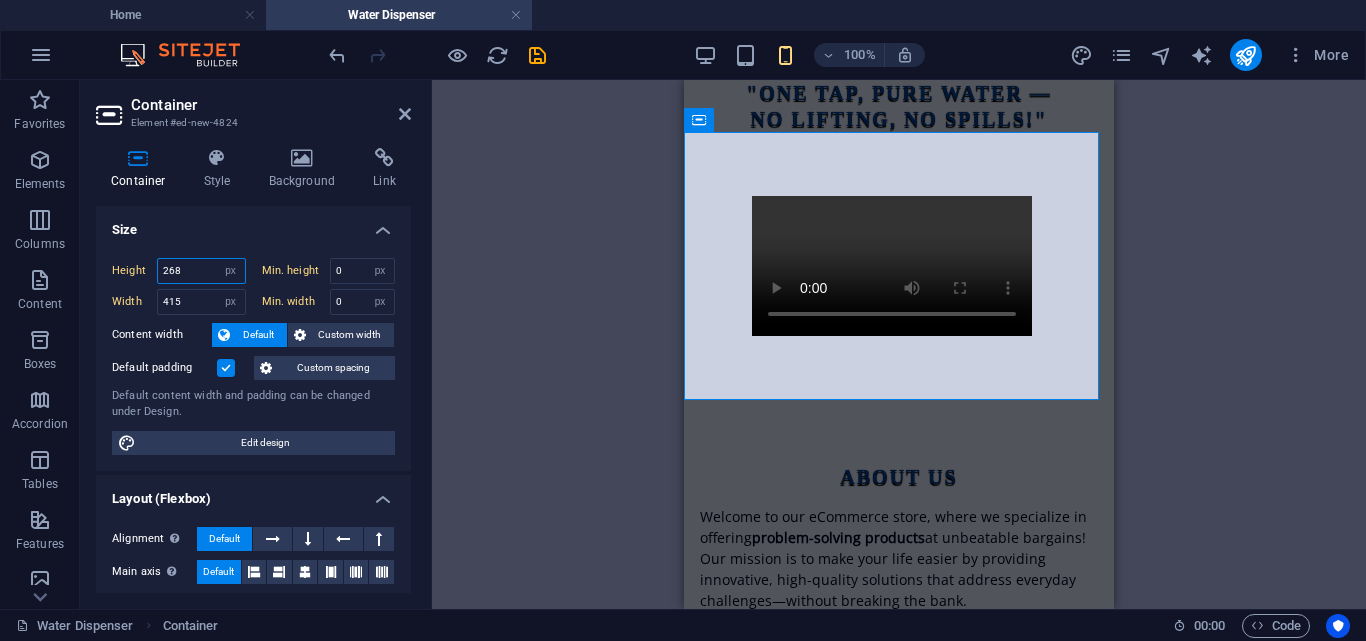 click on "268" at bounding box center (201, 271) 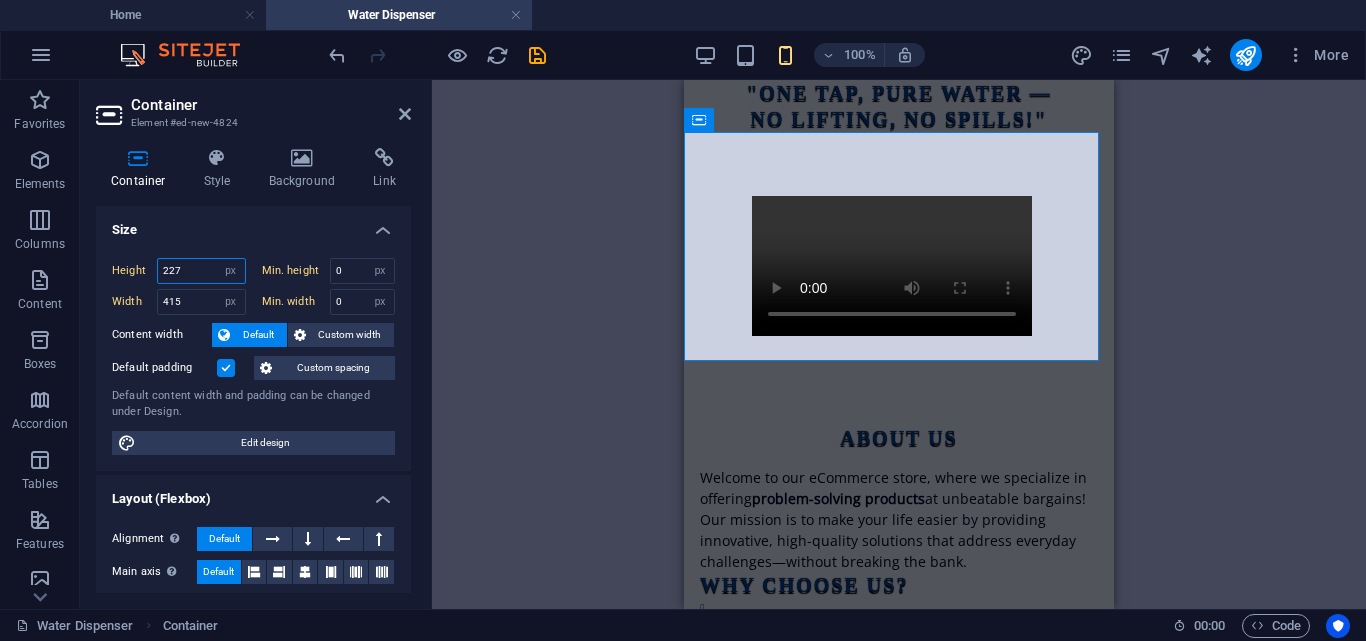 type on "226" 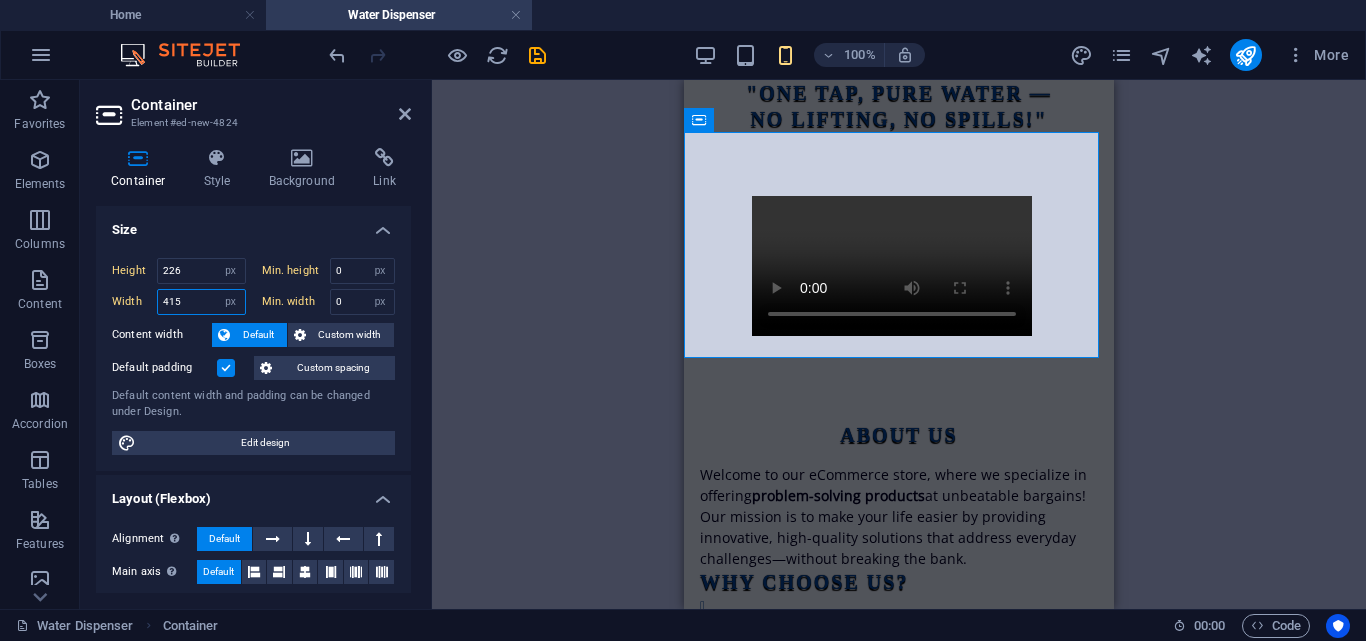 click on "415" at bounding box center [201, 302] 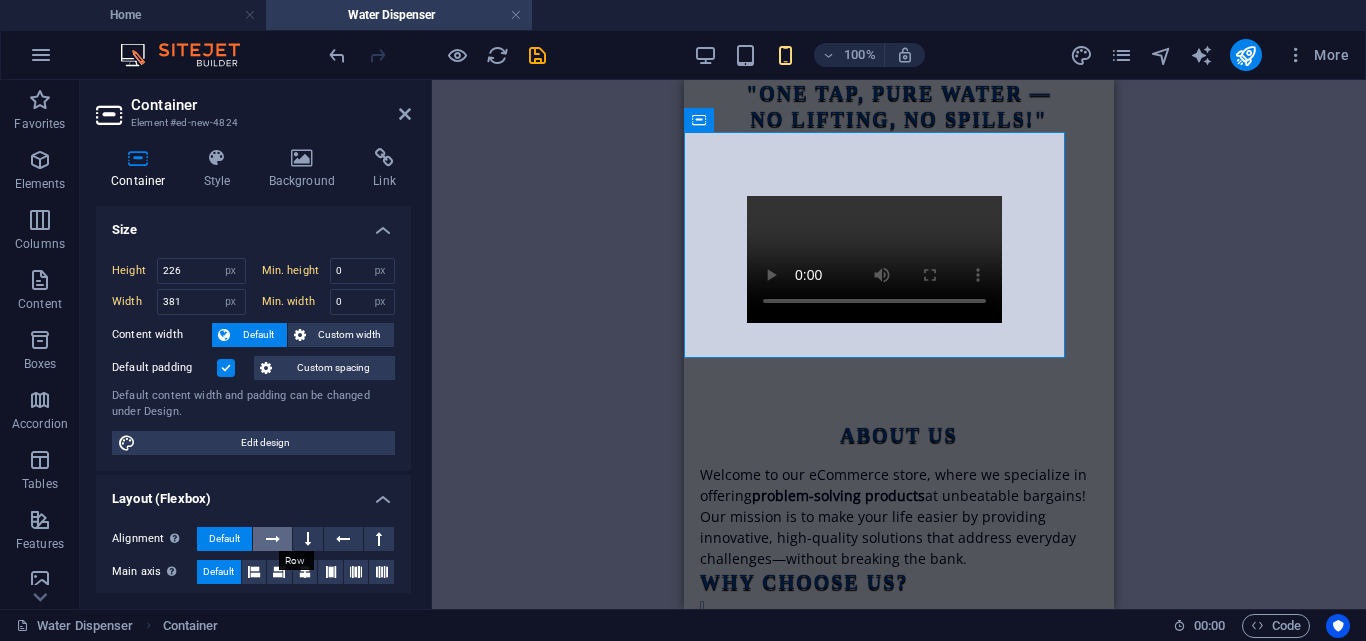 click at bounding box center (273, 539) 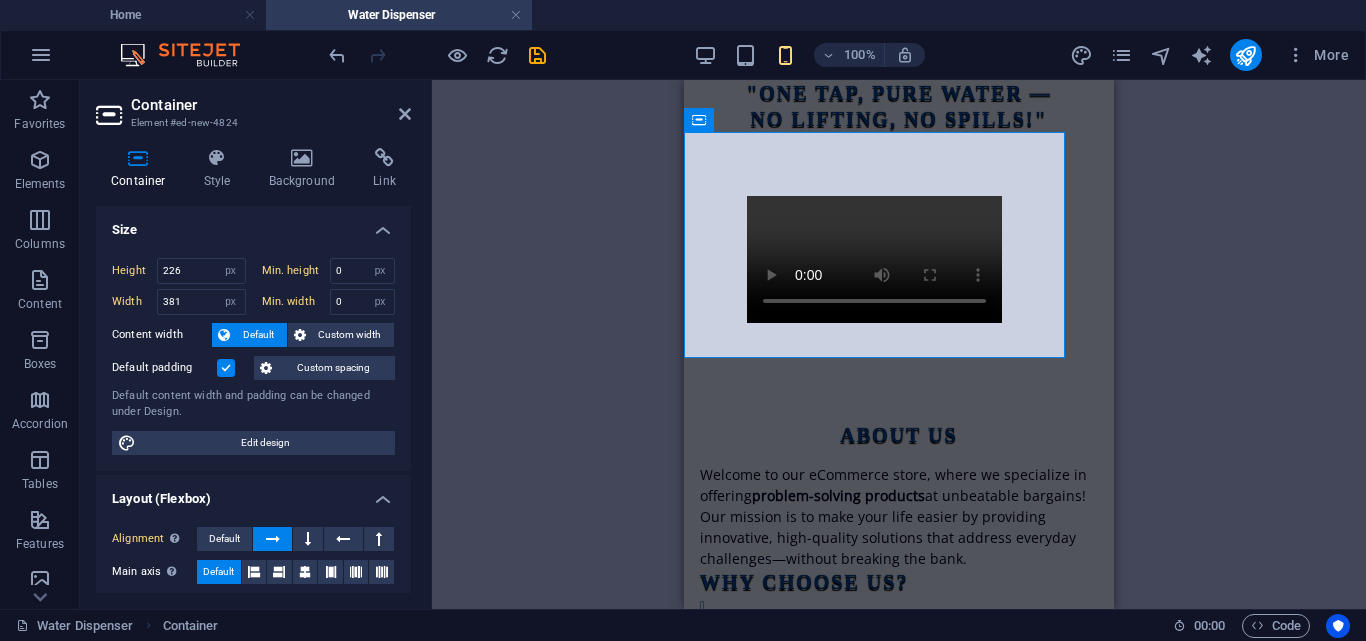 click at bounding box center (273, 539) 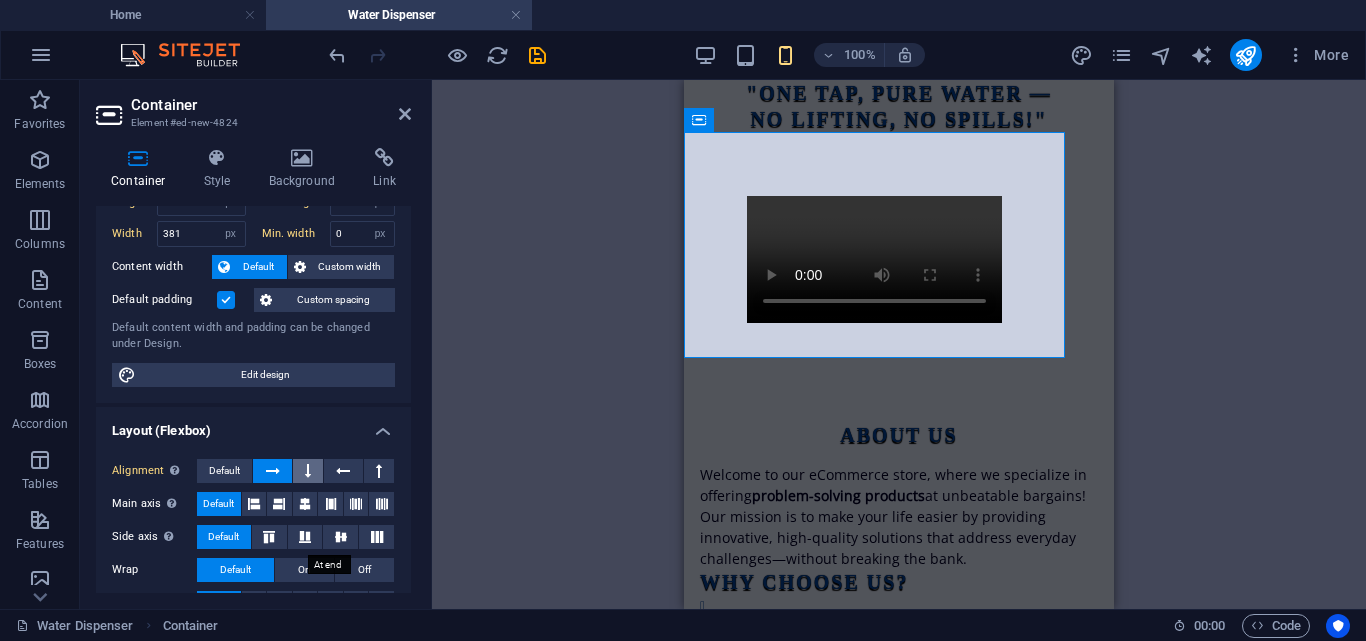 scroll, scrollTop: 66, scrollLeft: 0, axis: vertical 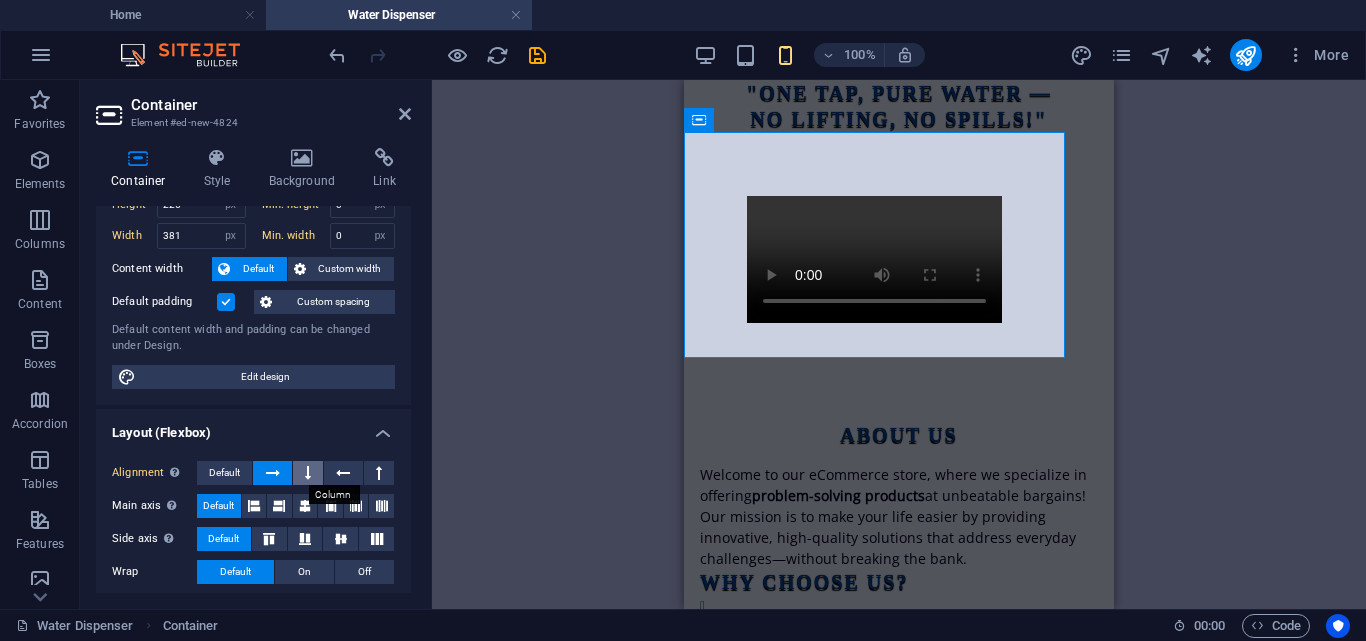 click at bounding box center [308, 473] 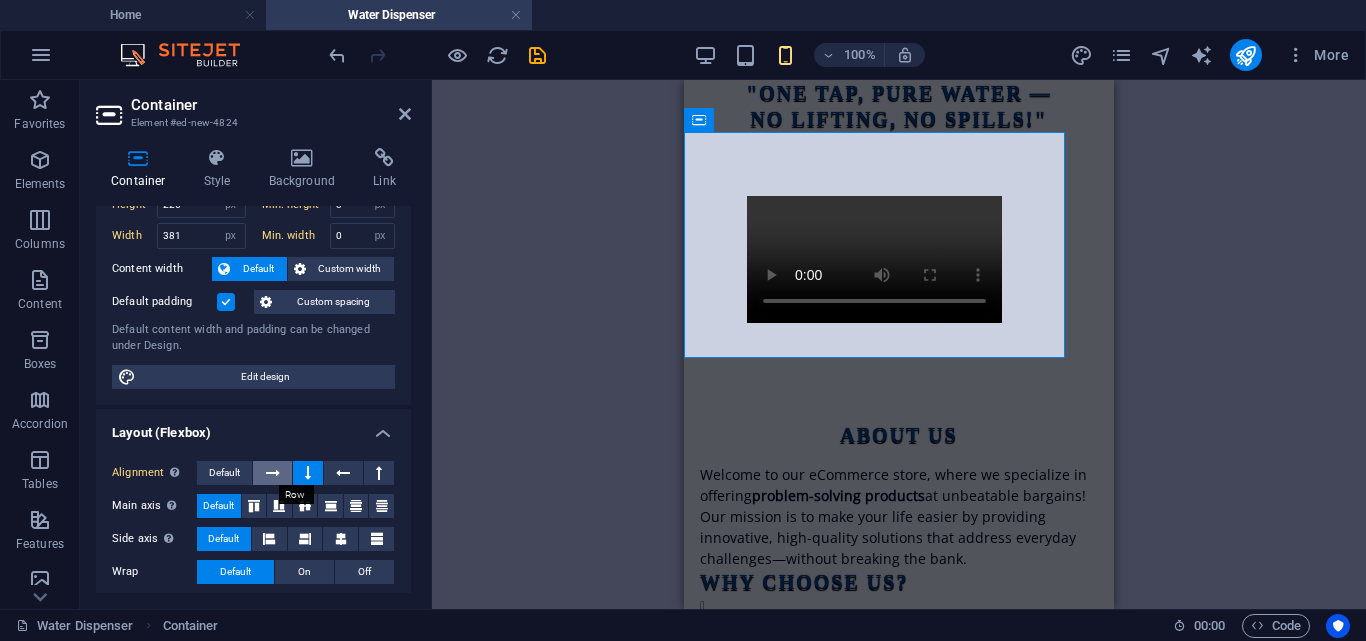 click at bounding box center (273, 473) 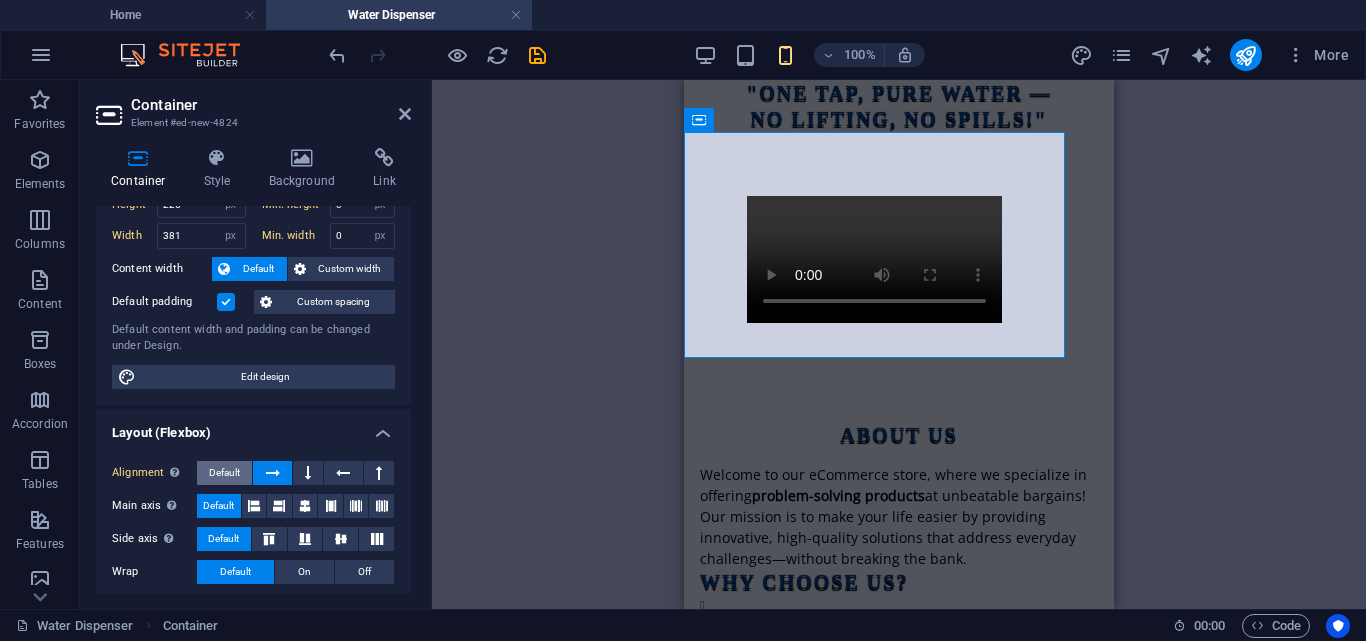 click on "Default" at bounding box center (224, 473) 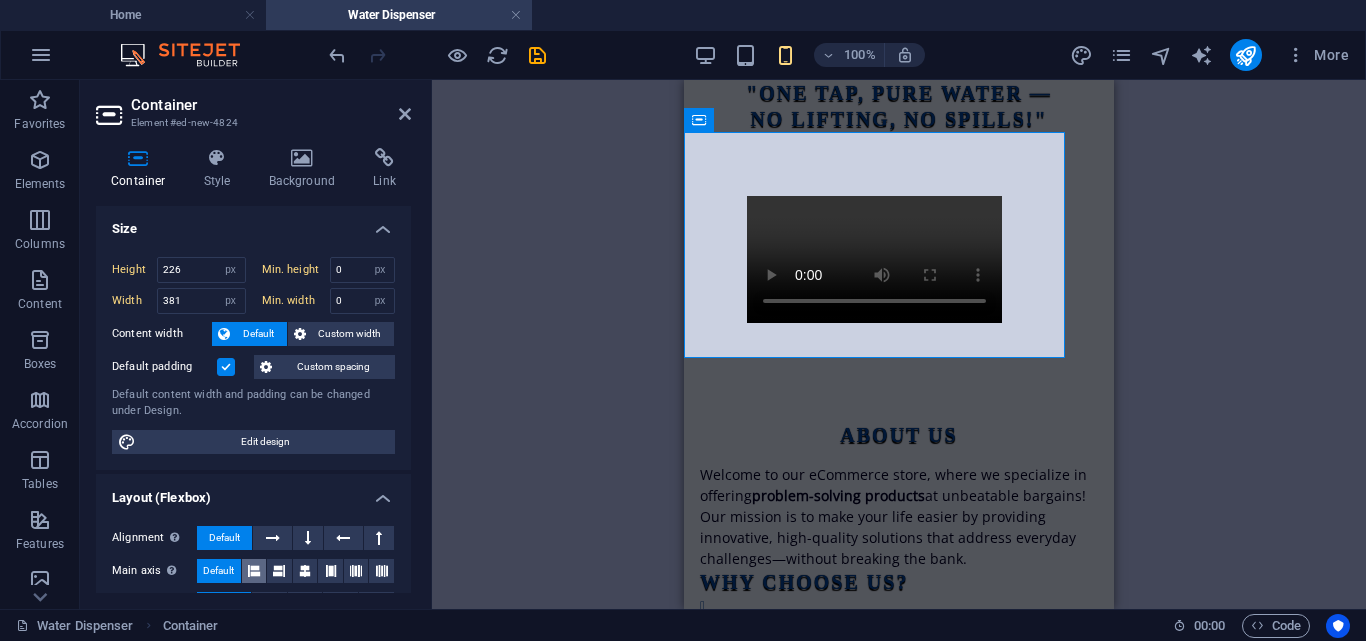 scroll, scrollTop: 0, scrollLeft: 0, axis: both 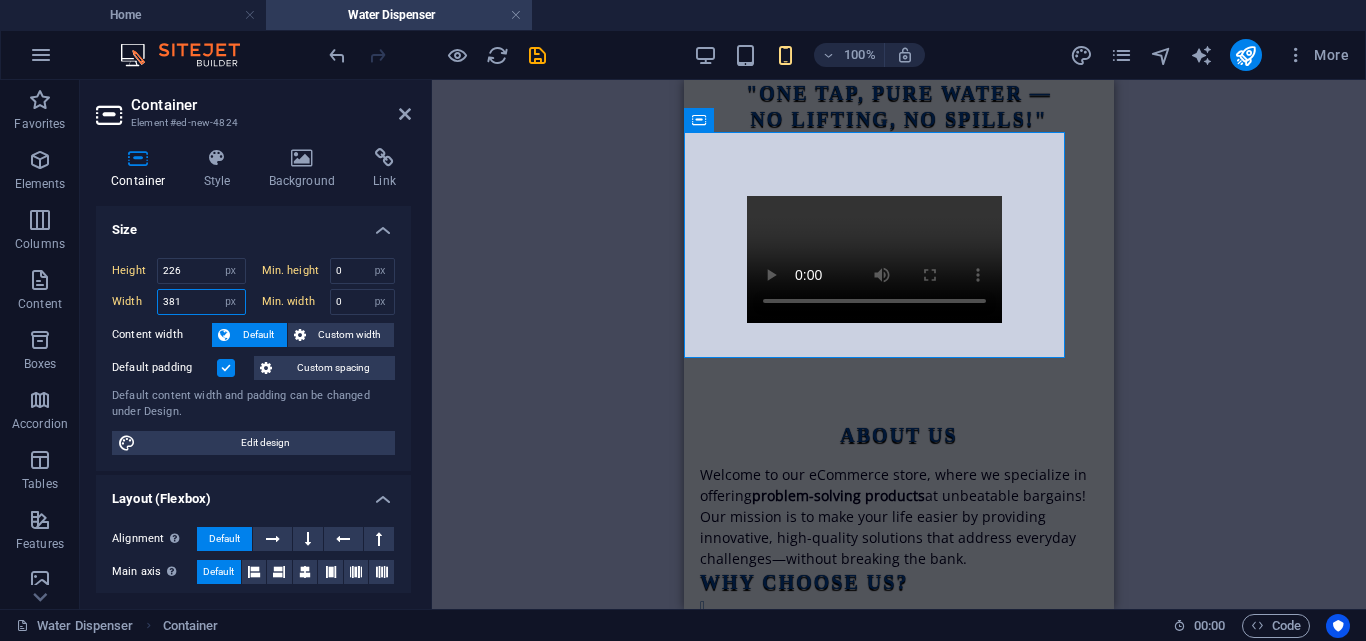 click on "381" at bounding box center (201, 302) 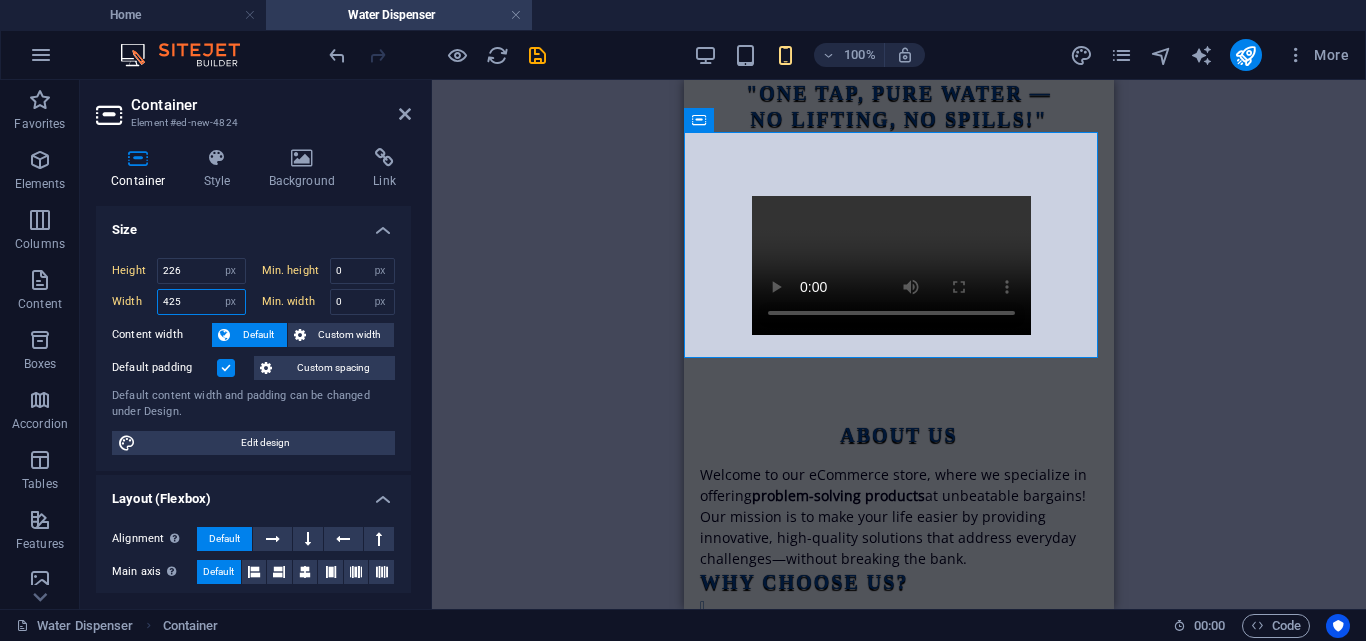 type on "426" 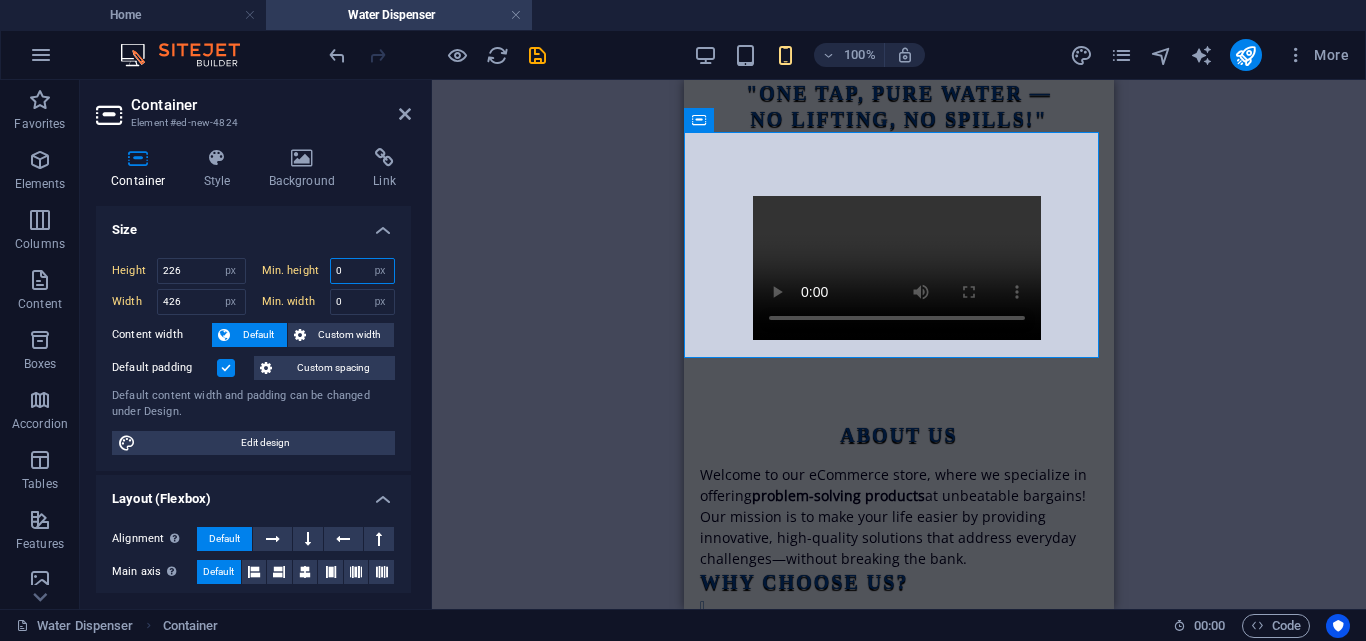 click on "0" at bounding box center [363, 271] 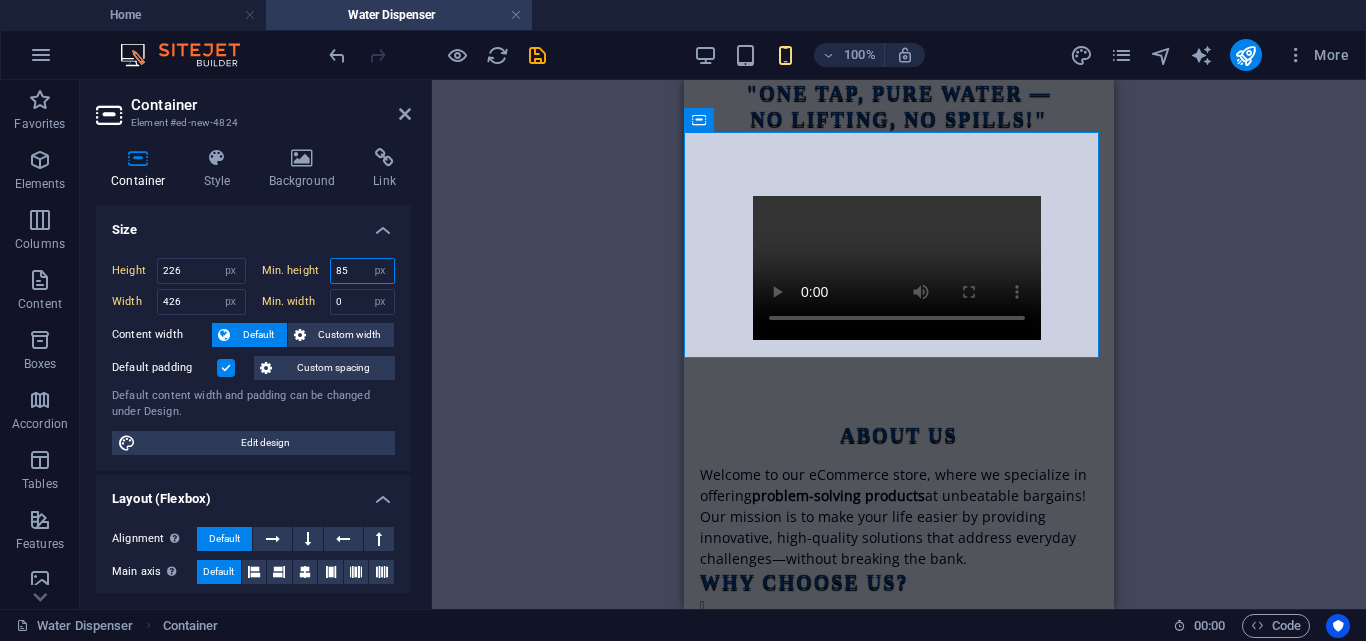 type on "8" 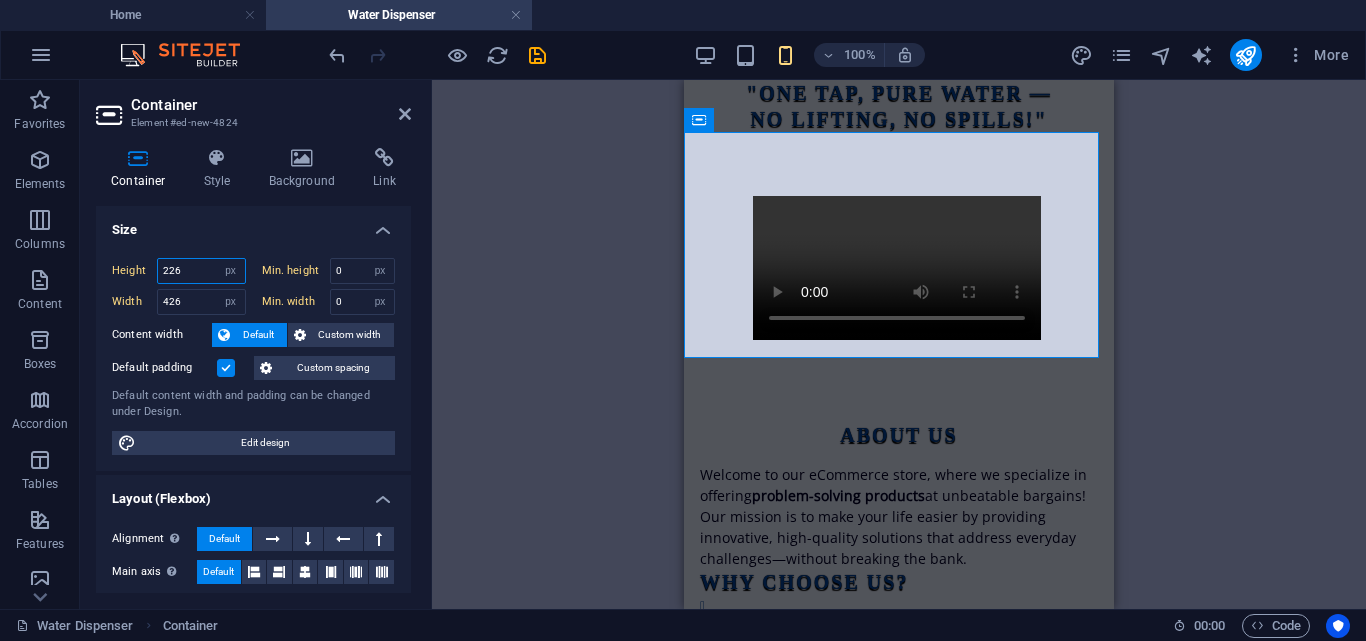 click on "226" at bounding box center [201, 271] 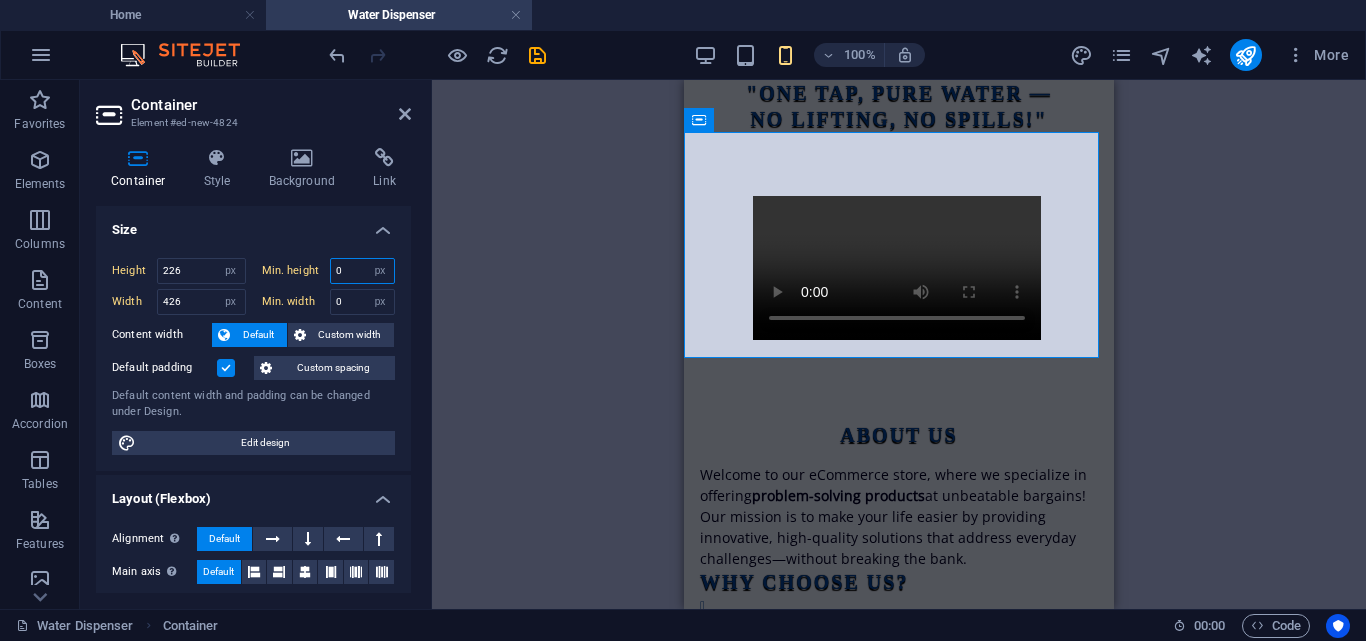 click on "0" at bounding box center (363, 271) 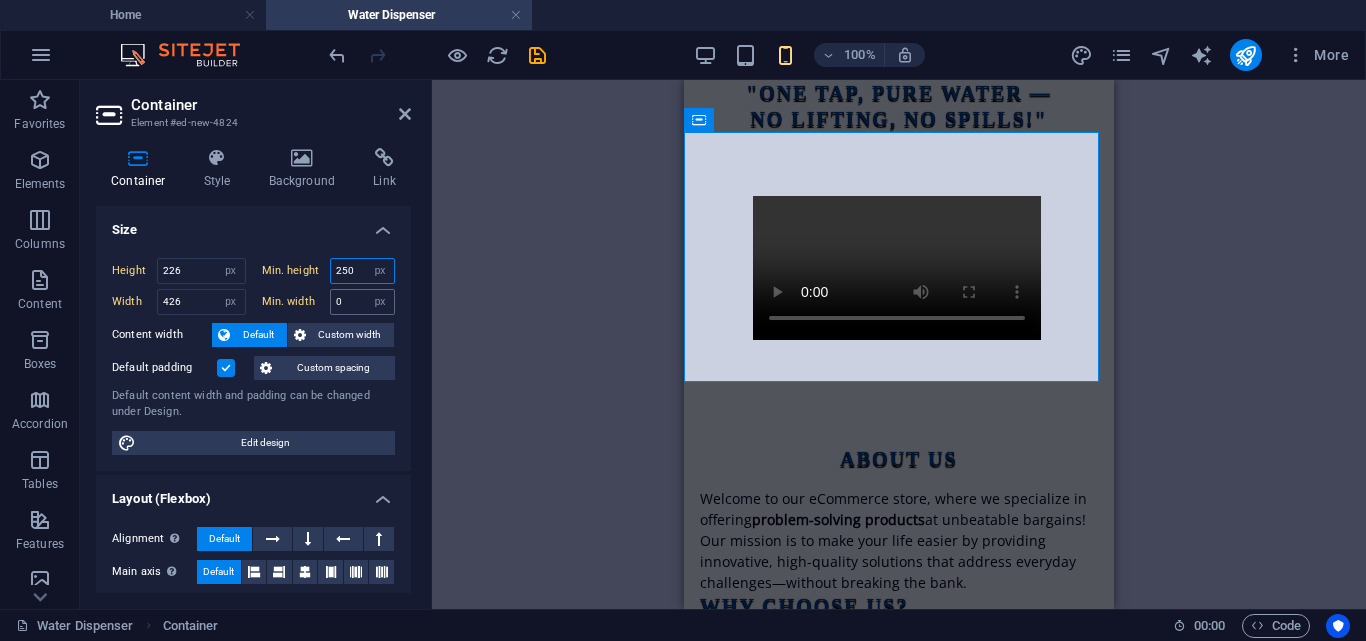 type on "250" 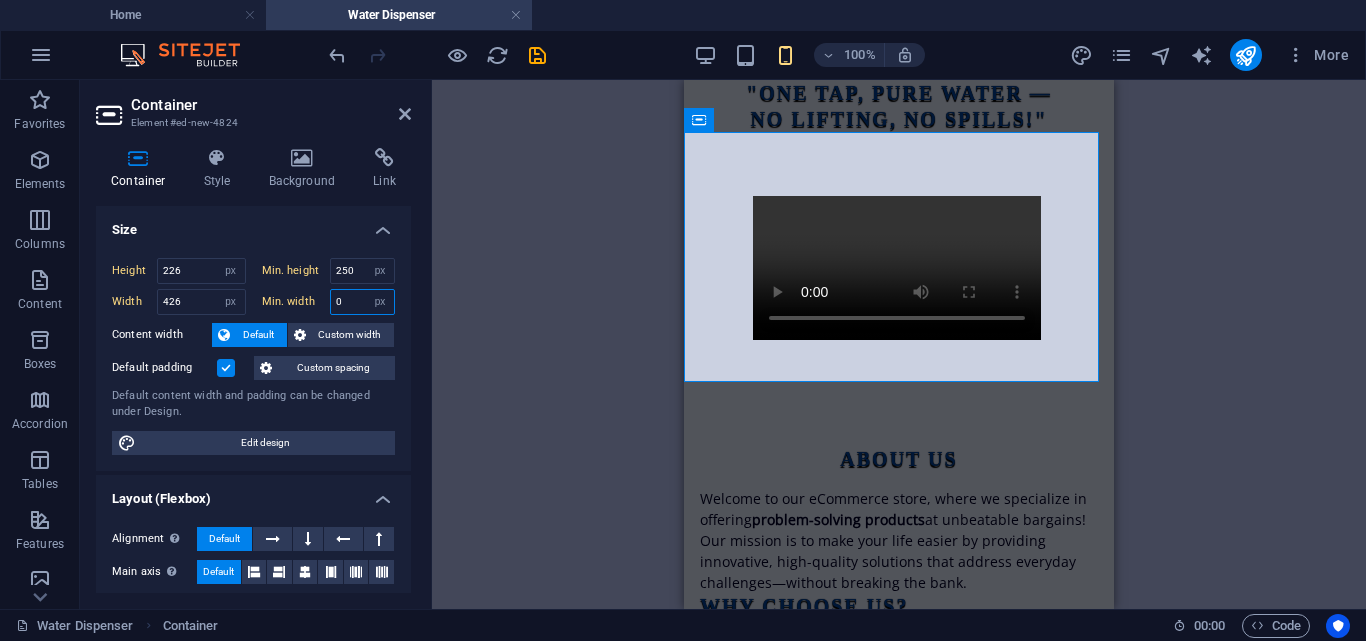 click on "0" at bounding box center [363, 302] 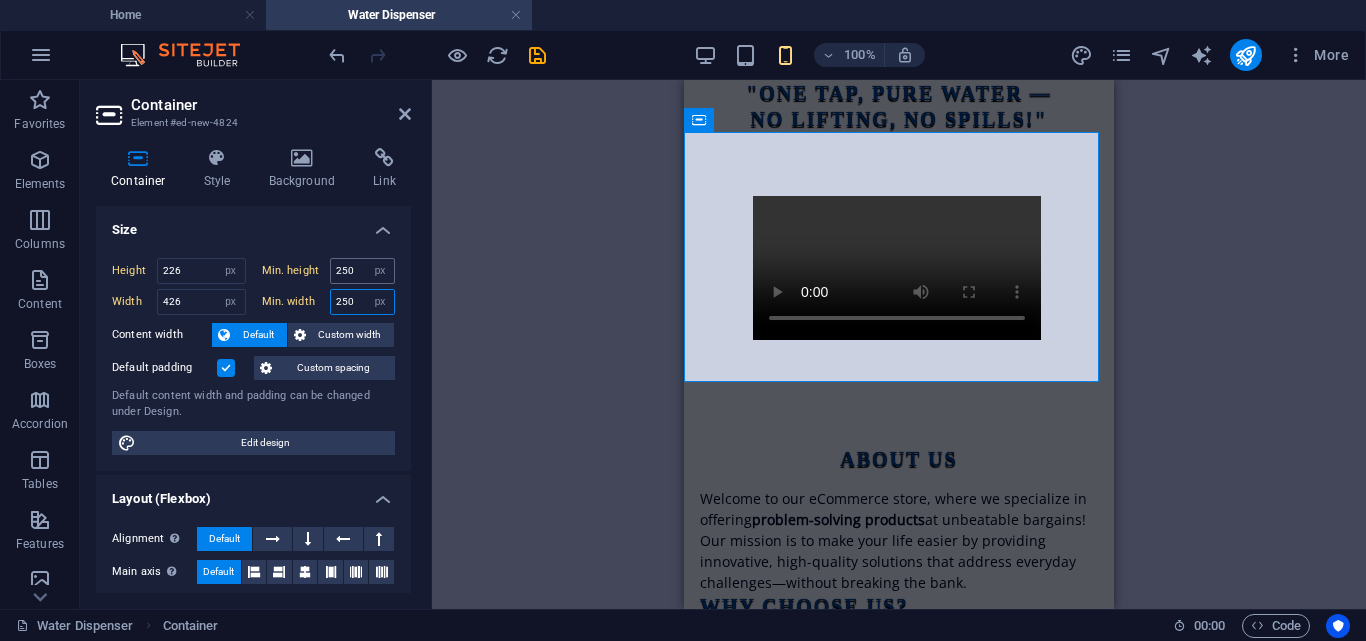 type on "250" 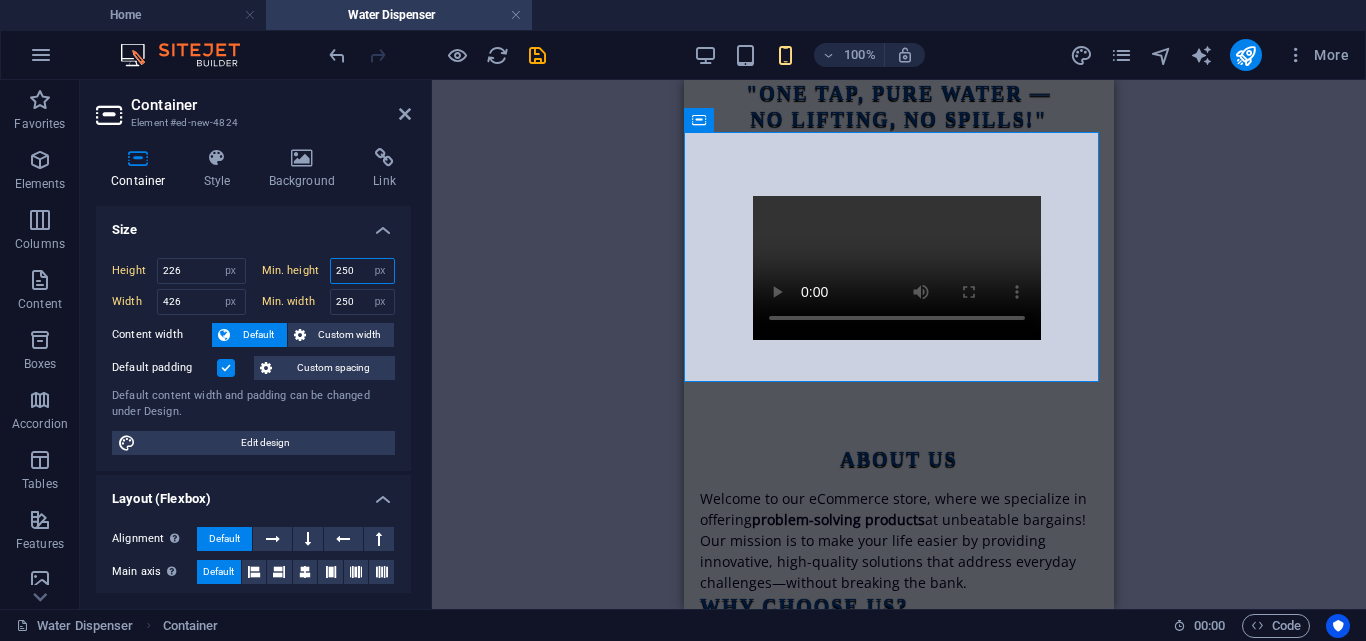 click on "250" at bounding box center (363, 271) 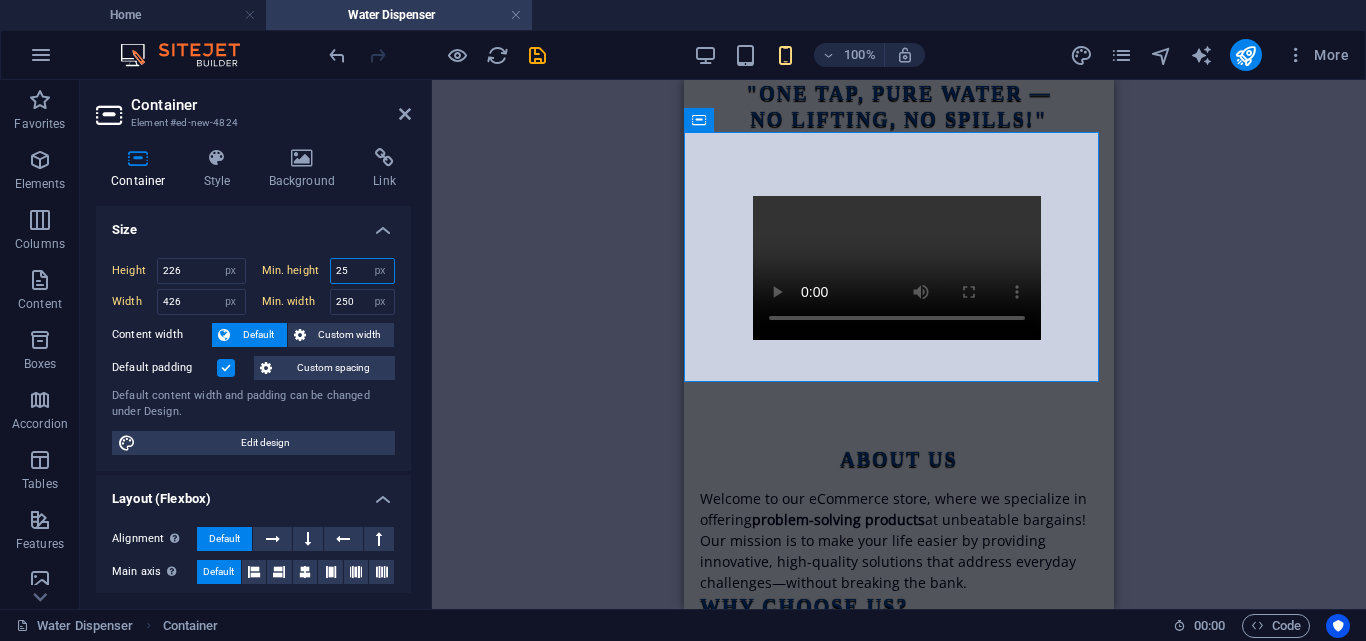 type on "2" 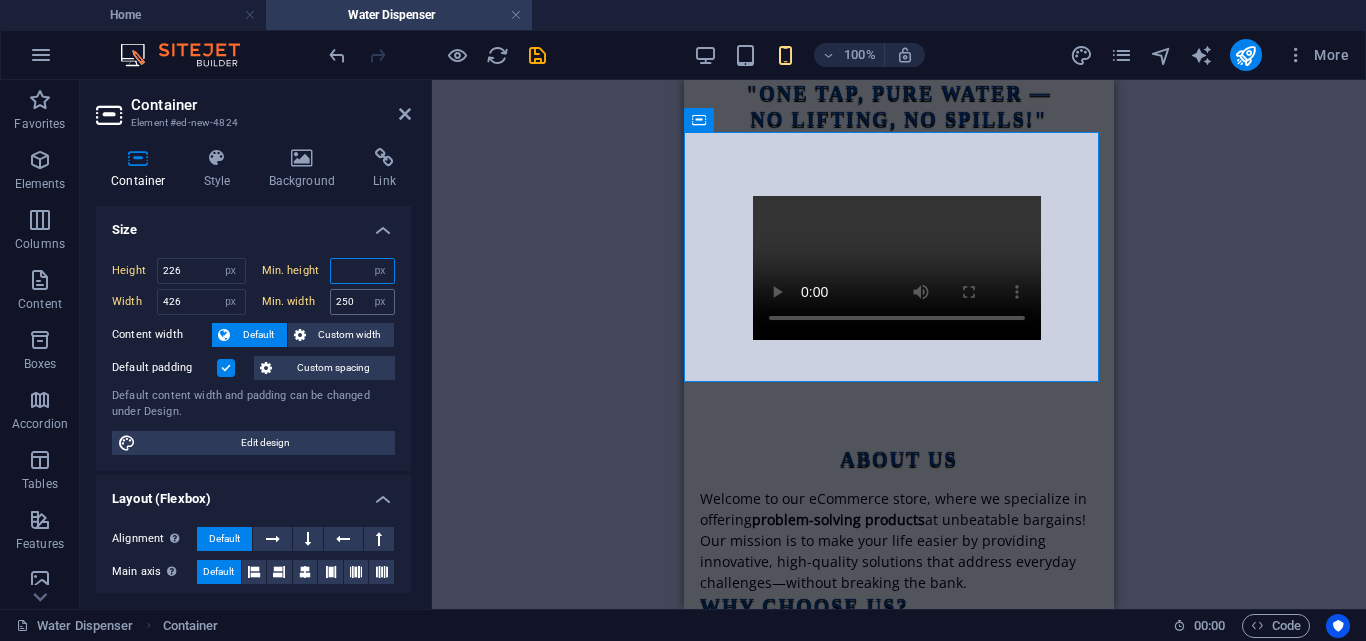 type 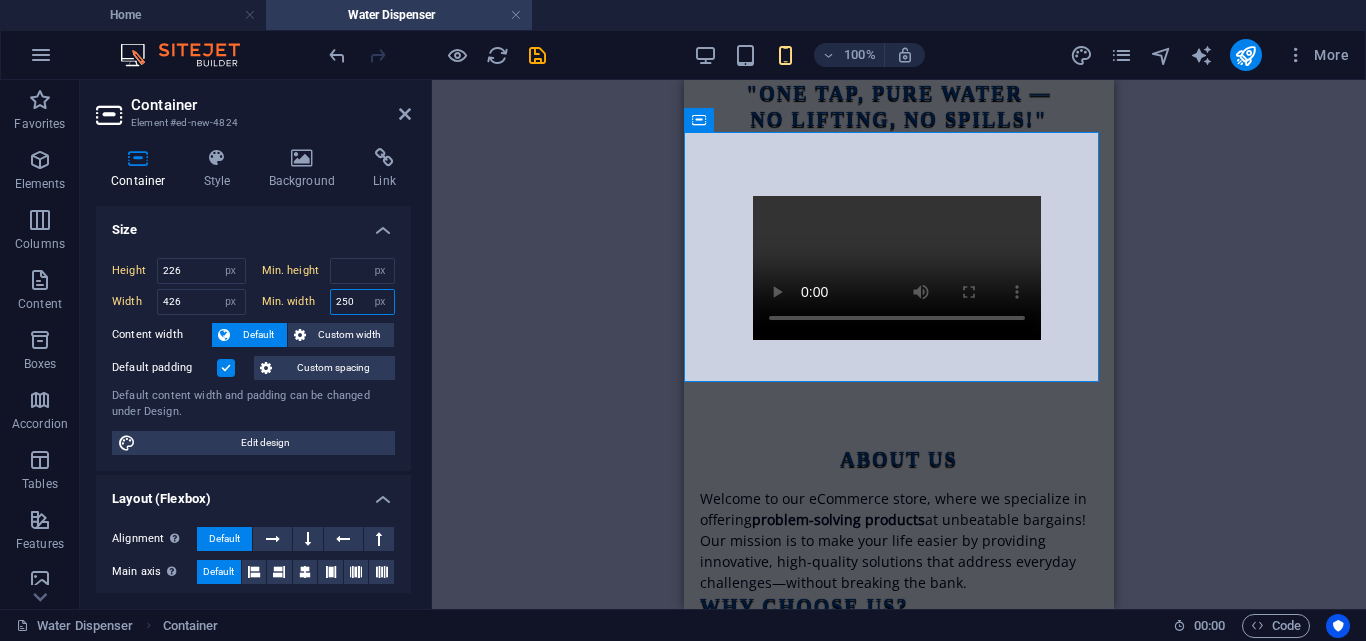click on "250" at bounding box center [363, 302] 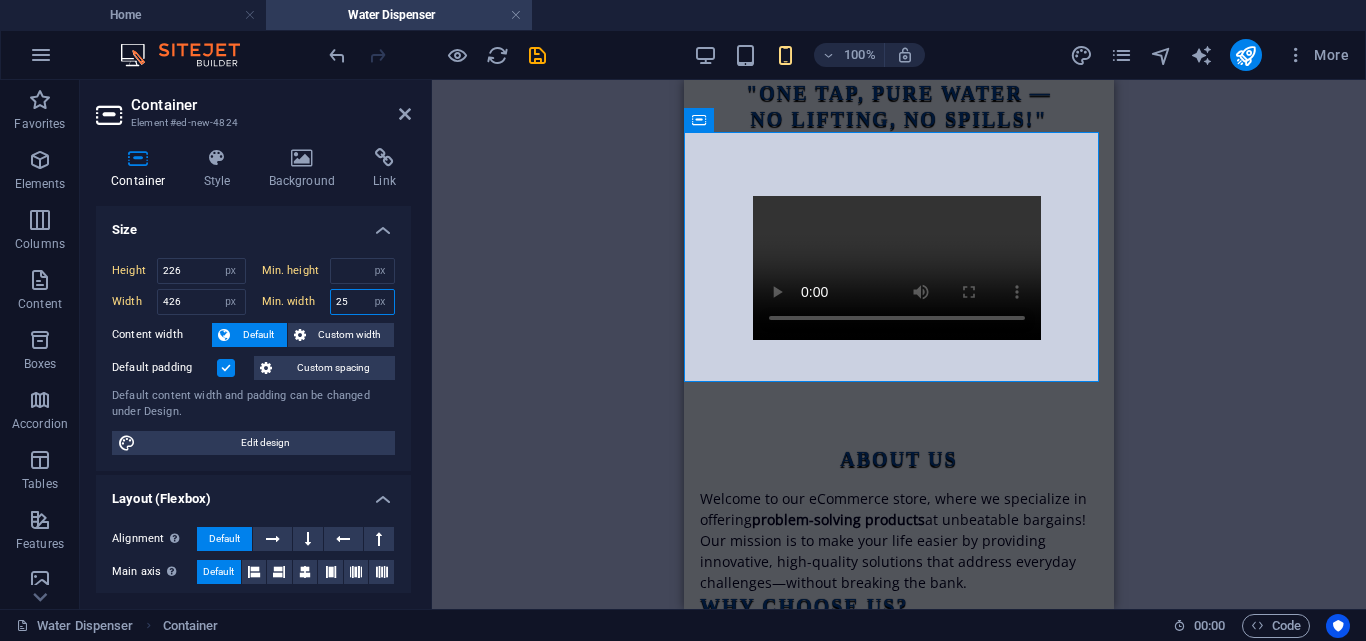 type on "2" 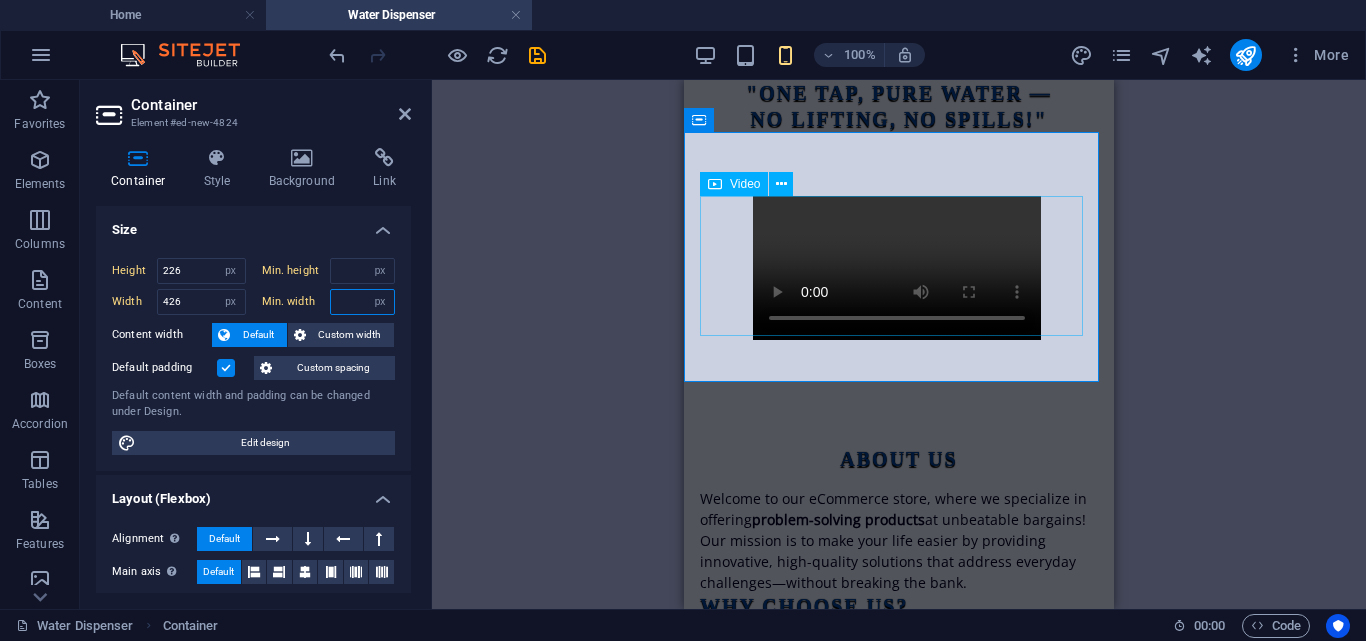 type 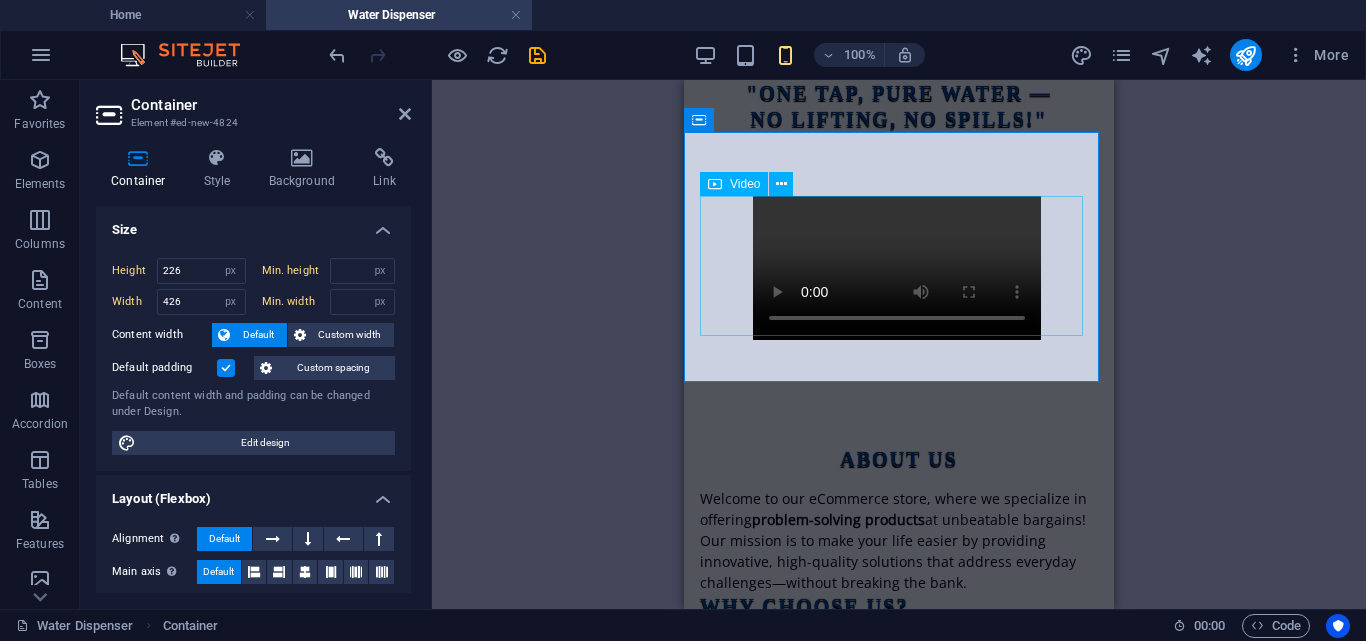 click at bounding box center (897, 268) 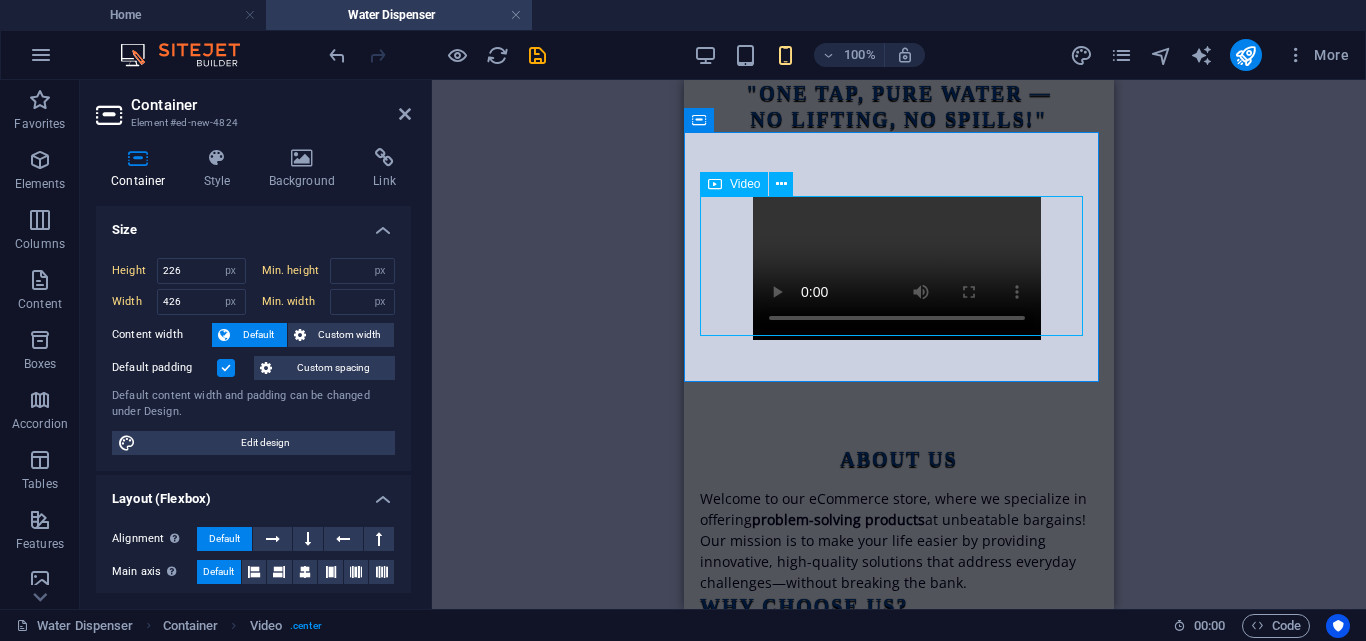 click at bounding box center [897, 268] 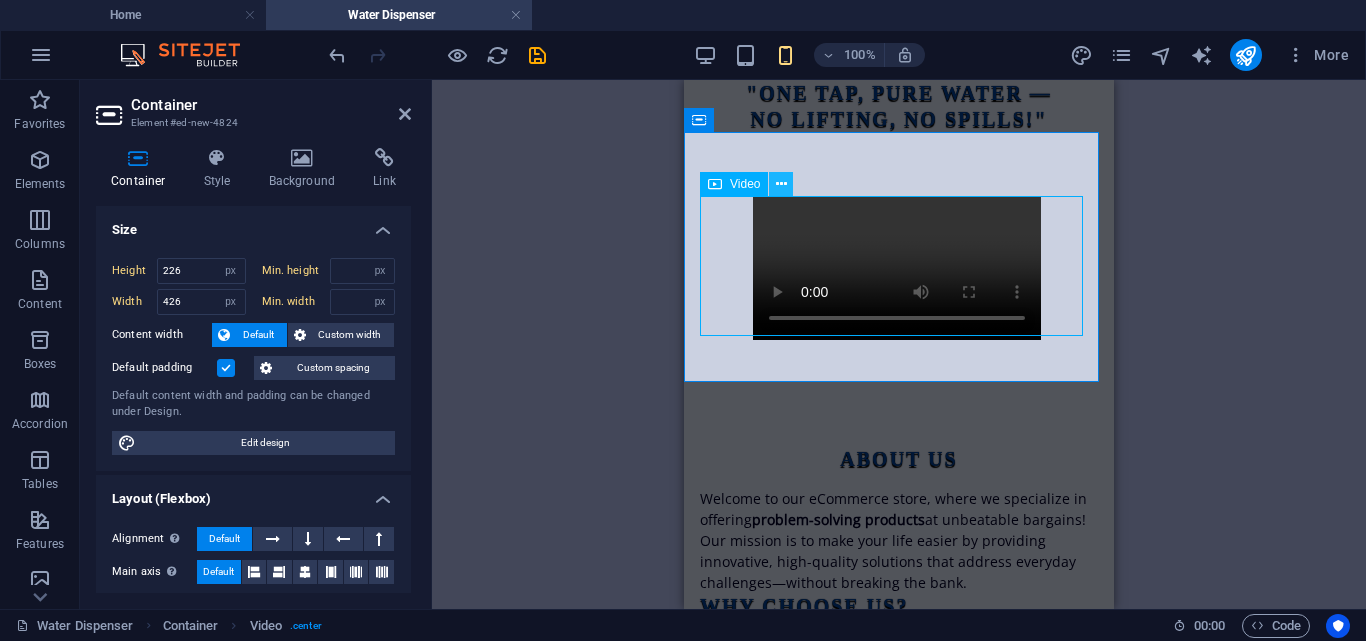 click at bounding box center [781, 184] 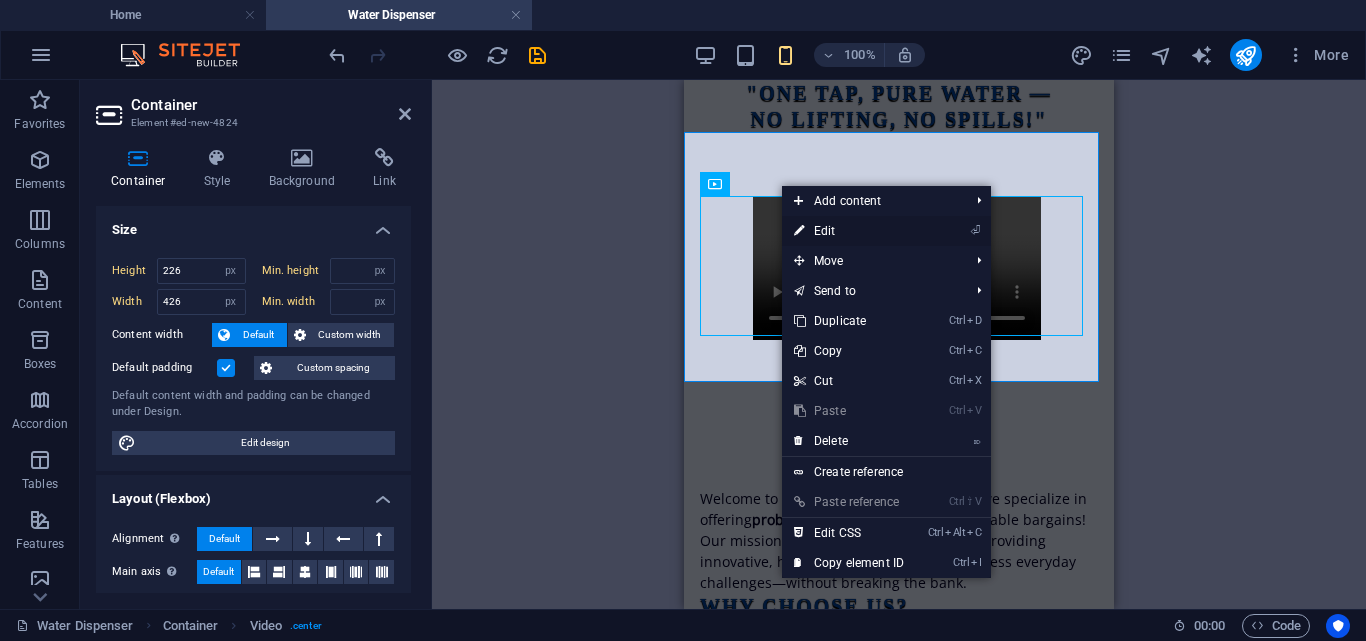 click on "⏎  Edit" at bounding box center (849, 231) 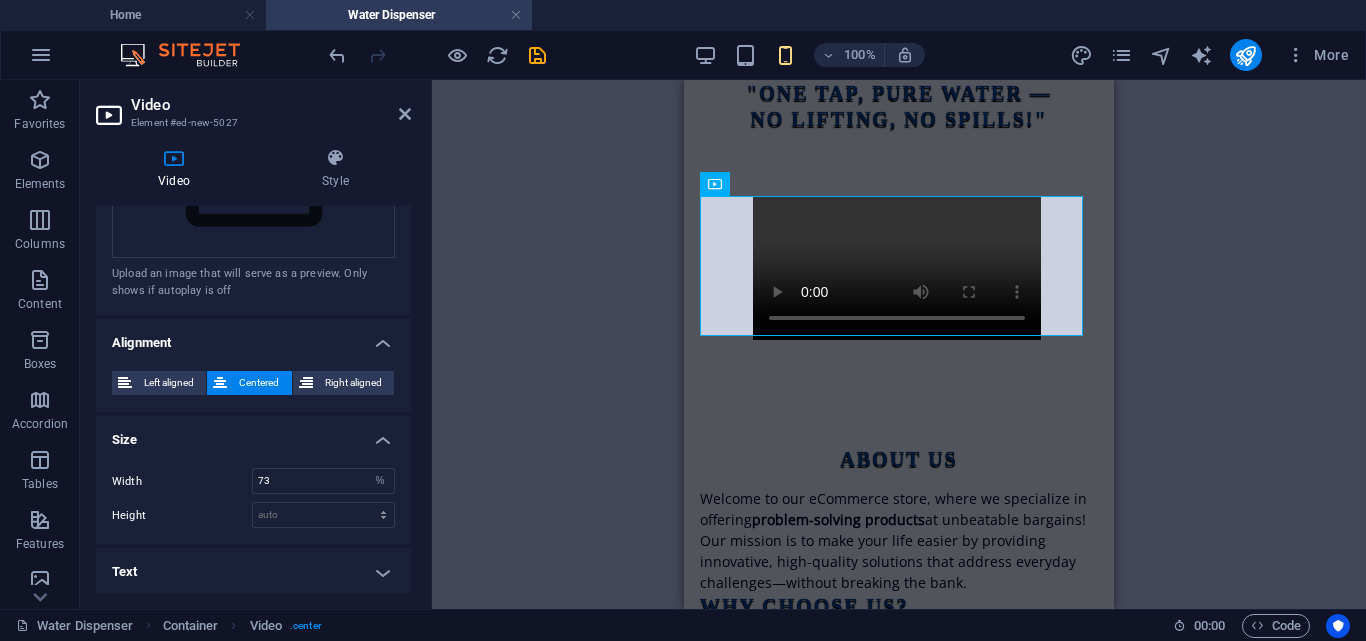 scroll, scrollTop: 547, scrollLeft: 0, axis: vertical 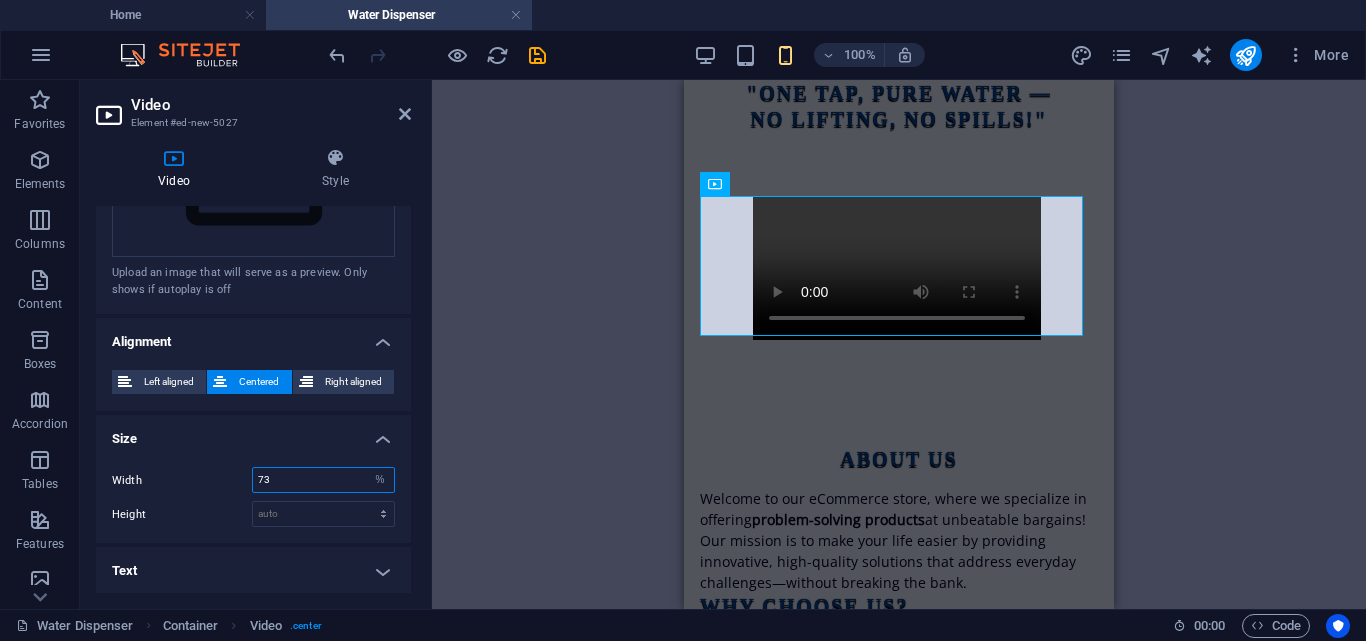 click on "73" at bounding box center [323, 480] 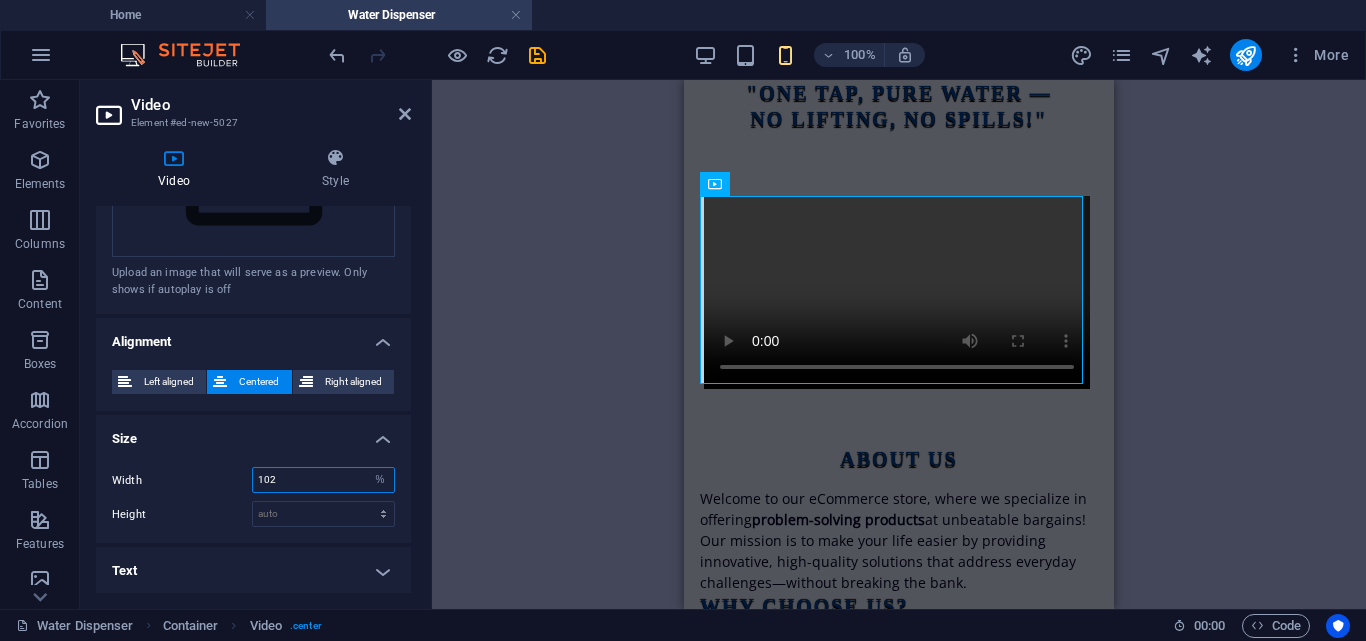 type on "103" 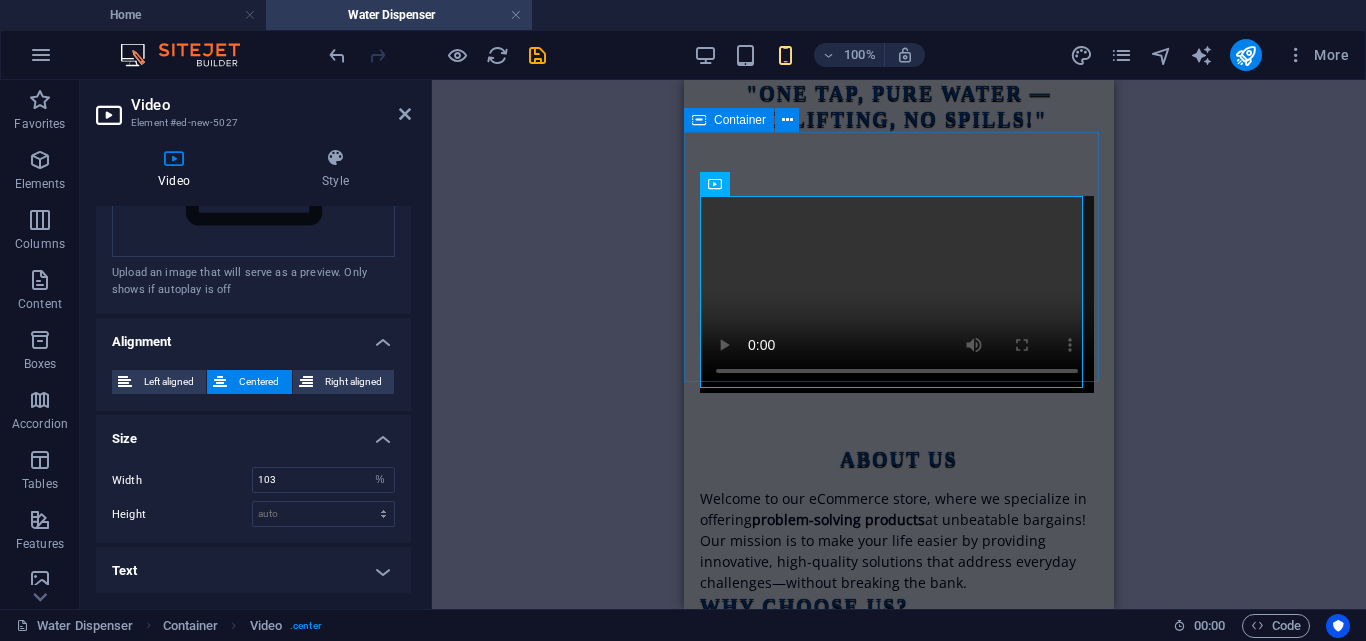 click at bounding box center (897, 257) 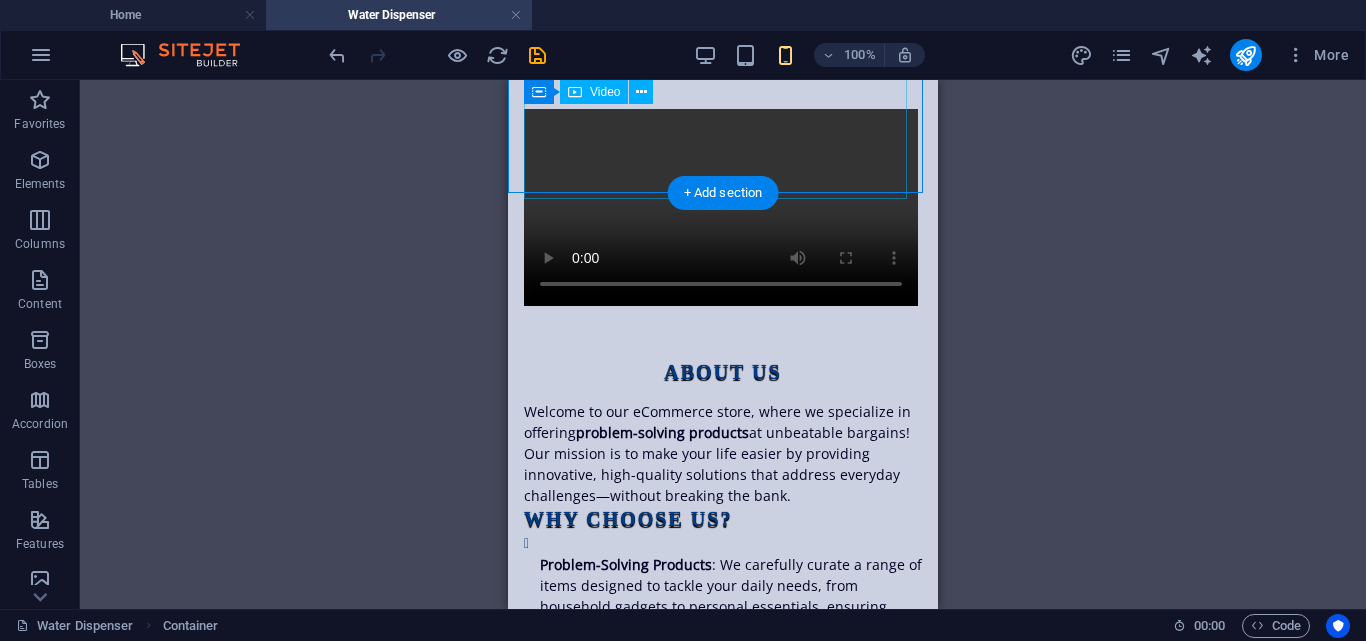 scroll, scrollTop: 0, scrollLeft: 0, axis: both 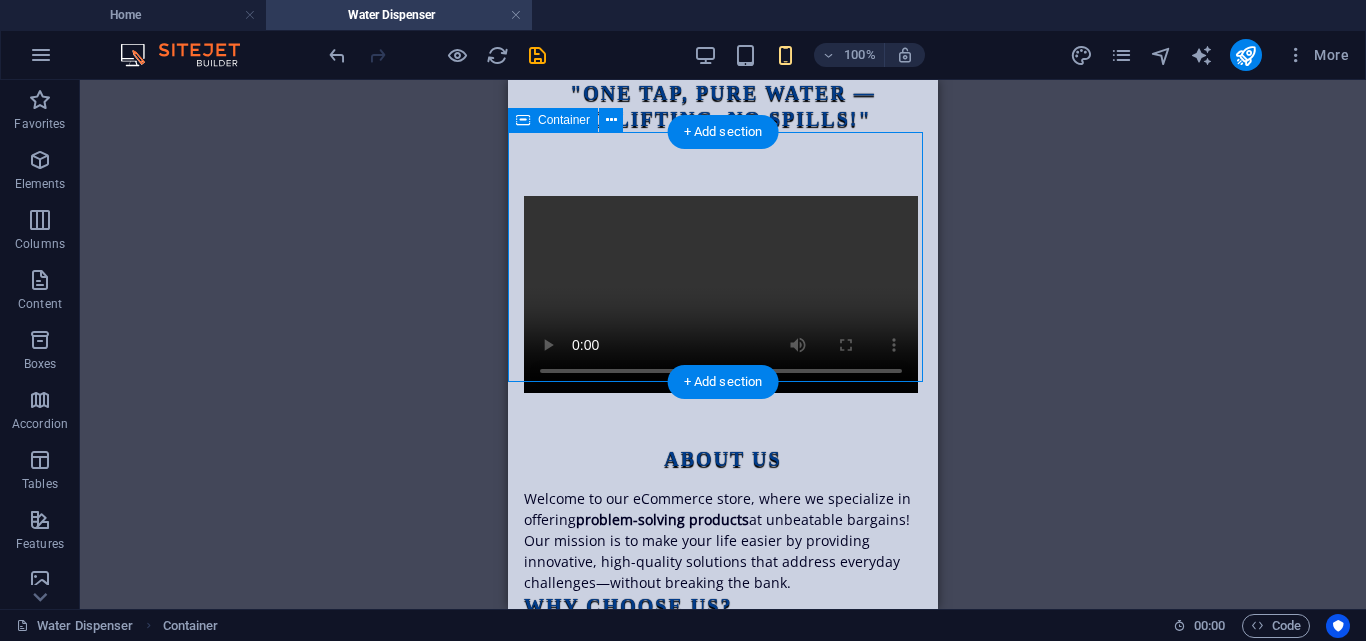 click at bounding box center [721, 257] 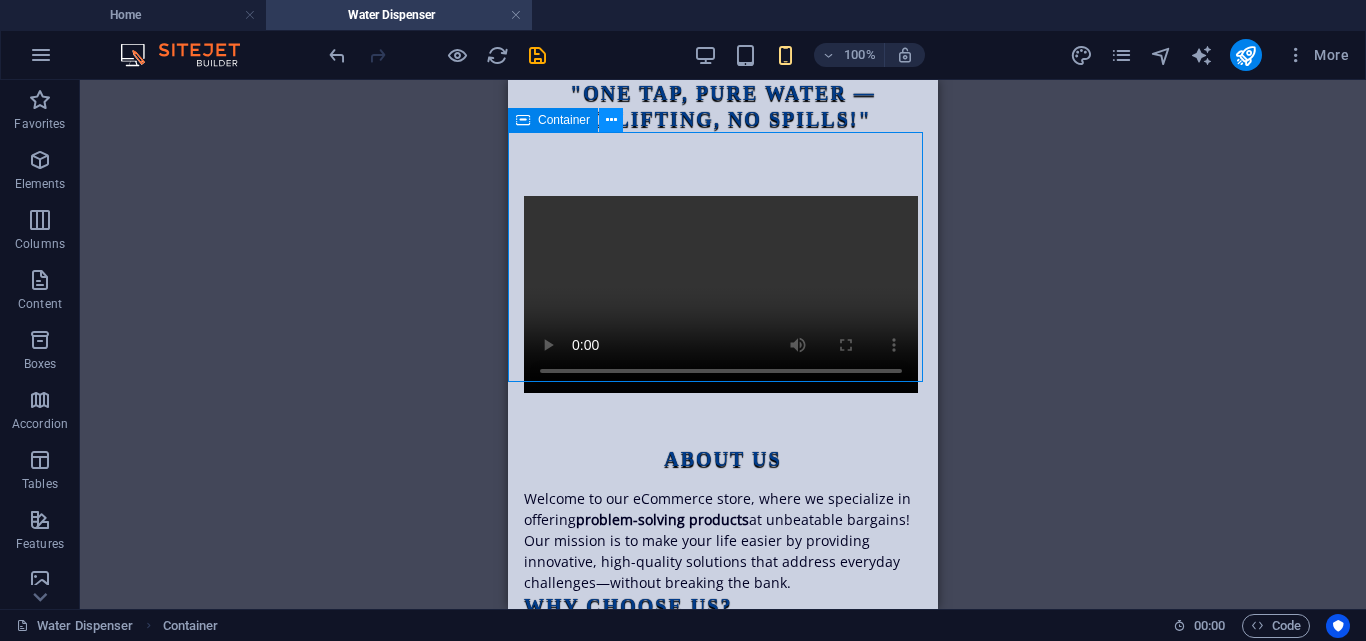click at bounding box center (611, 120) 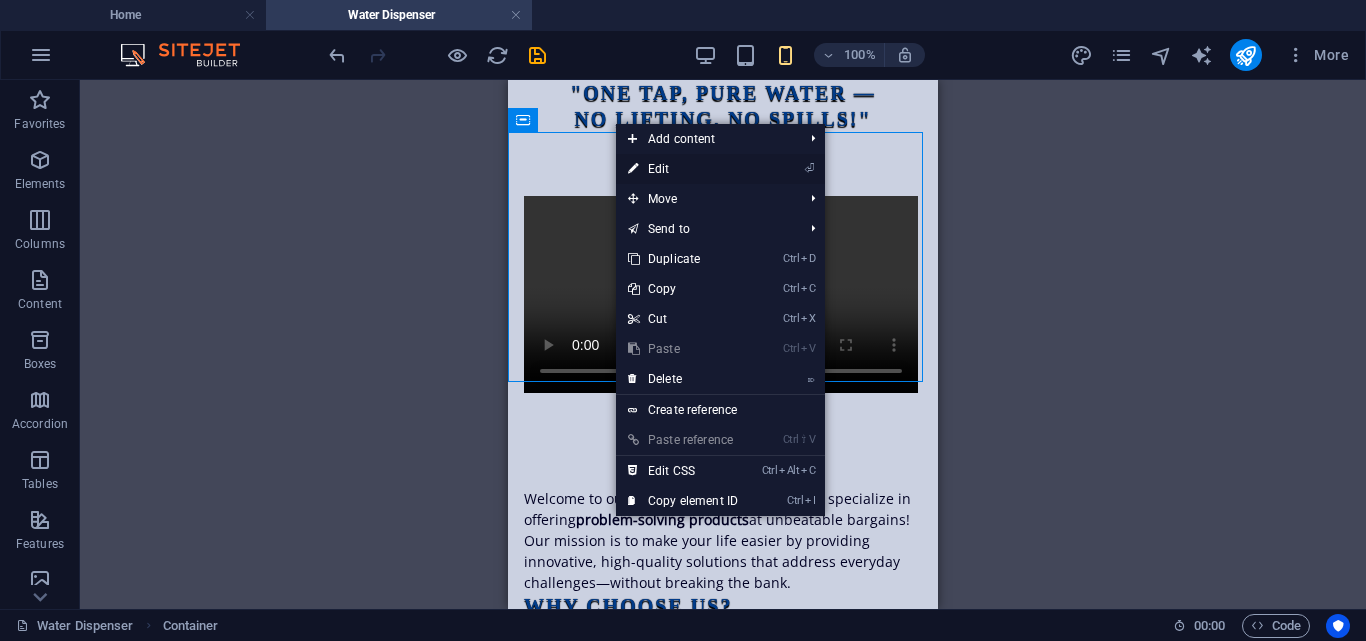 click on "⏎  Edit" at bounding box center (683, 169) 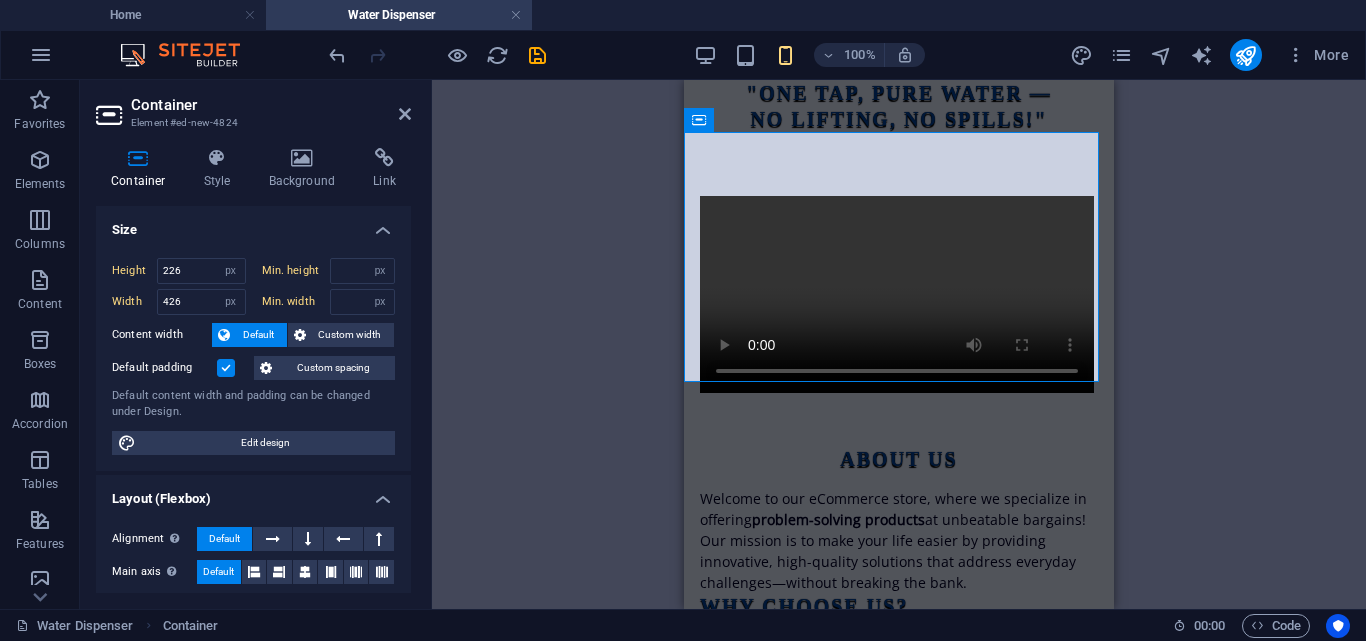 type on "250" 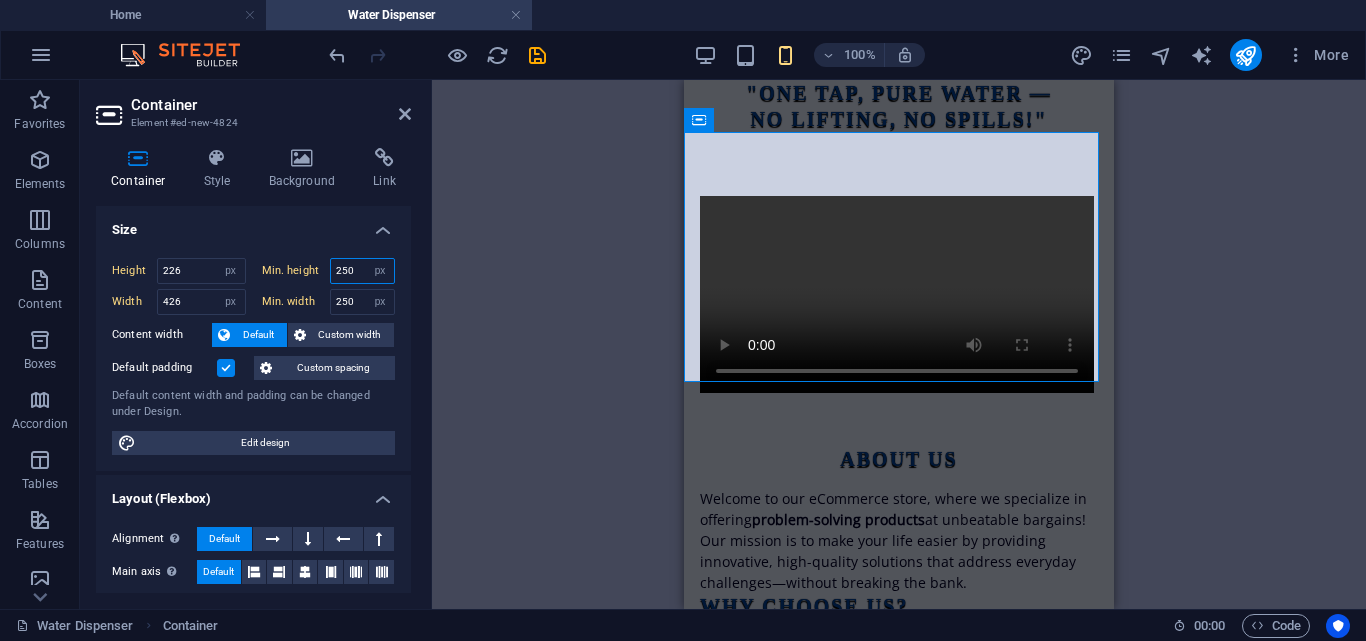 drag, startPoint x: 365, startPoint y: 271, endPoint x: 297, endPoint y: 267, distance: 68.117546 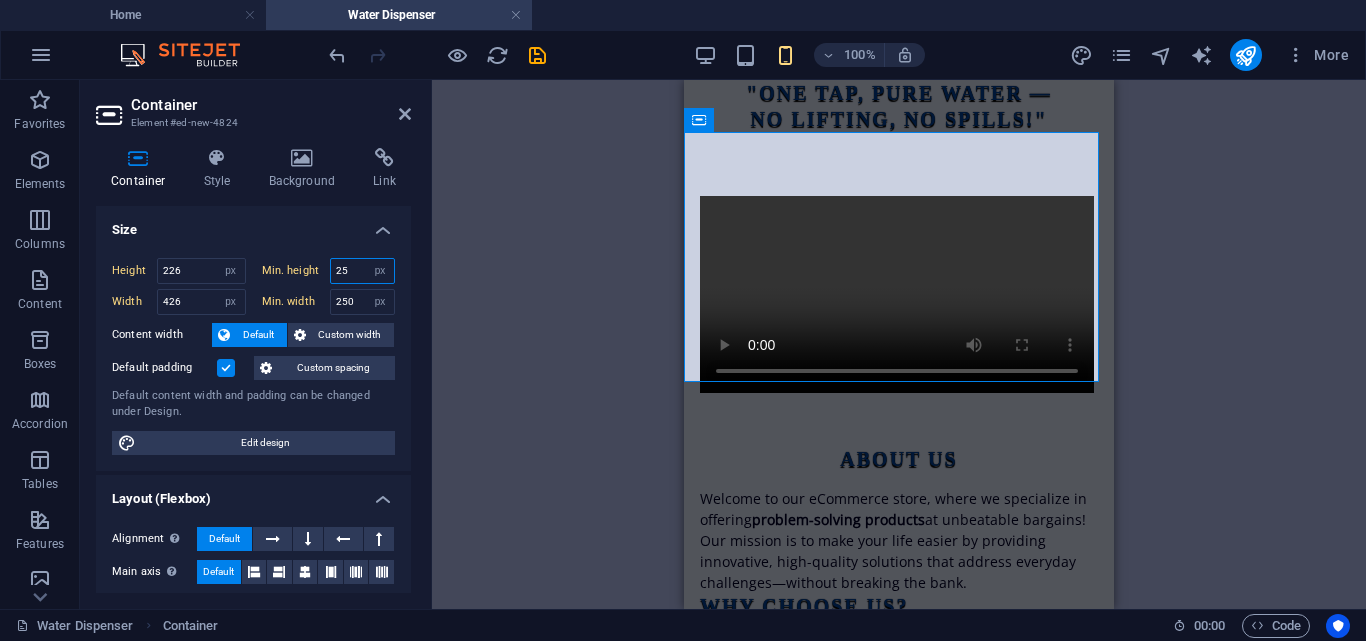 type on "2" 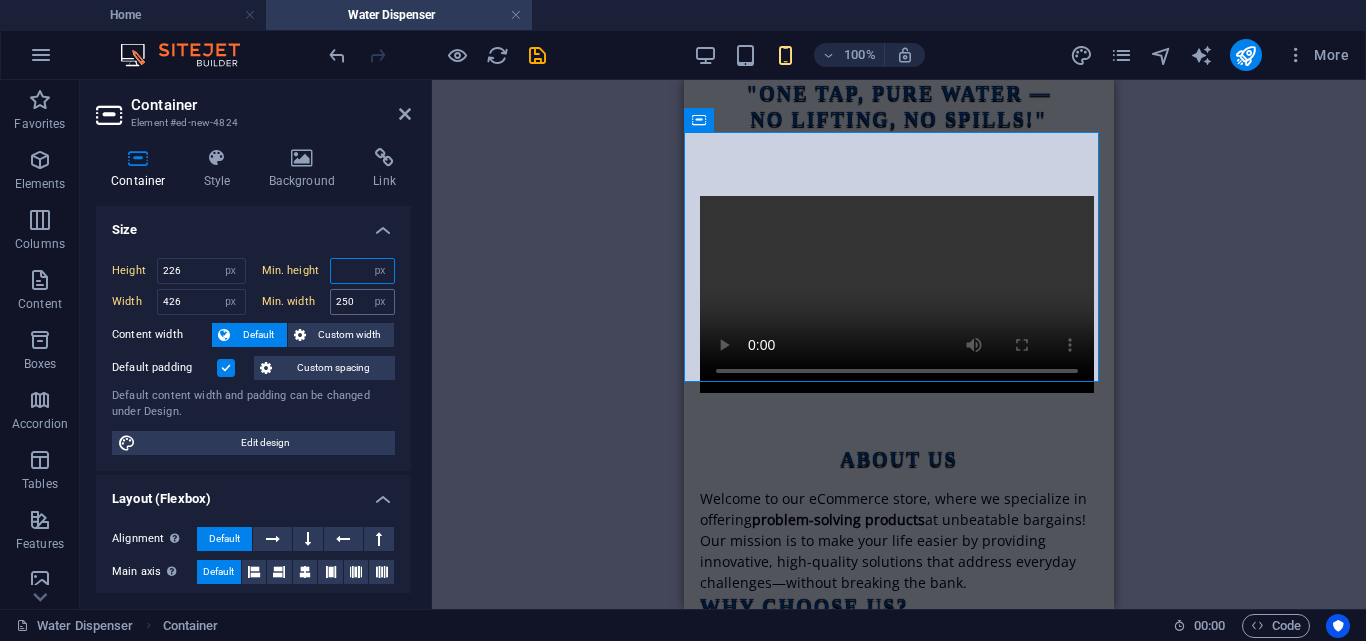 type 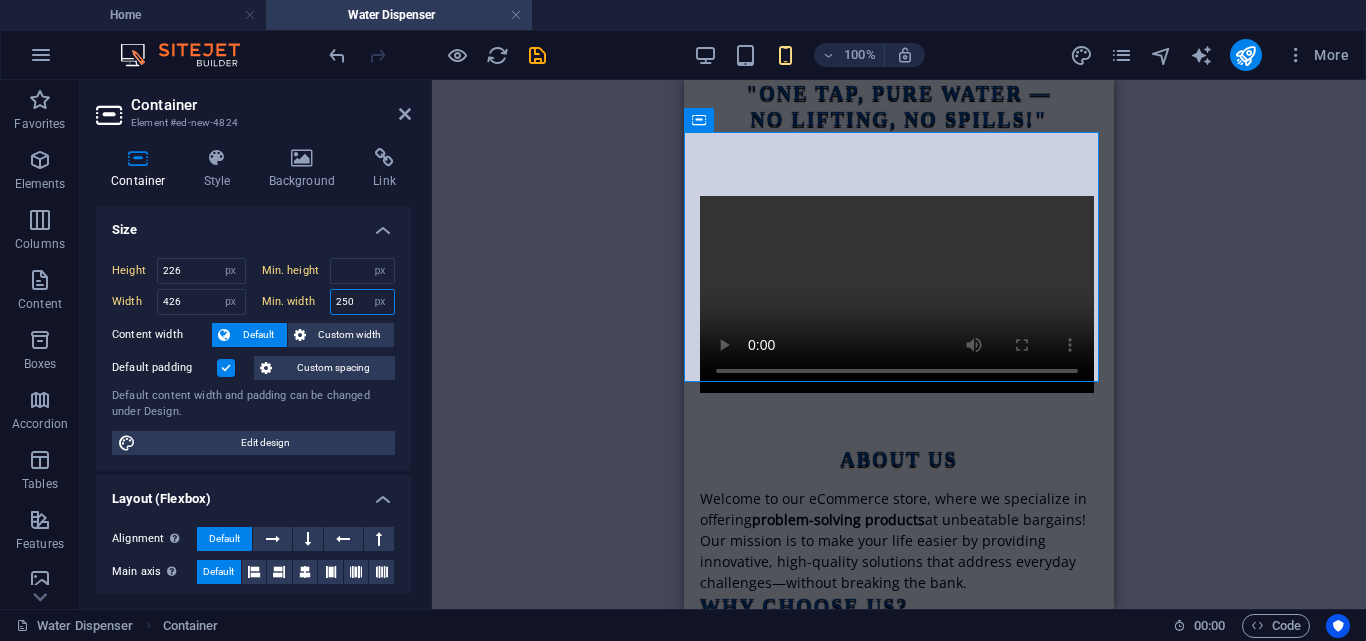 click on "250" at bounding box center [363, 302] 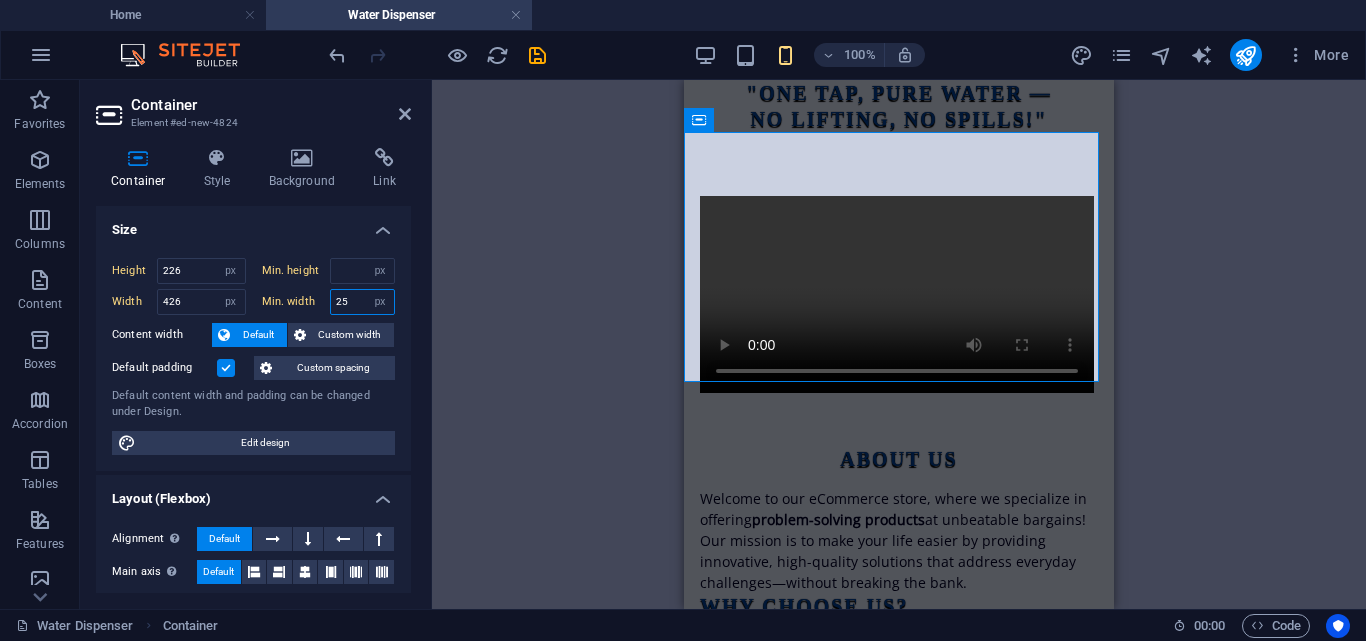 type on "2" 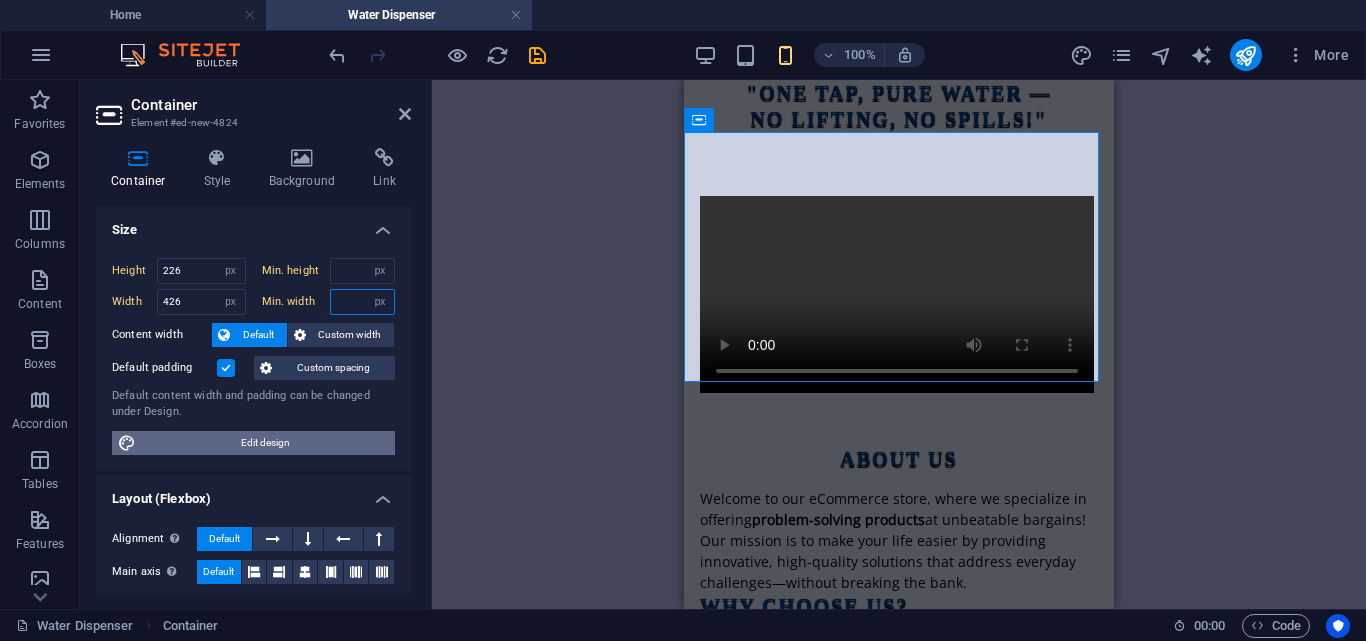type 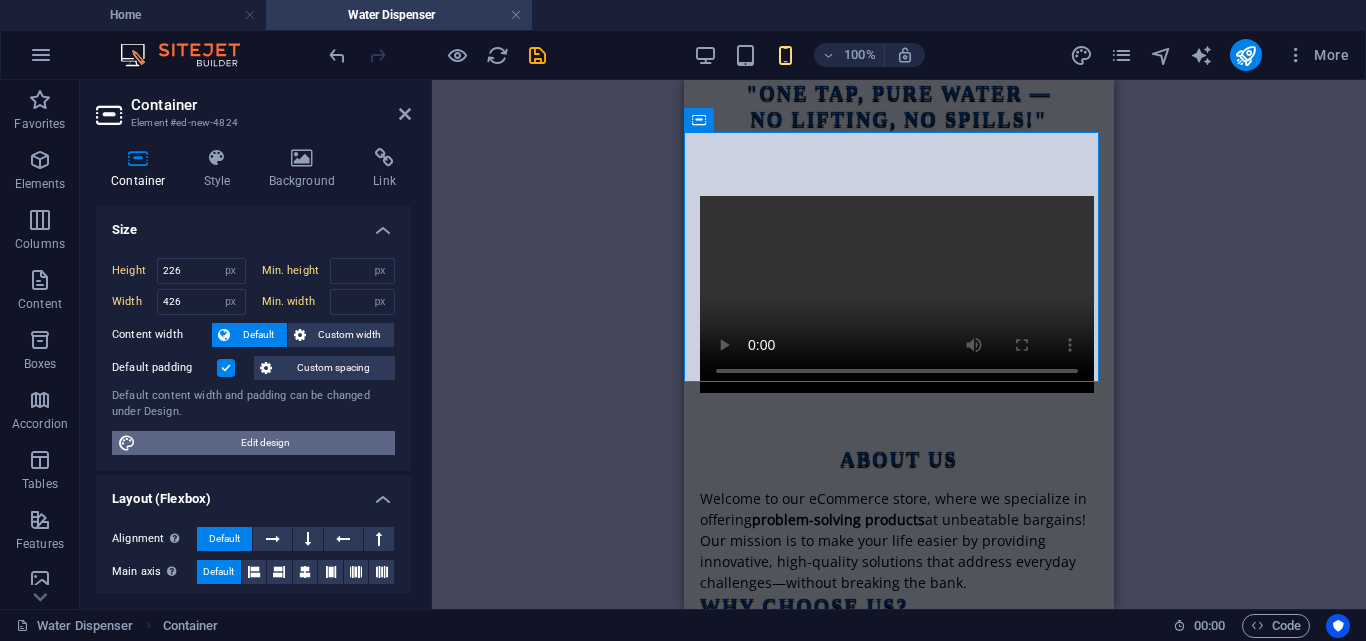 click on "Edit design" at bounding box center (265, 443) 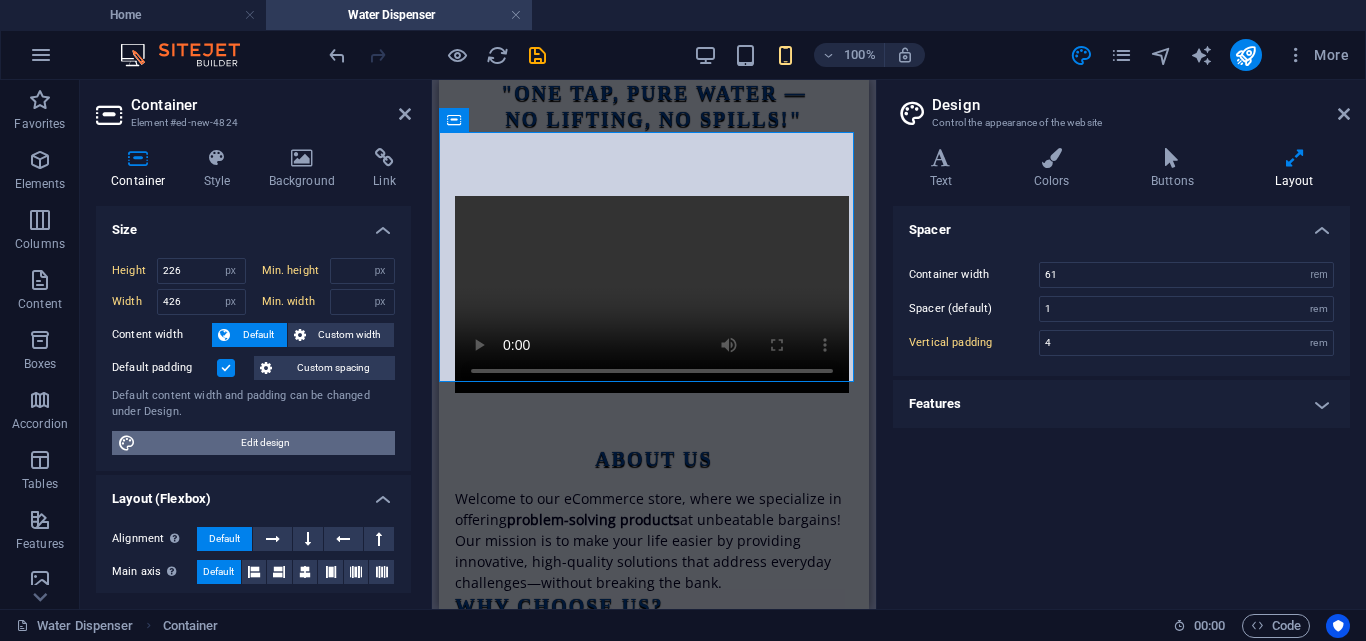 type on "250" 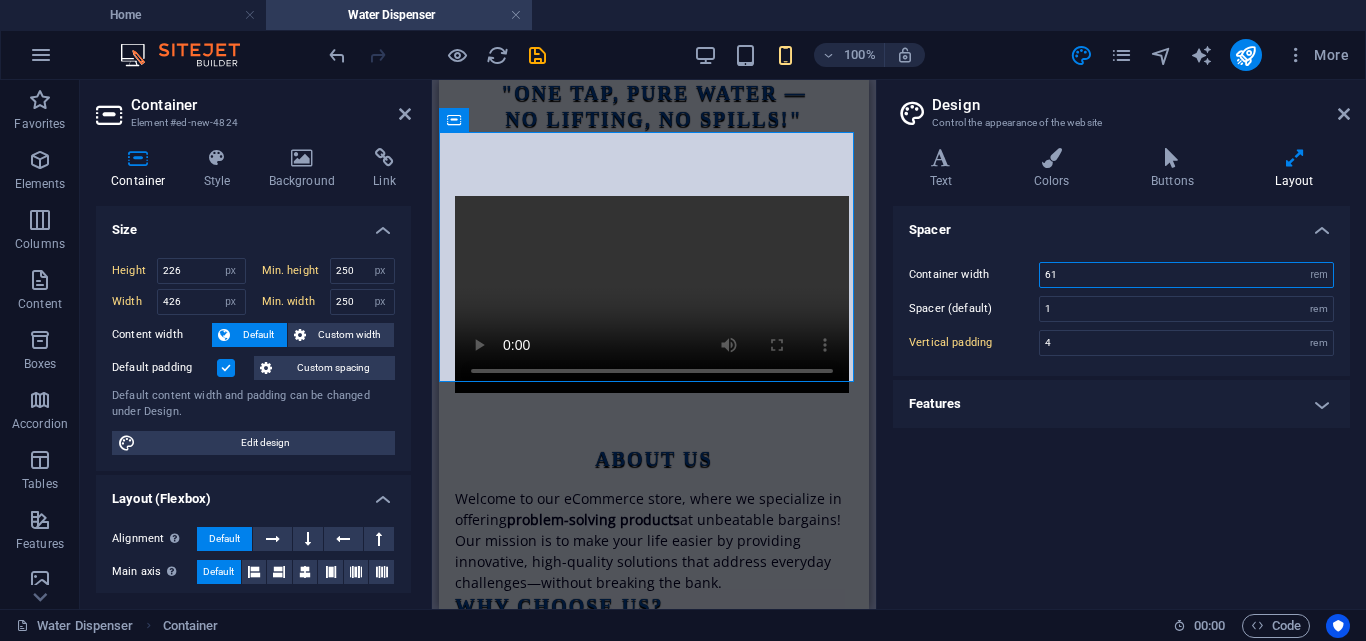 click on "61" at bounding box center (1186, 275) 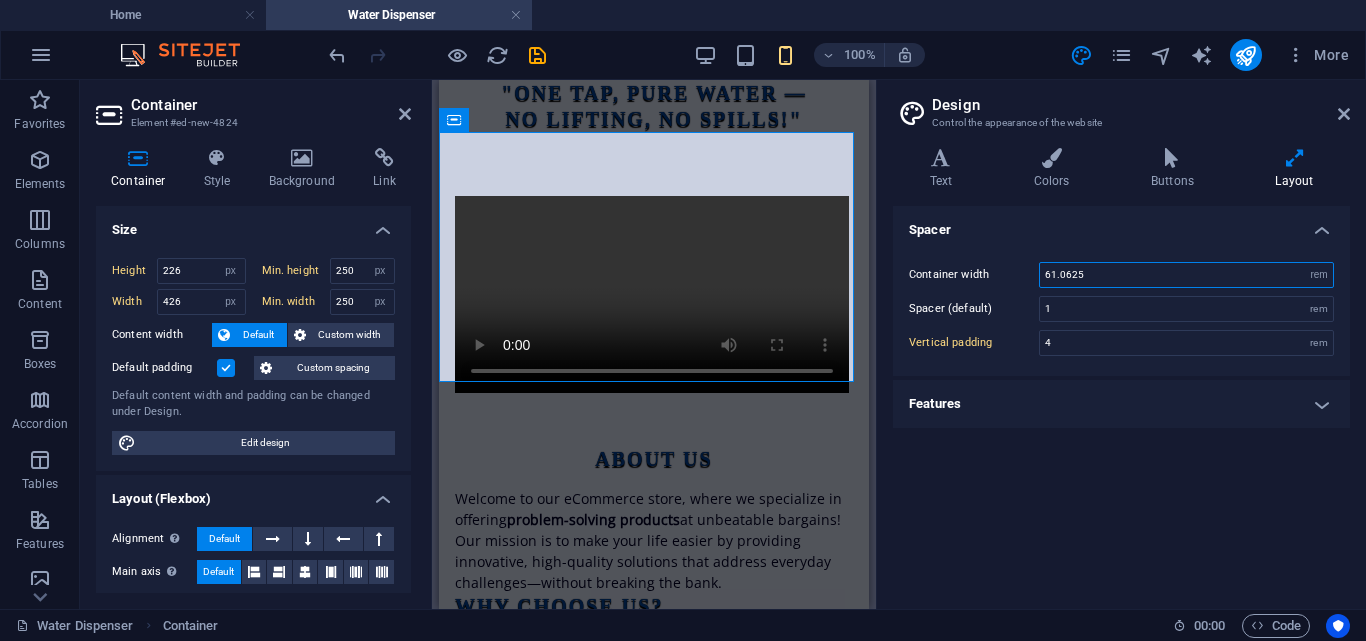 type on "61" 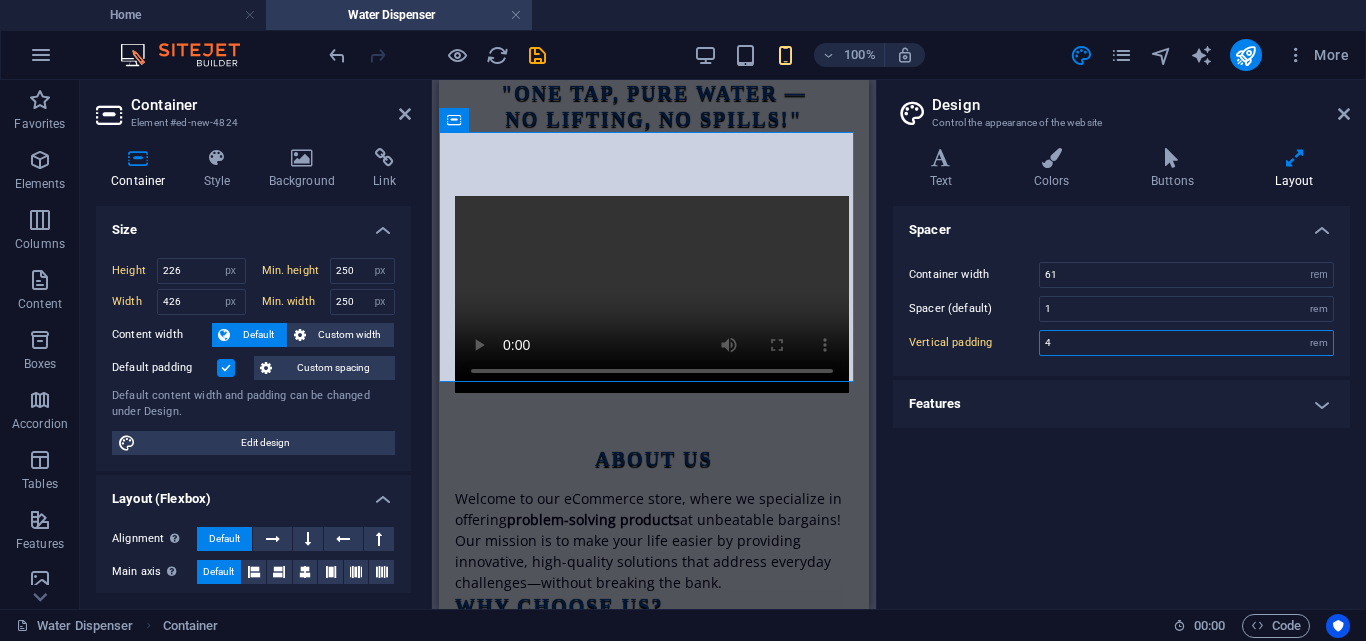 click on "4" at bounding box center [1186, 343] 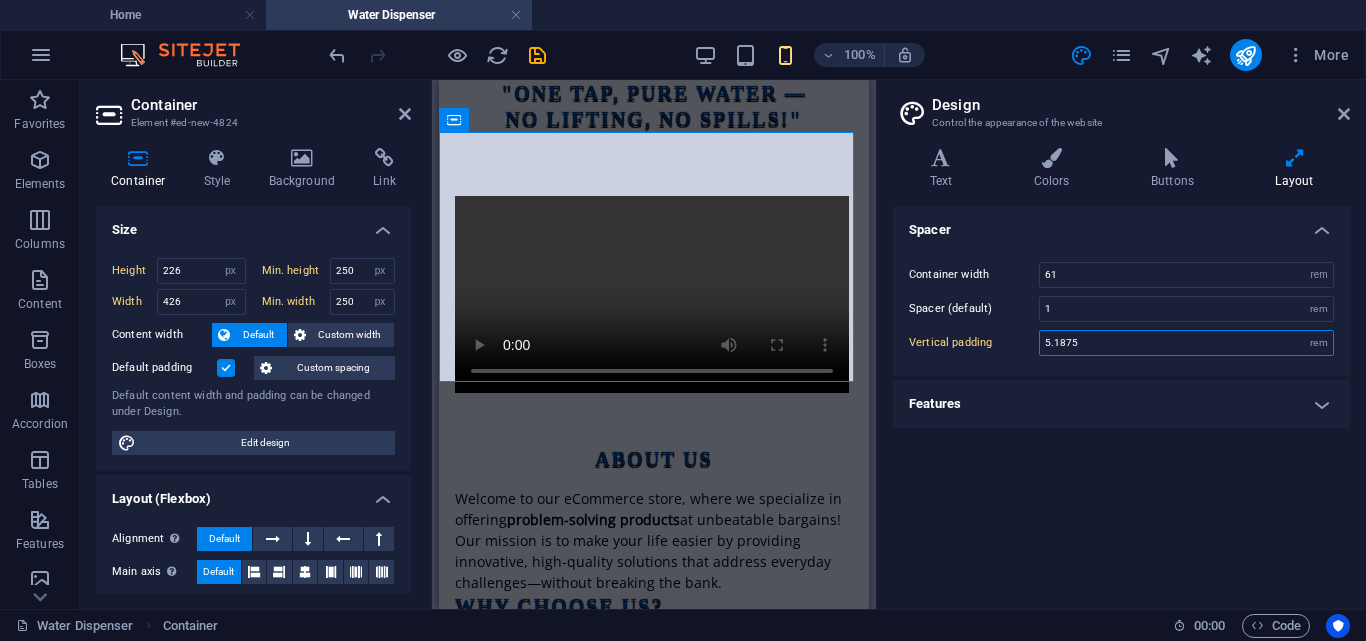click on "5.1875" at bounding box center [1186, 343] 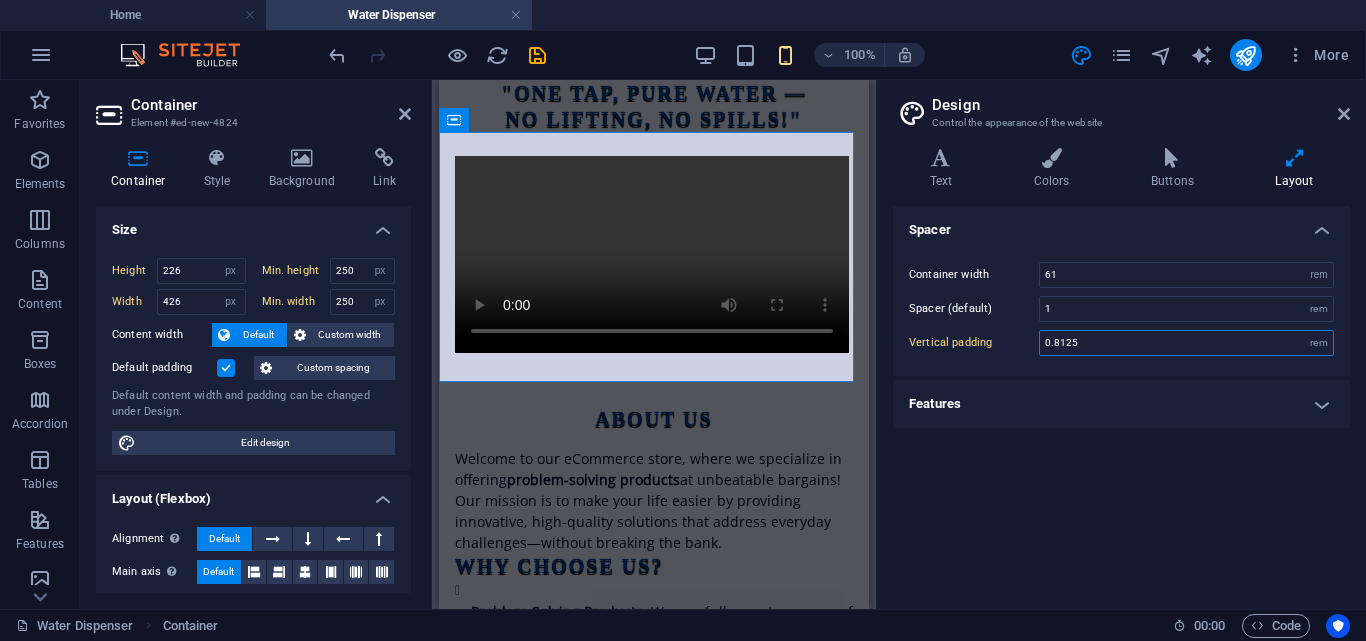 type on "0.75" 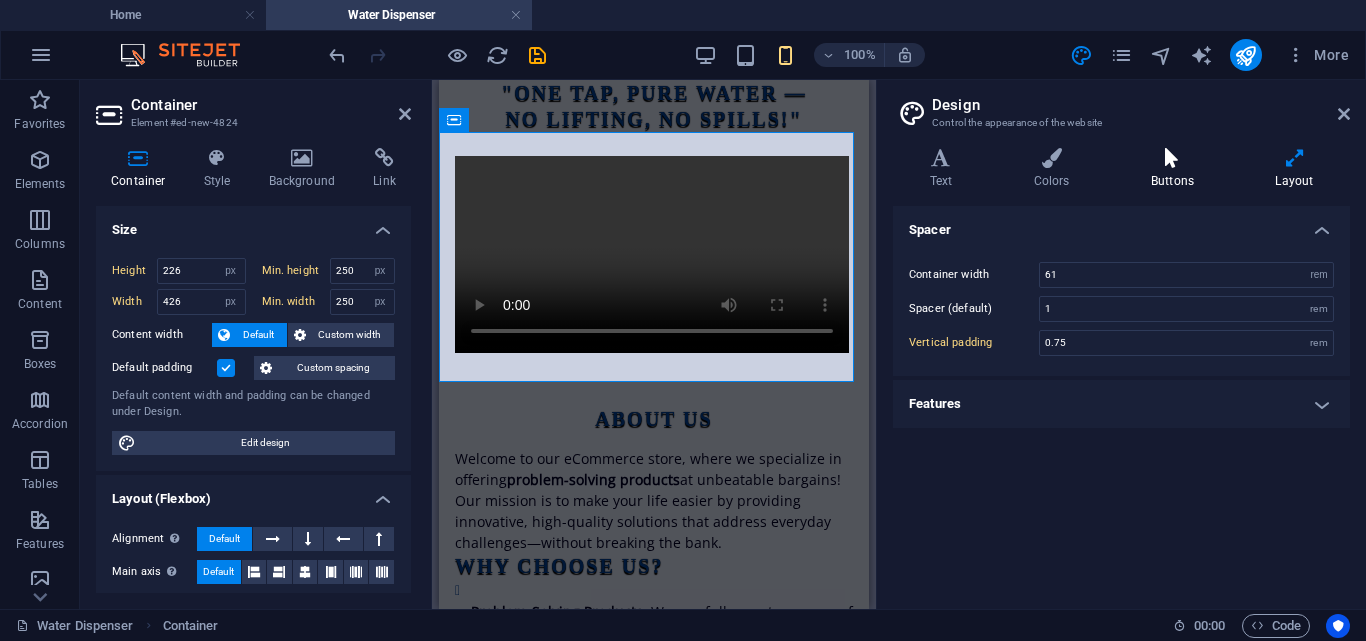 click on "Buttons" at bounding box center [1176, 169] 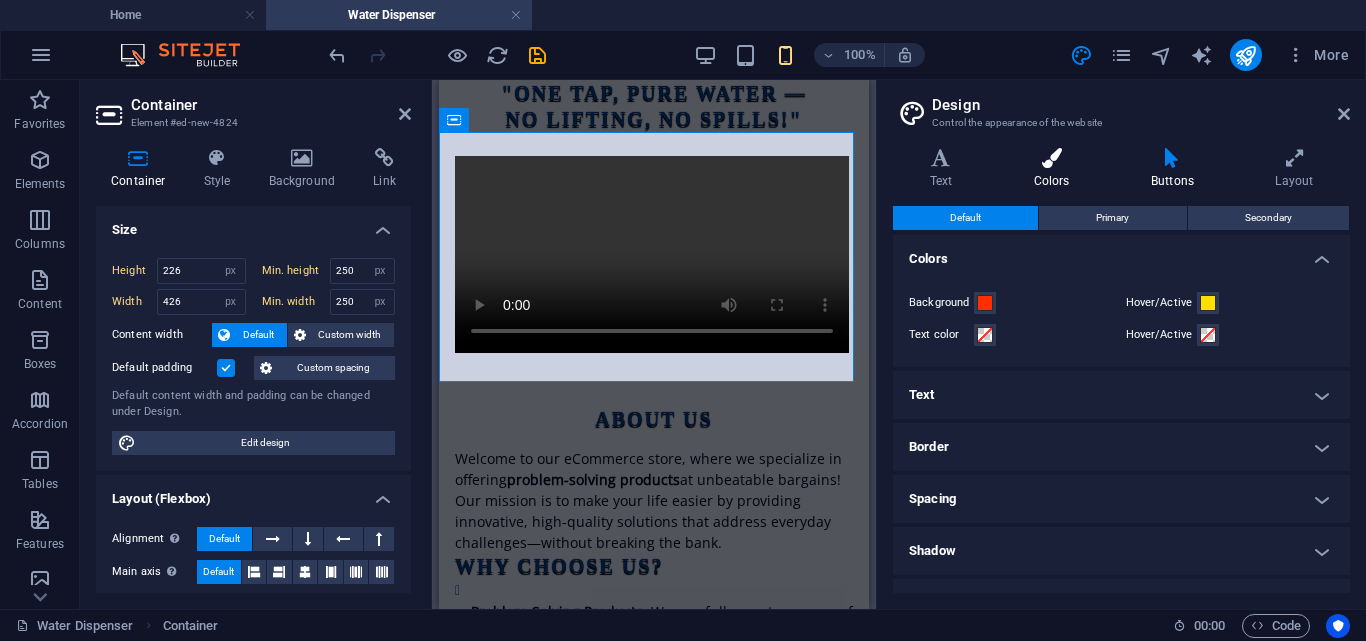 click at bounding box center [1051, 158] 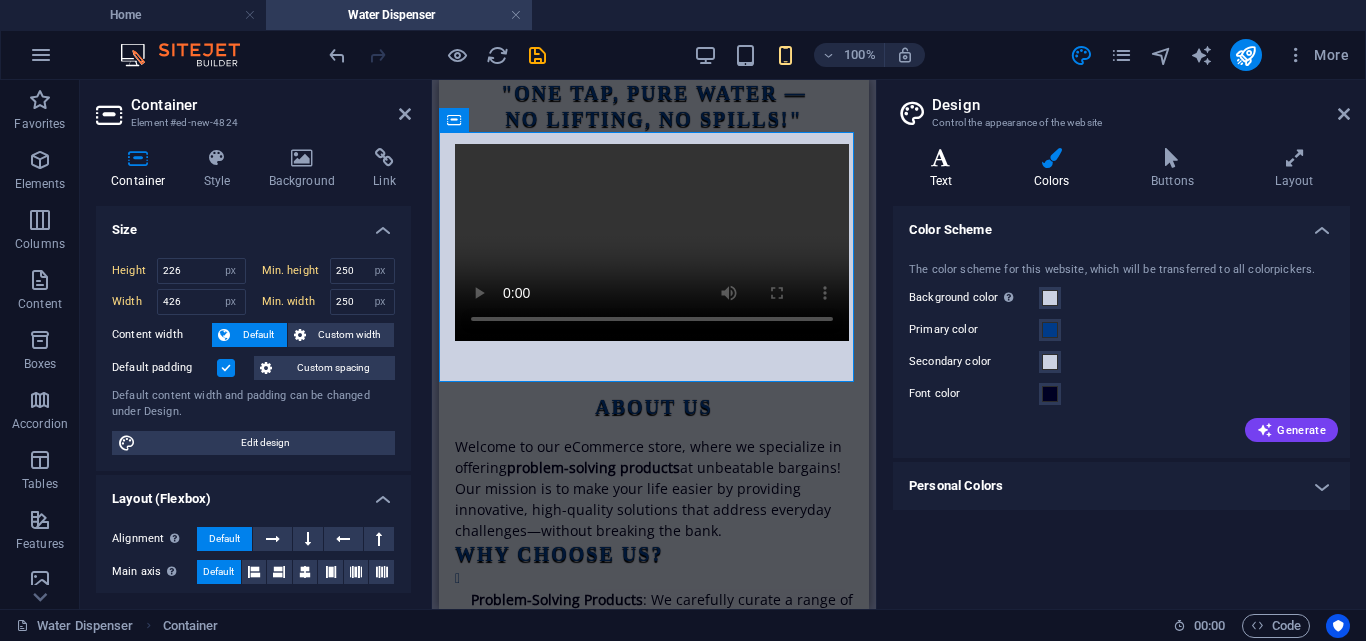click at bounding box center (941, 158) 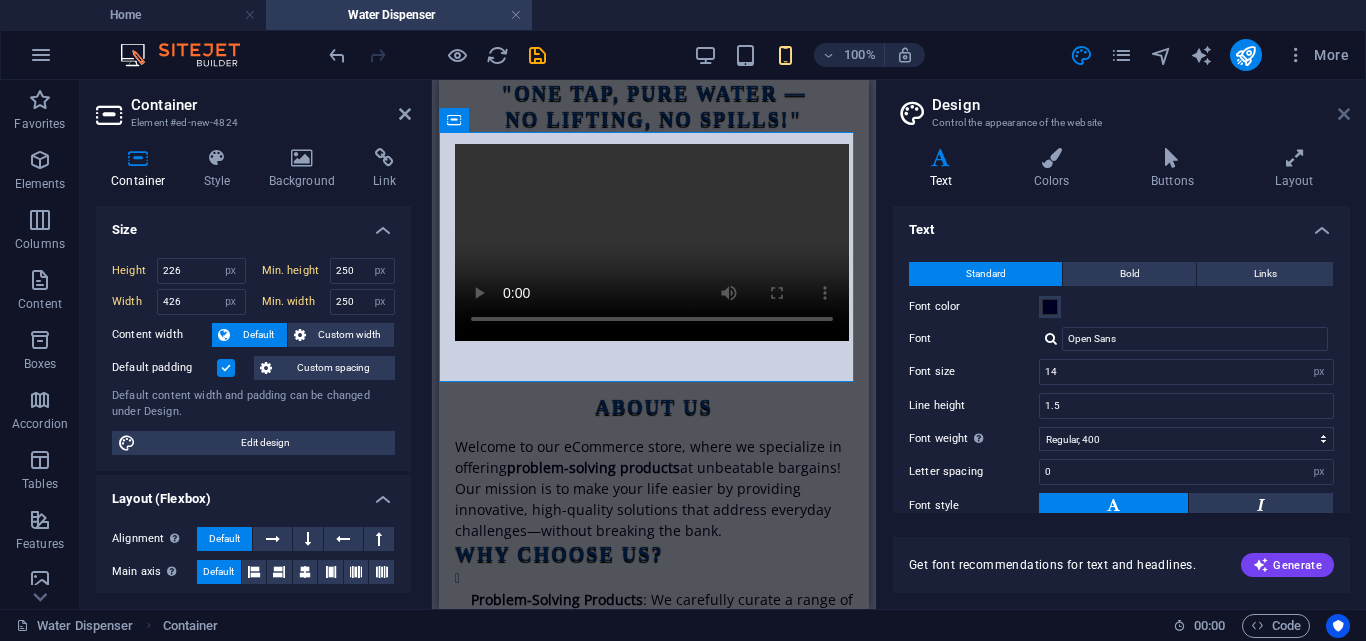 click at bounding box center [1344, 114] 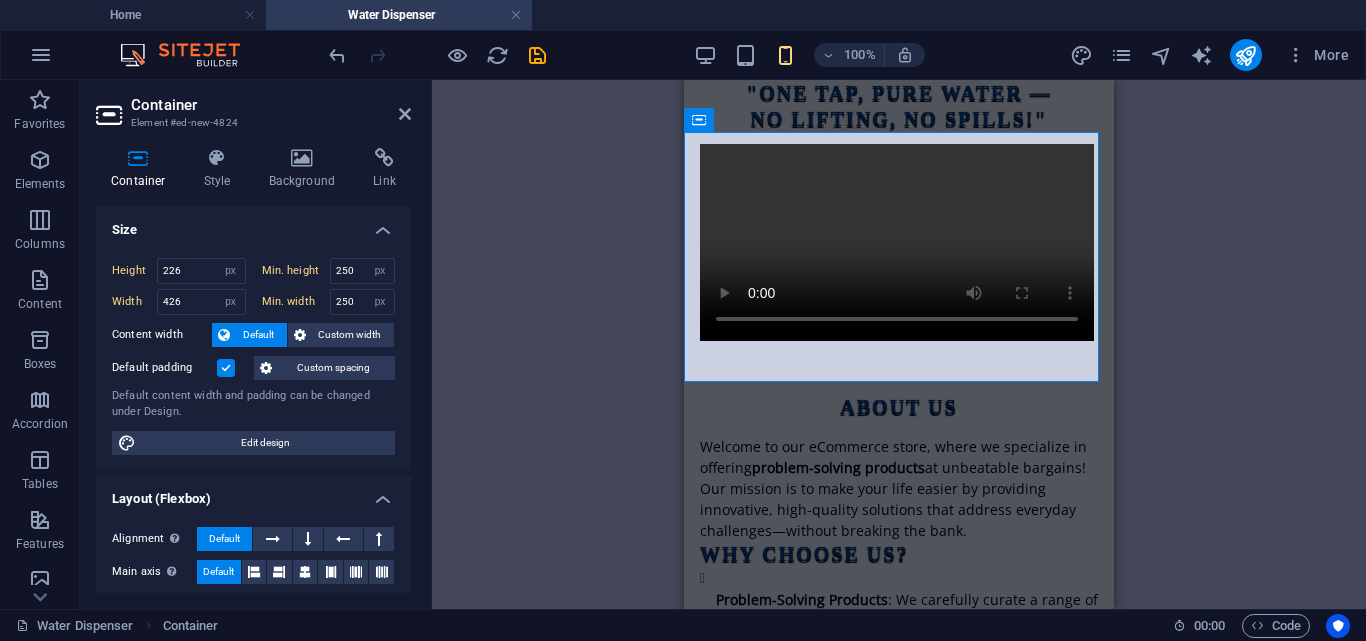 click on "Drag here to replace the existing content. Press “Ctrl” if you want to create a new element.
Preset   Container   Container   H2   Container   Preset   Preset   Container   Container   Image   Container   Text   Preset   Spacer   Container   Text   H2   Preset   Container   Spacer   H2   Video   Container   Placeholder   Video" at bounding box center (899, 344) 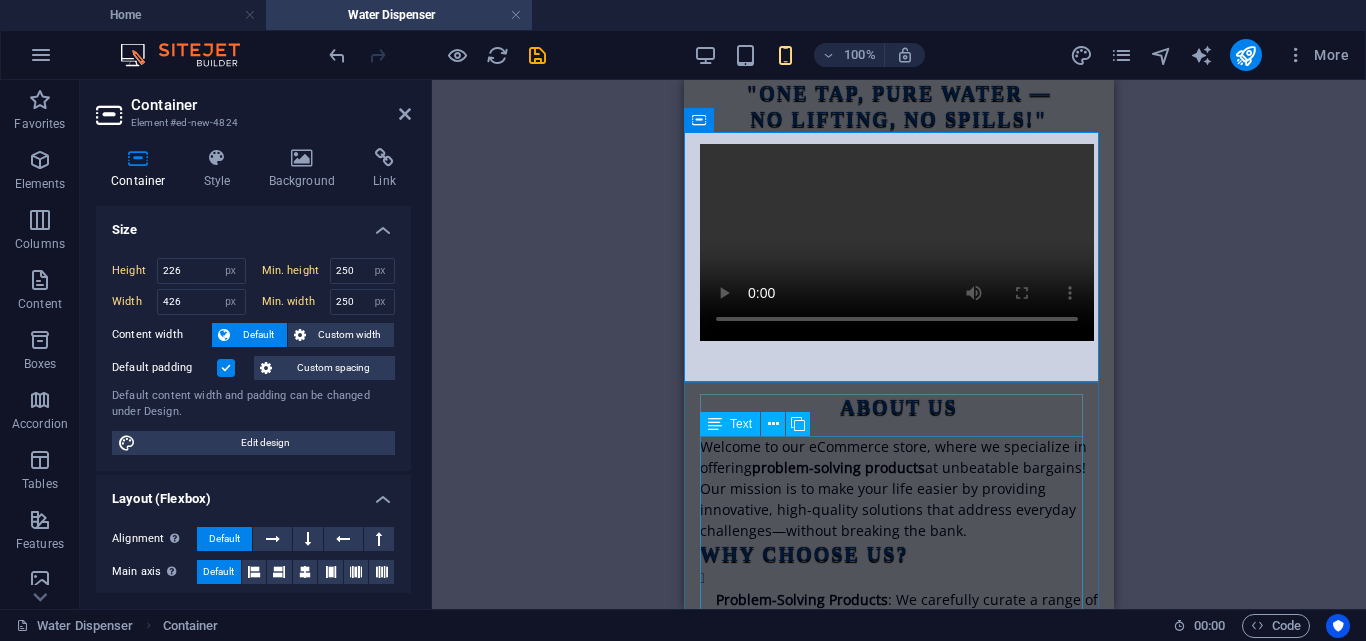 click on "Welcome to our eCommerce store, where we specialize in offering  problem-solving products  at unbeatable bargains! Our mission is to make your life easier by providing innovative, high-quality solutions that address everyday challenges—without breaking the bank. Why Choose Us? Problem-Solving Products : We carefully curate a range of items designed to tackle your daily needs, from household gadgets to personal essentials, ensuring practicality and convenience. Best Bargains : We believe in delivering exceptional value. Our team works tirelessly to source products at the lowest prices, passing the savings directly to you. Customer Respect : You are at the heart of everything we do. We prioritize your satisfaction with transparent pricing, responsive support, and a hassle-free shopping experience. On-Time Delivery : We know your time is valuable. That’s why we’re committed to fast, reliable shipping, ensuring your orders arrive exactly when you need them. Our Promise" at bounding box center (899, 789) 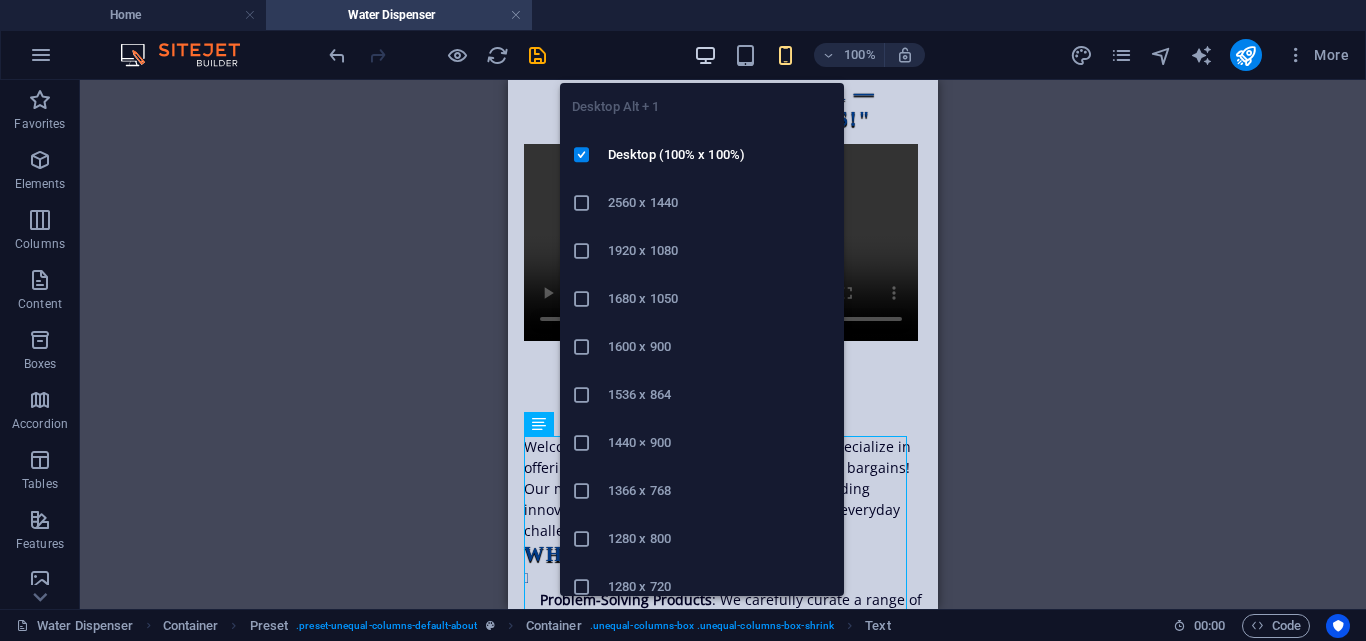 click at bounding box center [705, 55] 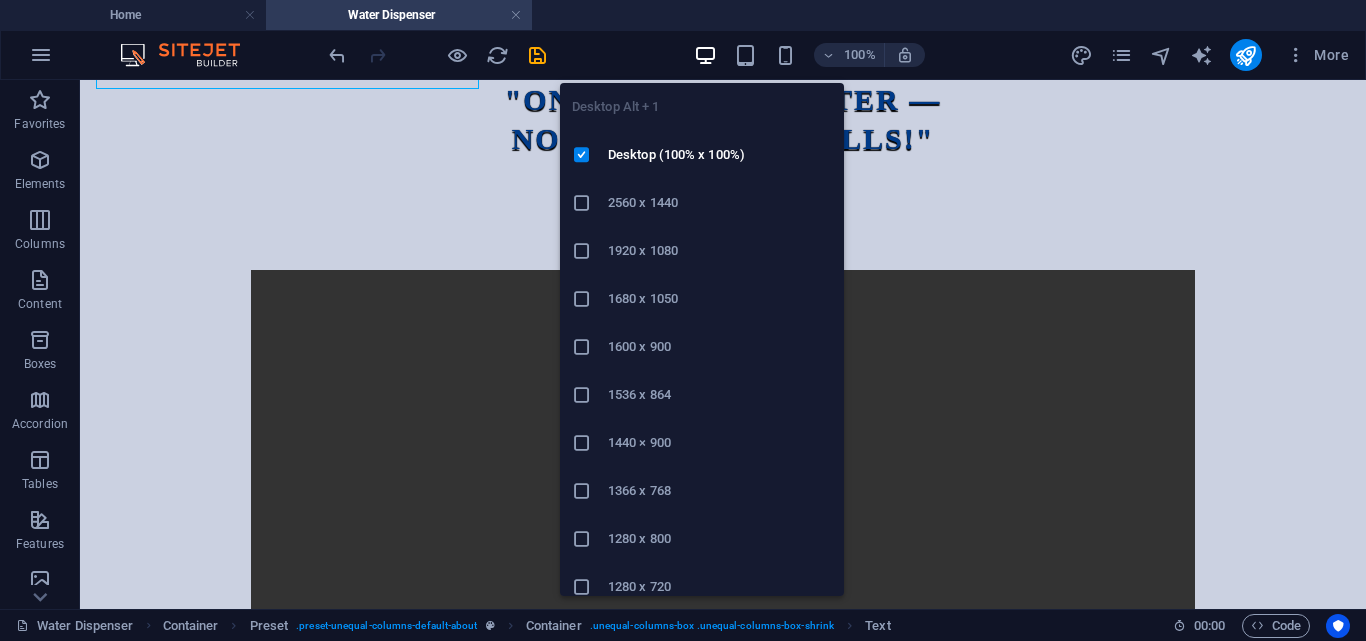 scroll, scrollTop: 1054, scrollLeft: 0, axis: vertical 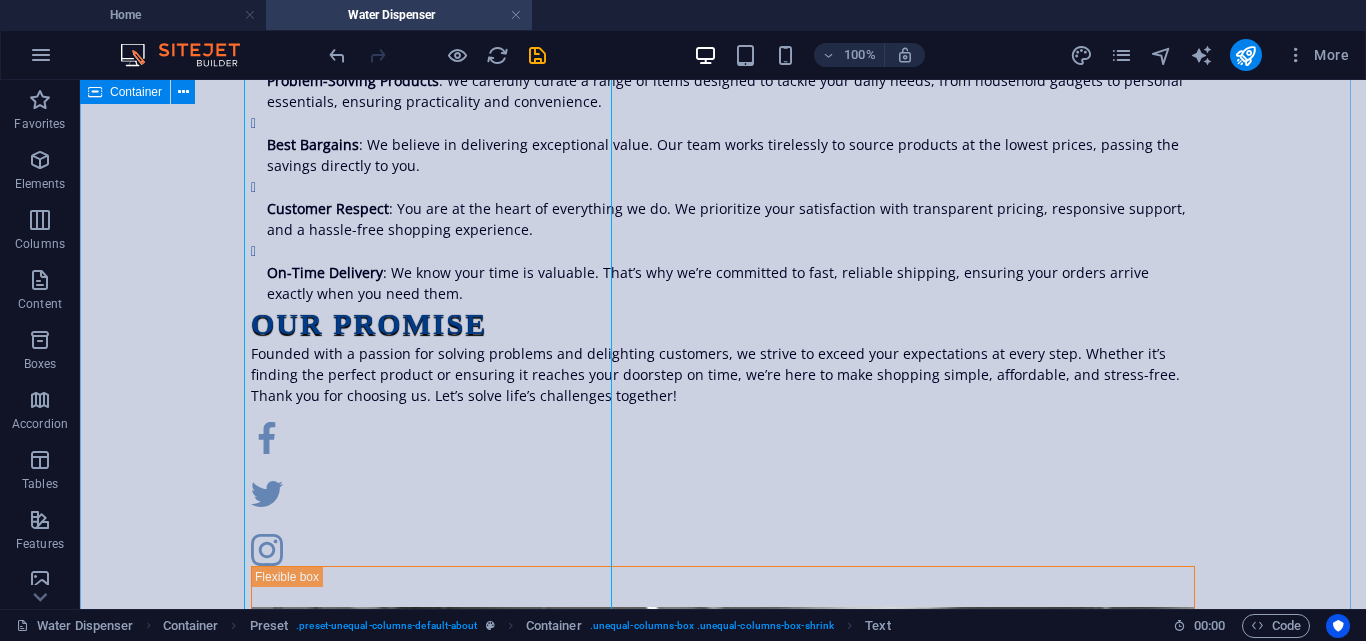 click on "About us Welcome to our eCommerce store, where we specialize in offering  problem-solving products  at unbeatable bargains! Our mission is to make your life easier by providing innovative, high-quality solutions that address everyday challenges—without breaking the bank. Why Choose Us? Problem-Solving Products : We carefully curate a range of items designed to tackle your daily needs, from household gadgets to personal essentials, ensuring practicality and convenience. Best Bargains : We believe in delivering exceptional value. Our team works tirelessly to source products at the lowest prices, passing the savings directly to you. Customer Respect : You are at the heart of everything we do. We prioritize your satisfaction with transparent pricing, responsive support, and a hassle-free shopping experience. On-Time Delivery : We know your time is valuable. That’s why we’re committed to fast, reliable shipping, ensuring your orders arrive exactly when you need them. Our Promise Visit us in" at bounding box center (723, 901) 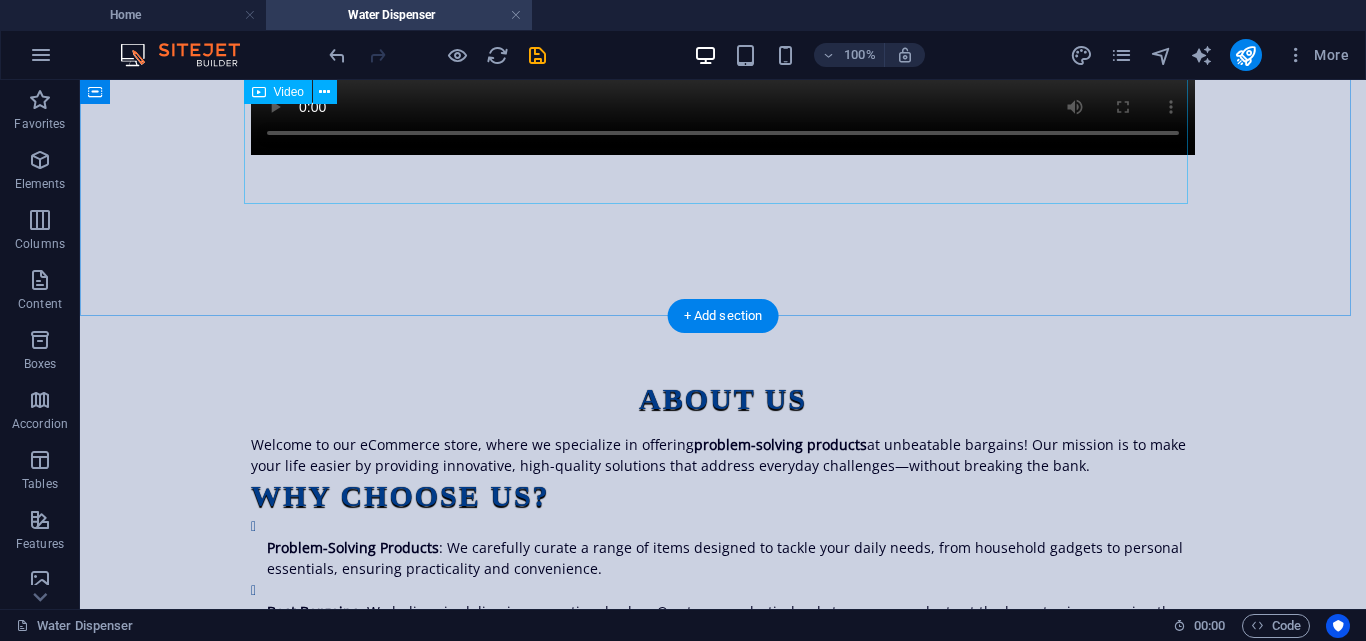 scroll, scrollTop: 389, scrollLeft: 0, axis: vertical 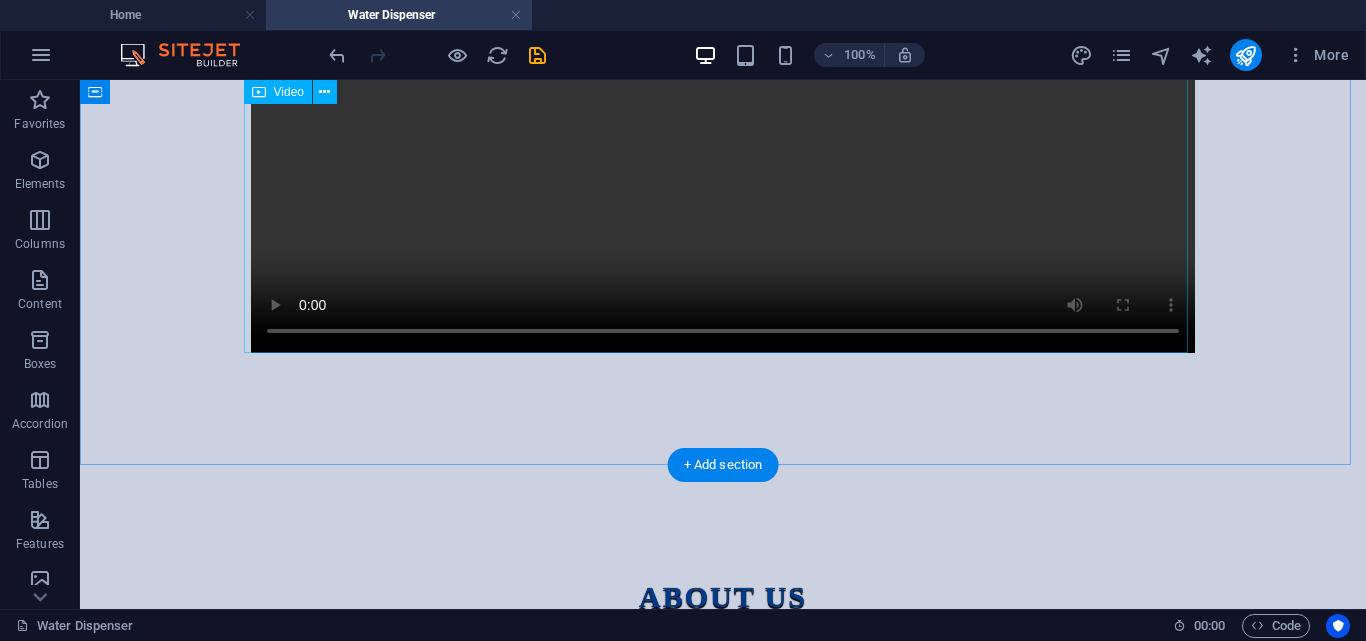 click at bounding box center [723, 117] 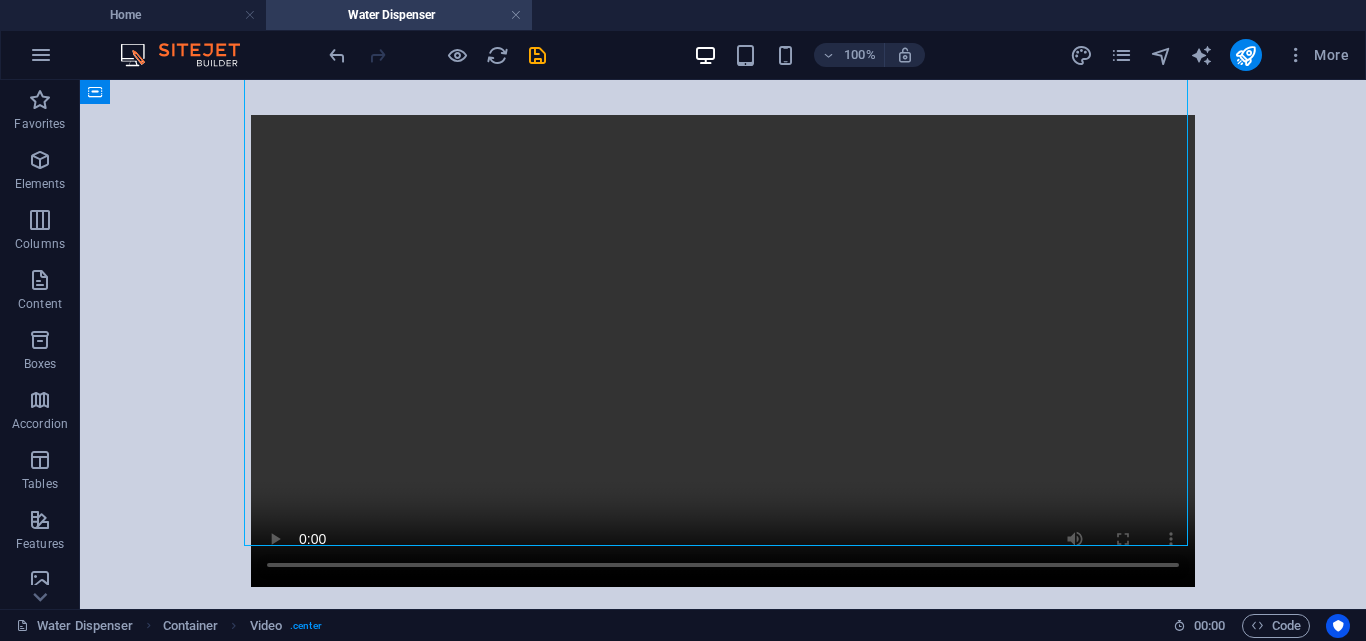 scroll, scrollTop: 196, scrollLeft: 0, axis: vertical 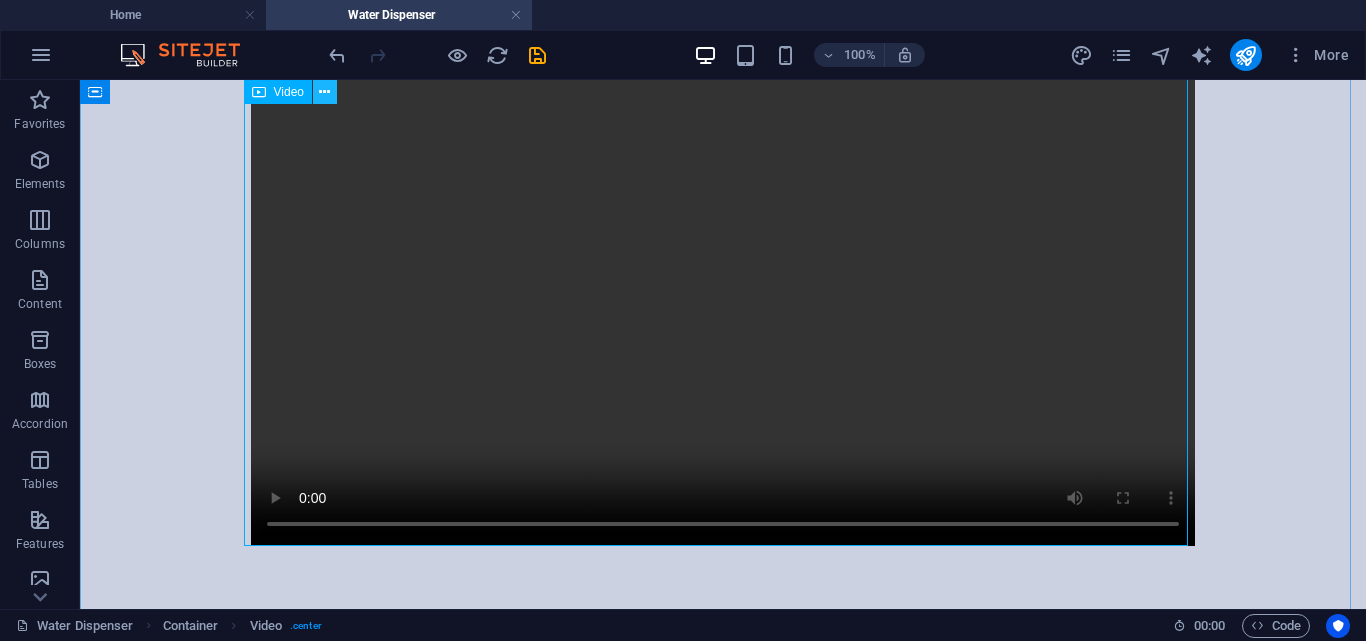 click at bounding box center [324, 92] 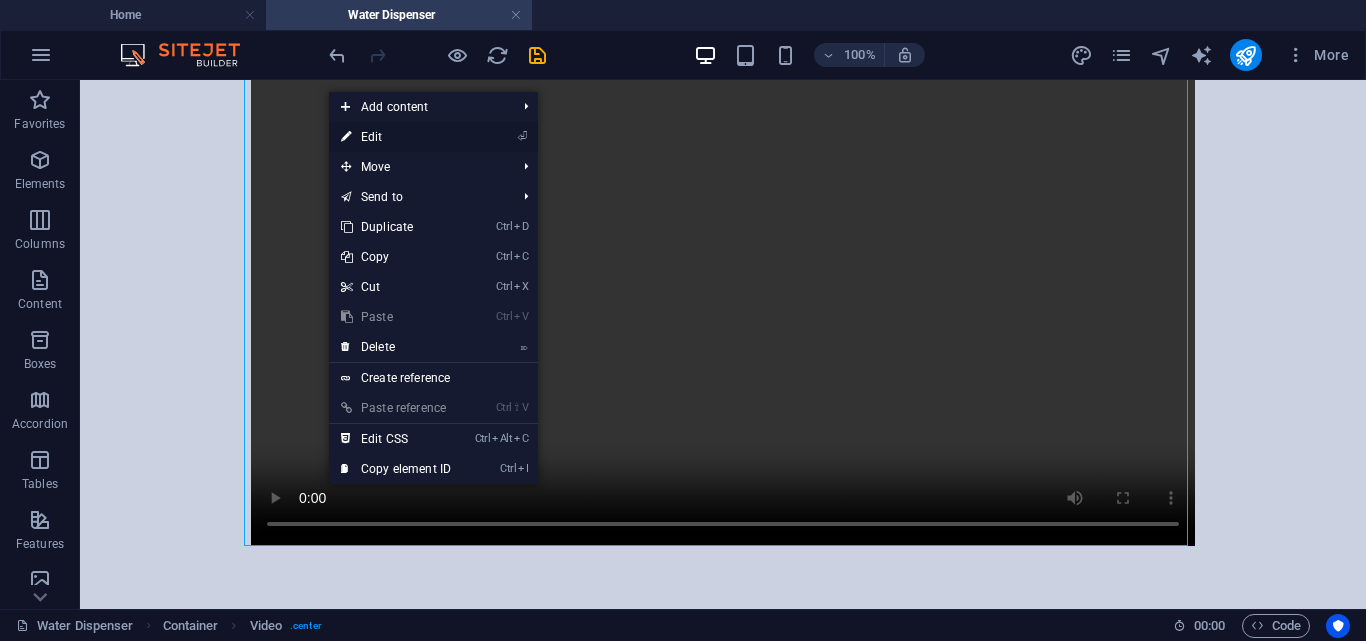 click on "⏎  Edit" at bounding box center (396, 137) 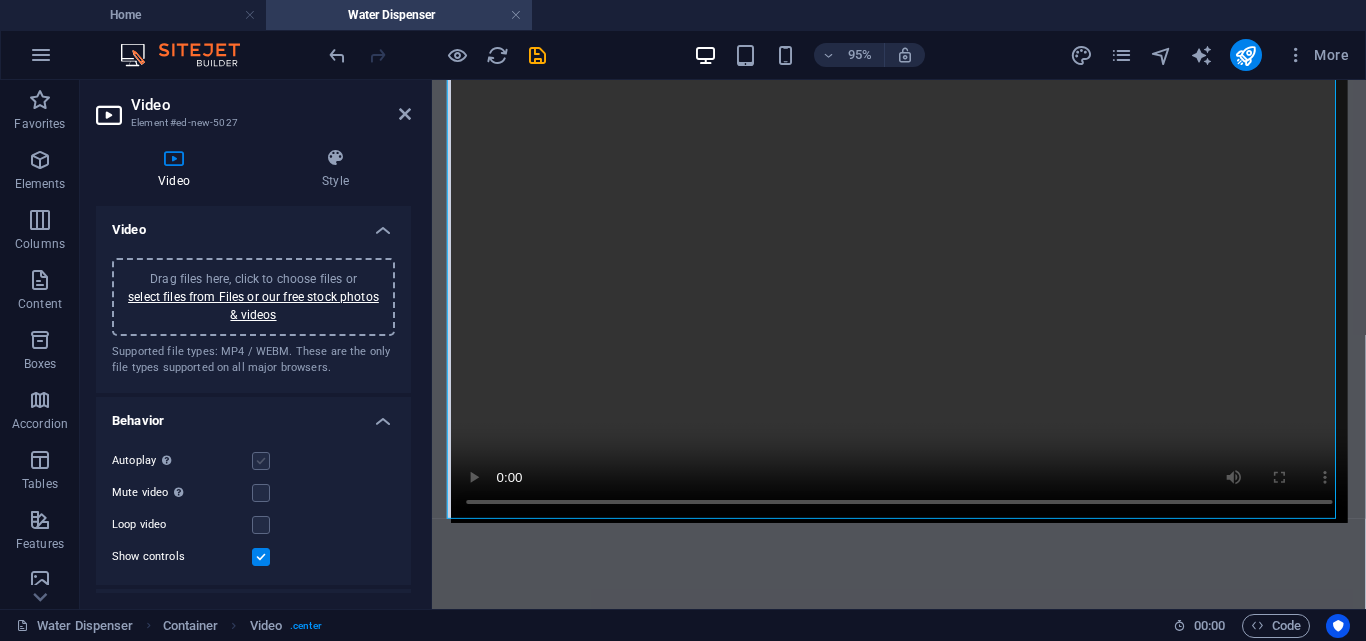 click at bounding box center (261, 461) 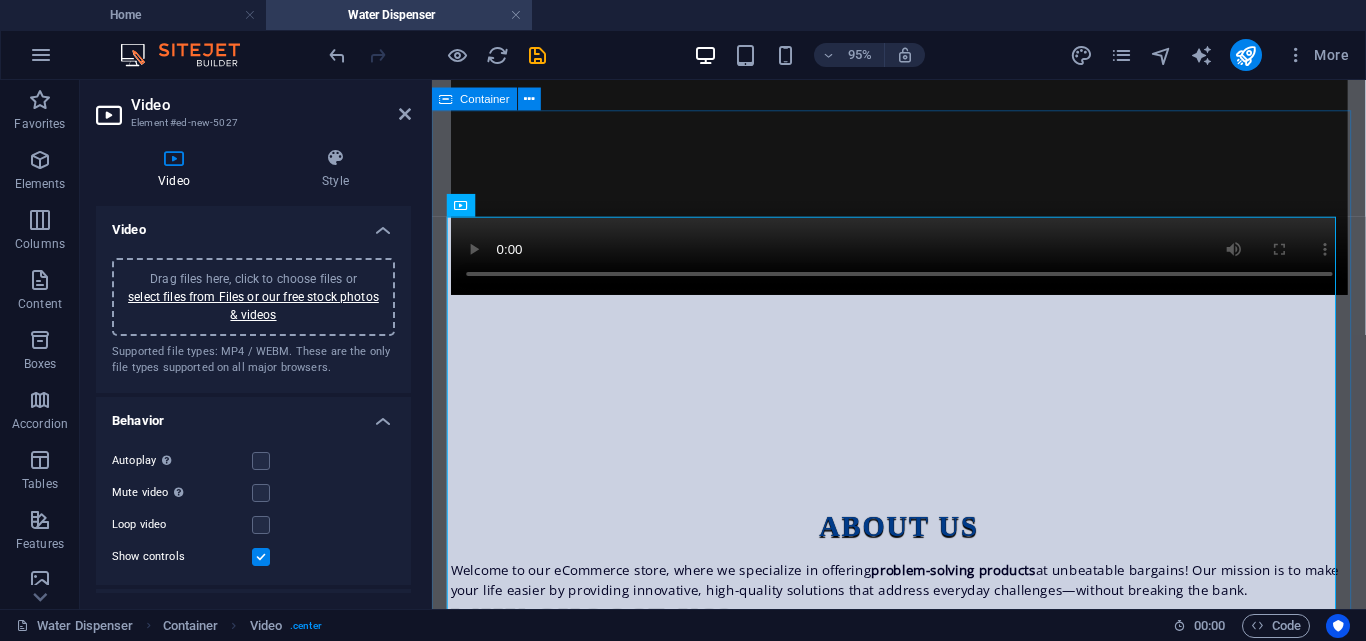 scroll, scrollTop: 0, scrollLeft: 0, axis: both 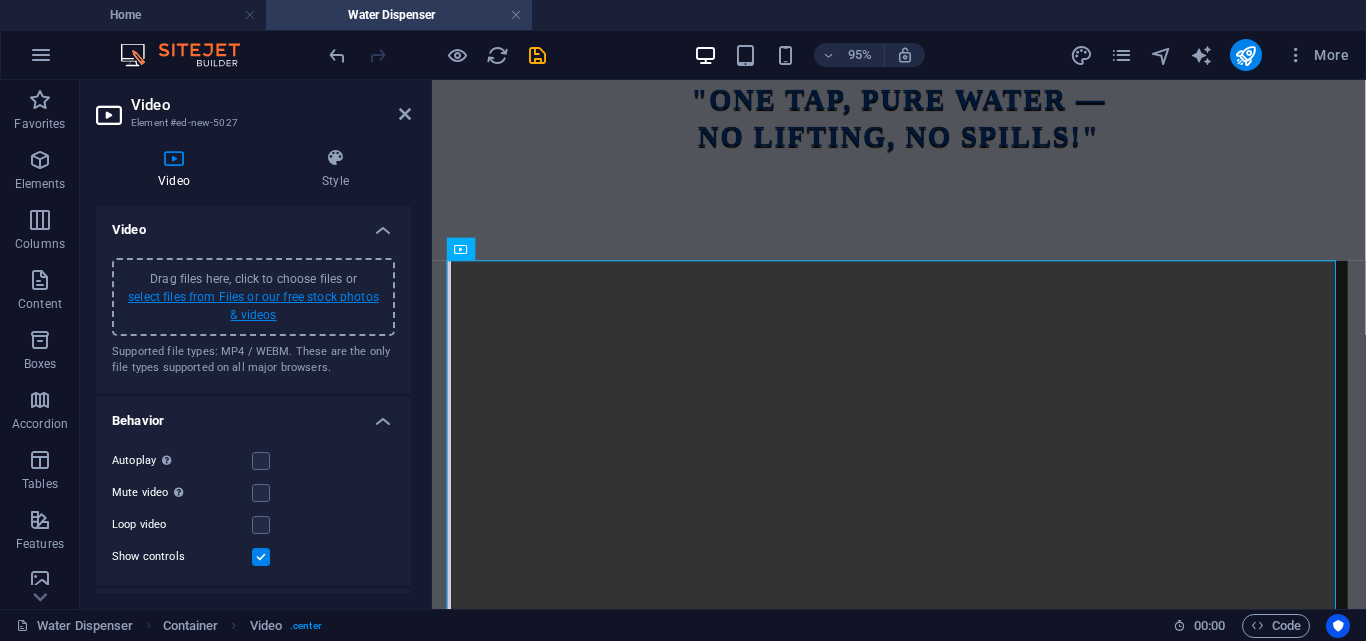 click on "select files from Files or our free stock photos & videos" at bounding box center (253, 306) 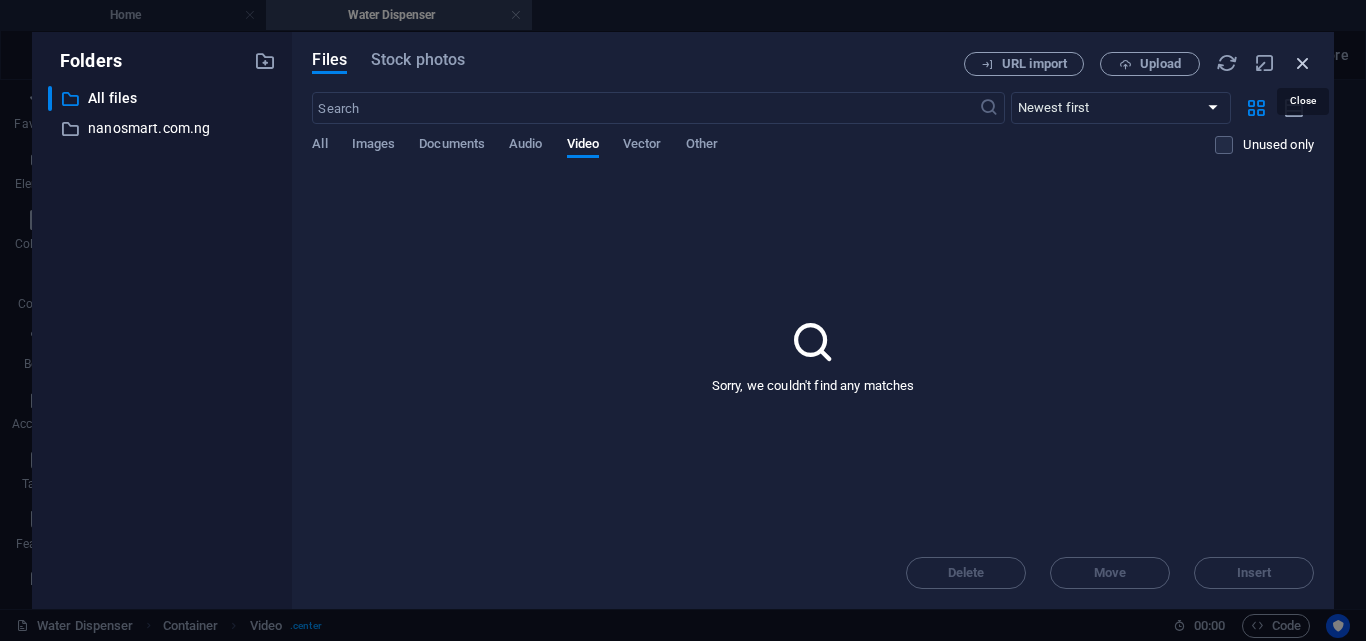 click at bounding box center [1303, 63] 